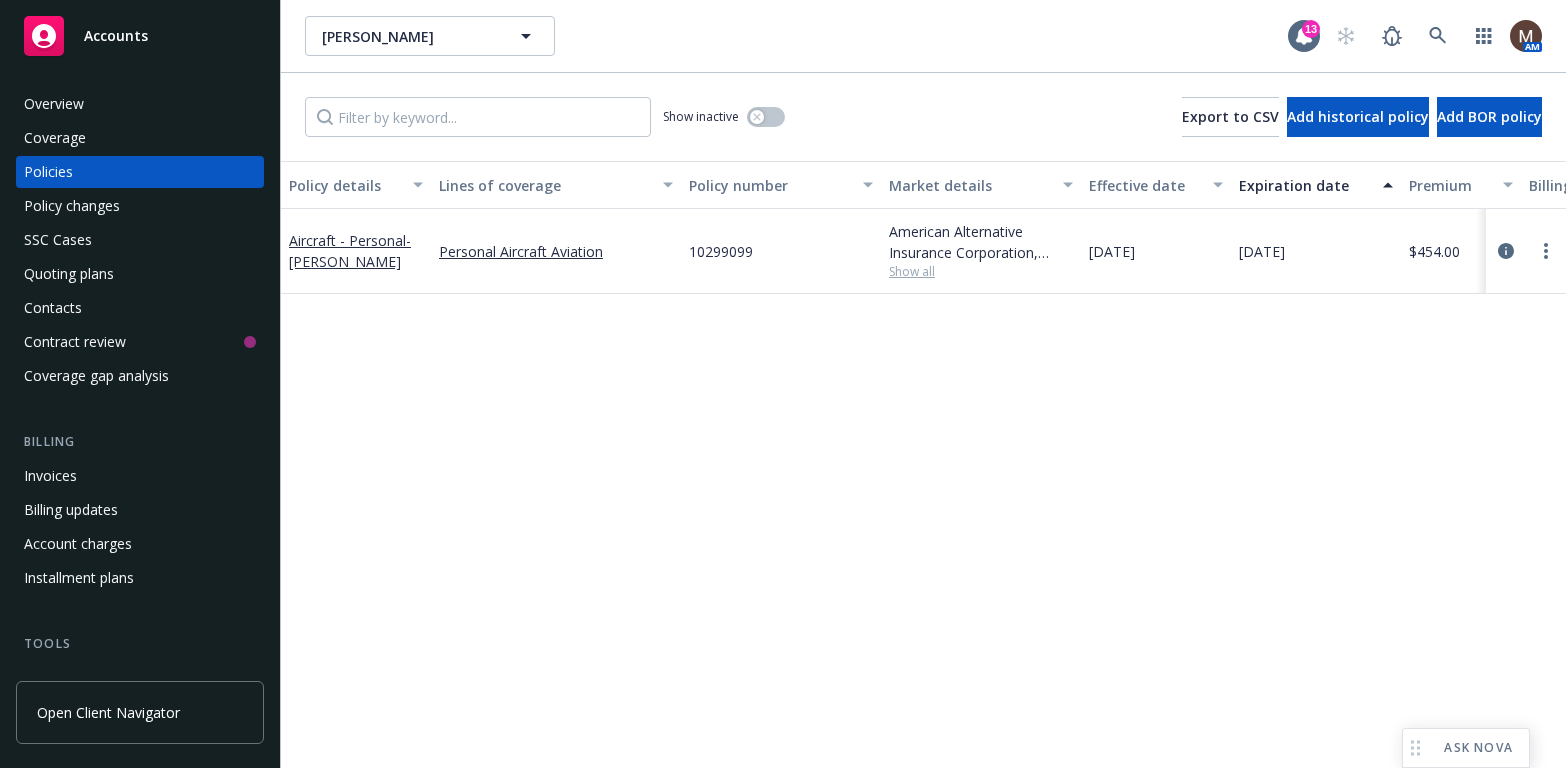scroll, scrollTop: 0, scrollLeft: 0, axis: both 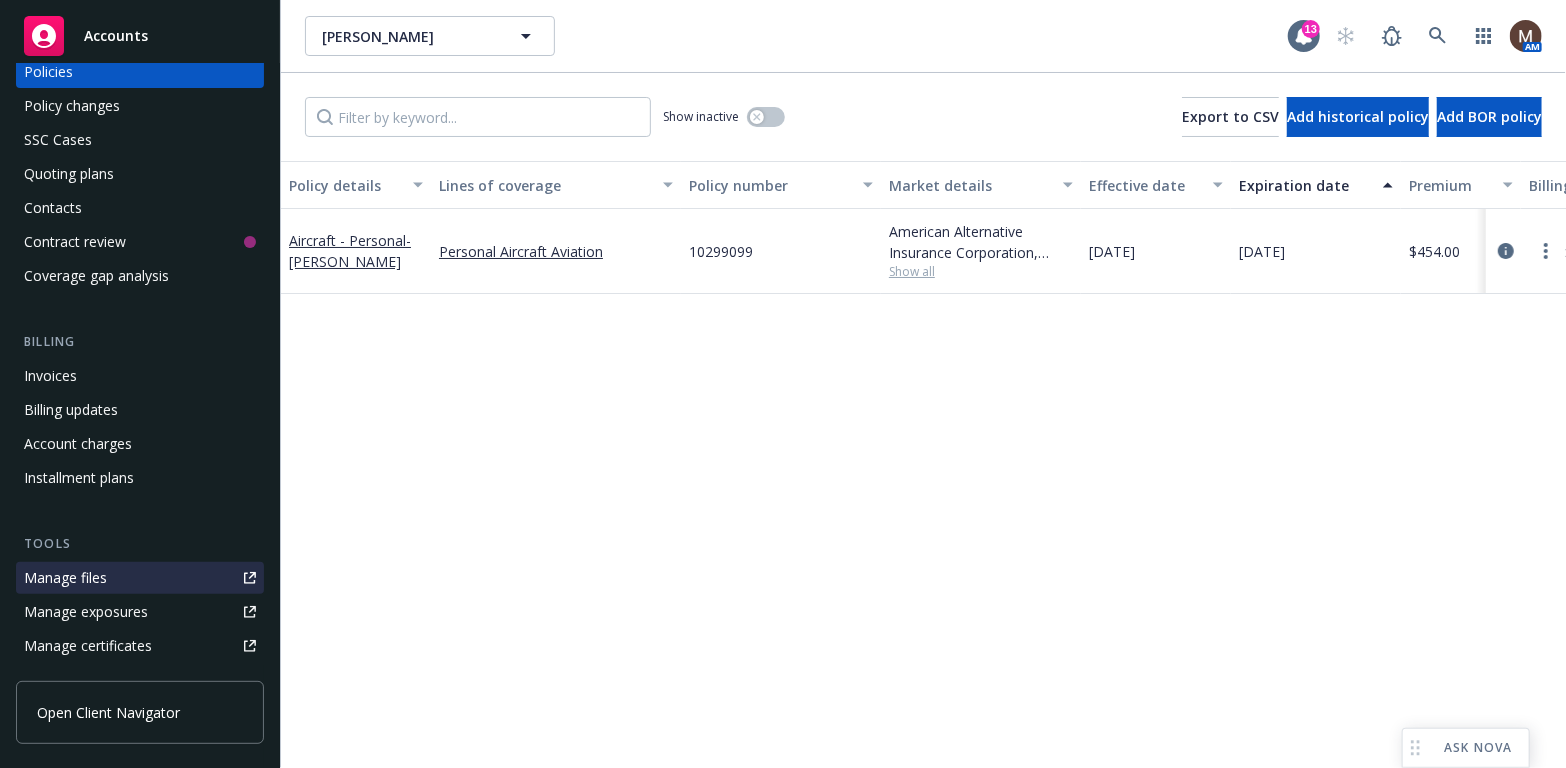 click on "Manage files" at bounding box center [65, 578] 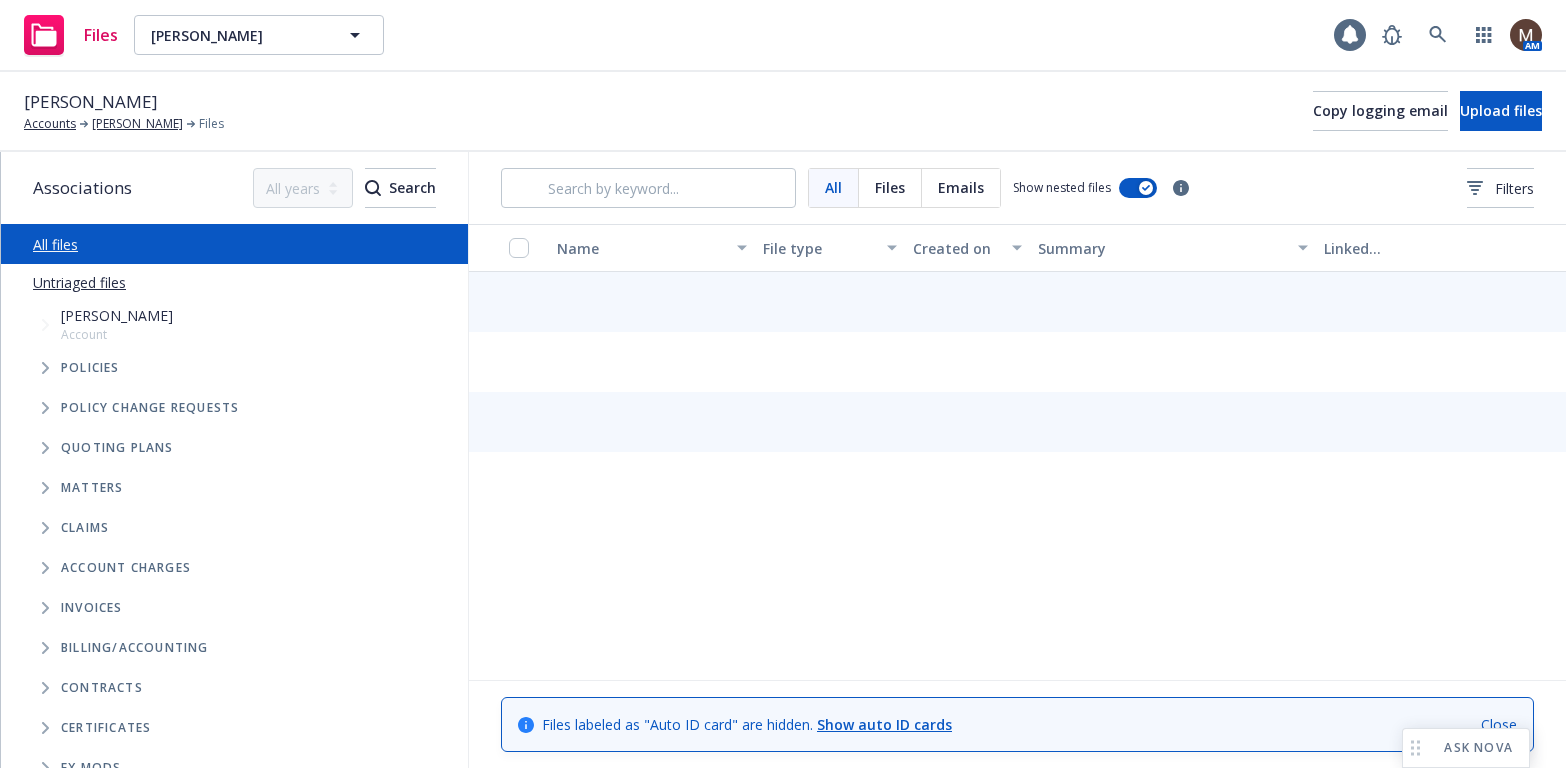 scroll, scrollTop: 0, scrollLeft: 0, axis: both 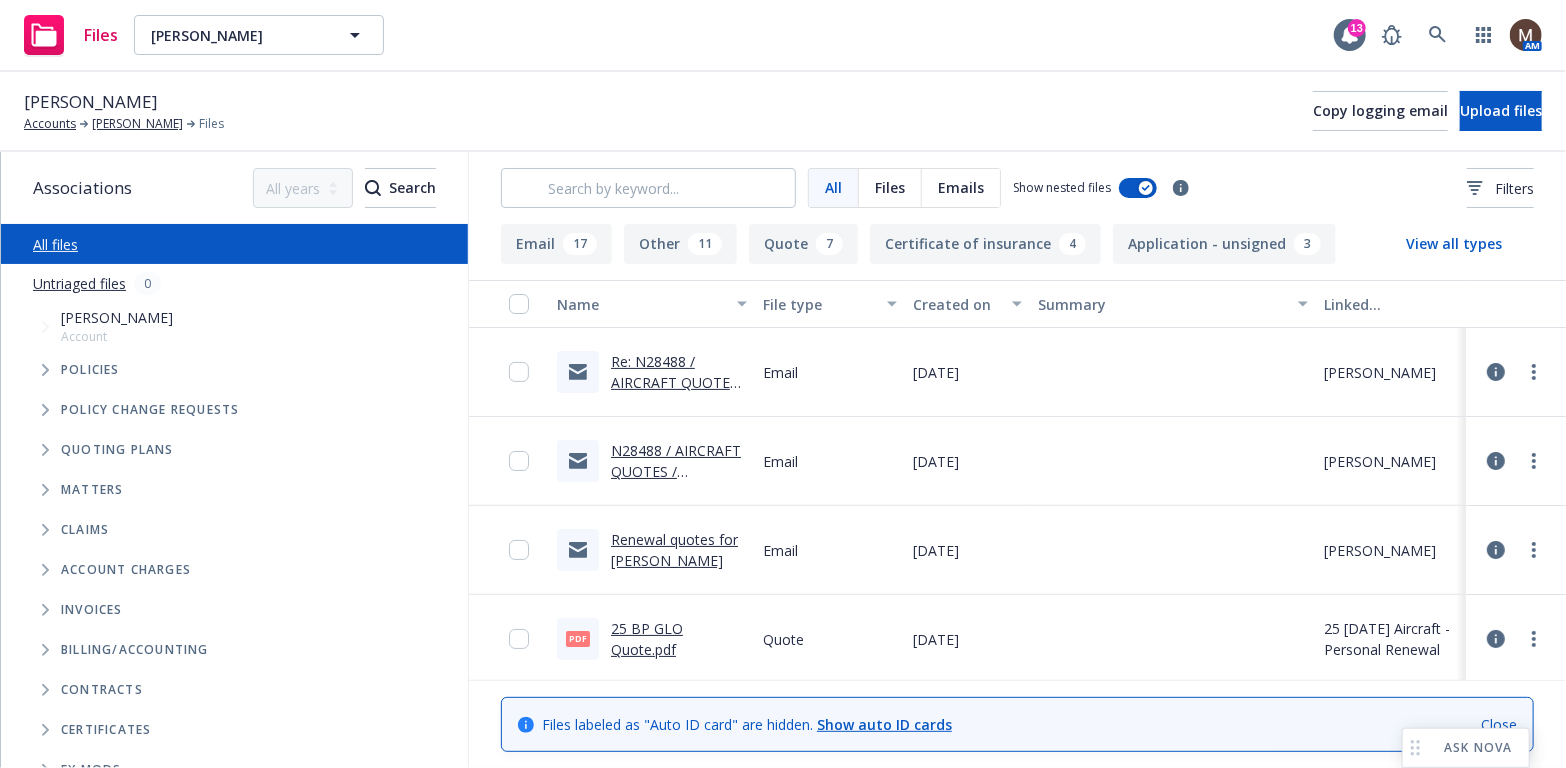 click on "Re: N28488 / AIRCRAFT QUOTES / Lawrence E. Doan / 07.25.2025" at bounding box center [679, 393] 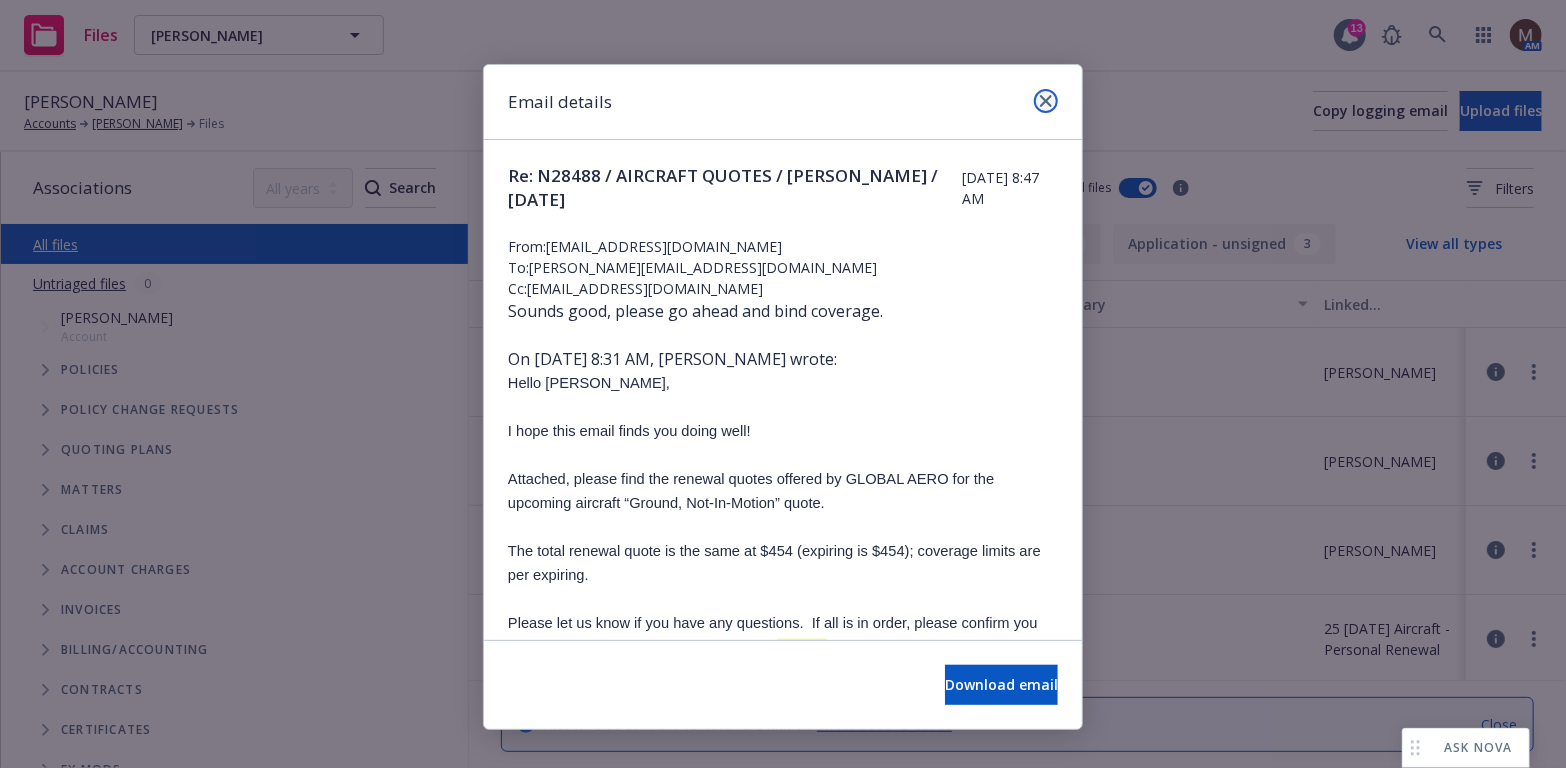 click 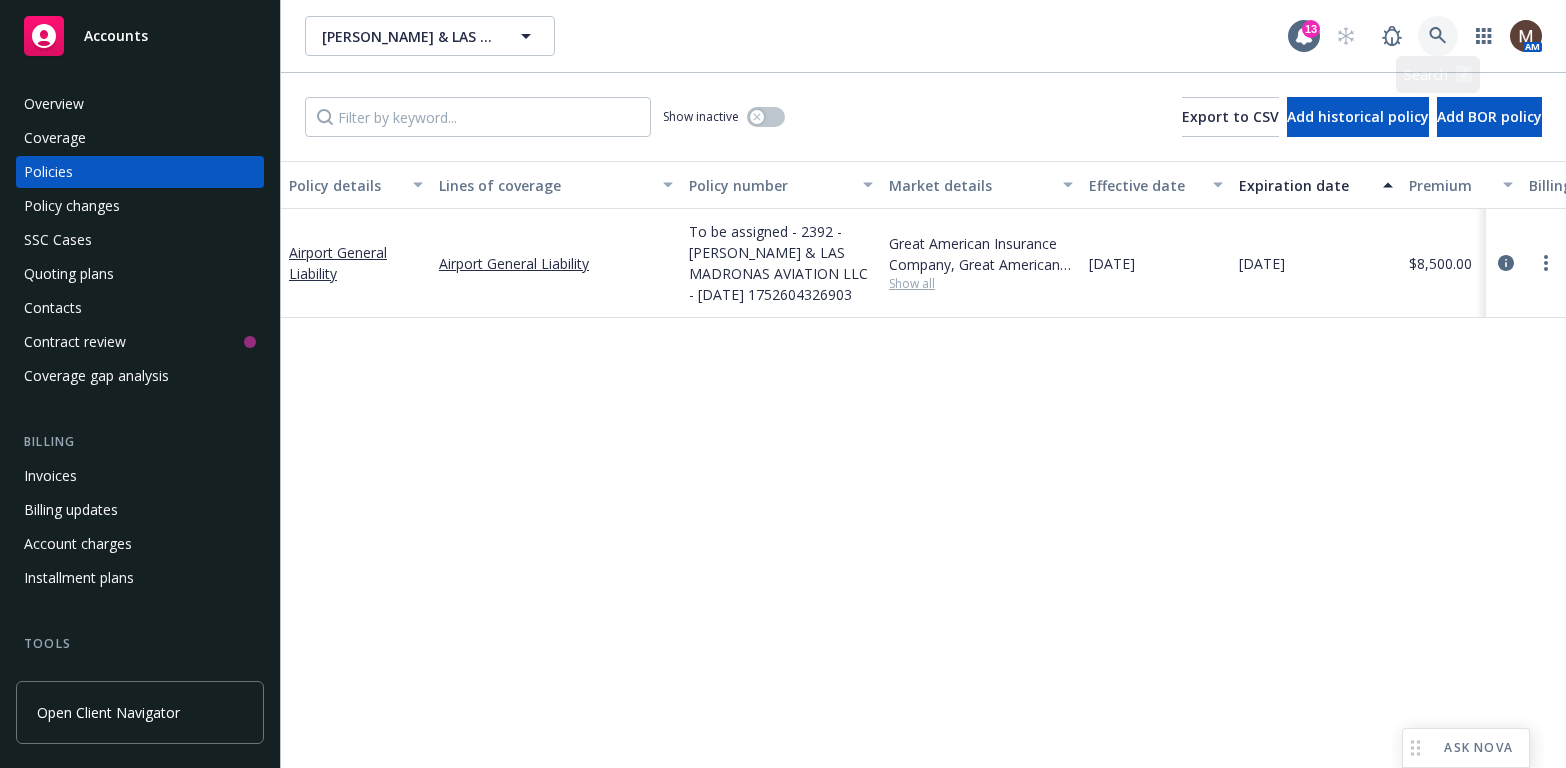 scroll, scrollTop: 0, scrollLeft: 0, axis: both 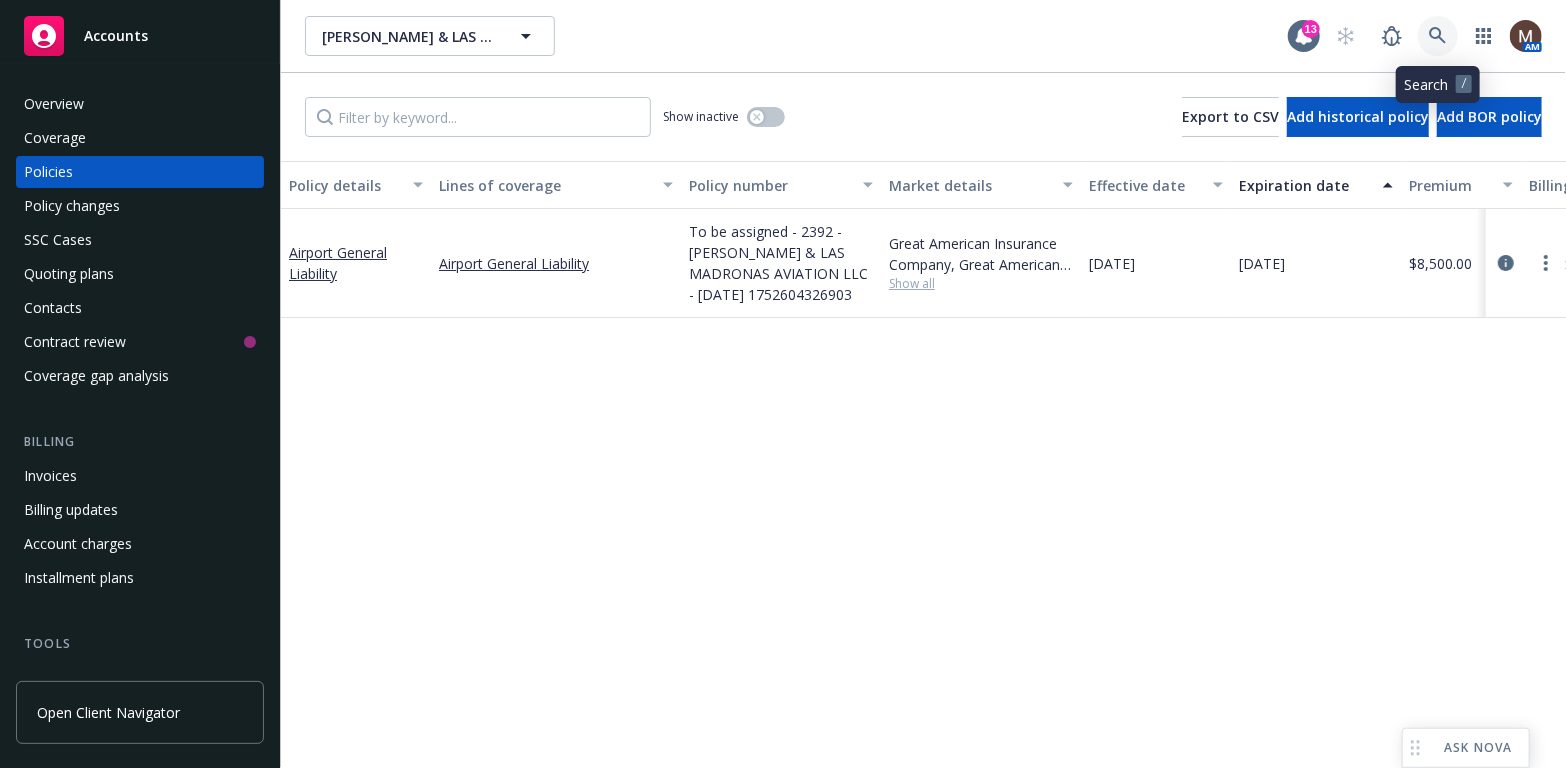 click 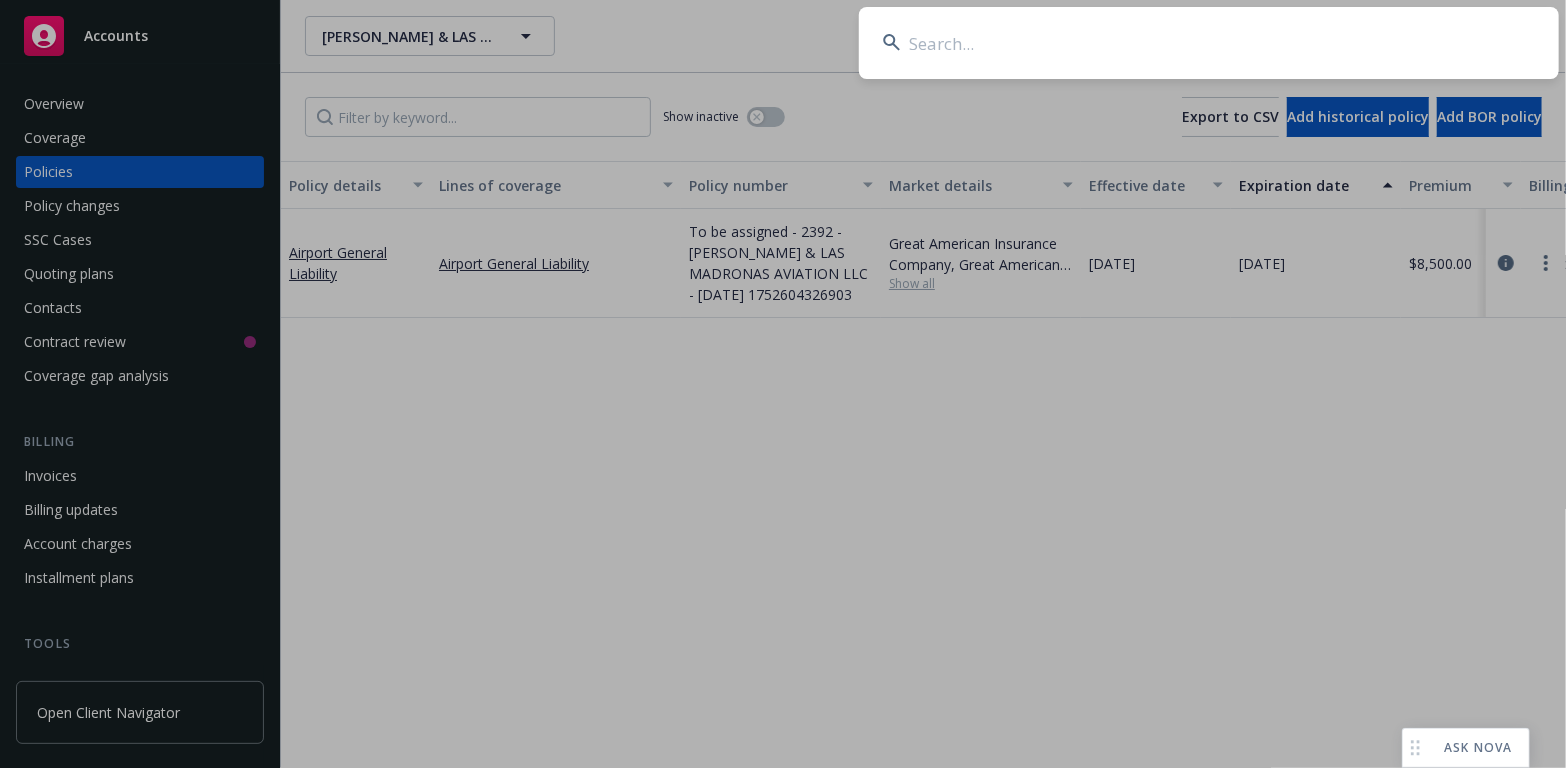 click at bounding box center (1209, 43) 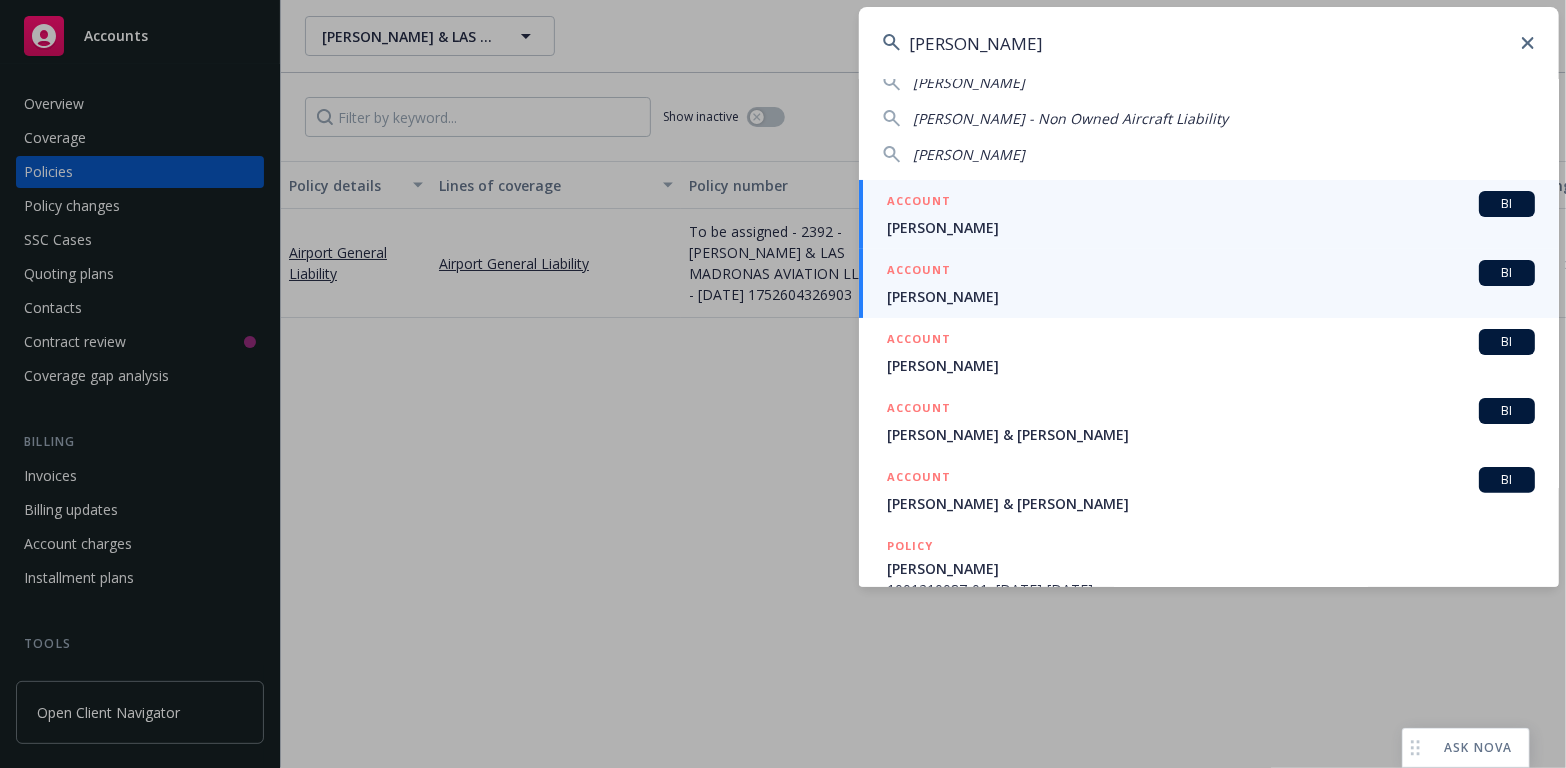 scroll, scrollTop: 200, scrollLeft: 0, axis: vertical 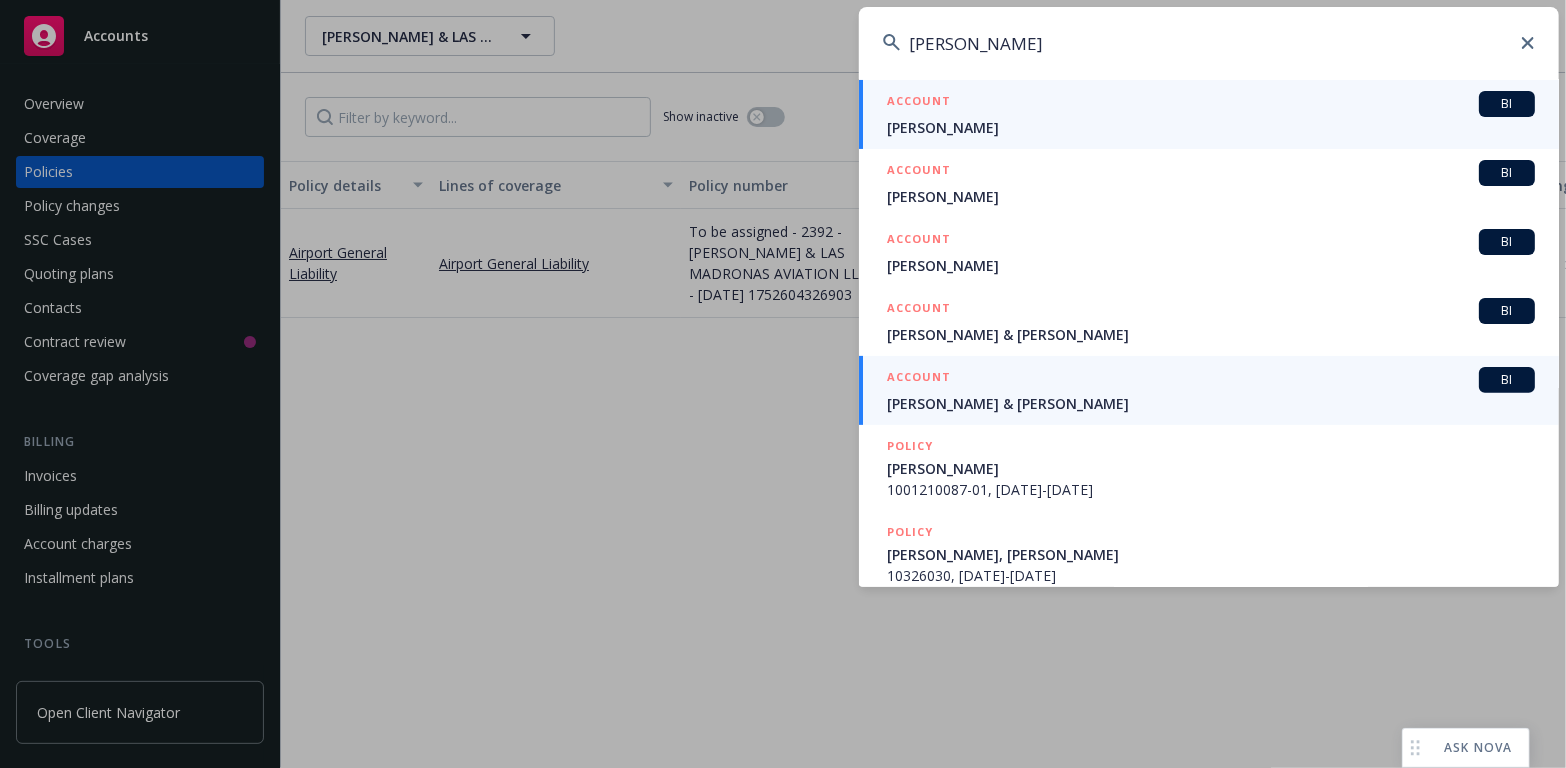 type on "eugene" 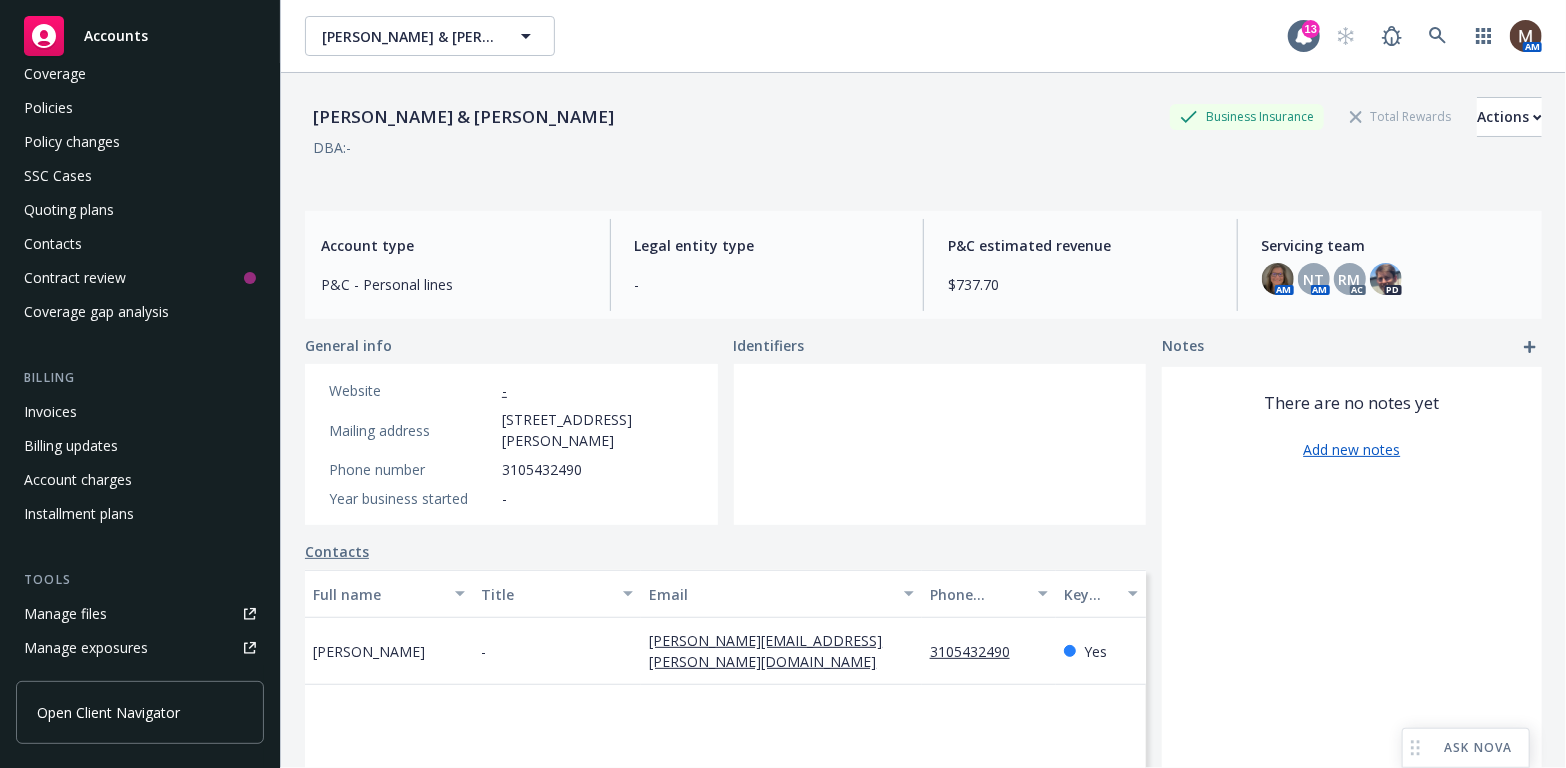 scroll, scrollTop: 100, scrollLeft: 0, axis: vertical 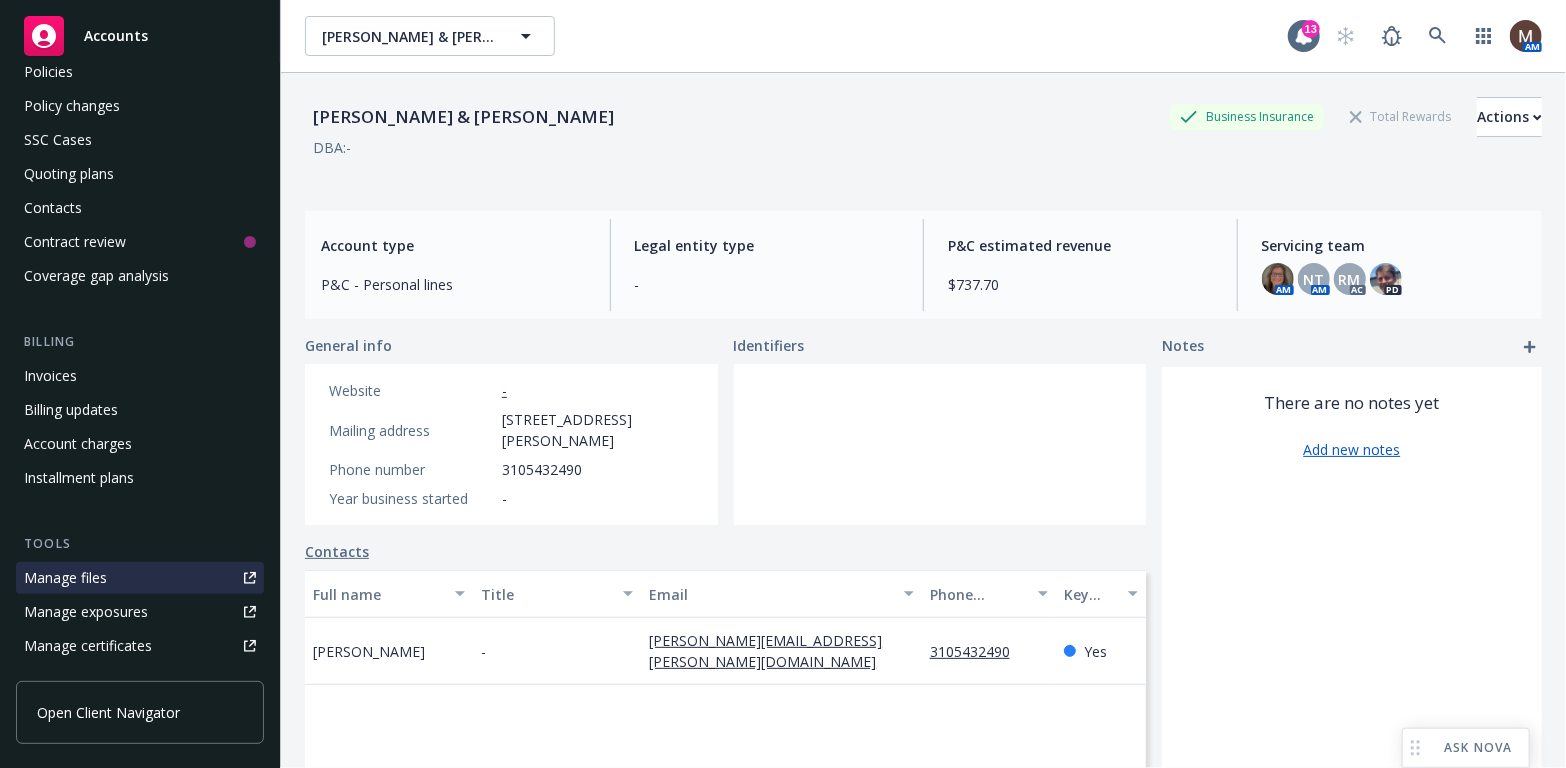 click on "Manage files" at bounding box center [65, 578] 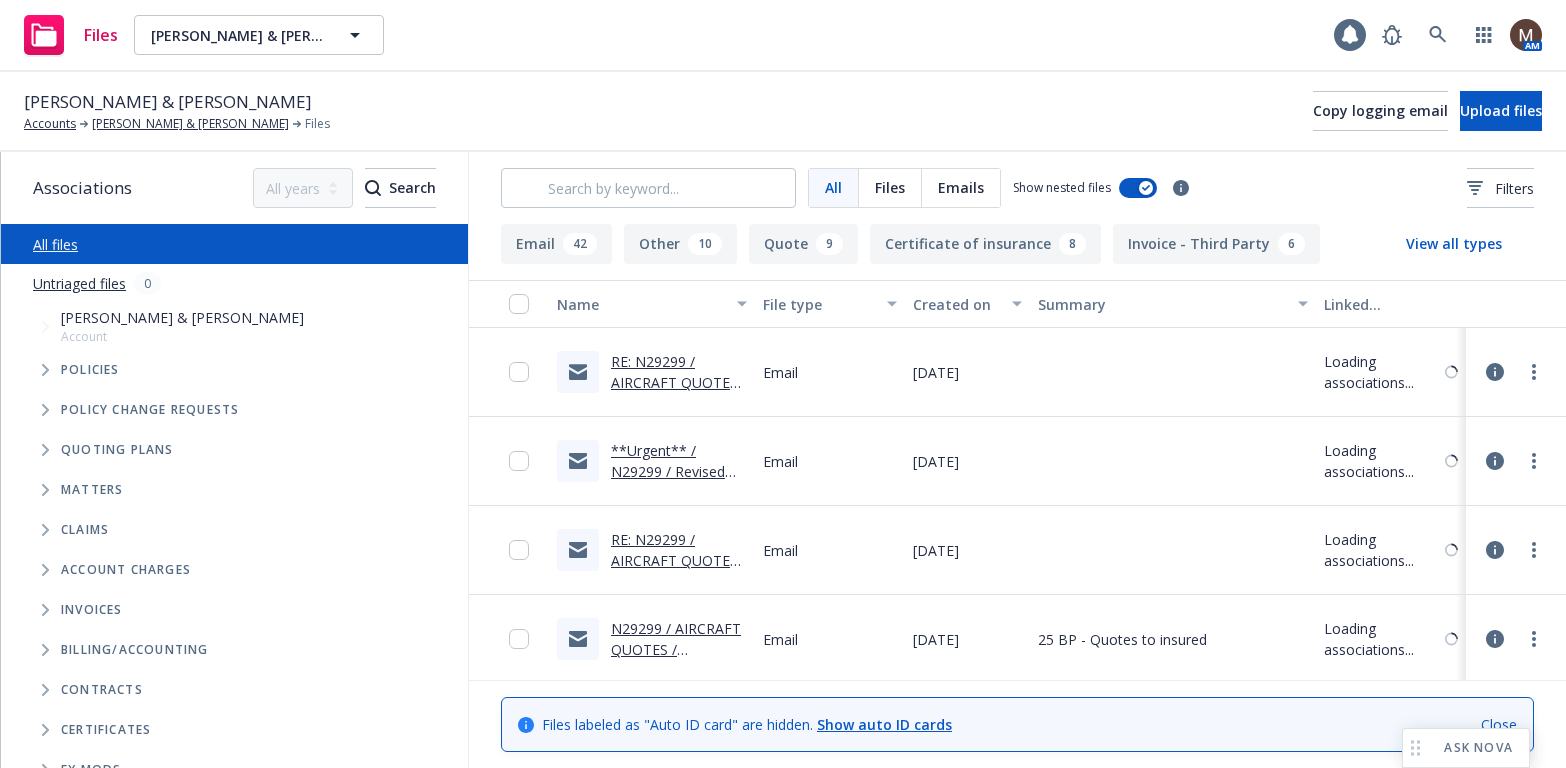 scroll, scrollTop: 0, scrollLeft: 0, axis: both 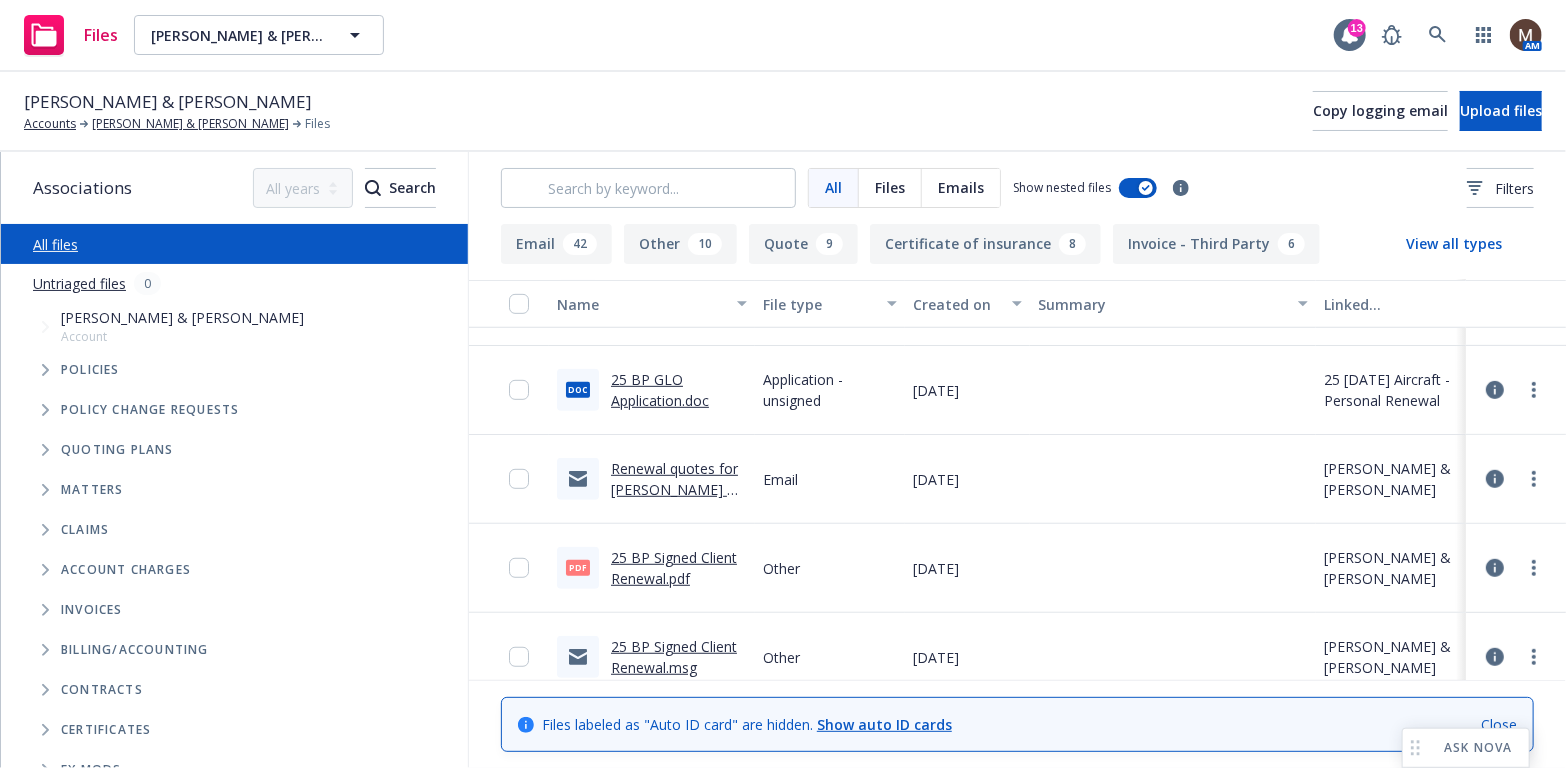 click on "25 BP Signed Client Renewal.pdf" at bounding box center (674, 568) 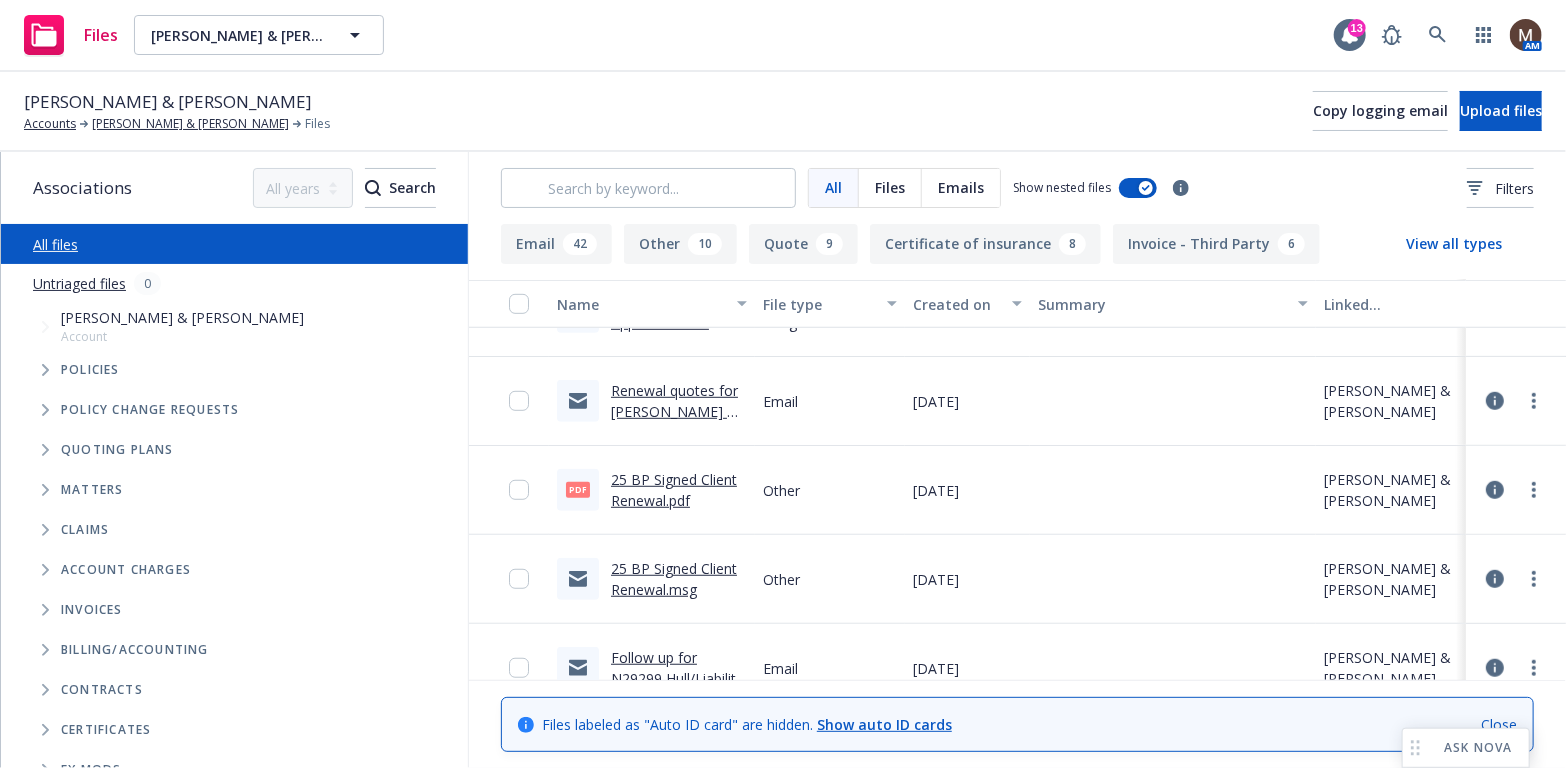 scroll, scrollTop: 700, scrollLeft: 0, axis: vertical 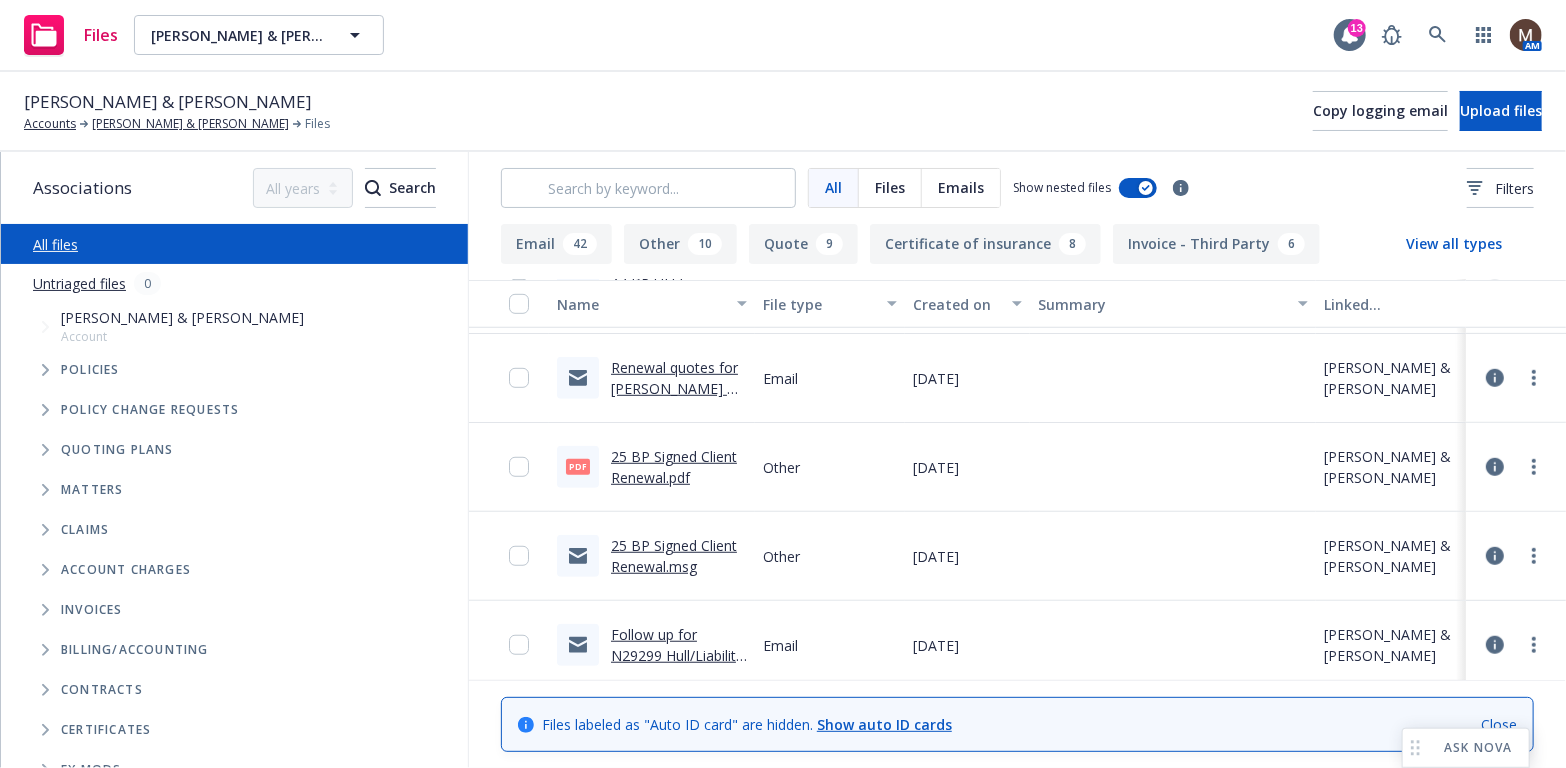click on "25 BP Signed Client Renewal.msg" at bounding box center (674, 556) 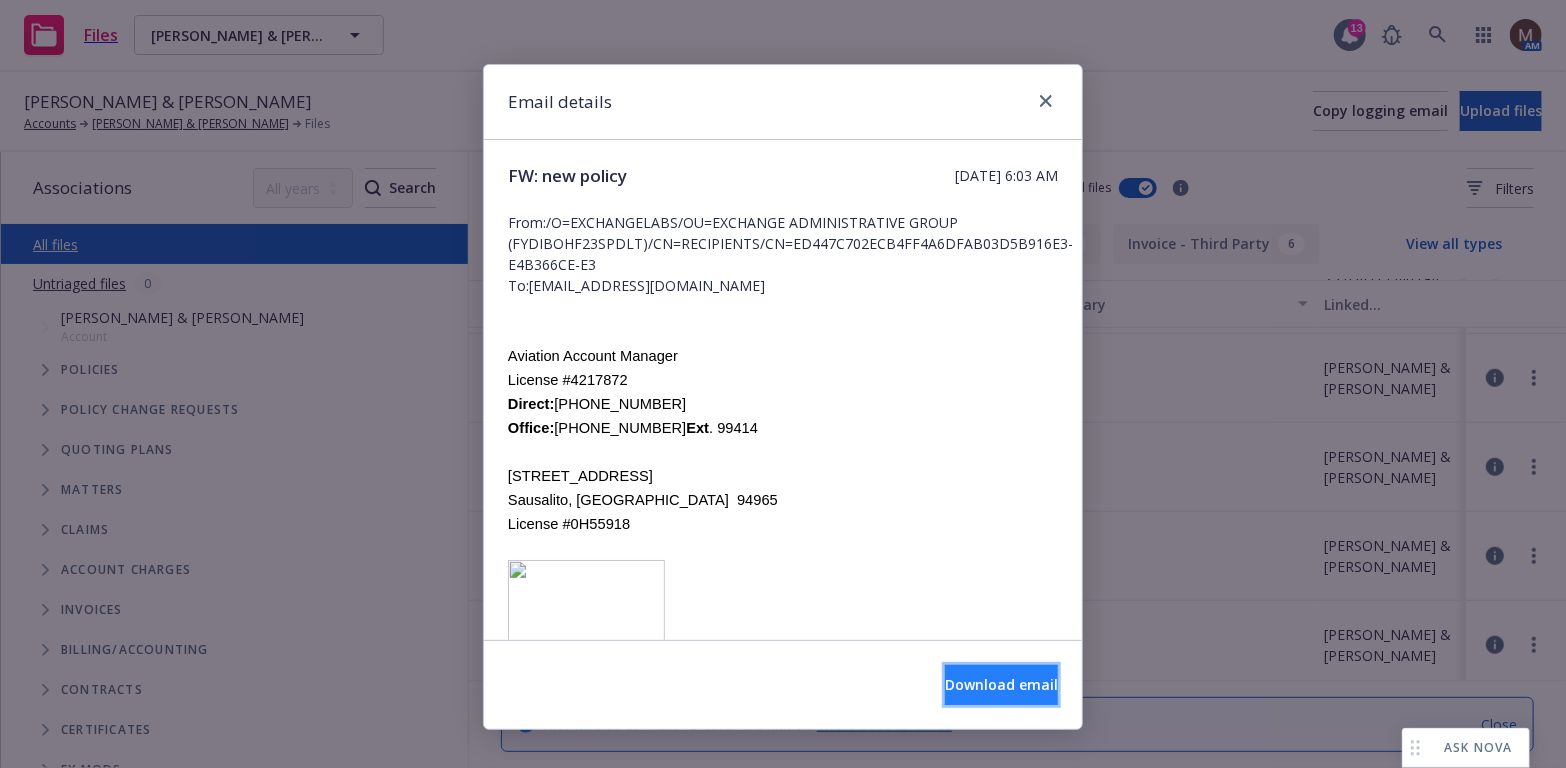 click on "Download email" at bounding box center [1001, 685] 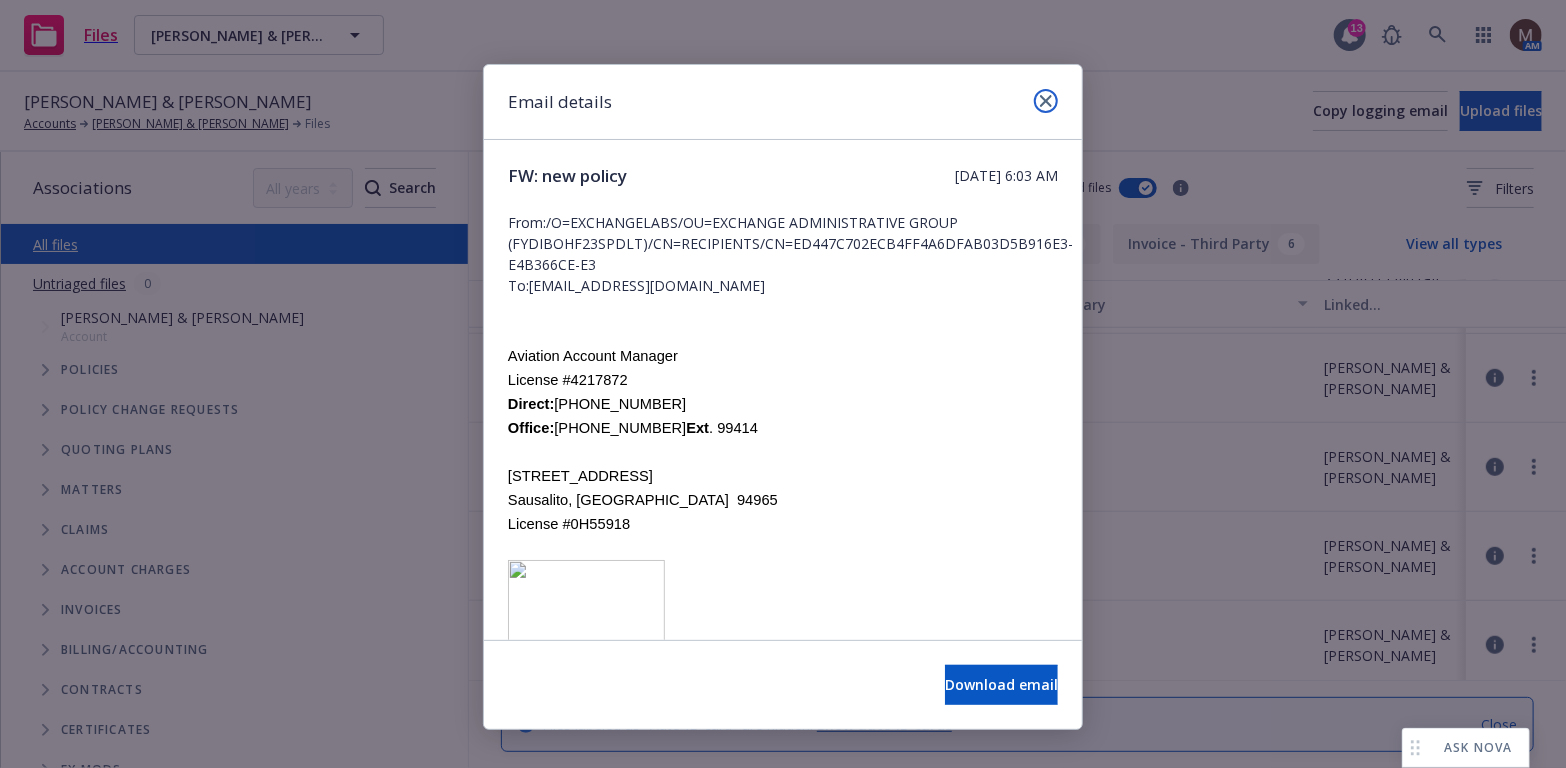 click 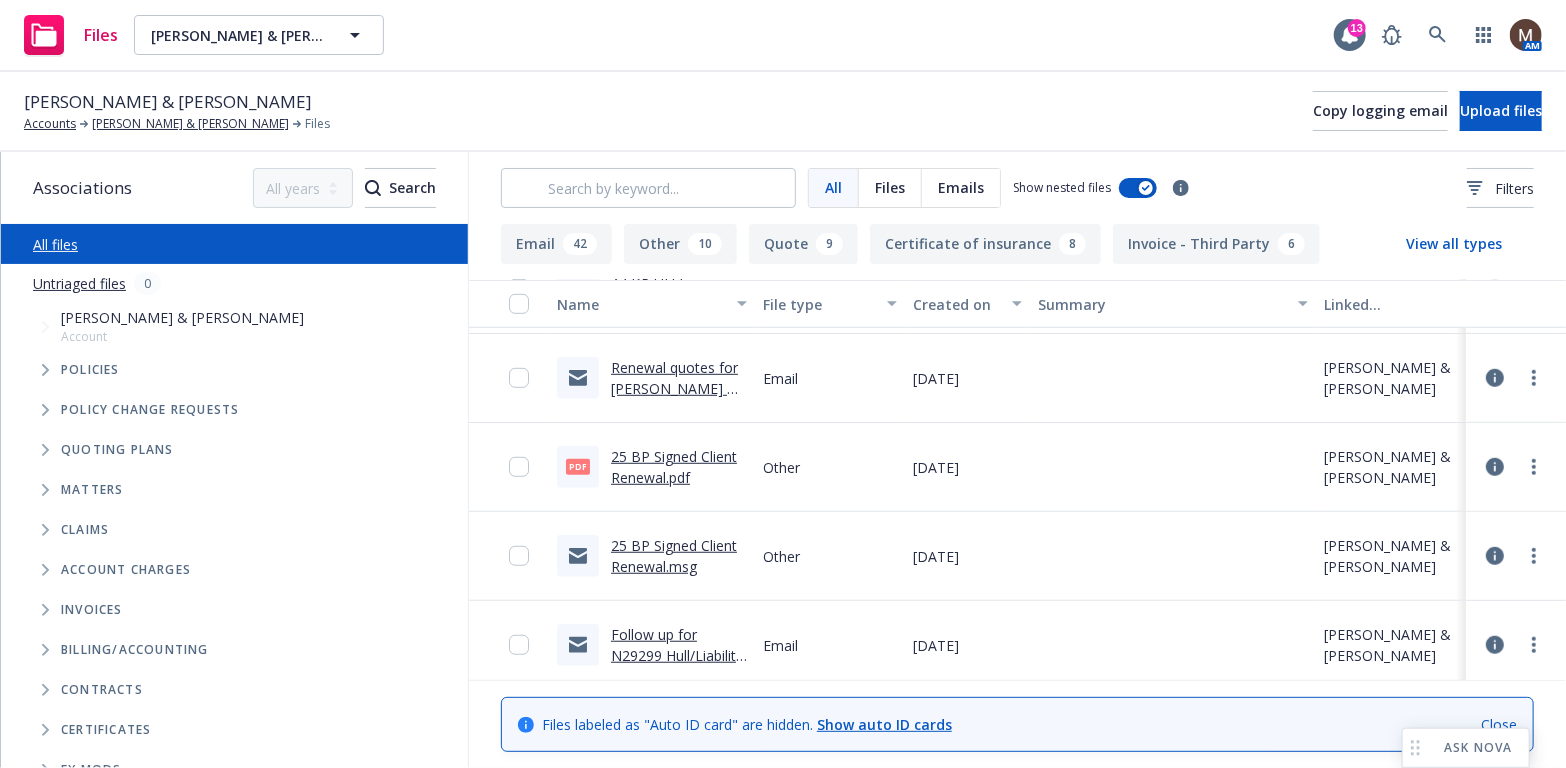scroll, scrollTop: 600, scrollLeft: 0, axis: vertical 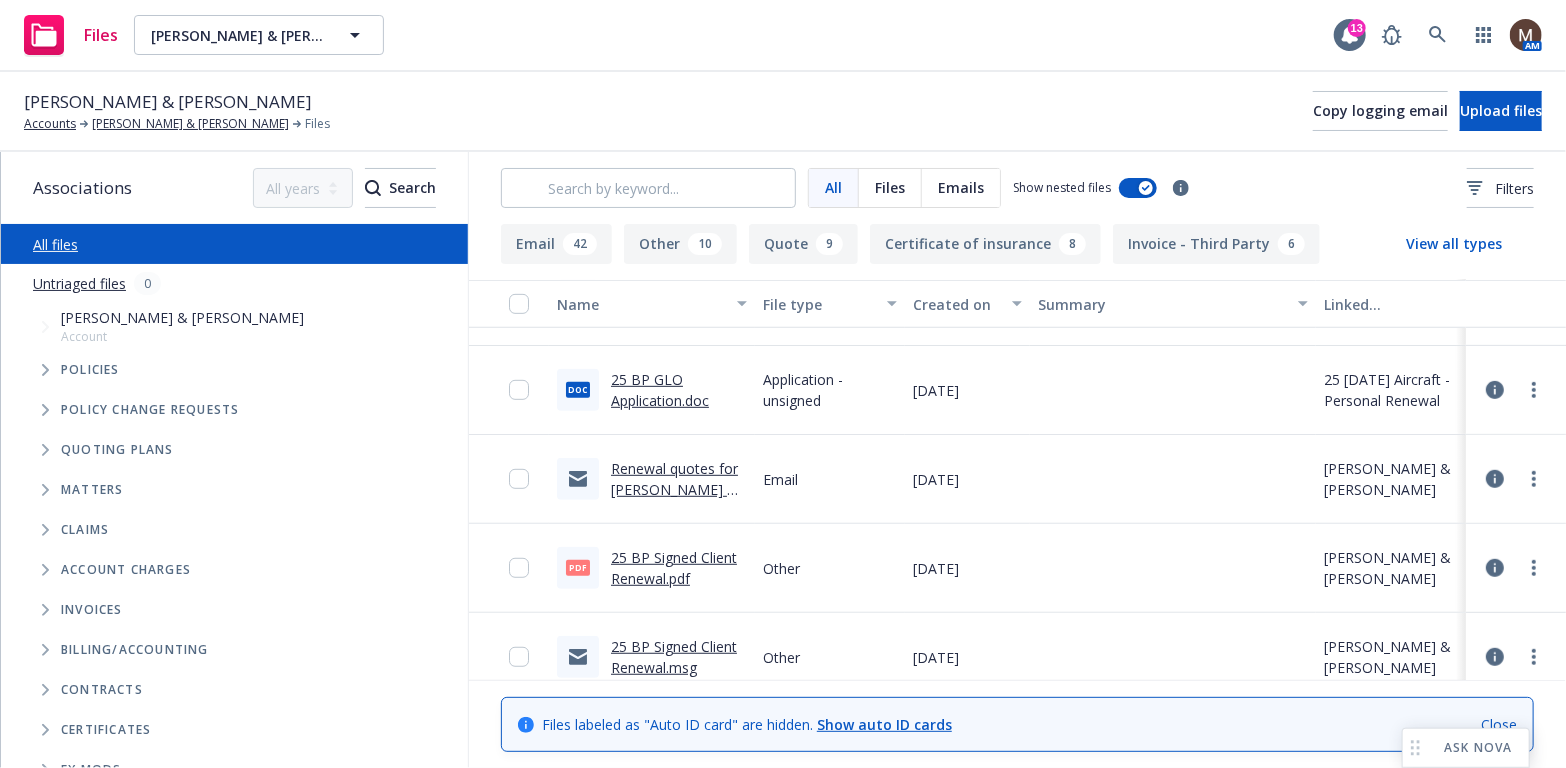 click on "25 BP Signed Client Renewal.pdf" at bounding box center [674, 568] 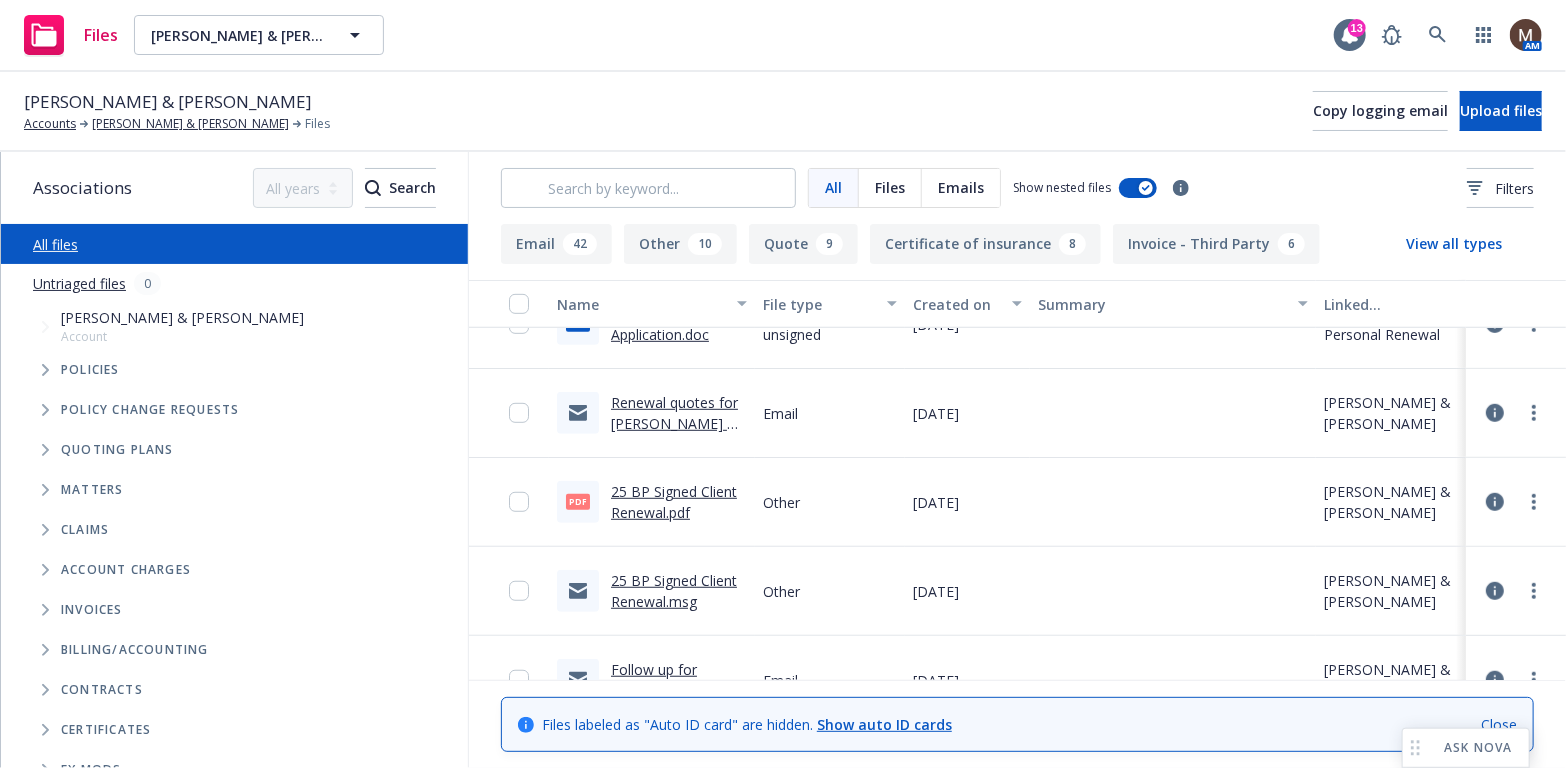 scroll, scrollTop: 700, scrollLeft: 0, axis: vertical 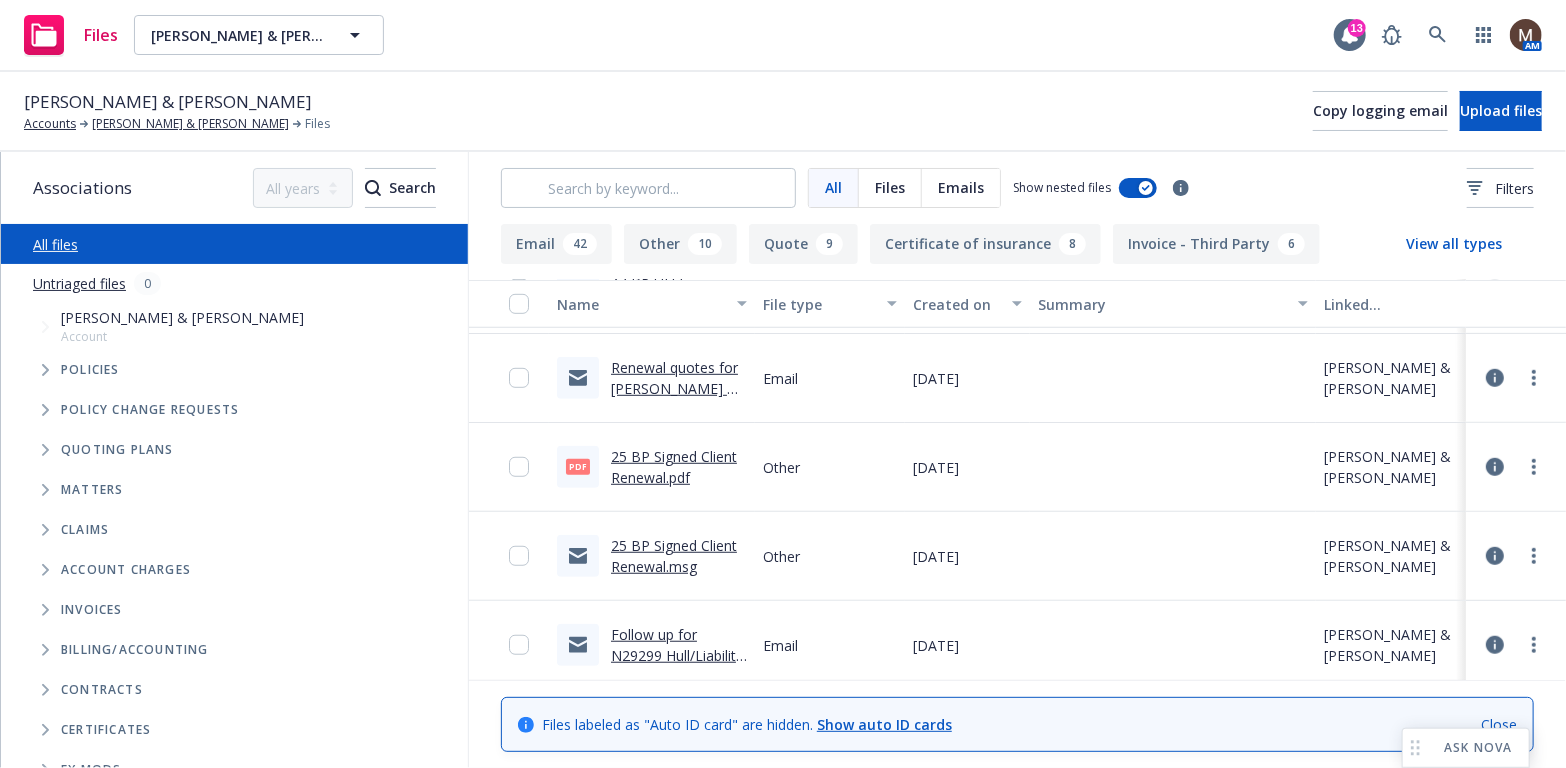 click on "25 BP Signed Client Renewal.pdf" at bounding box center (674, 467) 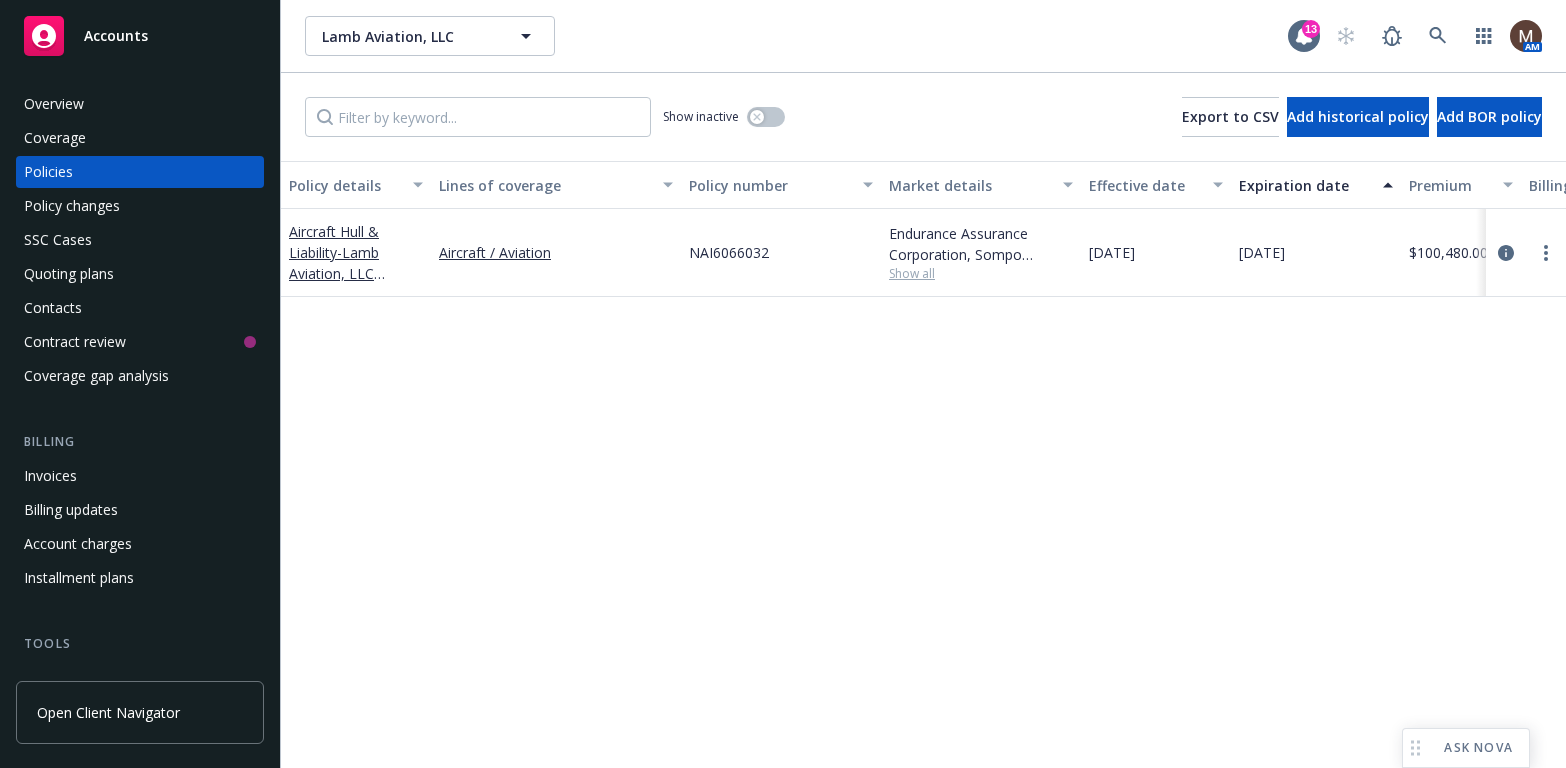 scroll, scrollTop: 0, scrollLeft: 0, axis: both 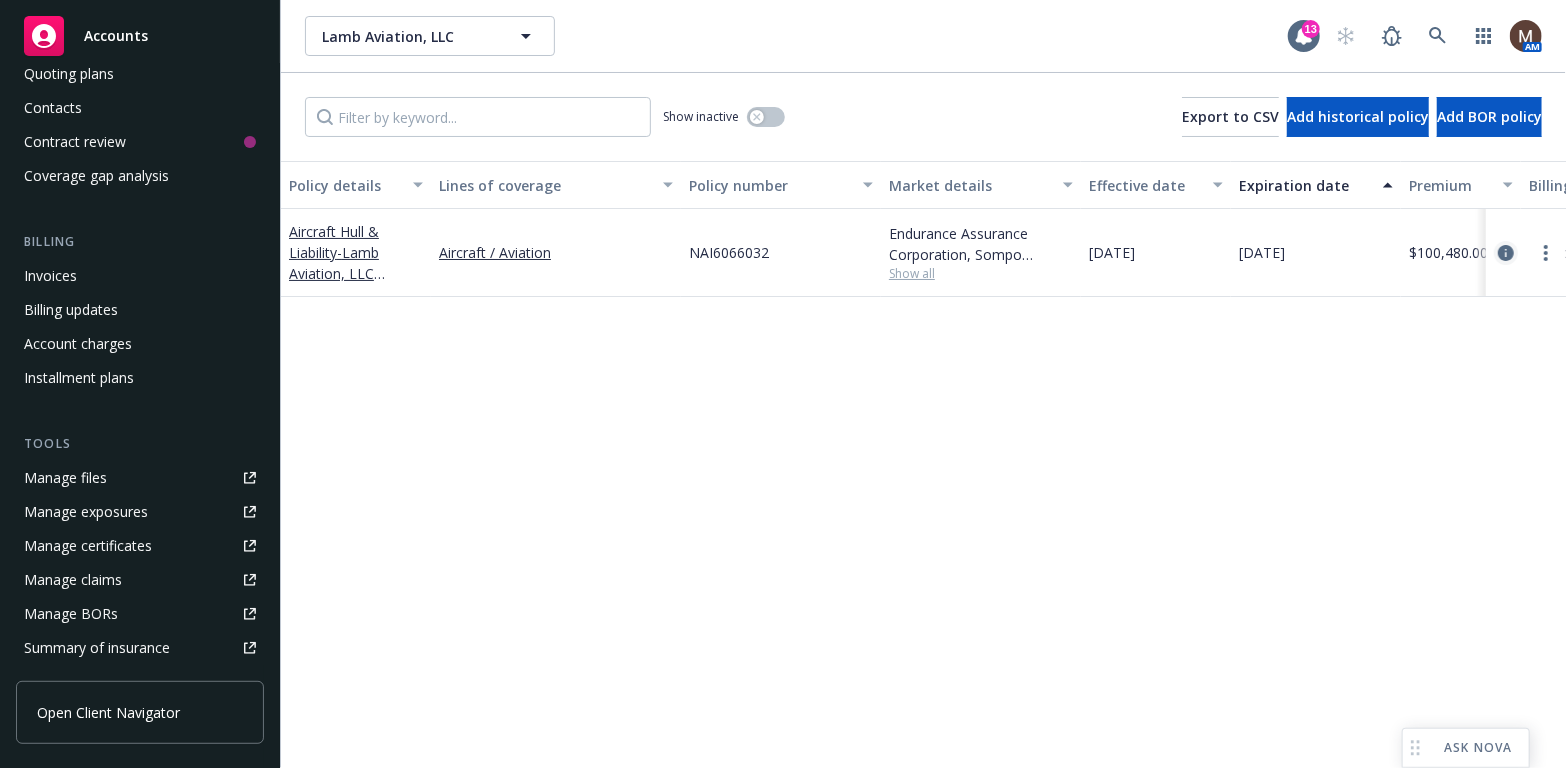 click 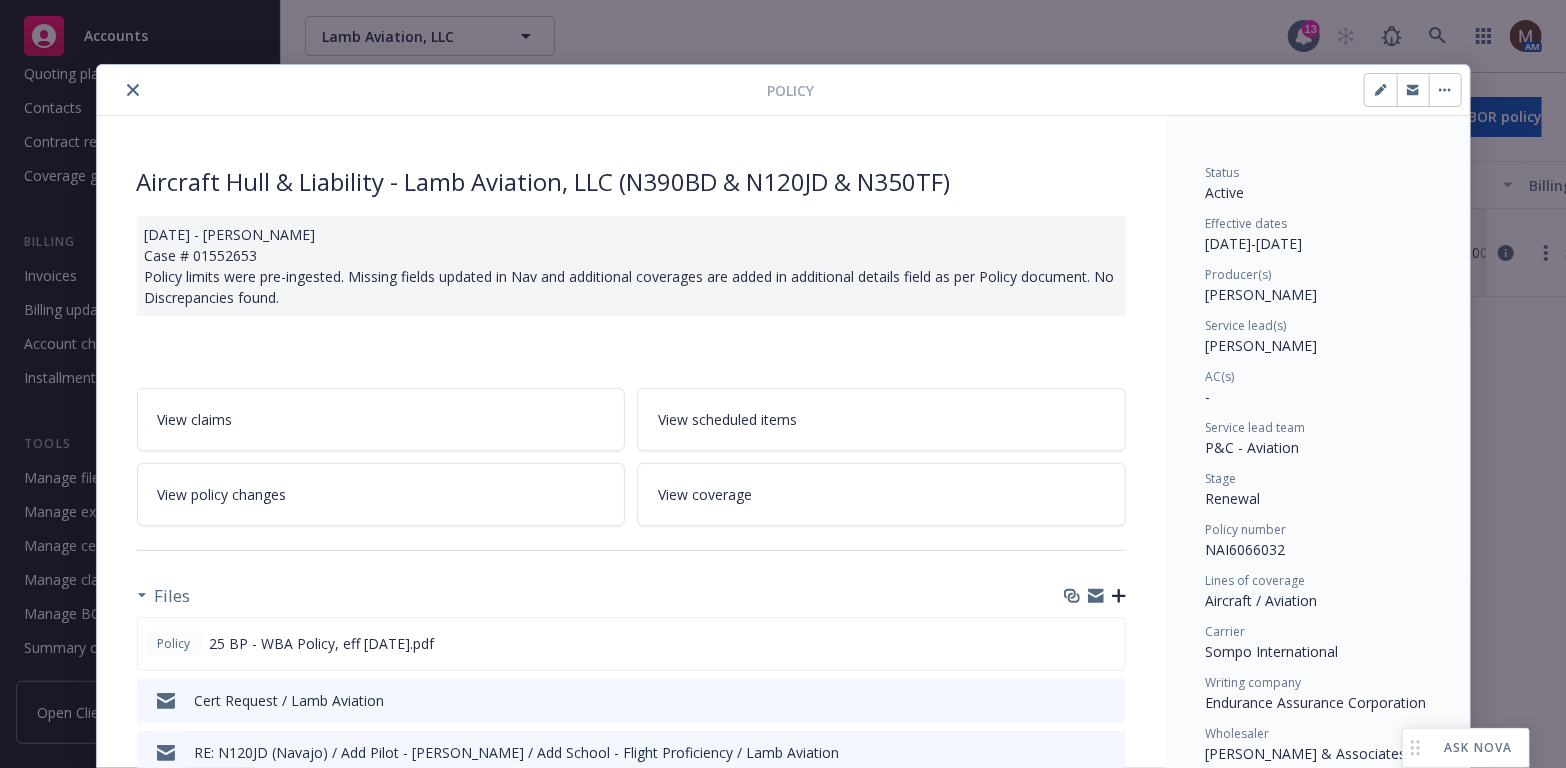 click 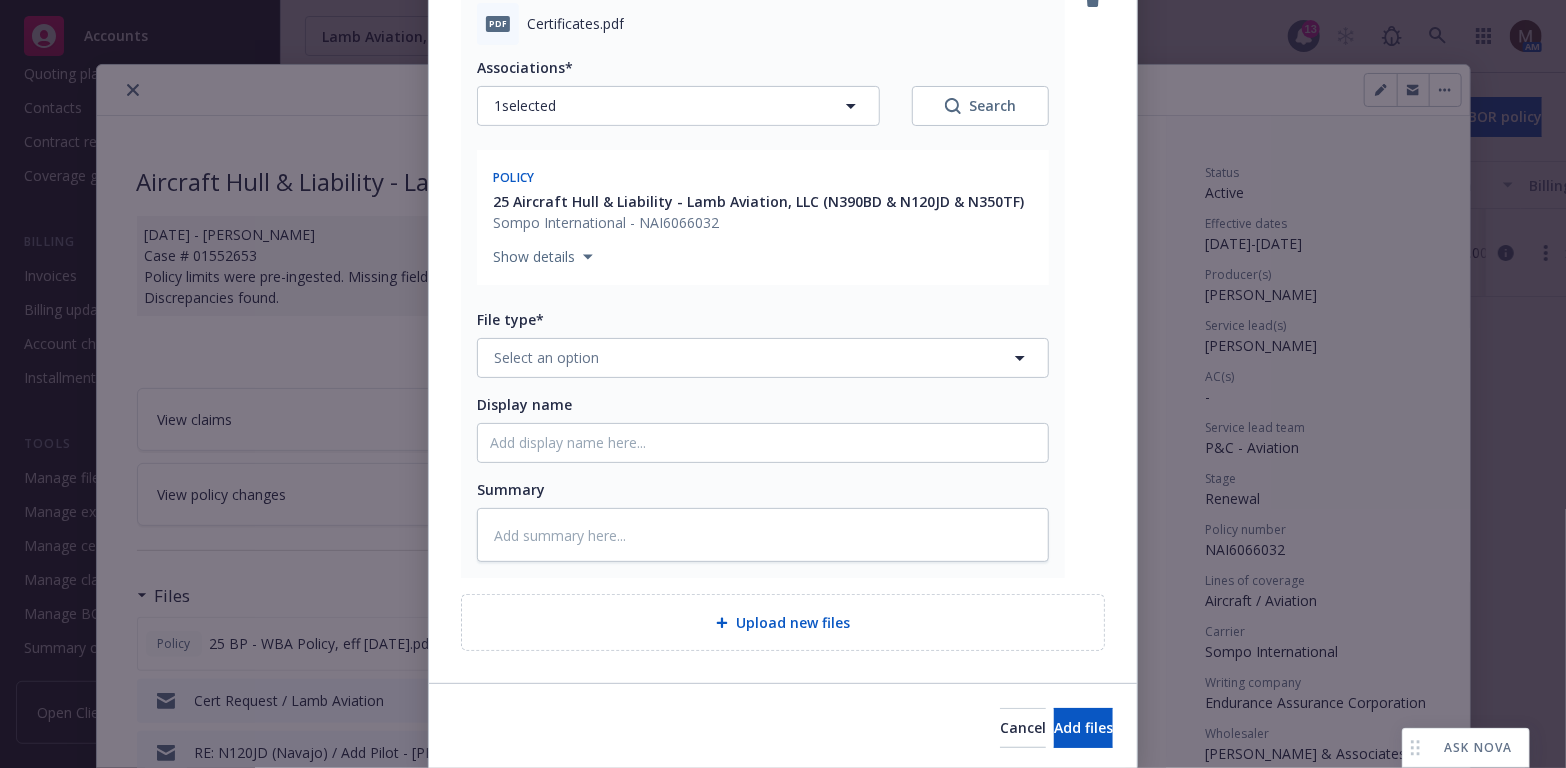 scroll, scrollTop: 300, scrollLeft: 0, axis: vertical 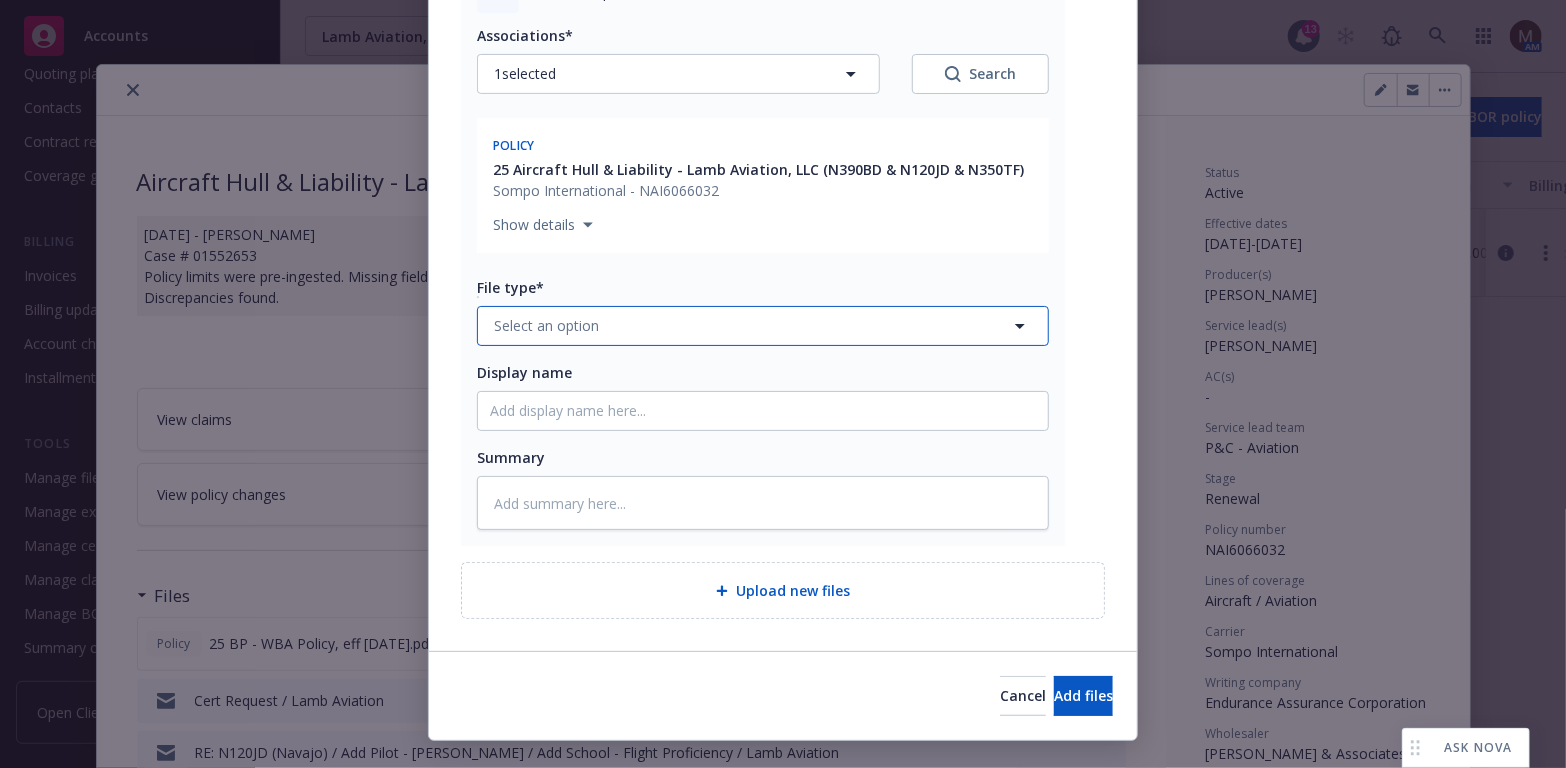 click 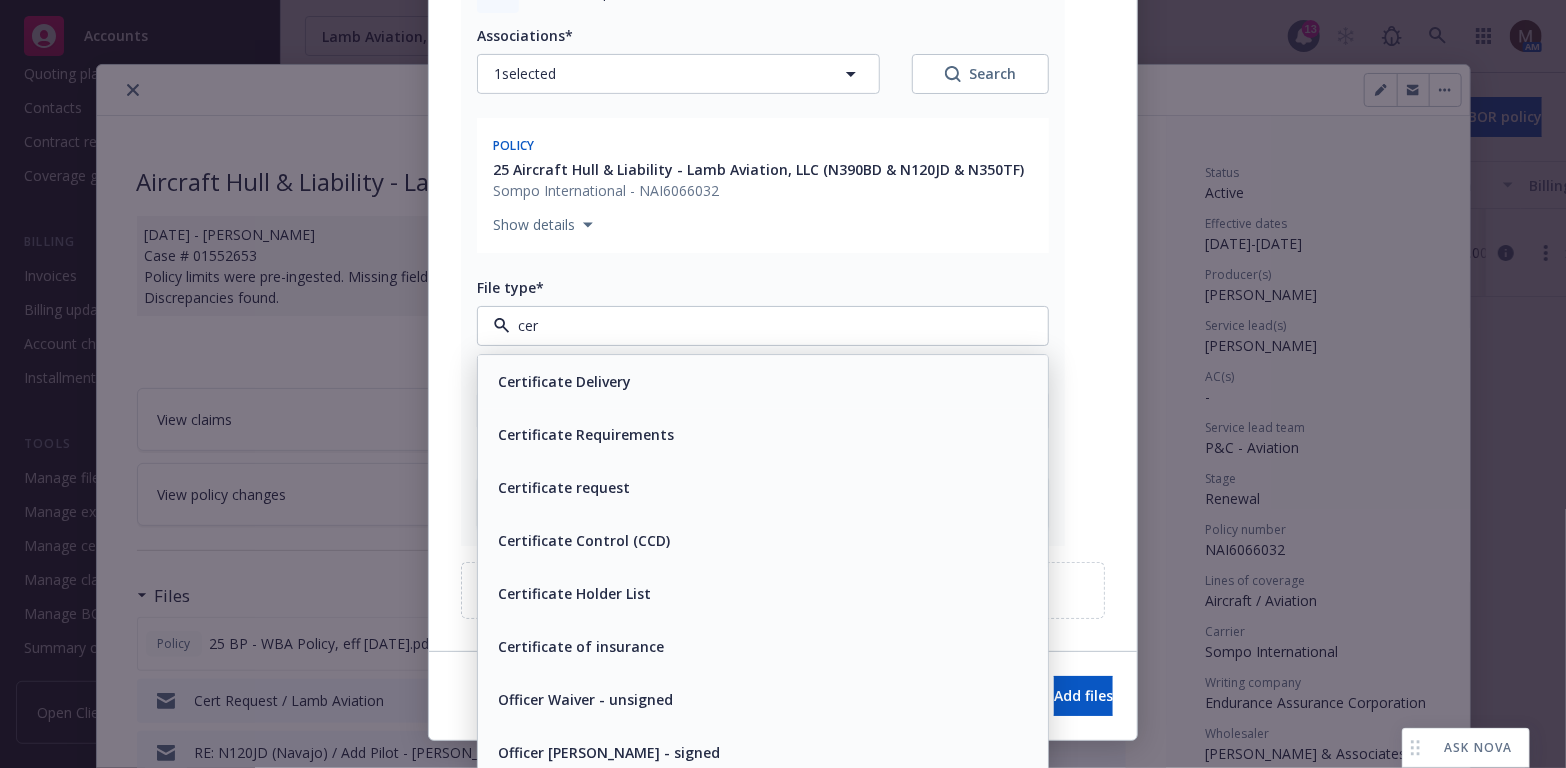 type on "cert" 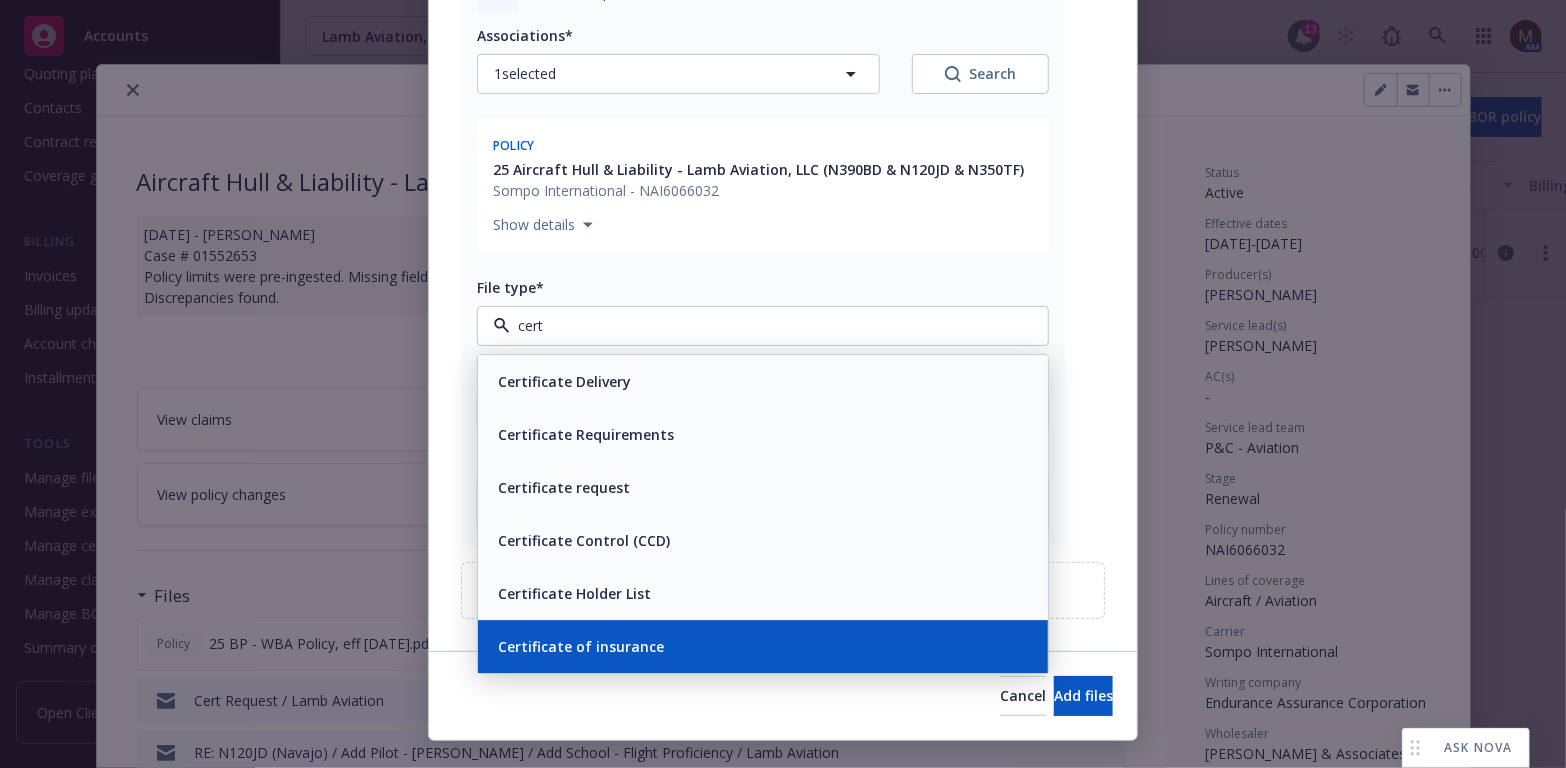 click on "Certificate of insurance" at bounding box center [581, 646] 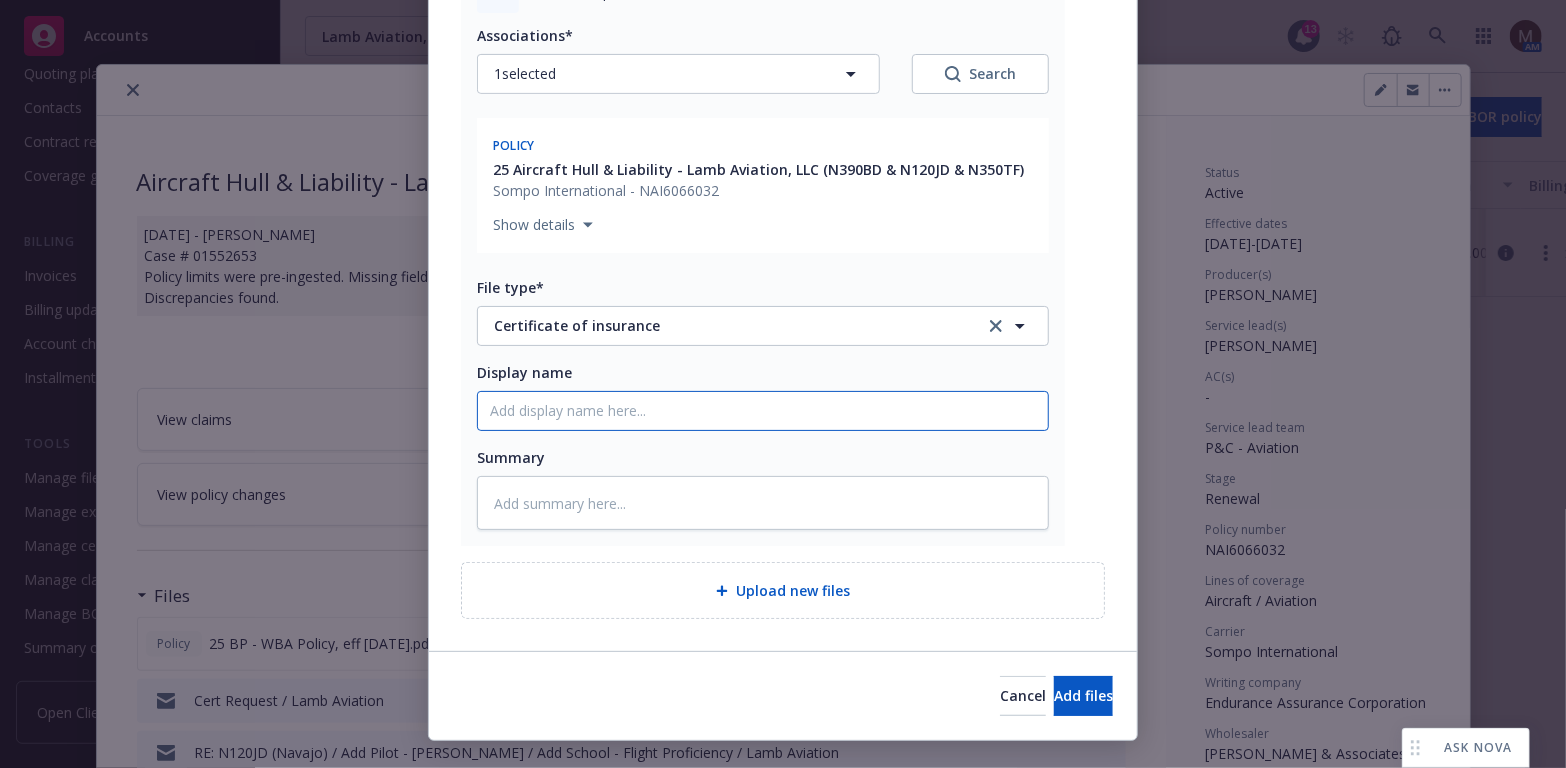 click on "Display name" at bounding box center [763, 411] 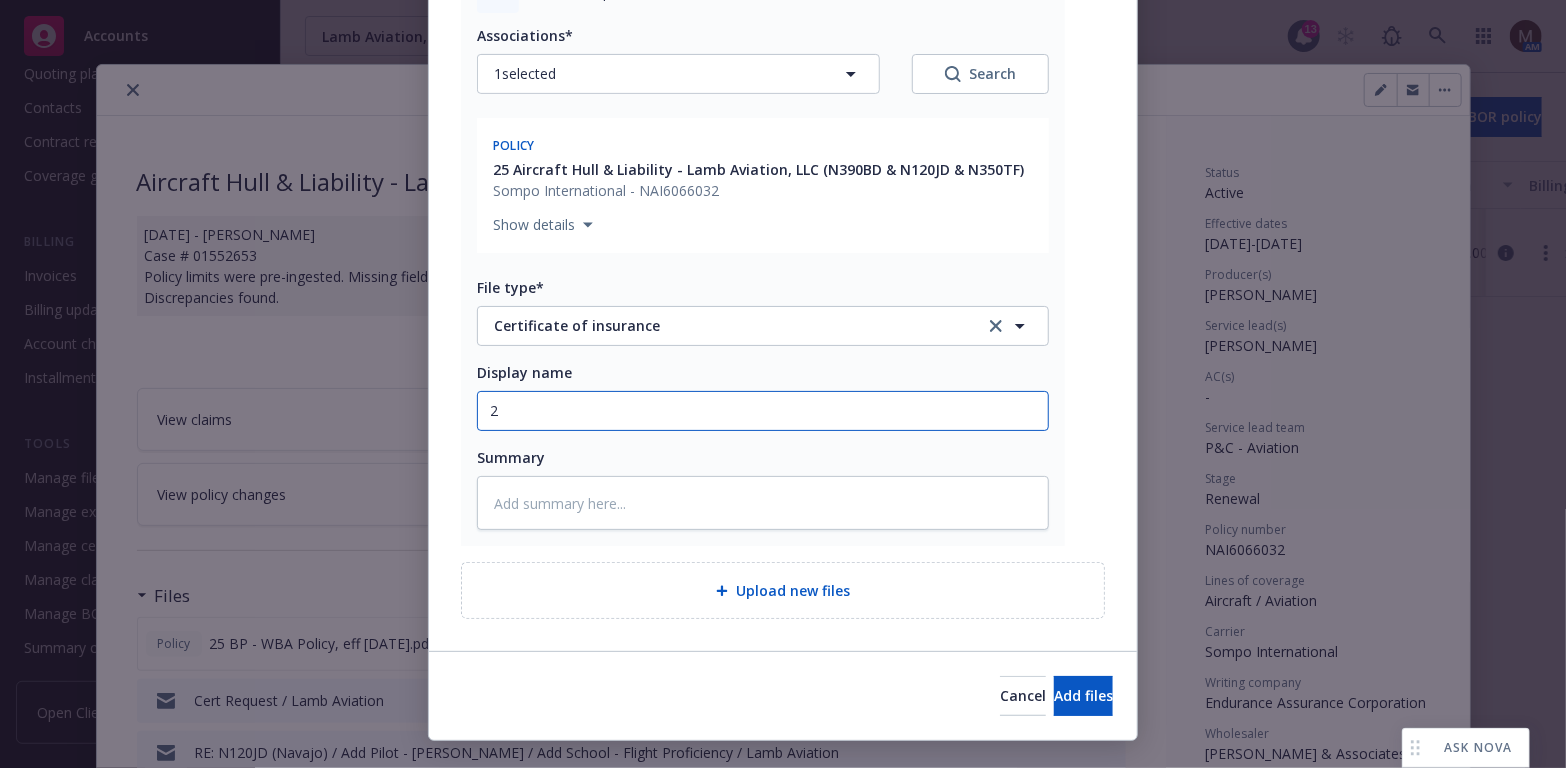 type on "x" 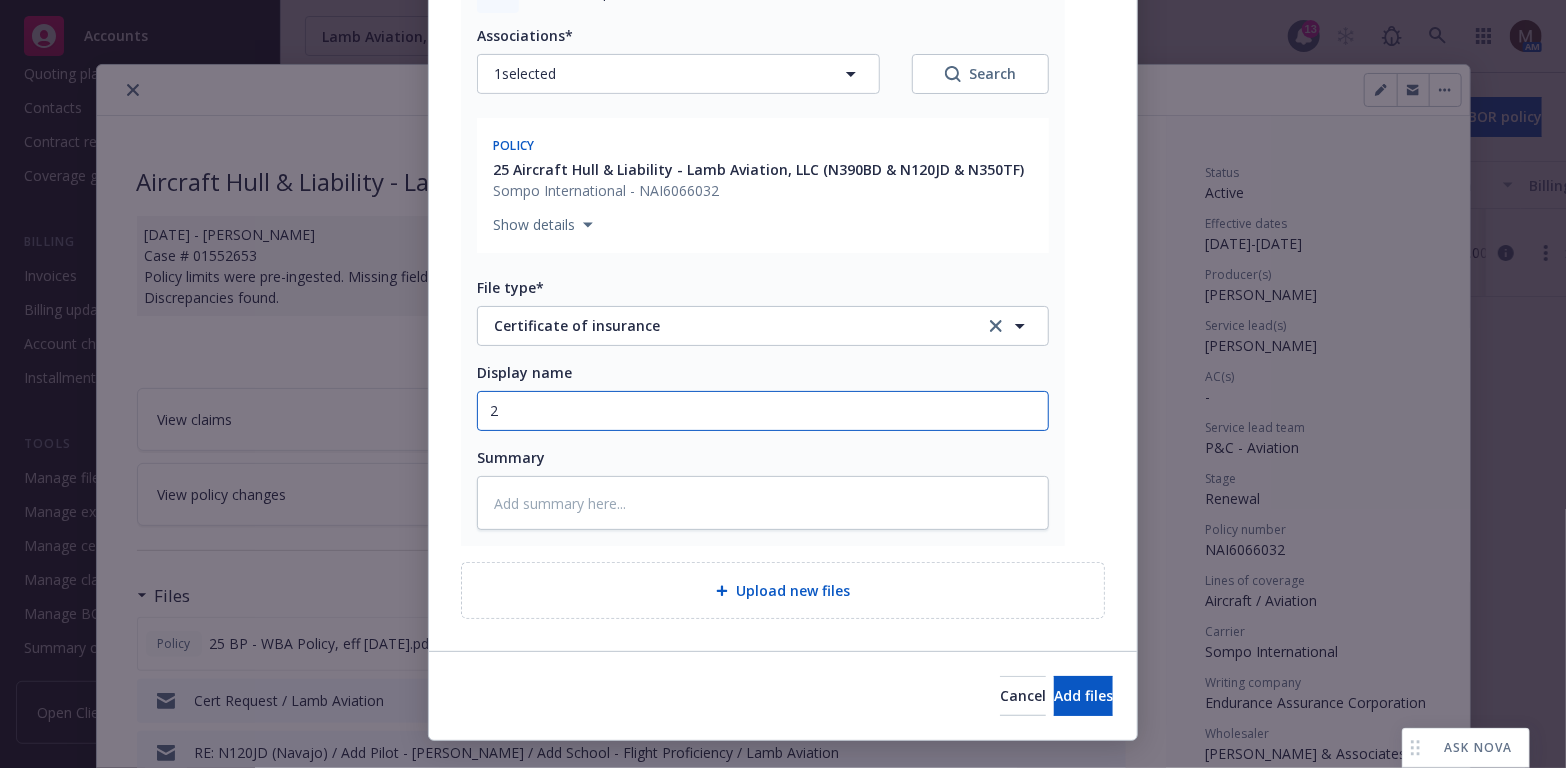 type on "25" 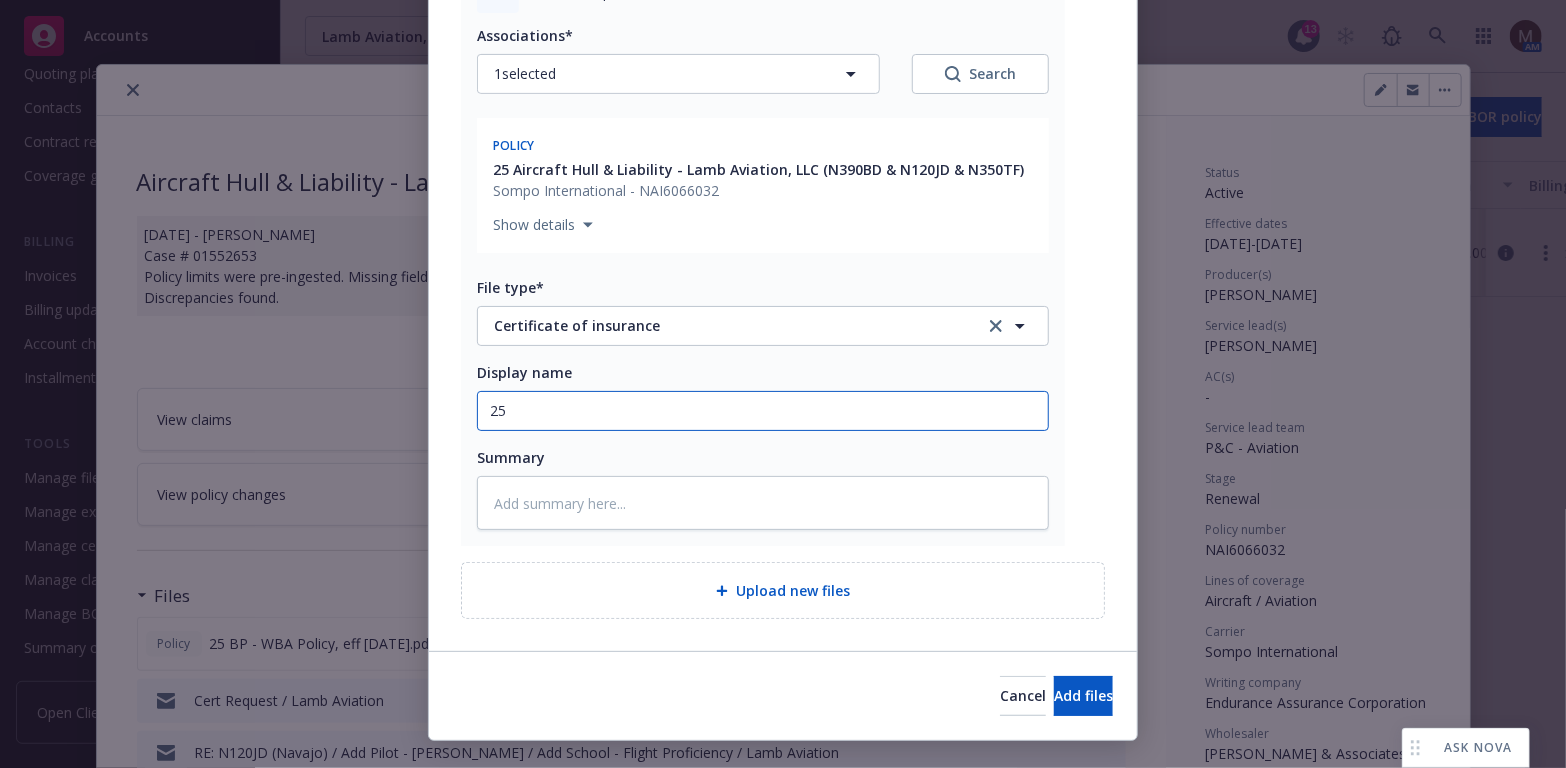type on "x" 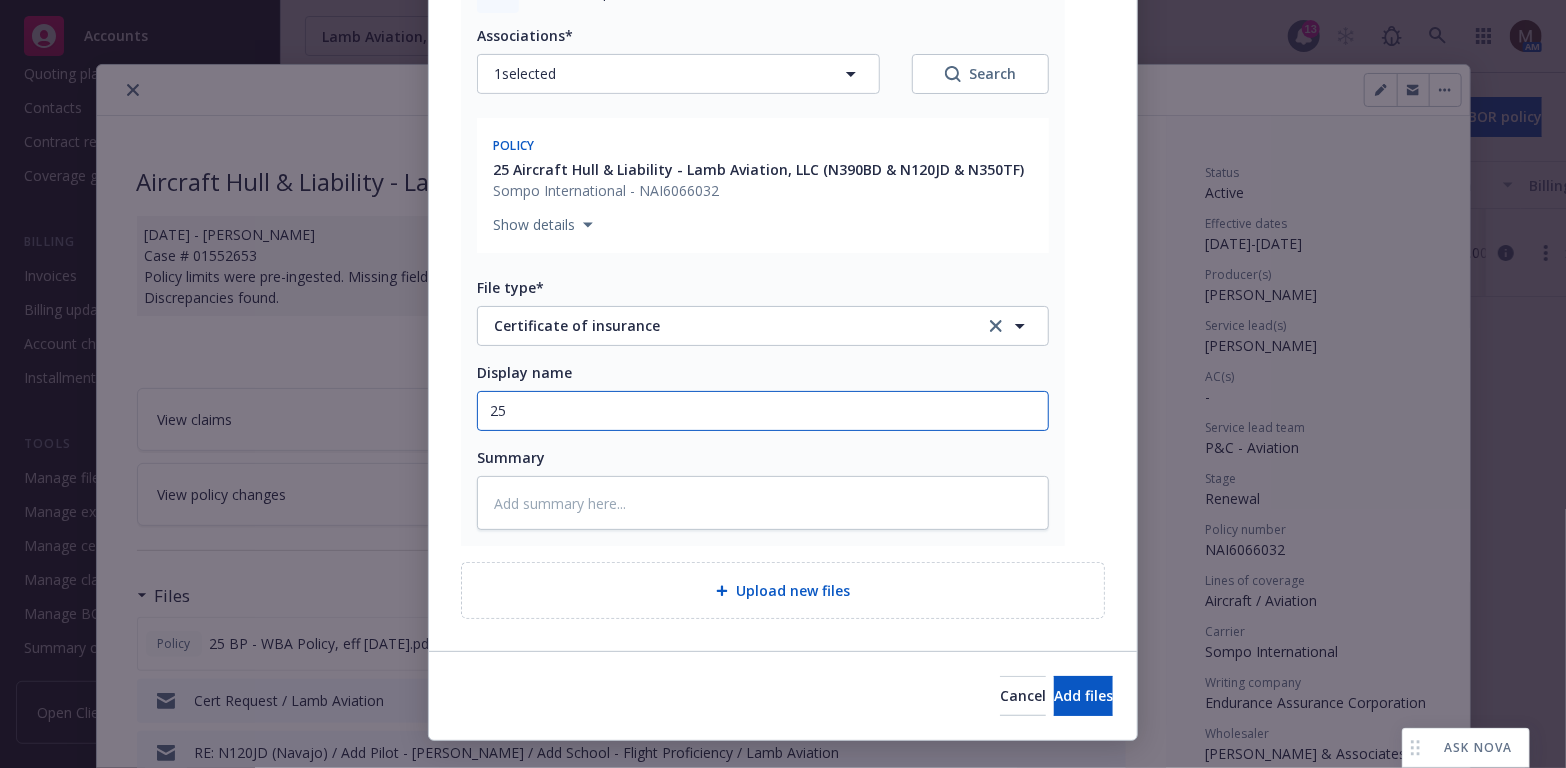 type on "25" 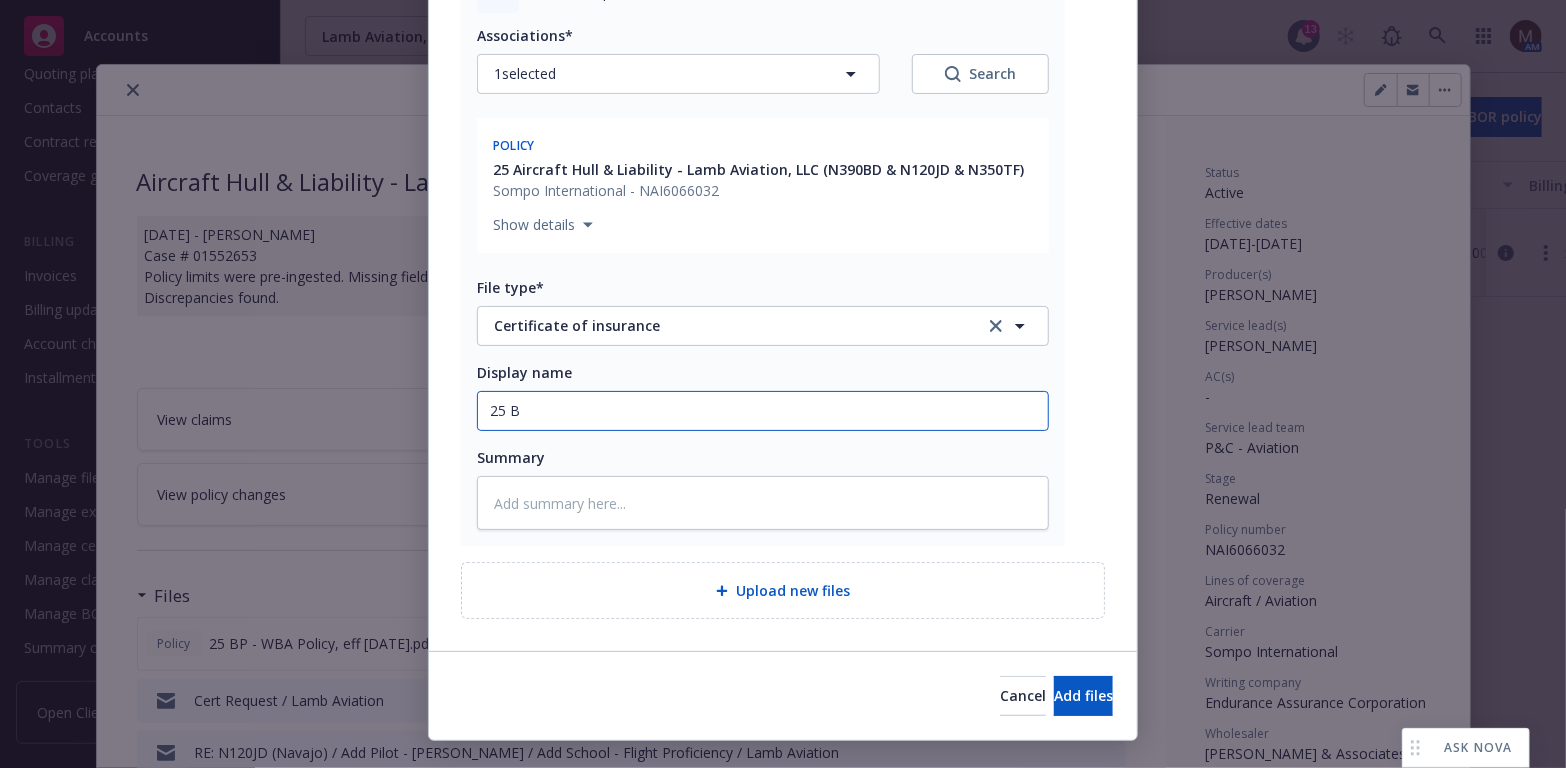 type on "x" 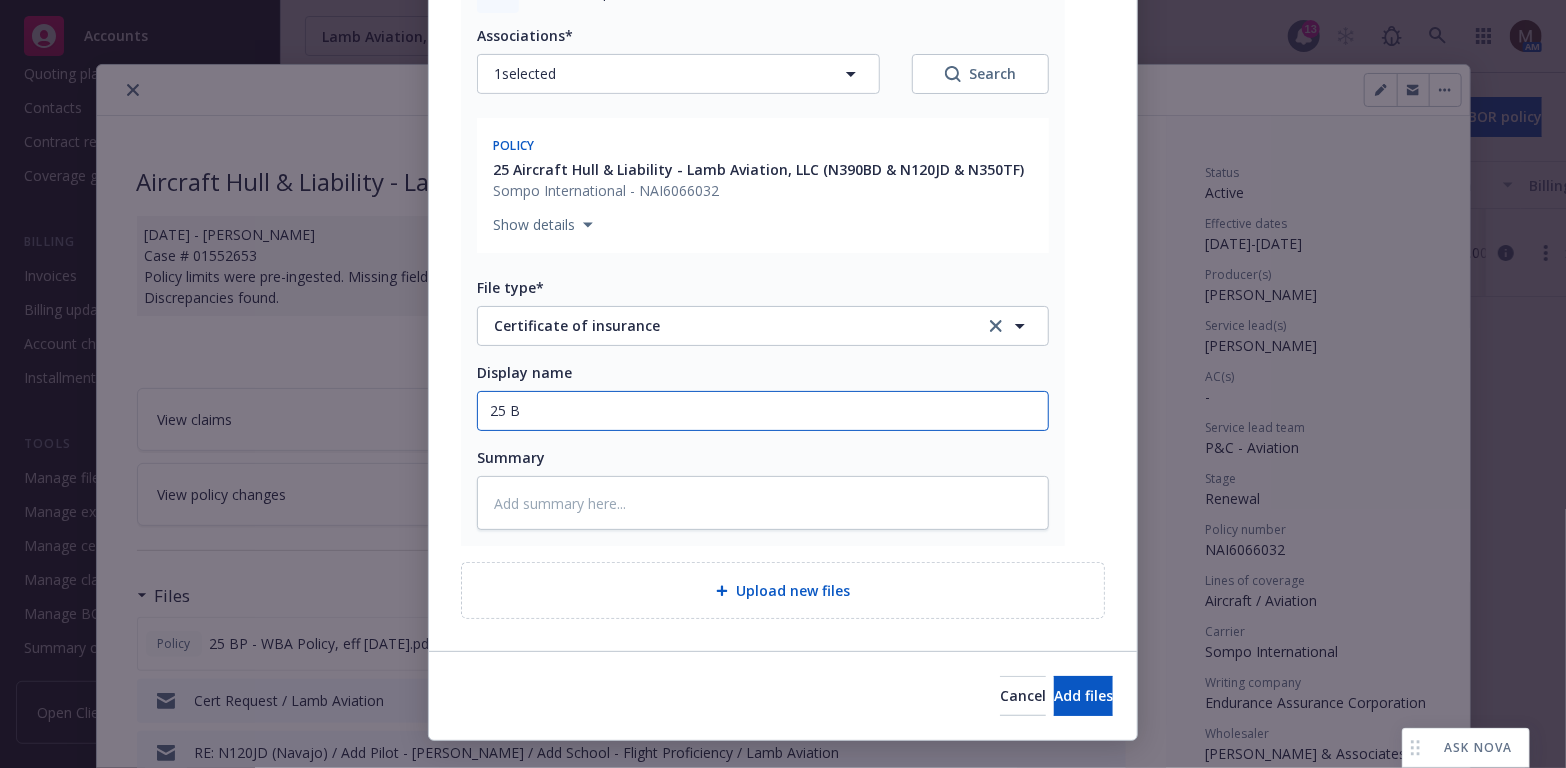 type on "25 BP" 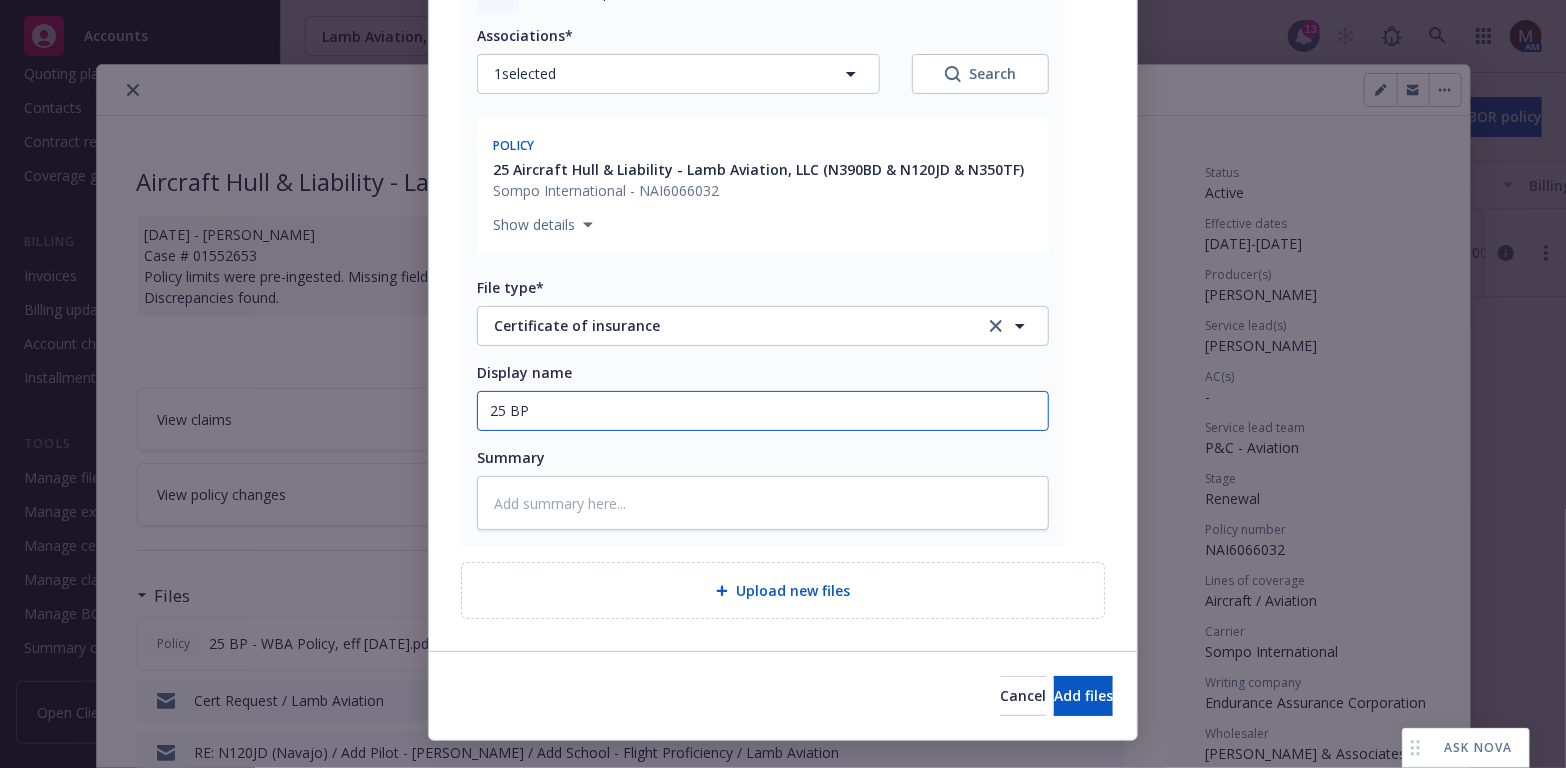 type on "x" 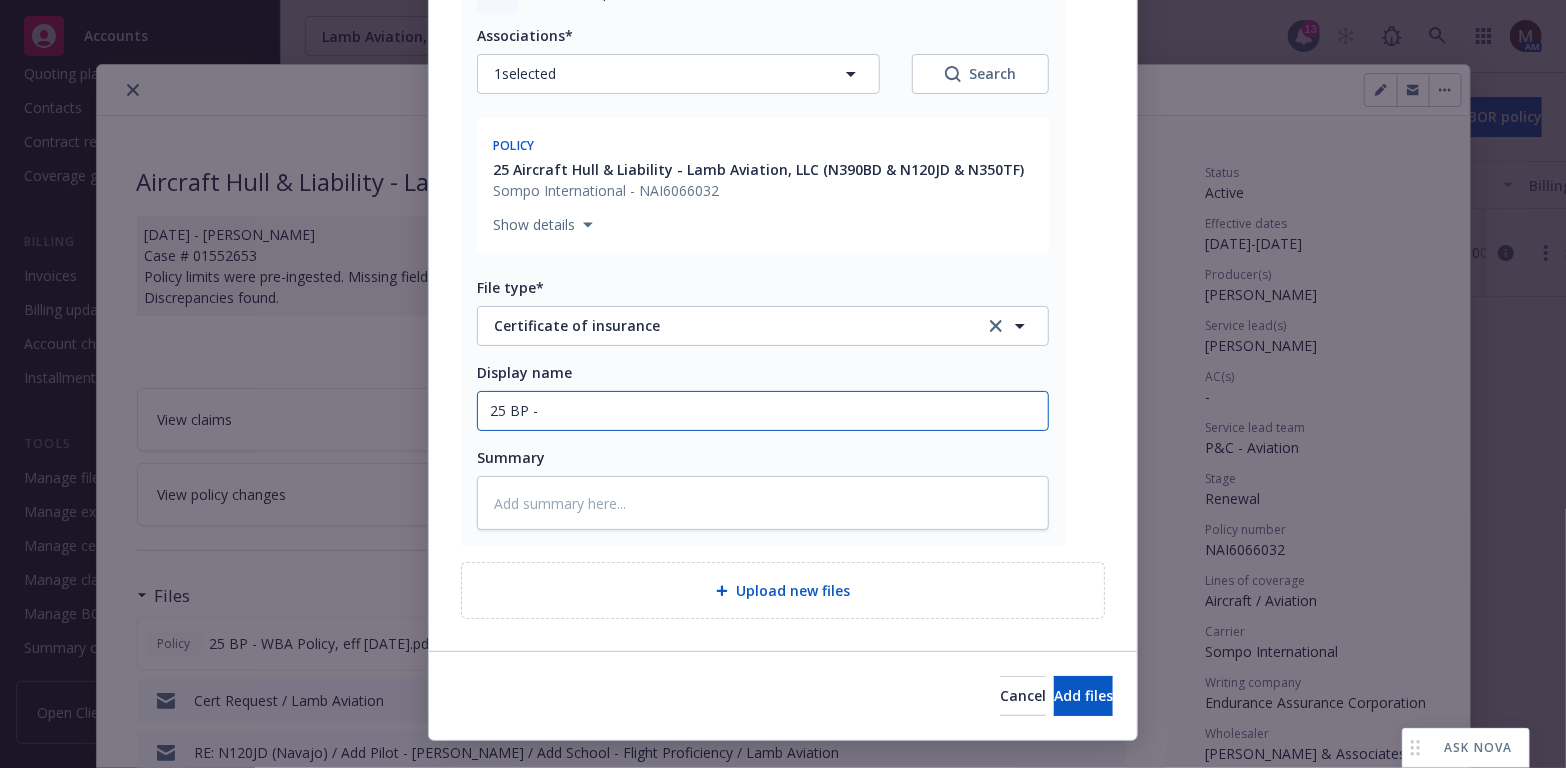 type on "x" 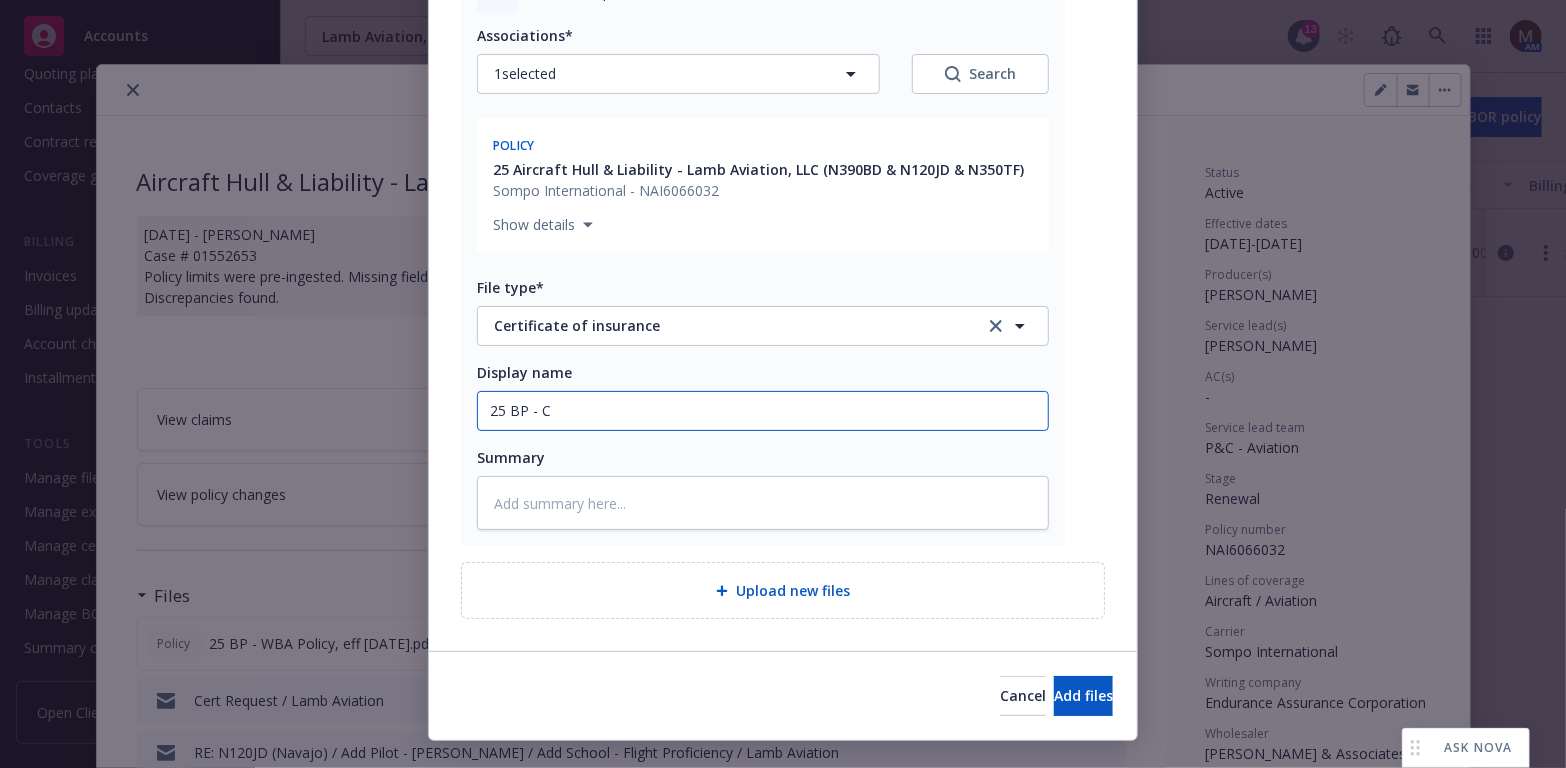 type on "x" 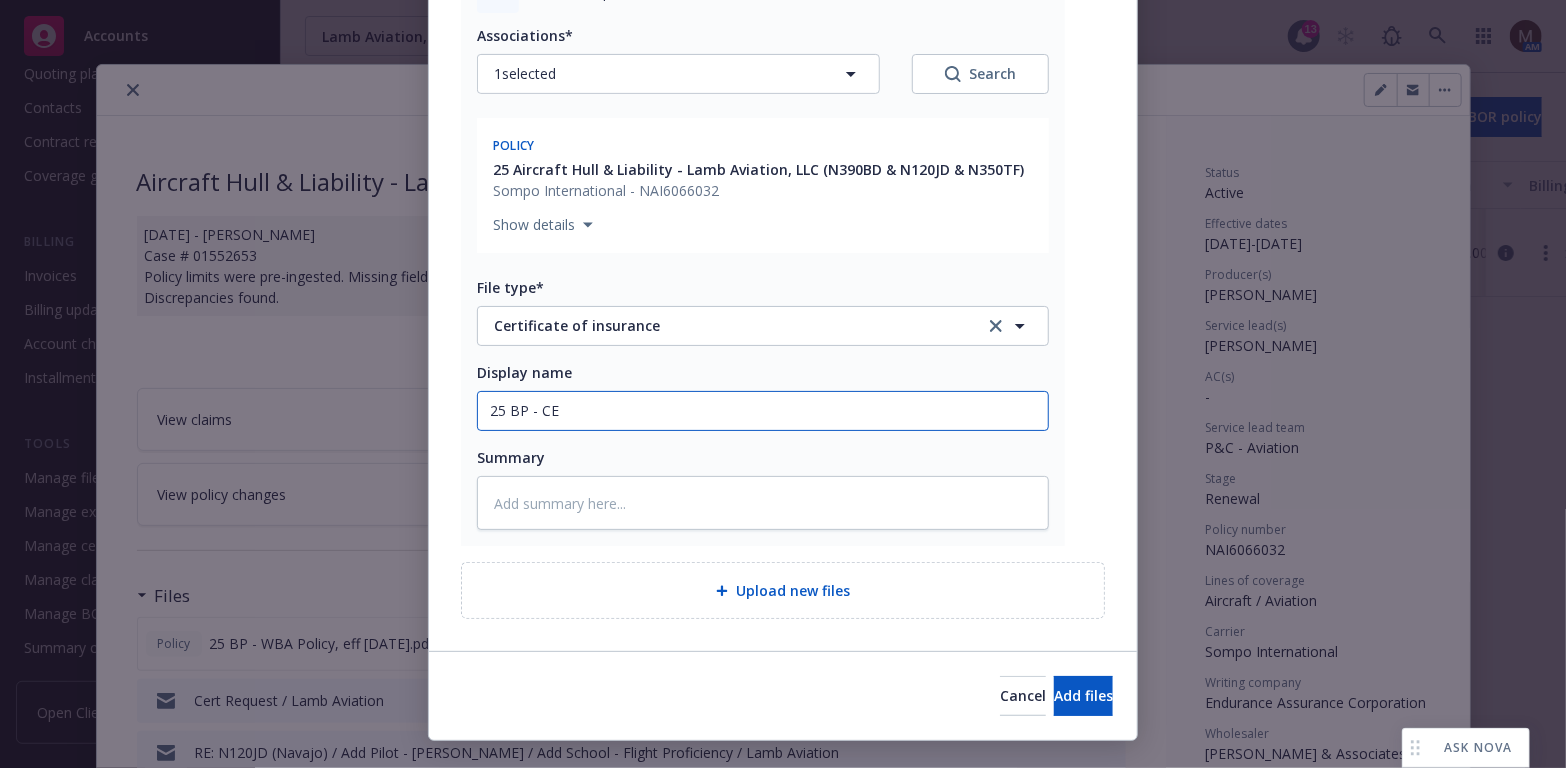 type on "x" 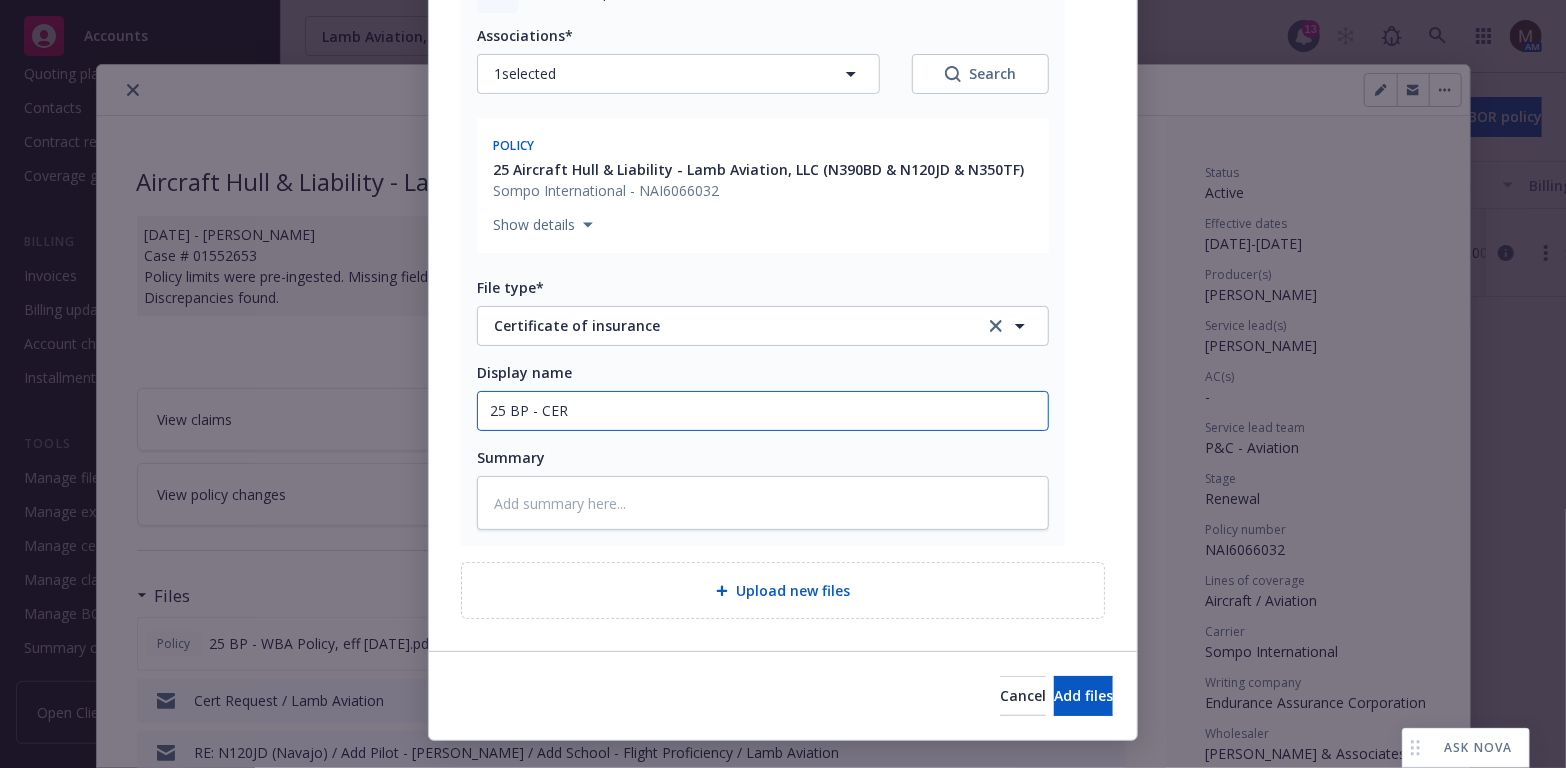 type on "x" 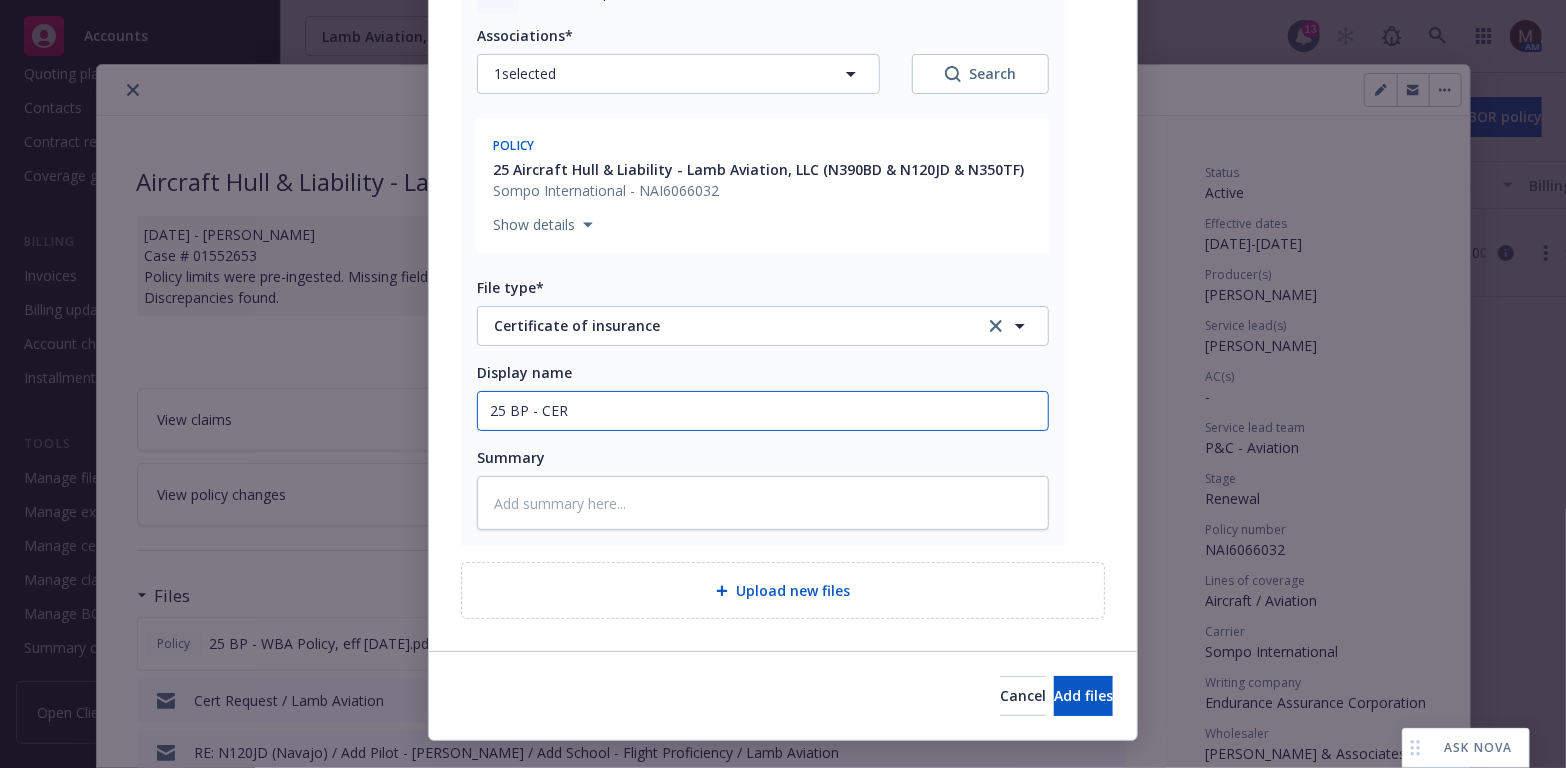 type on "25 BP - CERT" 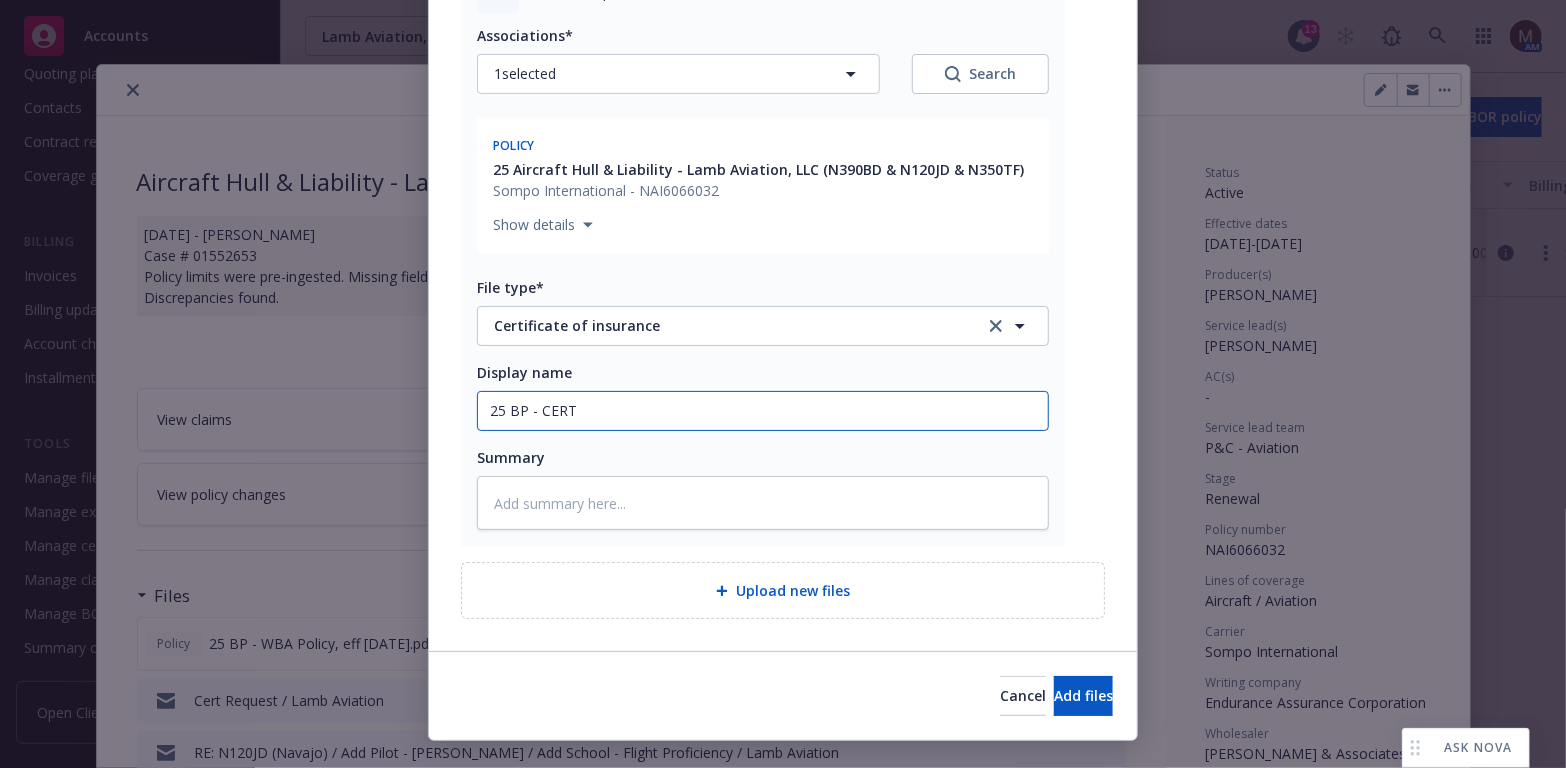 type on "x" 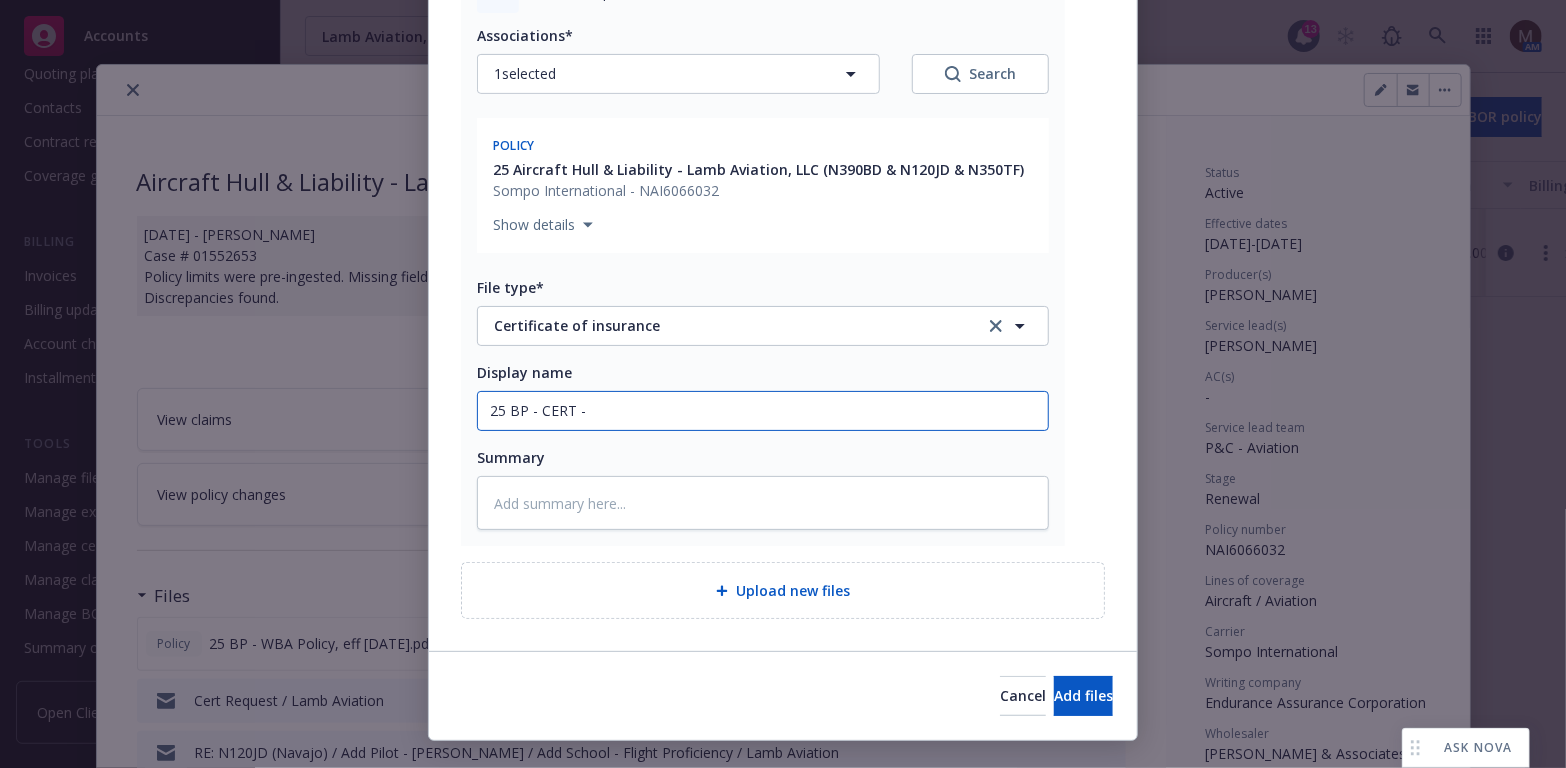 type on "x" 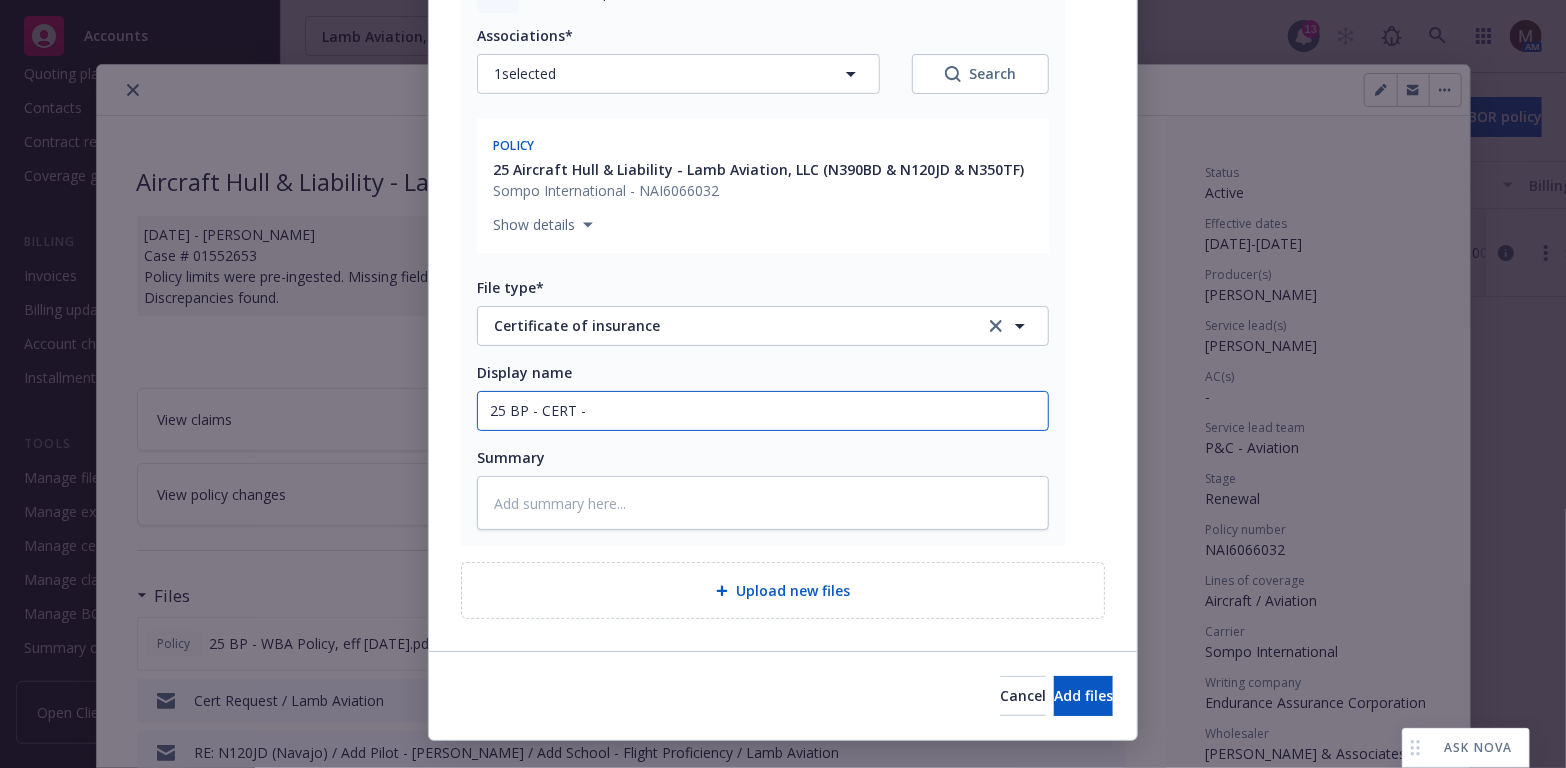type on "25 BP - CERT -" 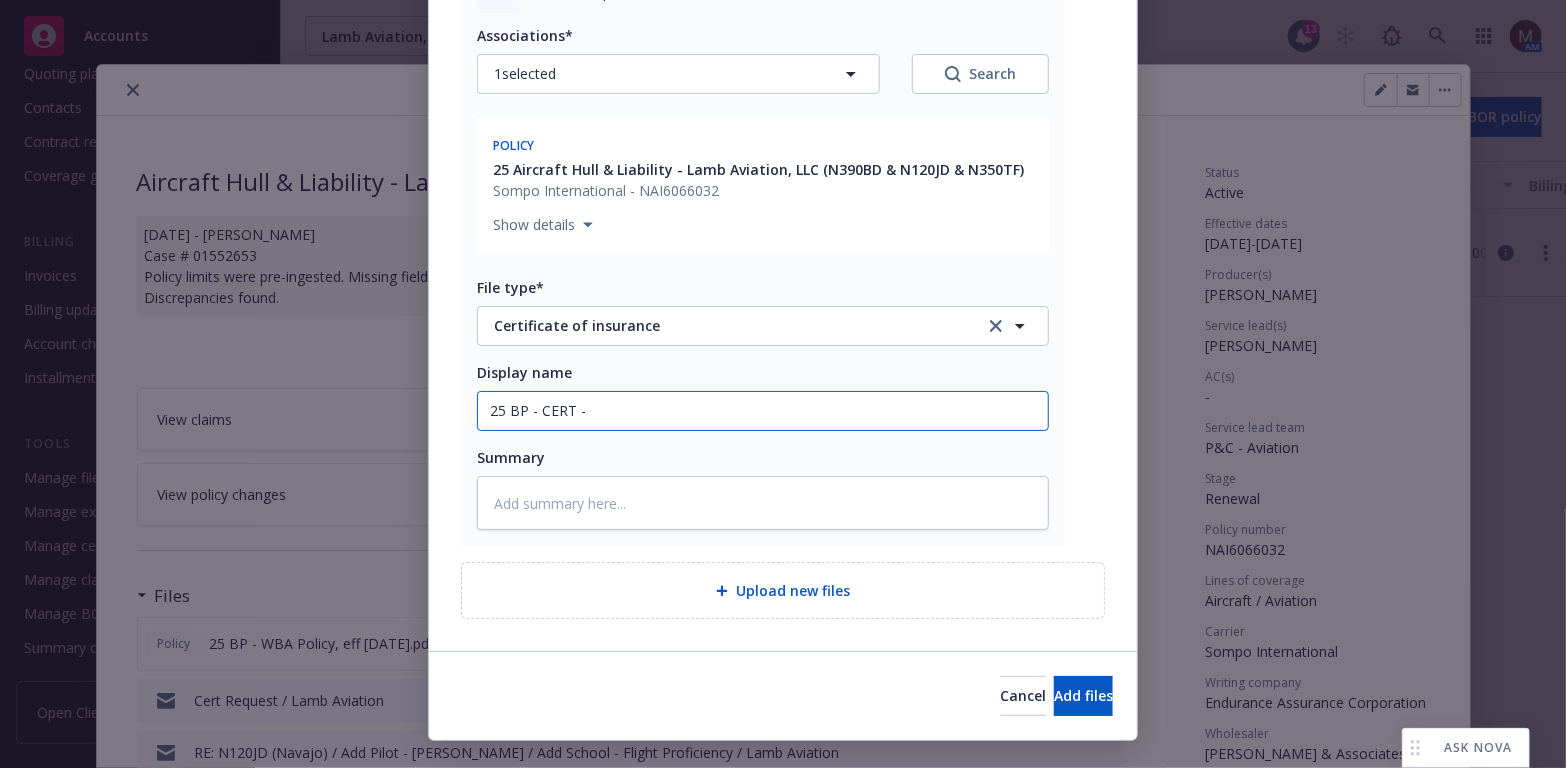 type on "x" 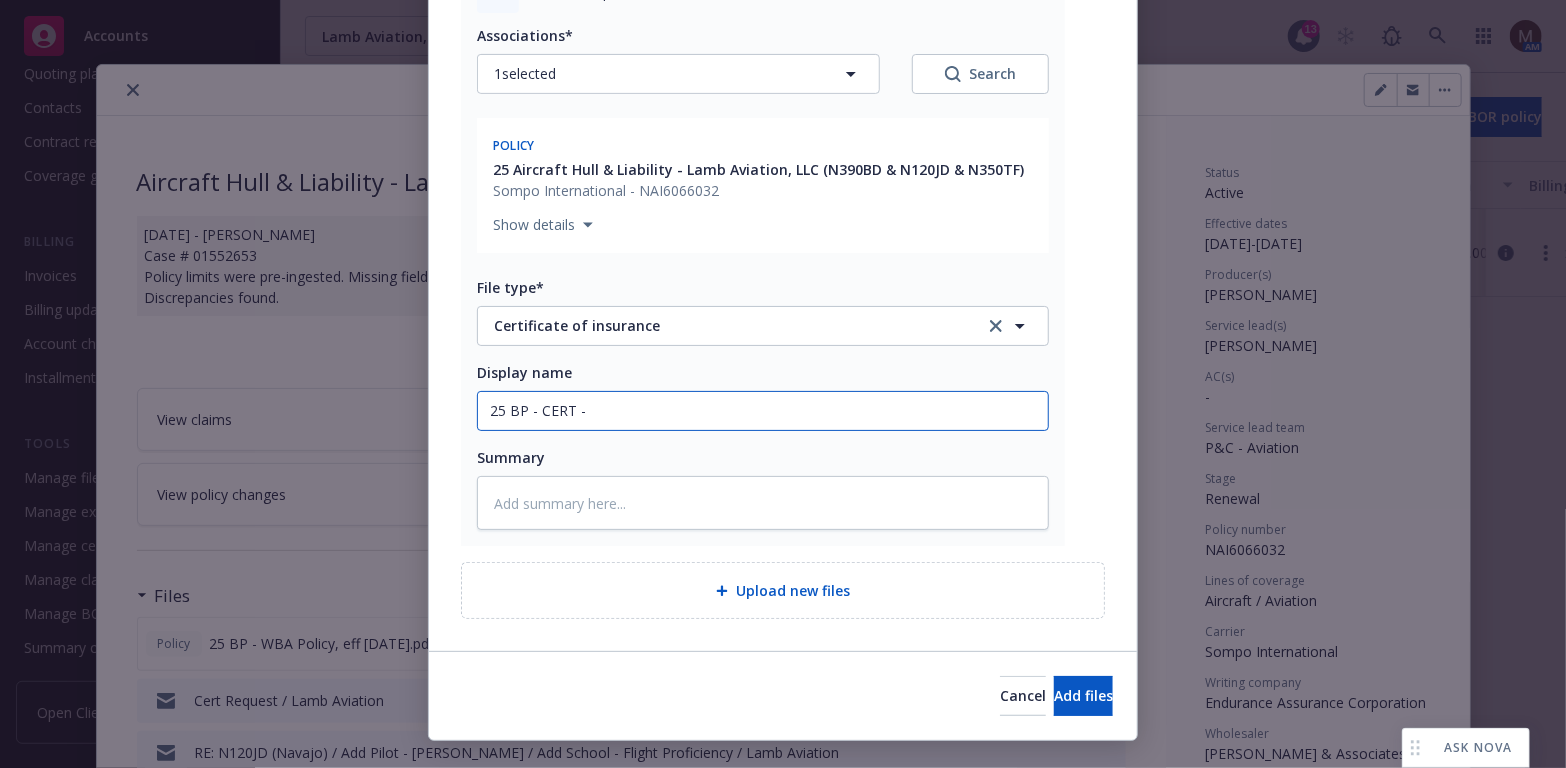 type on "25 BP - CERT - T" 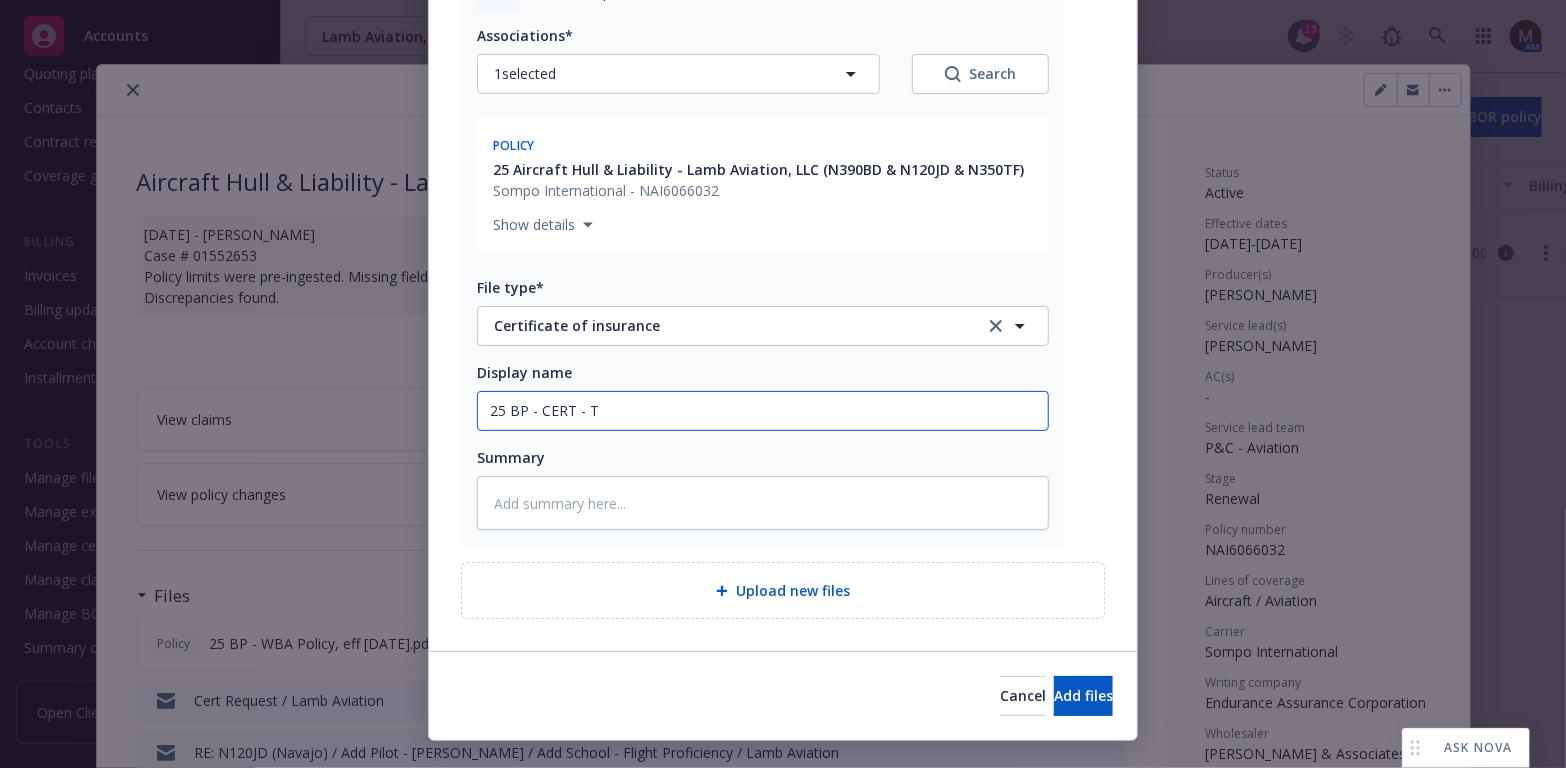 type on "x" 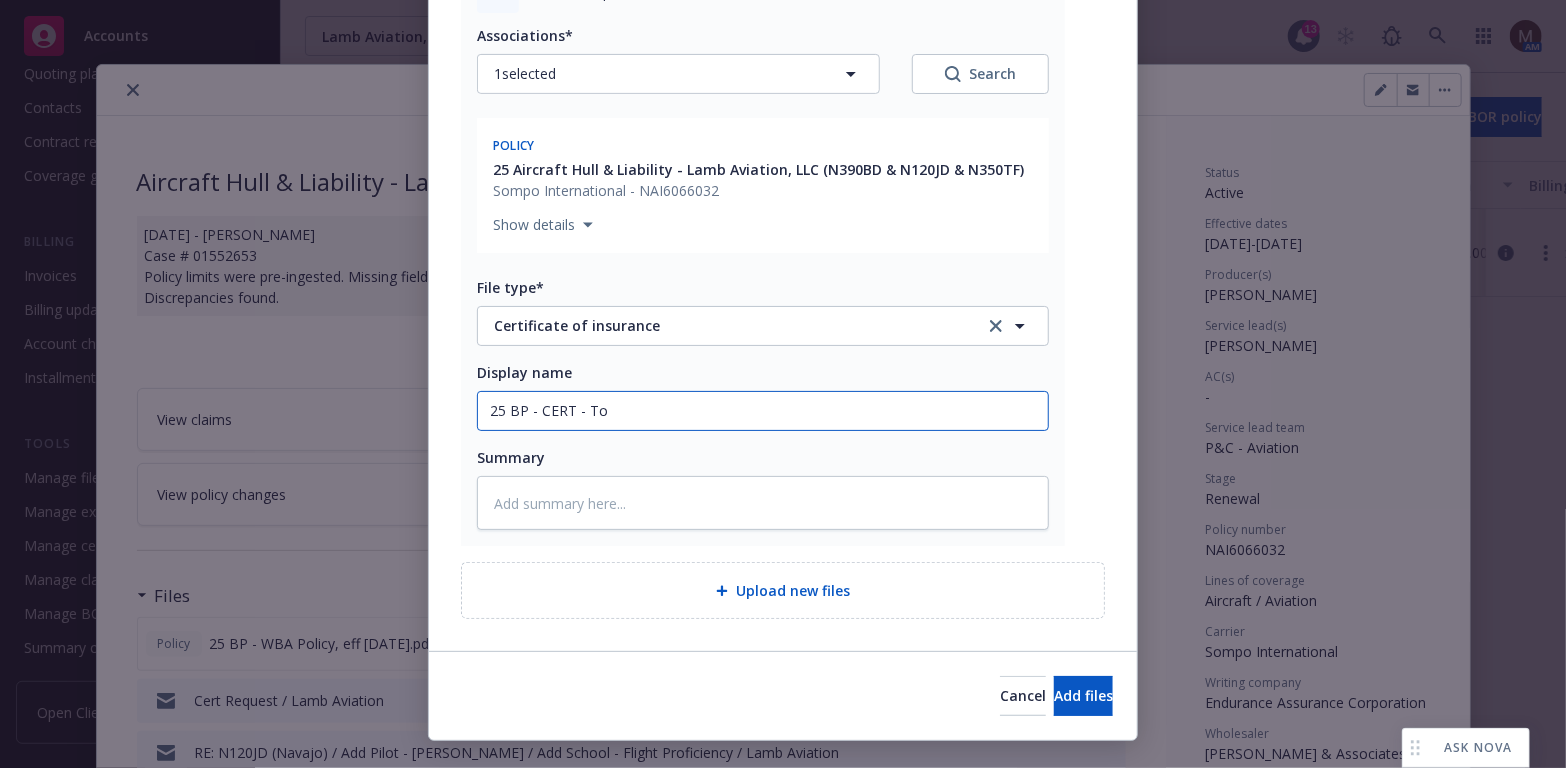 type on "x" 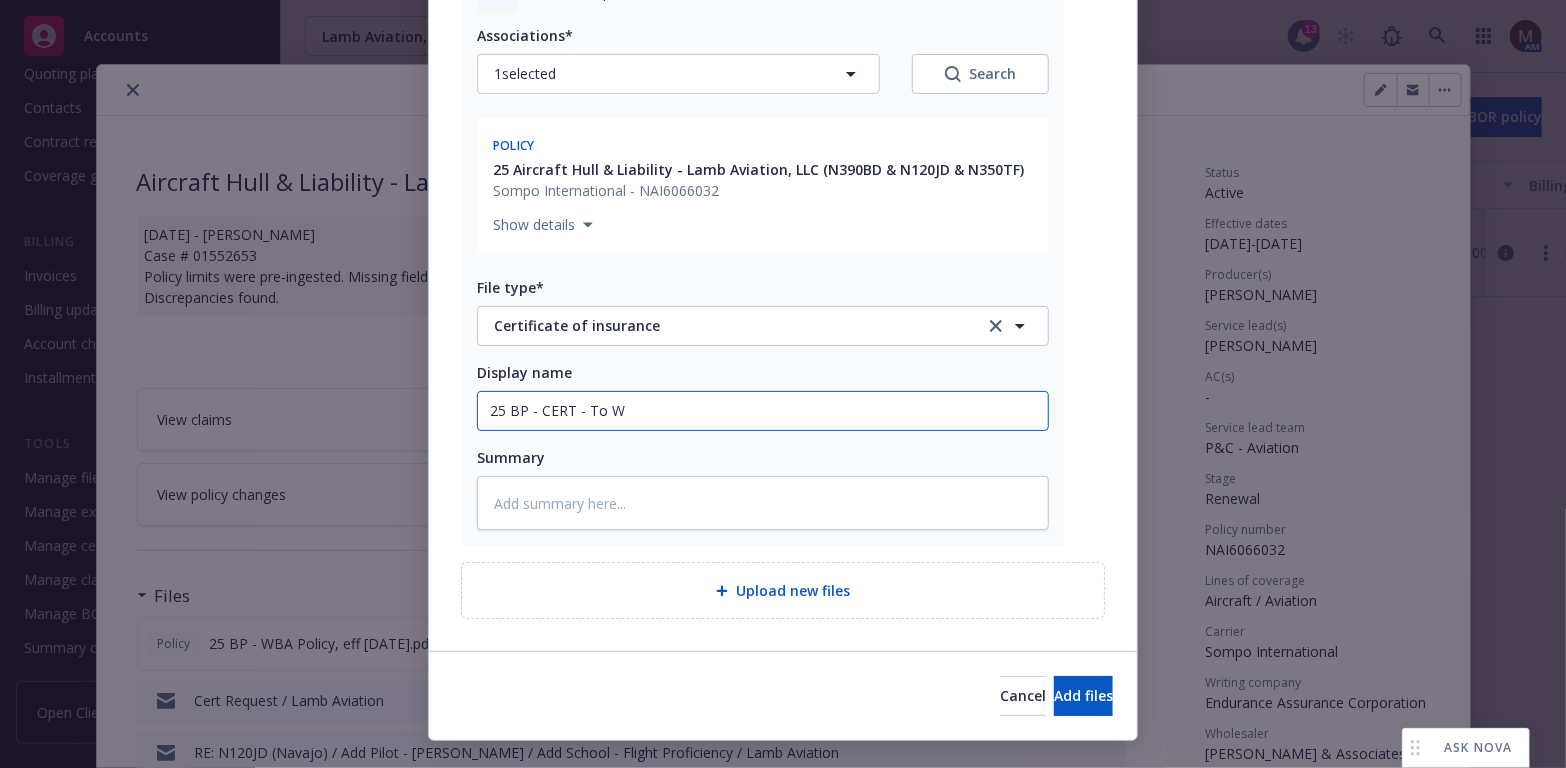 type on "x" 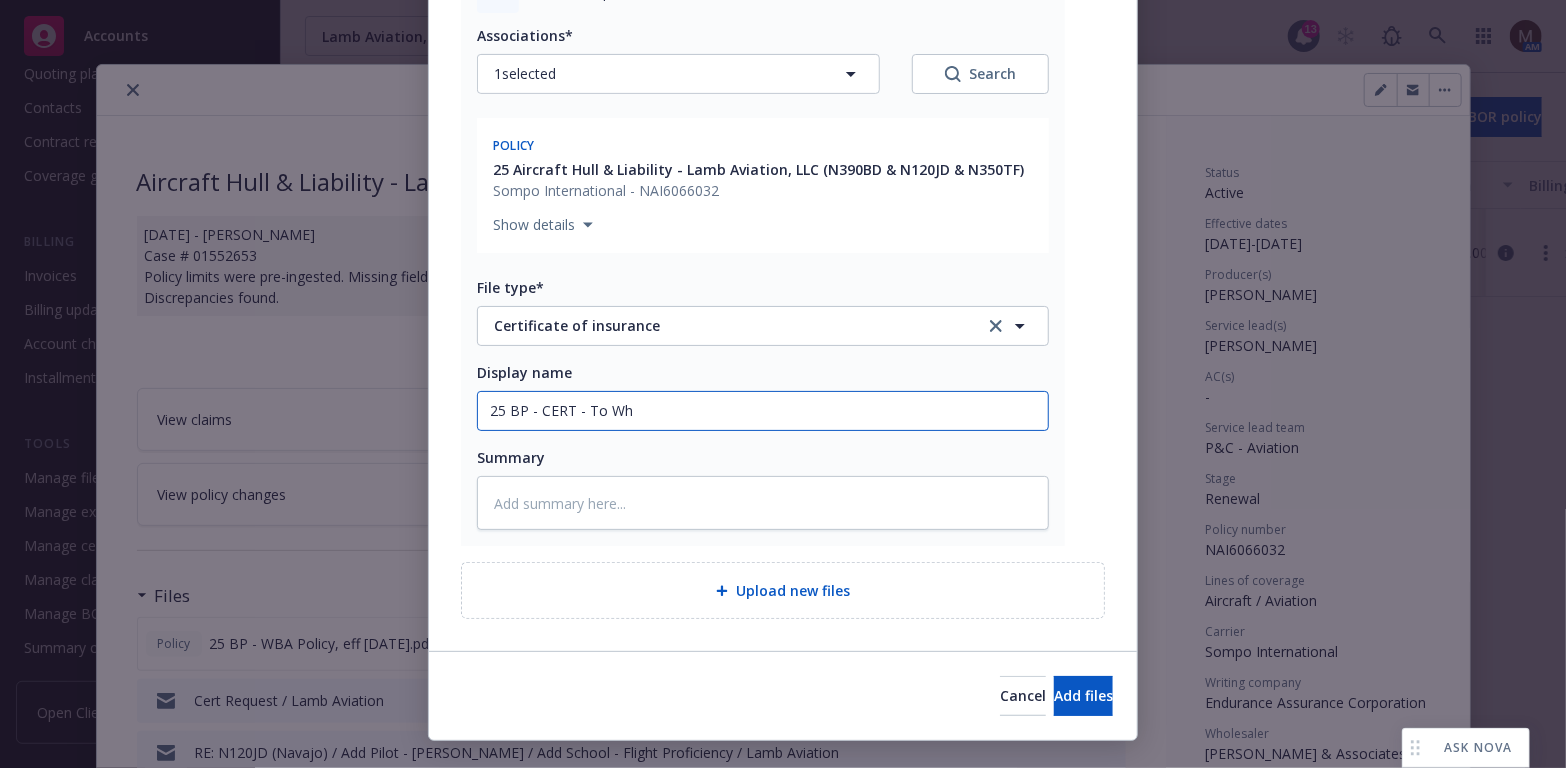 type on "x" 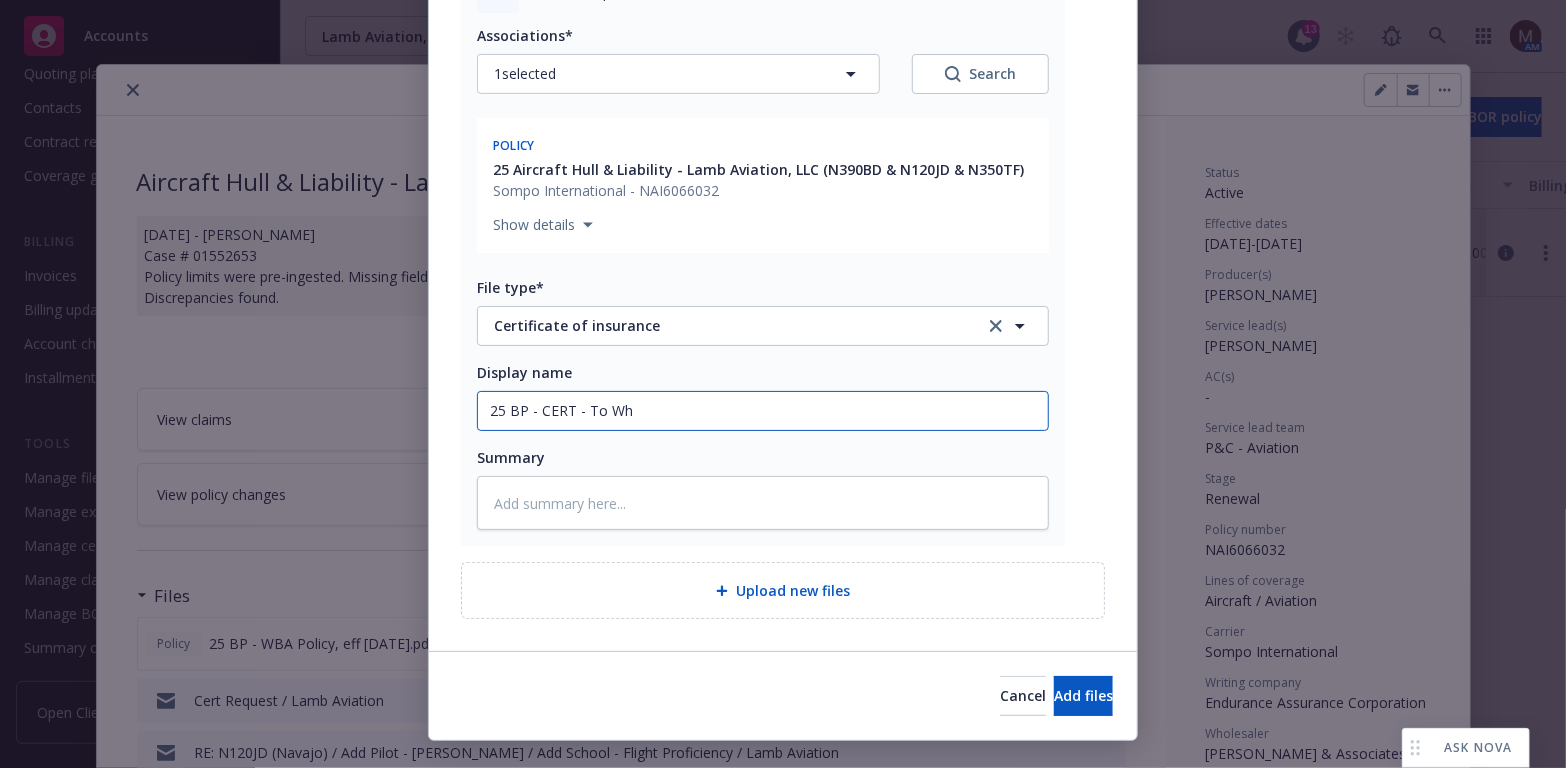 type on "25 BP - CERT - To Whi" 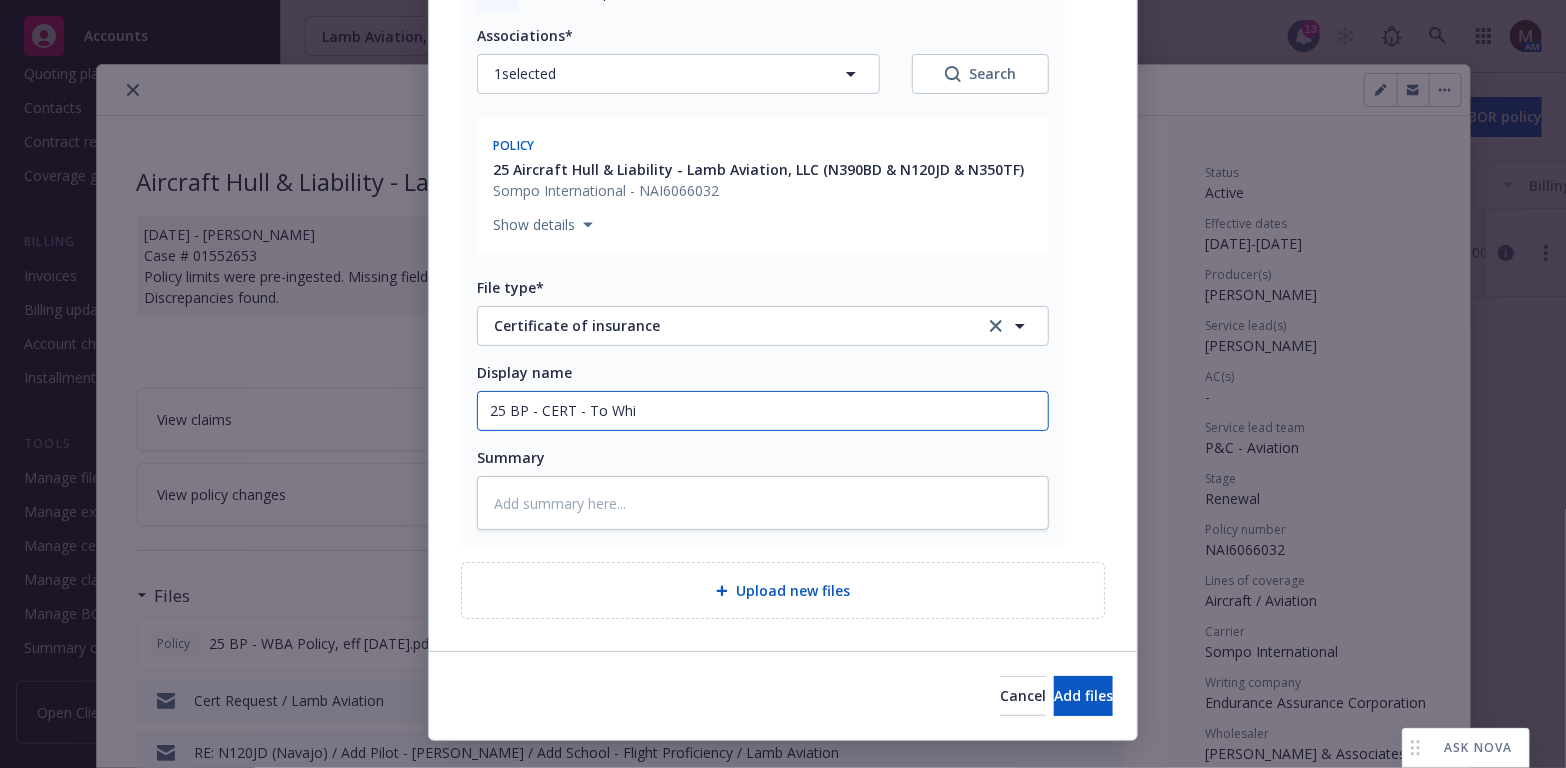 type on "x" 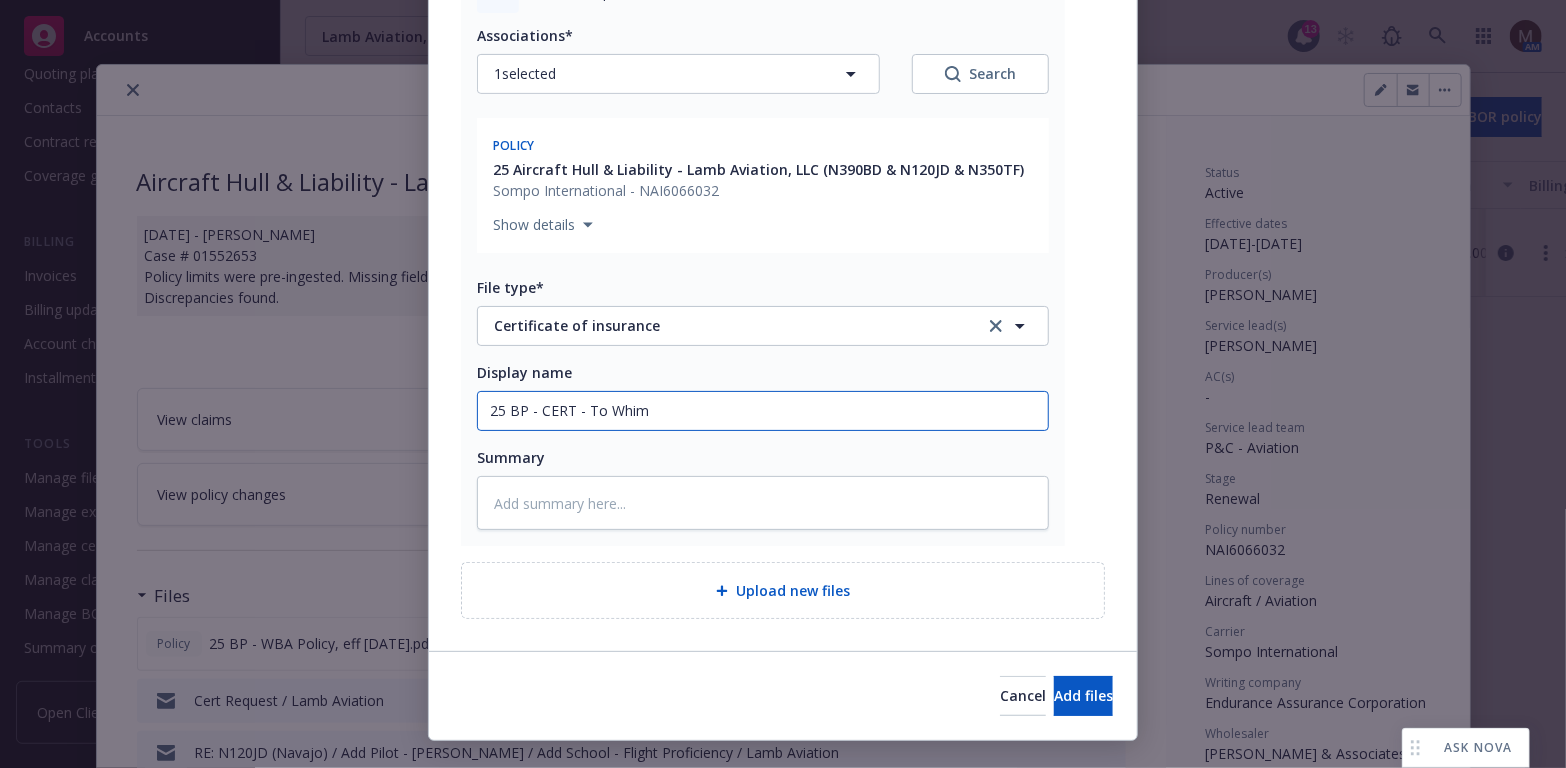 type on "x" 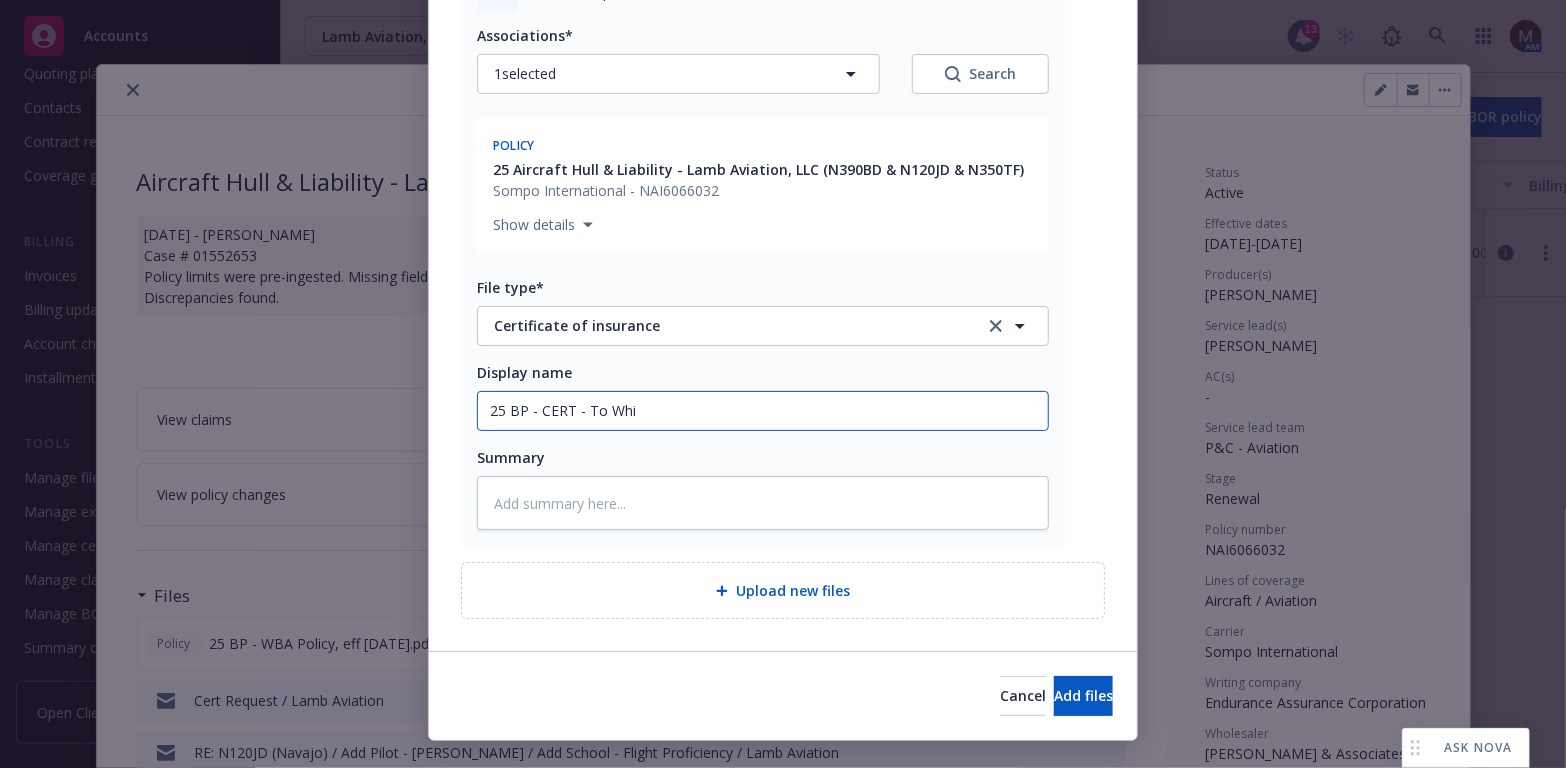 type on "x" 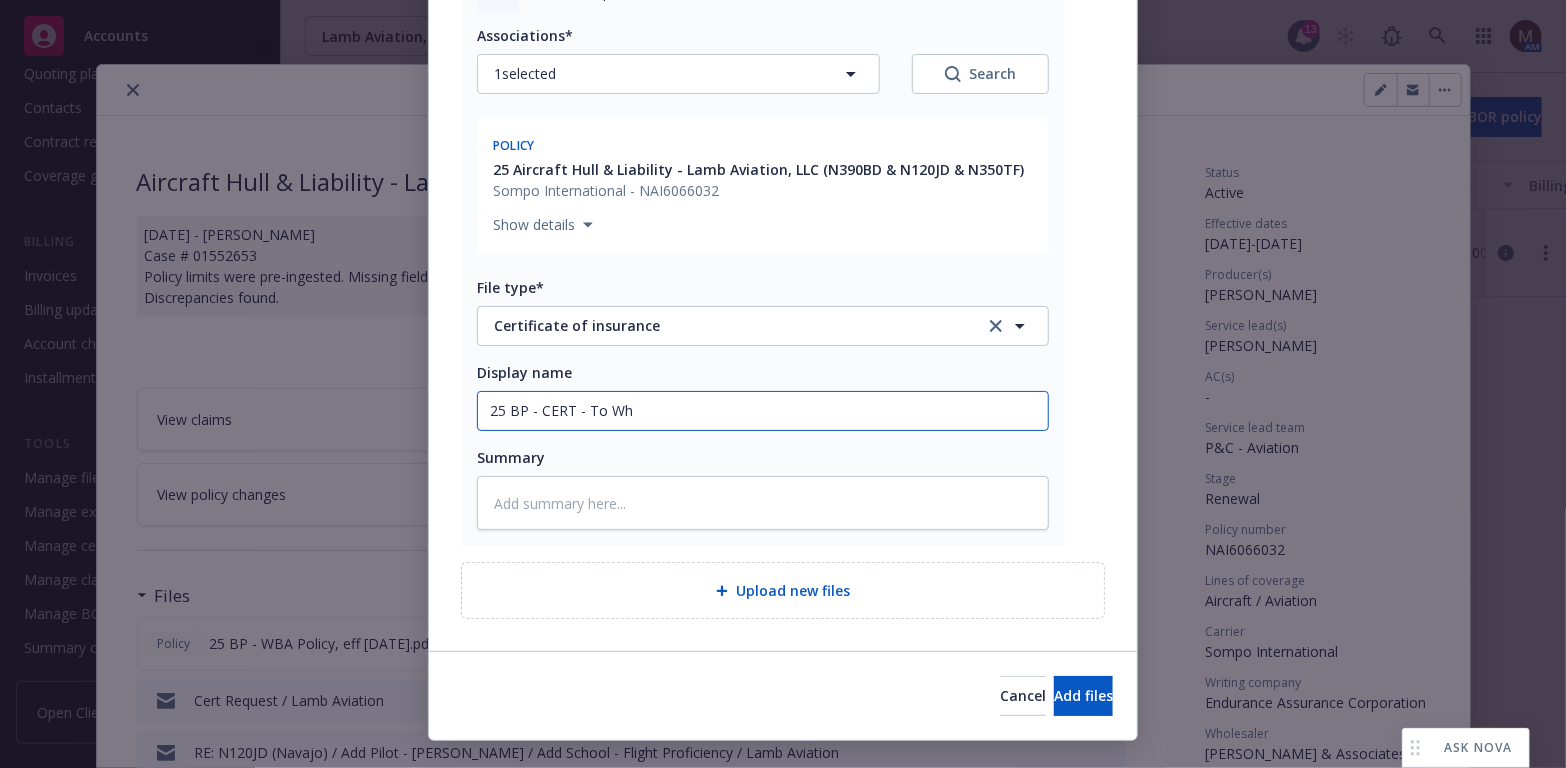 type on "x" 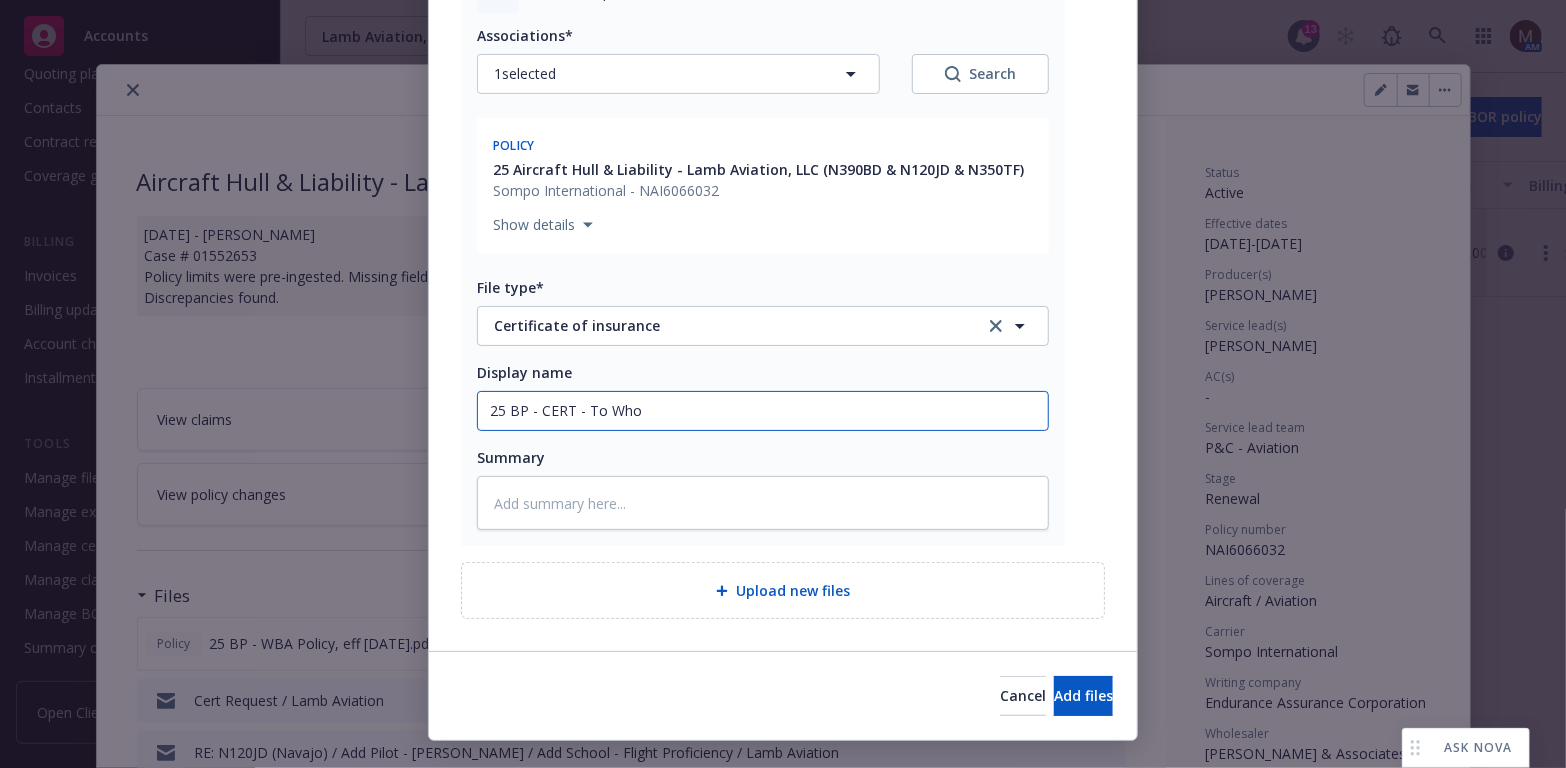 type on "x" 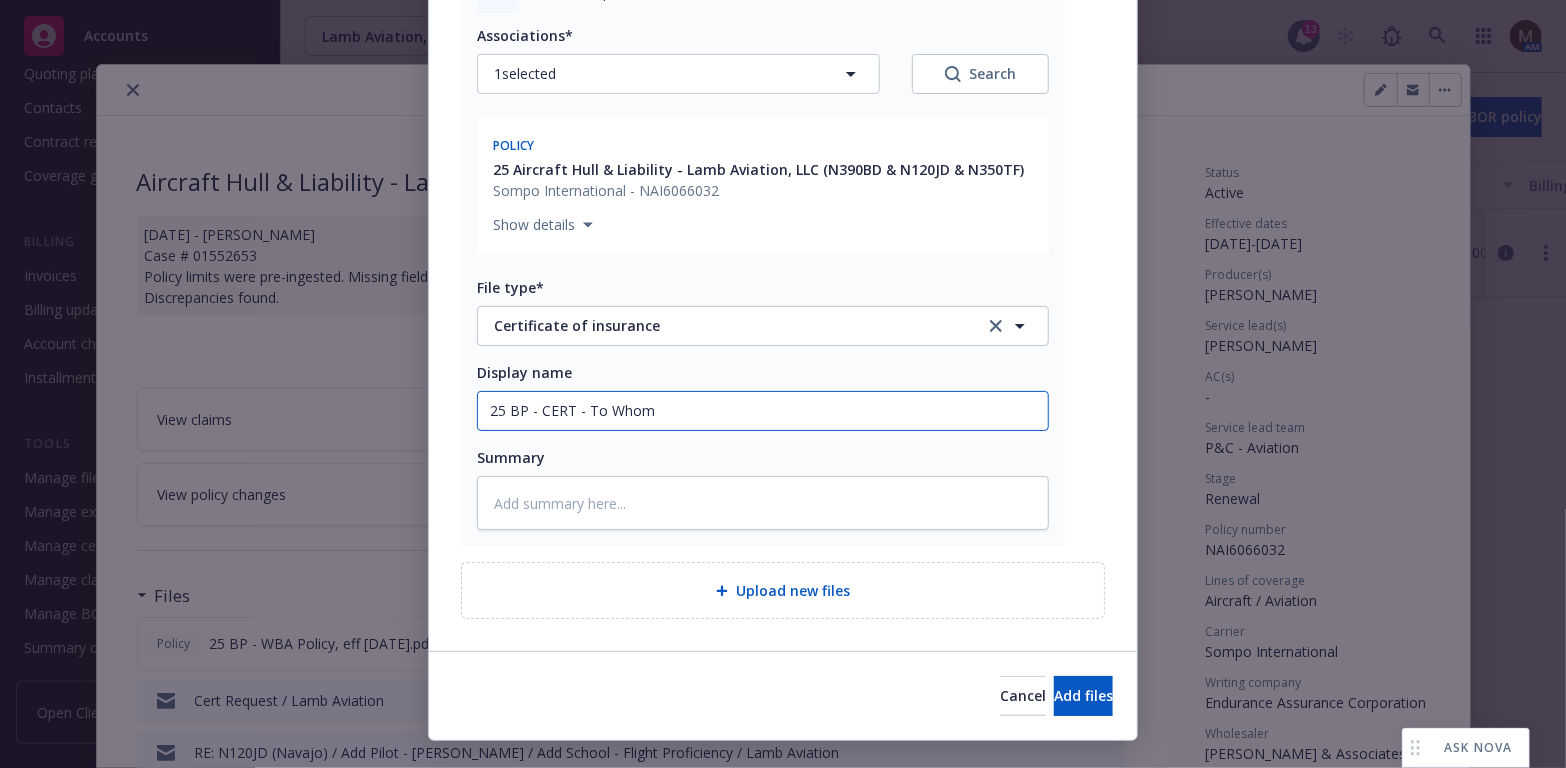 type on "x" 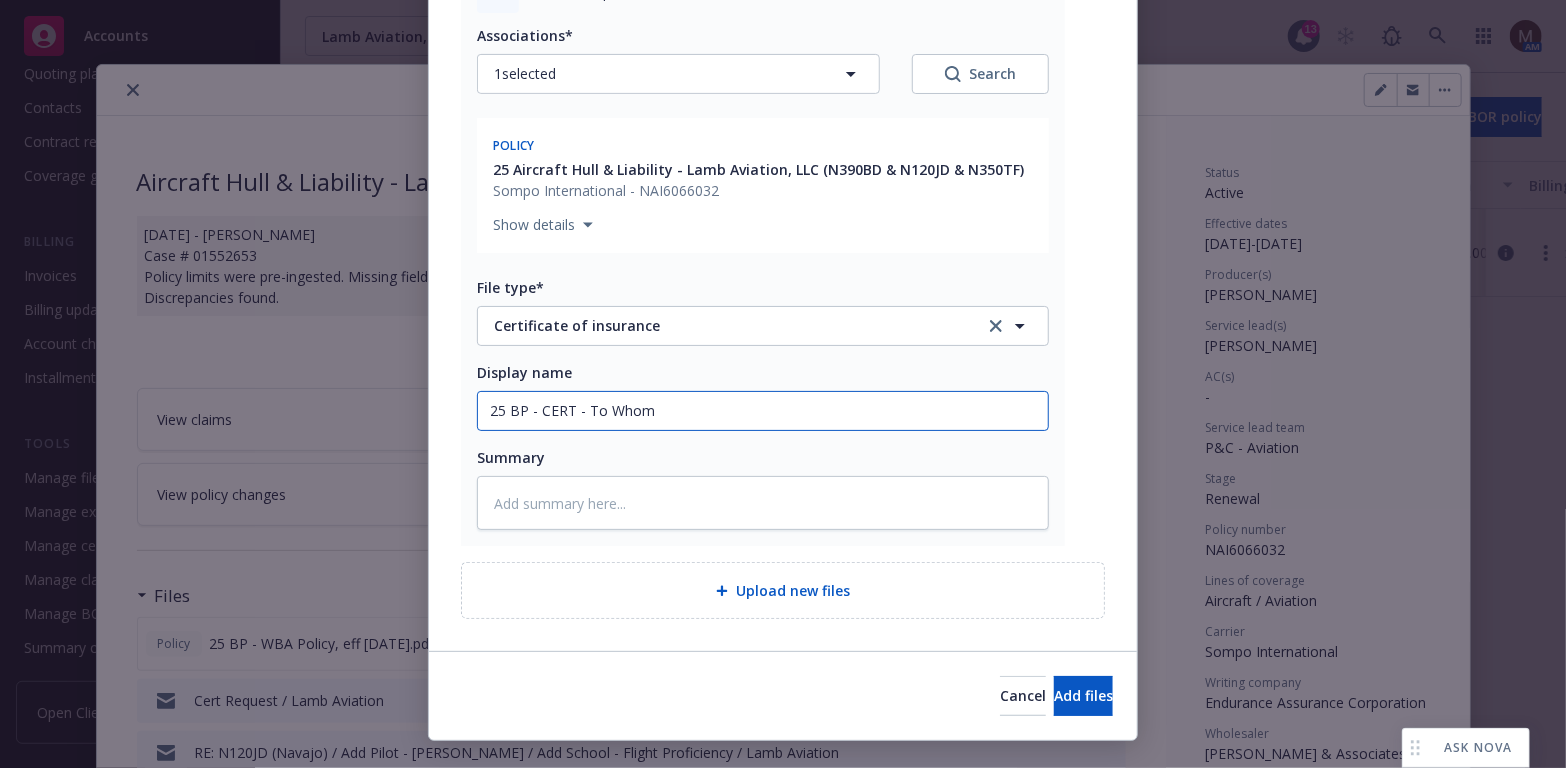 type on "25 BP - CERT - To Whom" 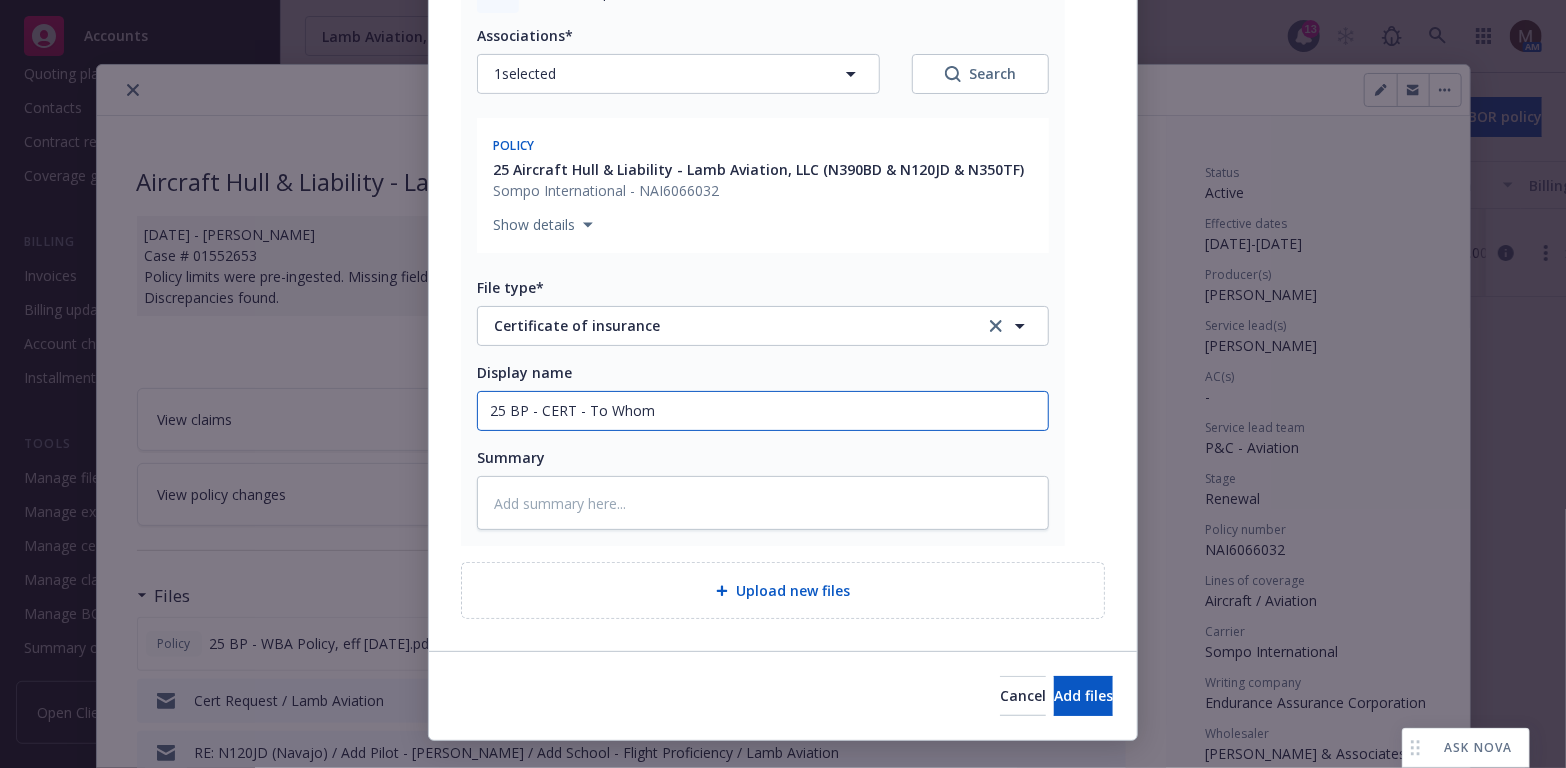 type on "x" 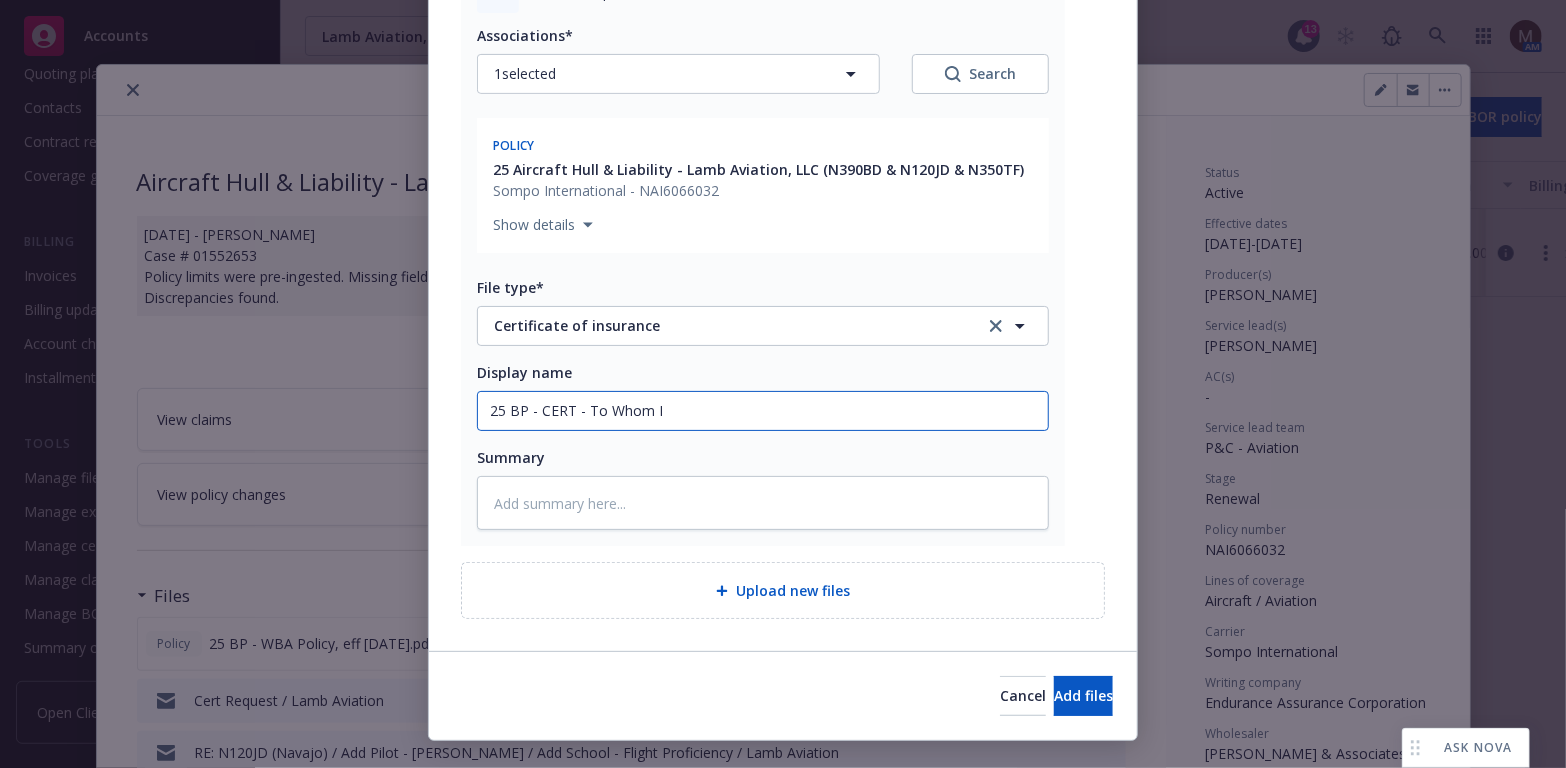 type on "x" 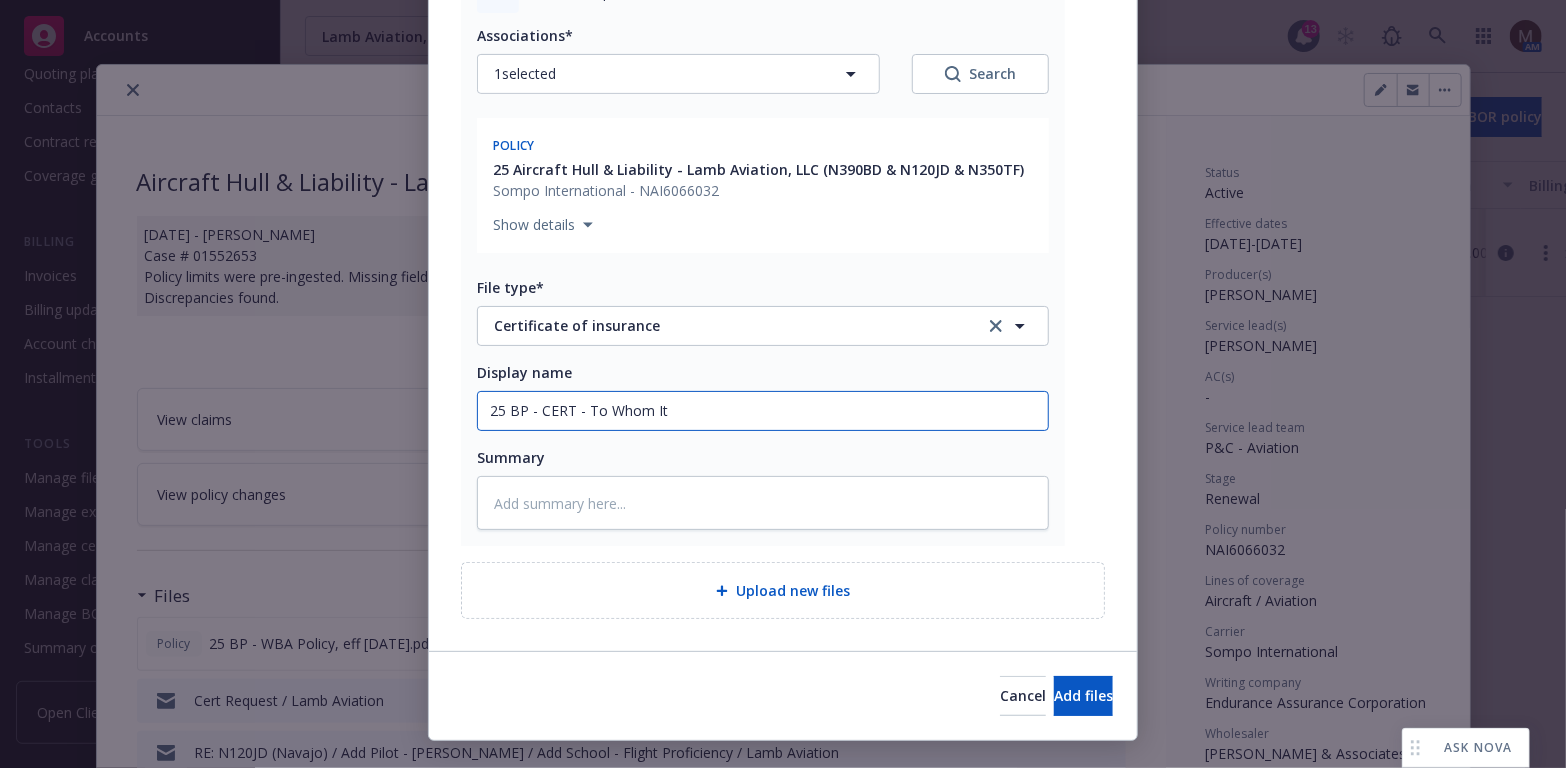 type on "x" 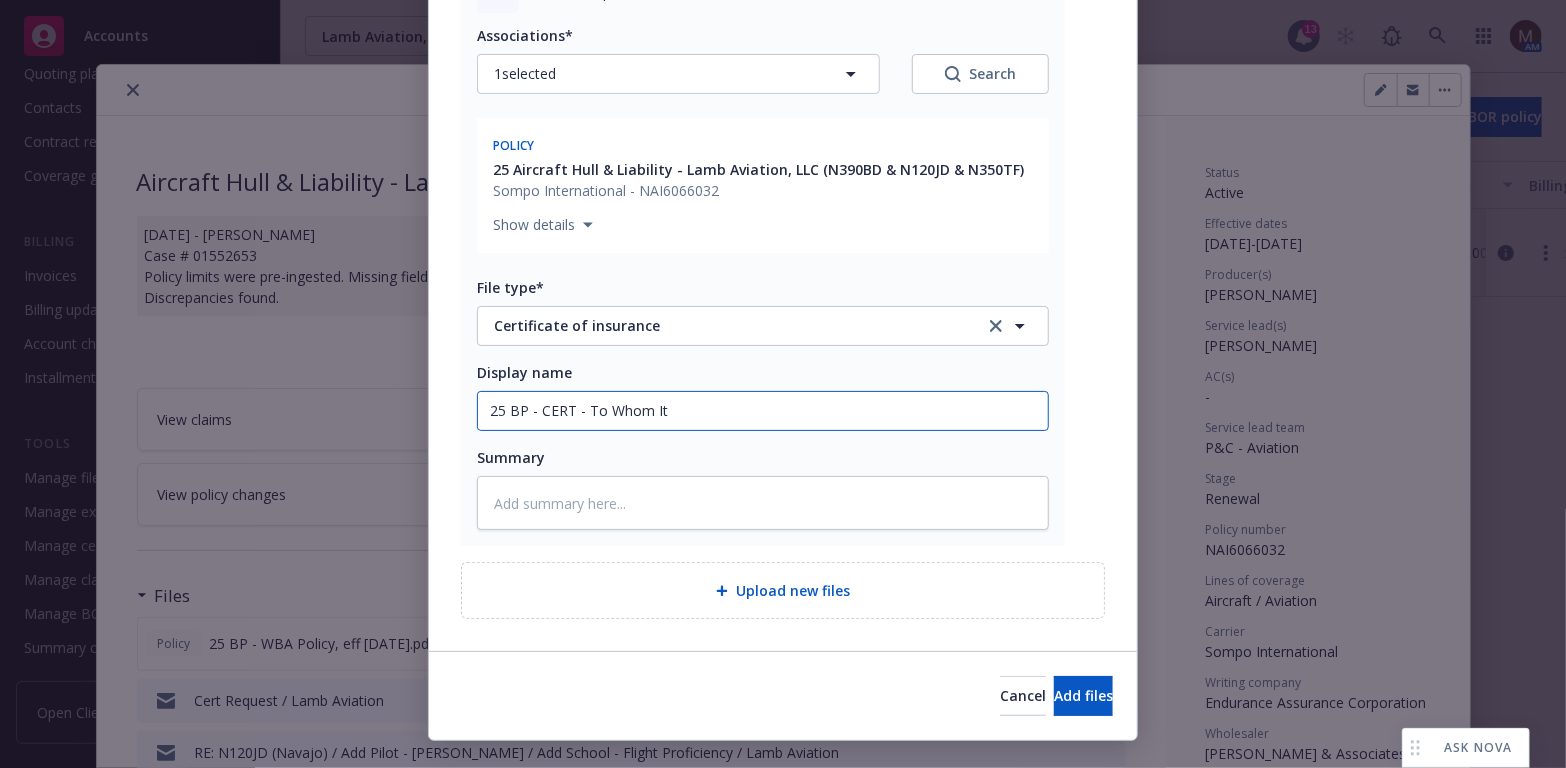 type on "25 BP - CERT - To Whom It M" 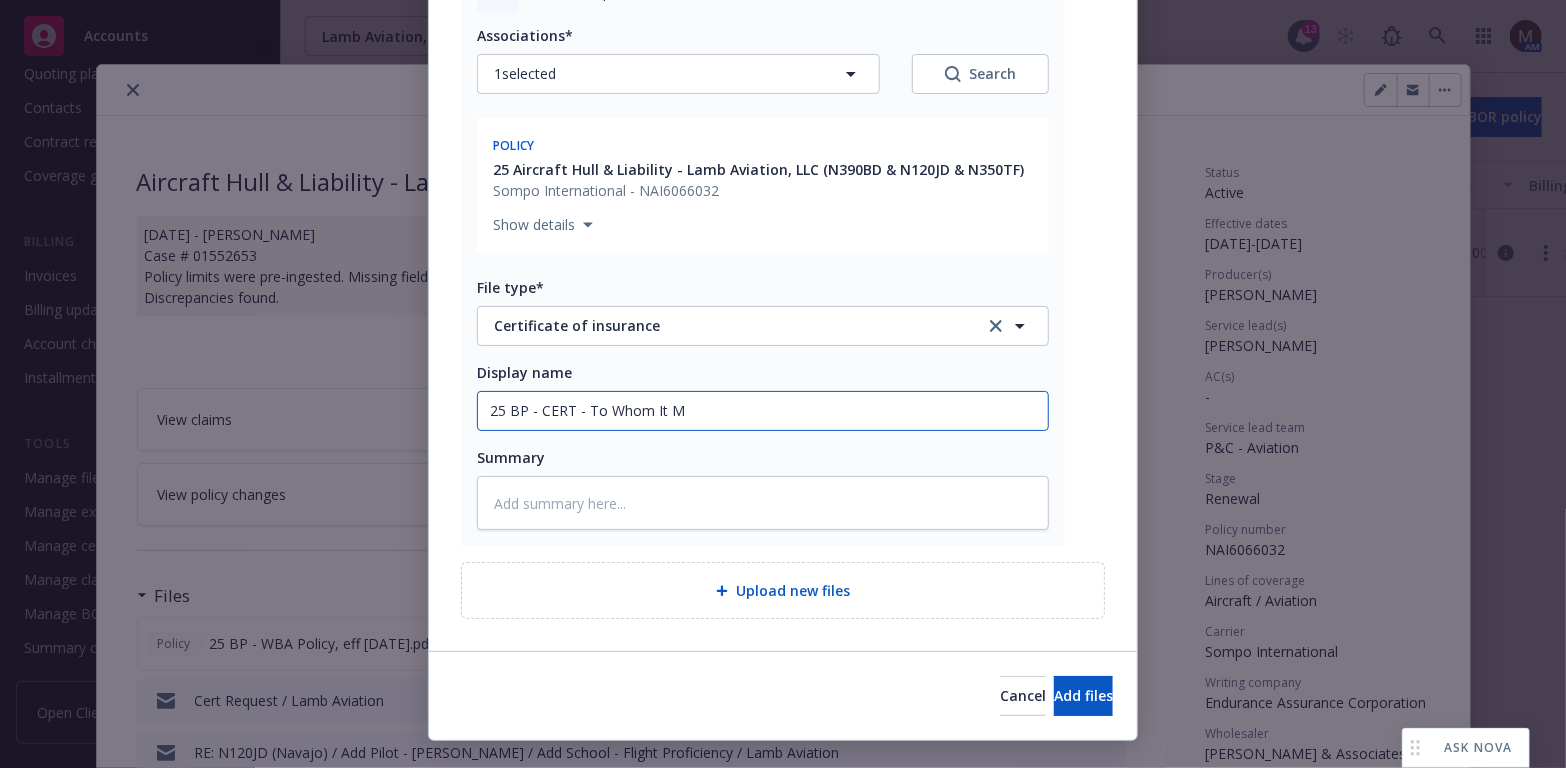 type on "x" 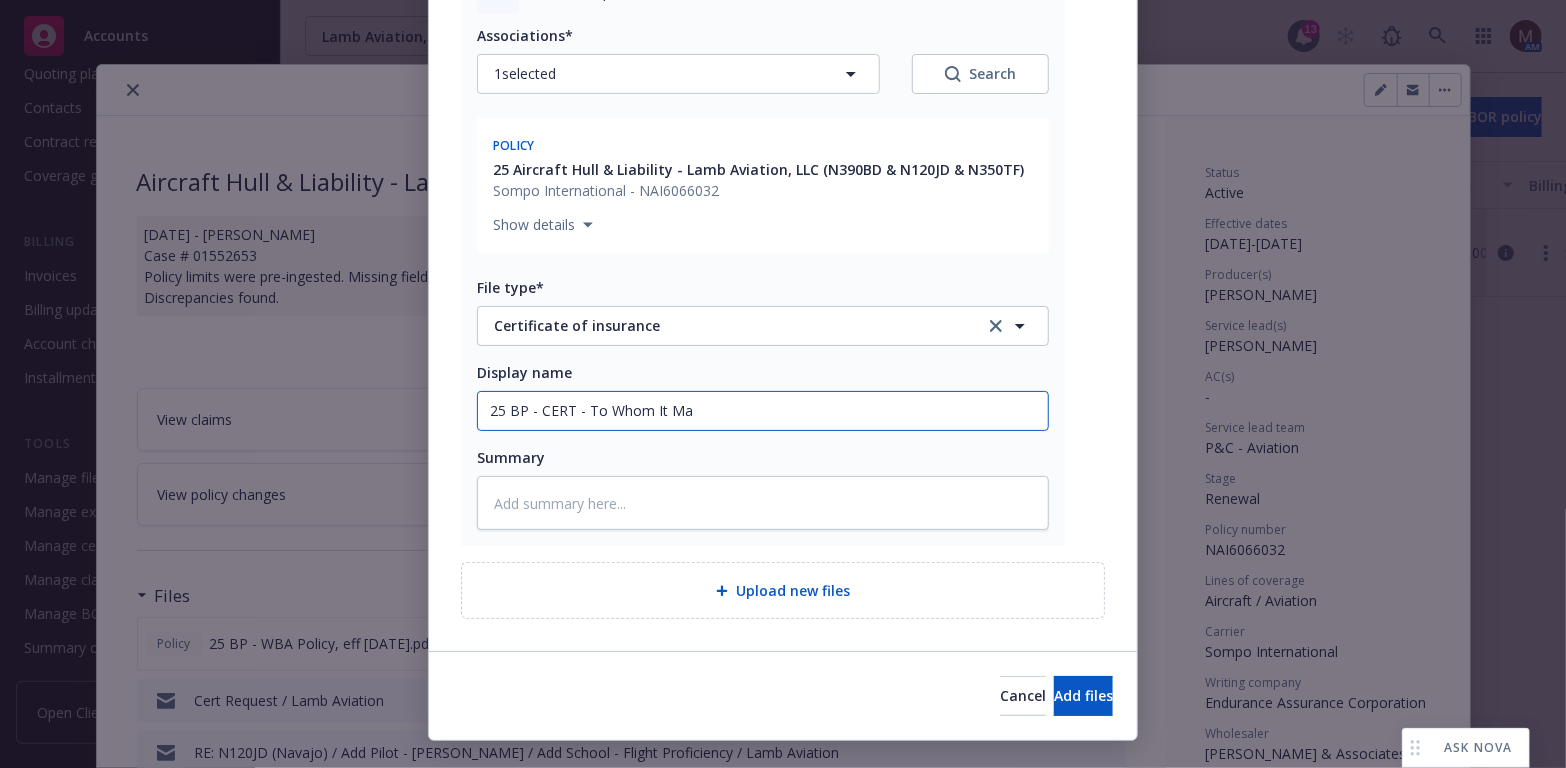 type on "x" 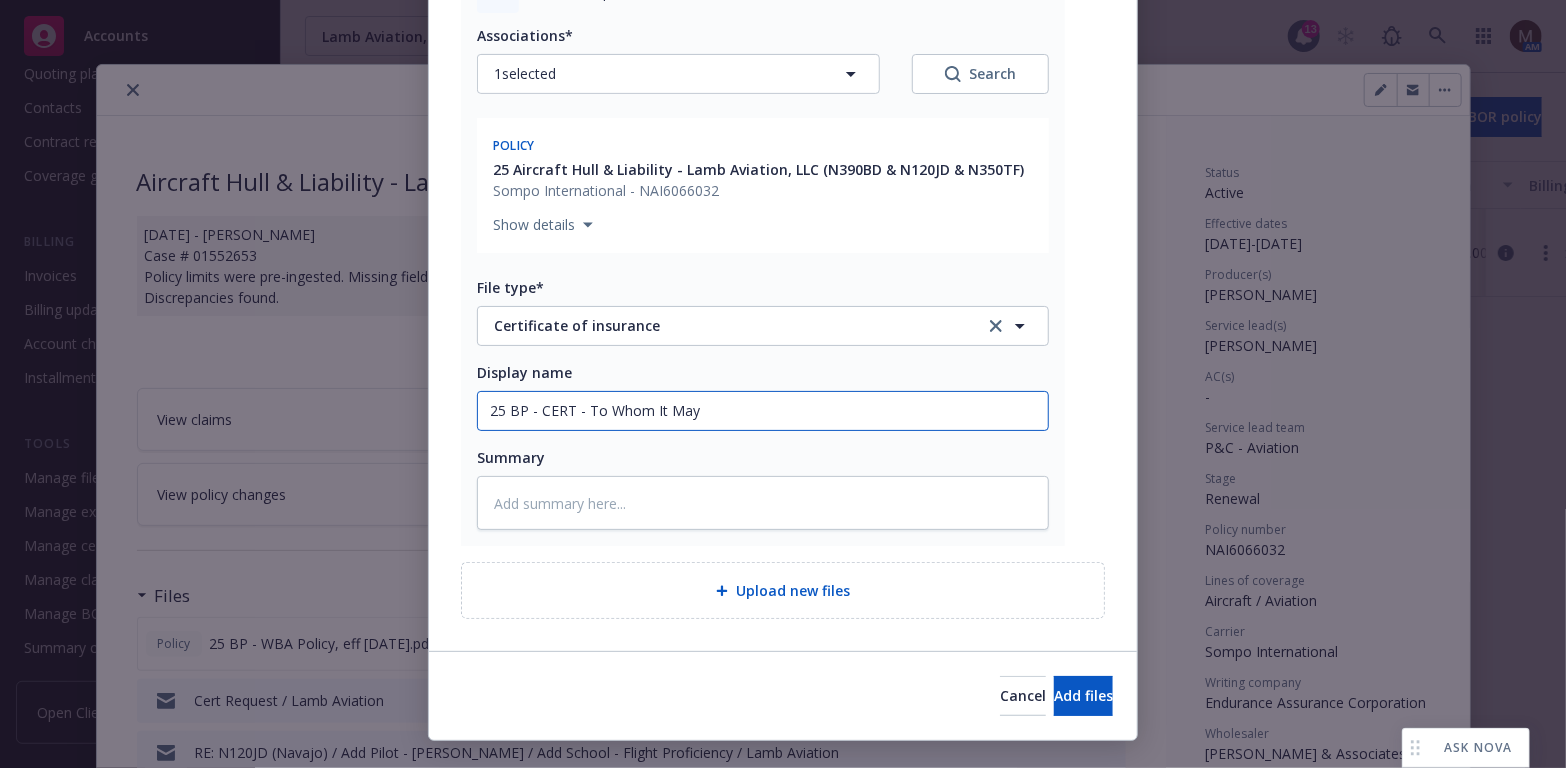 type on "x" 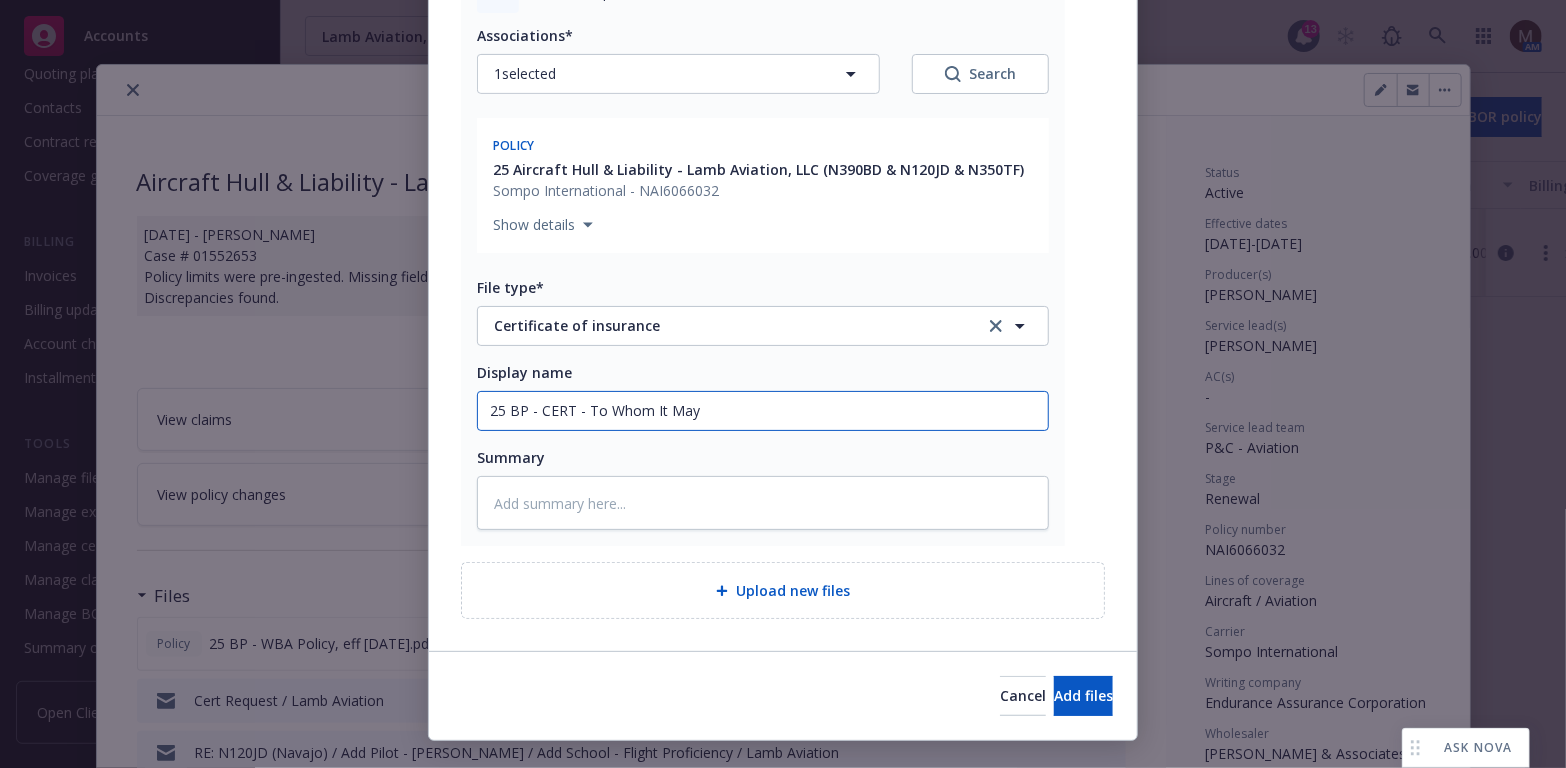 type on "25 BP - CERT - To Whom It May" 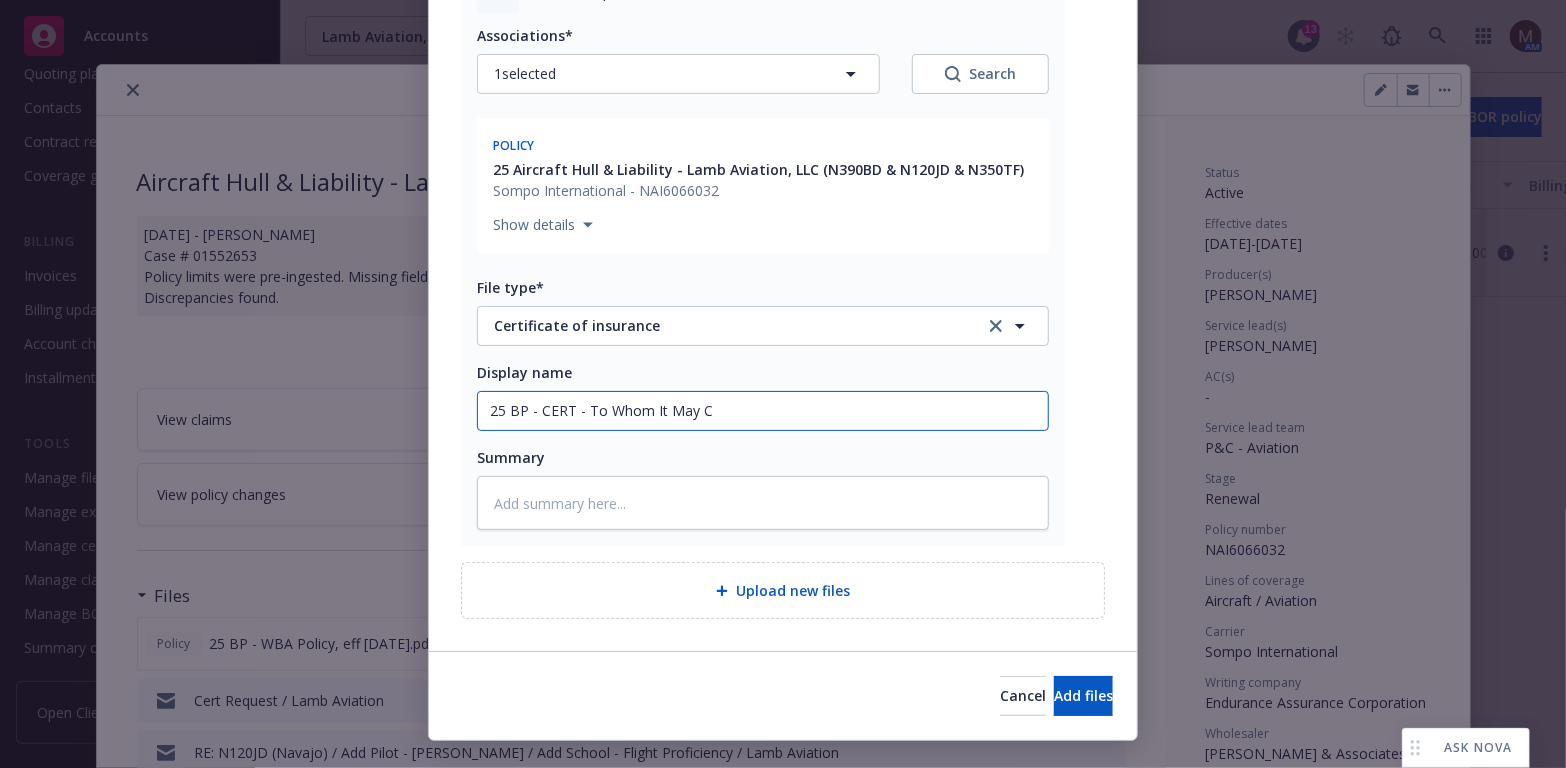 type on "x" 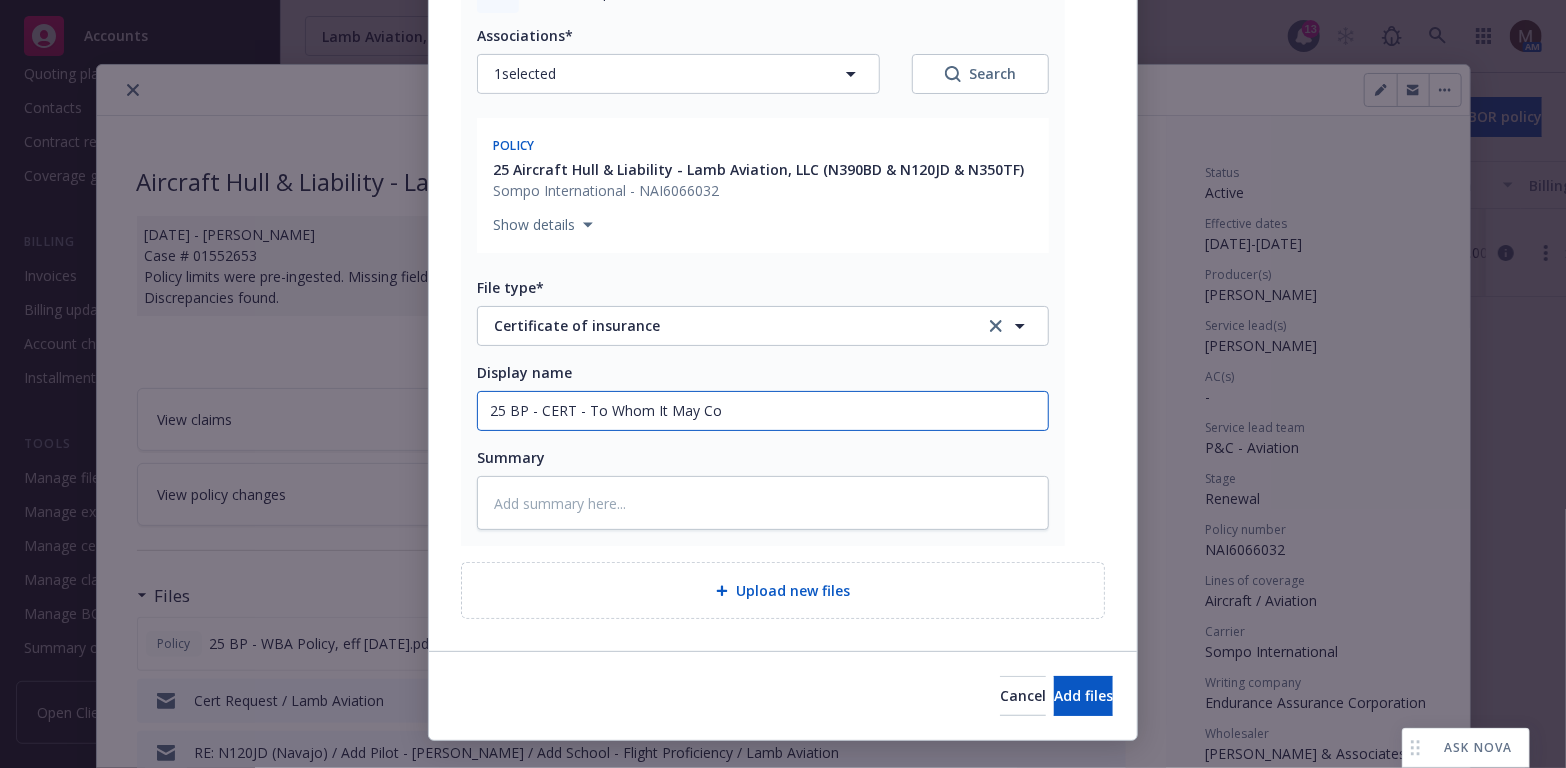 type on "x" 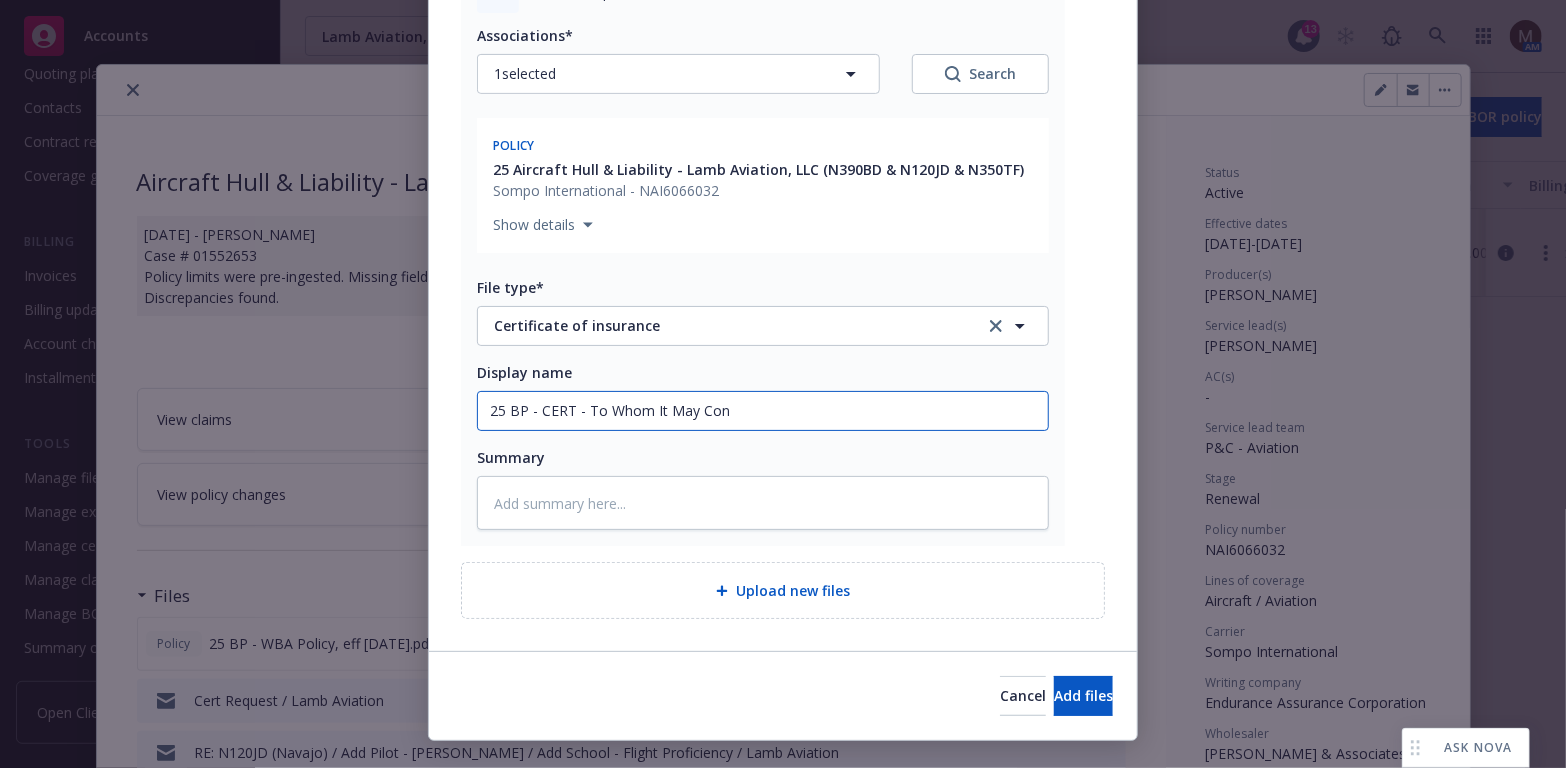 type on "25 BP - CERT - To Whom It May Conc" 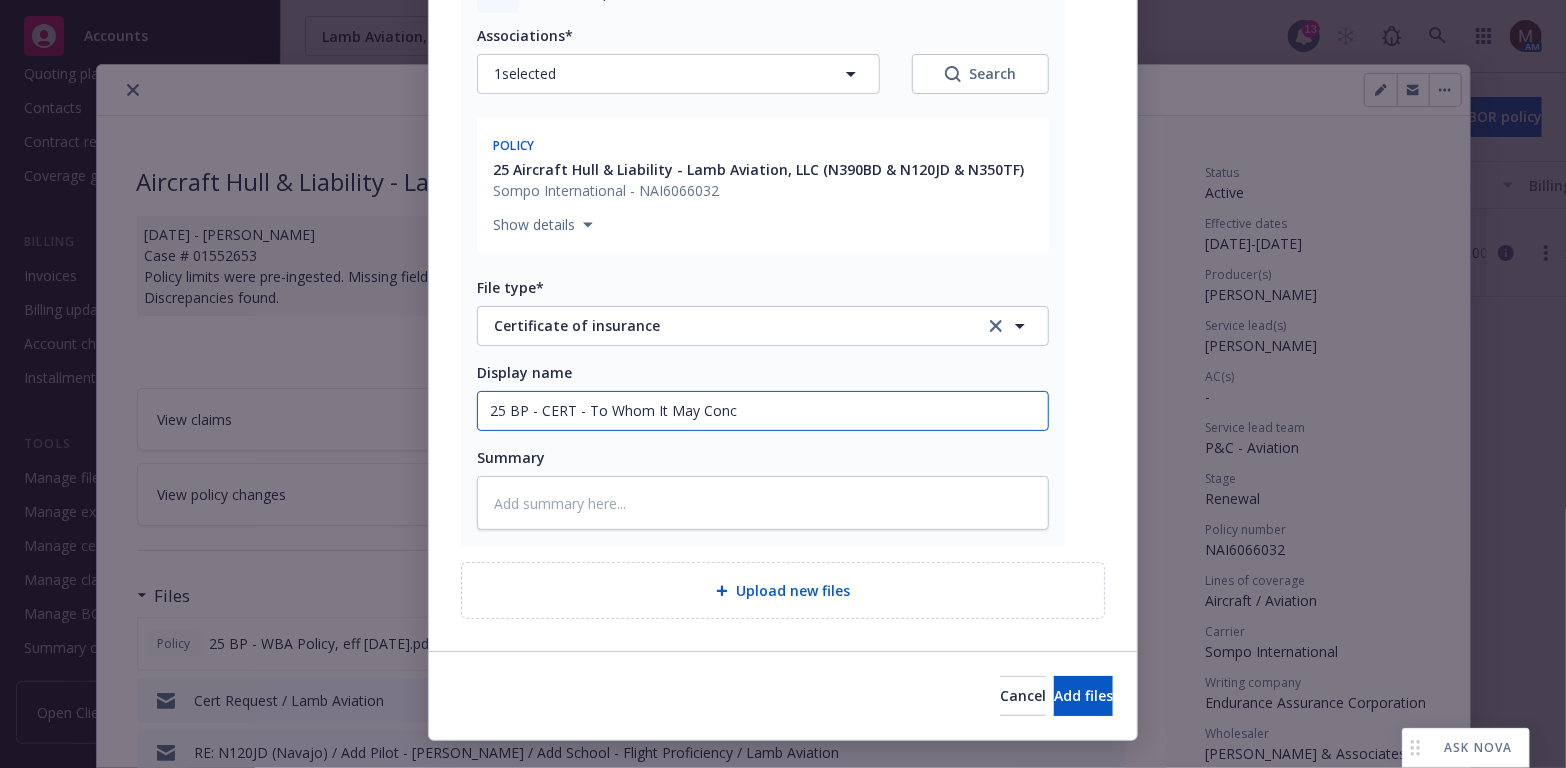 type on "x" 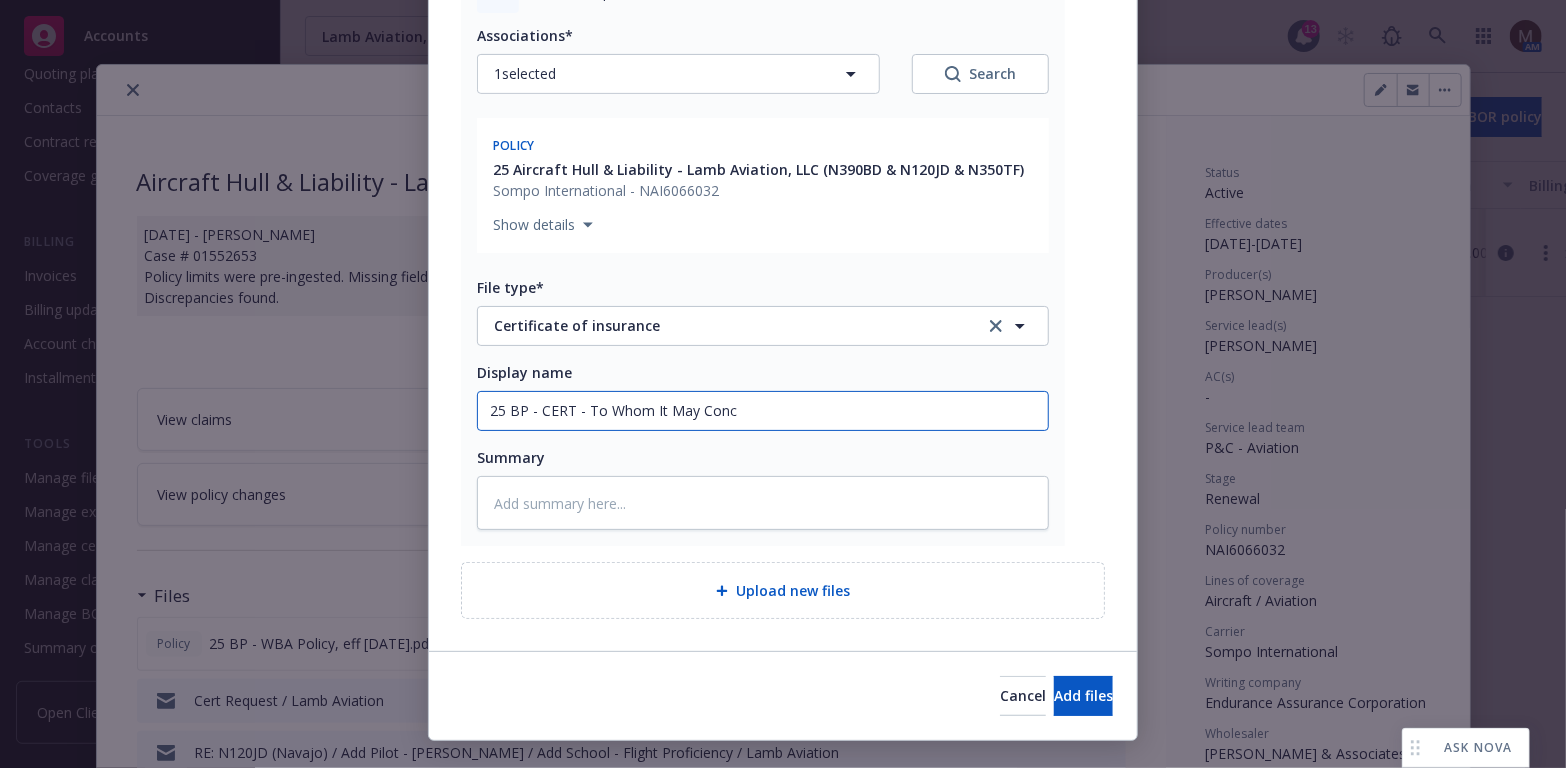 type on "25 BP - CERT - To Whom It May Conce" 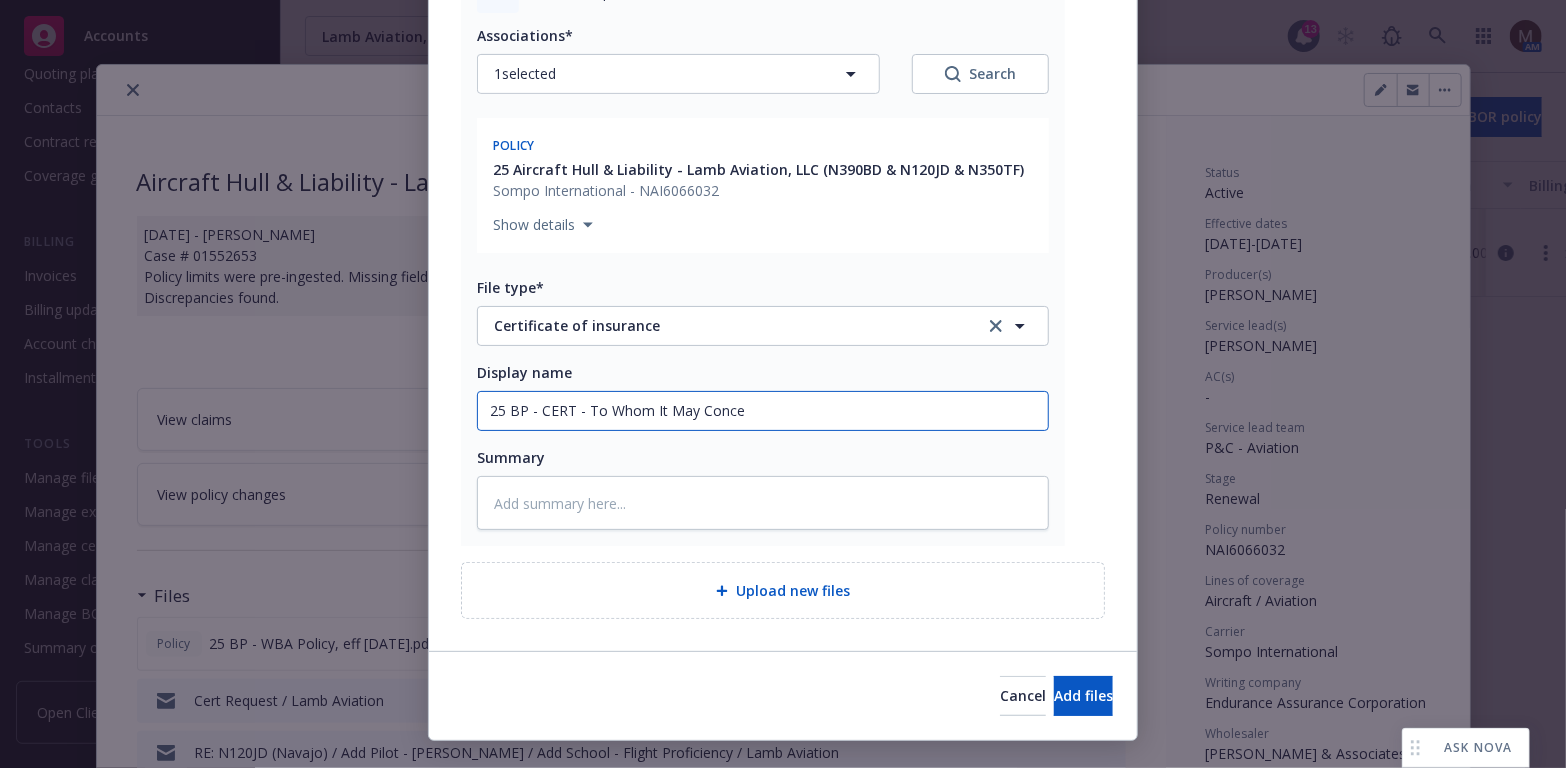 type on "x" 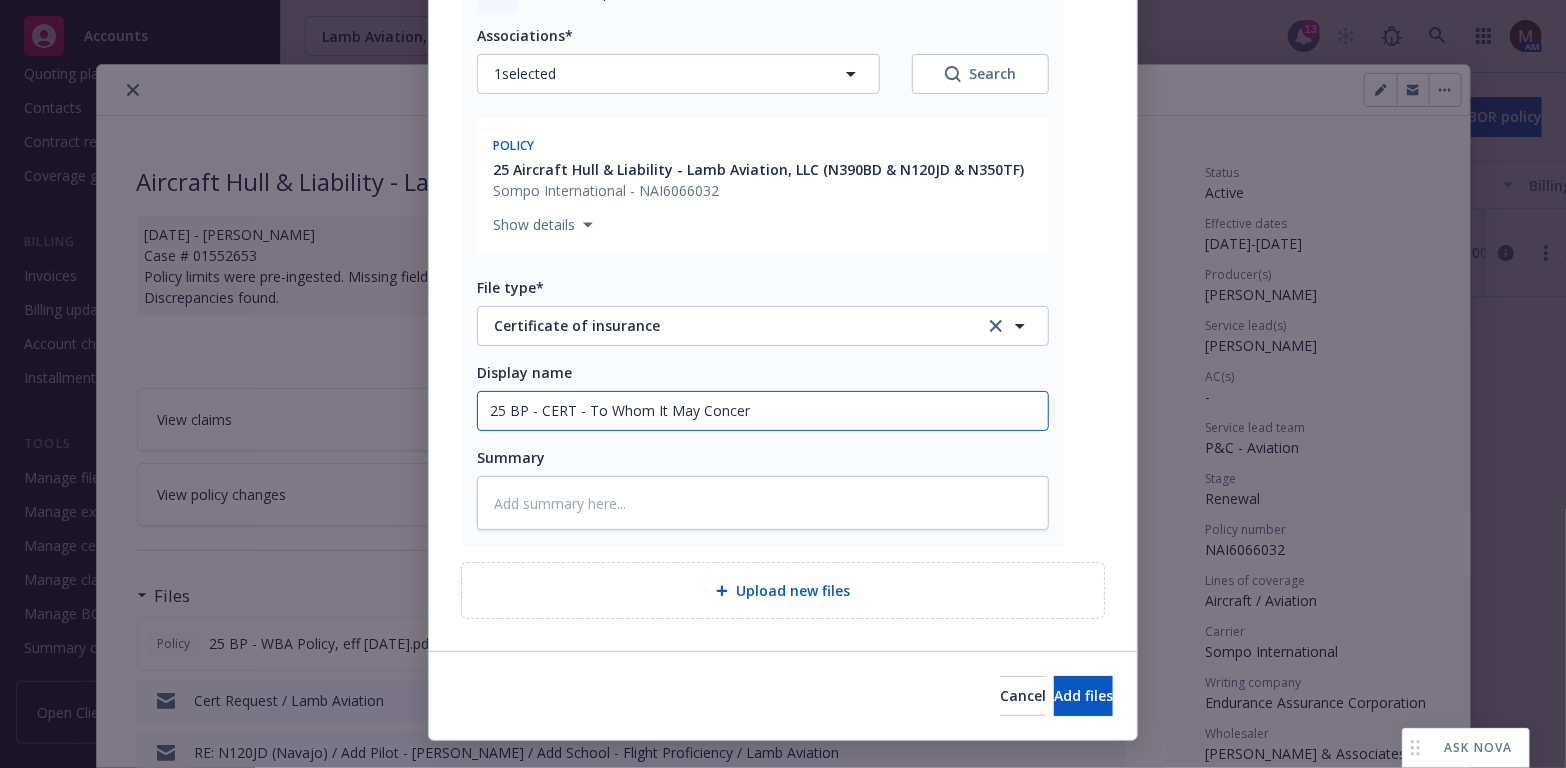 type on "x" 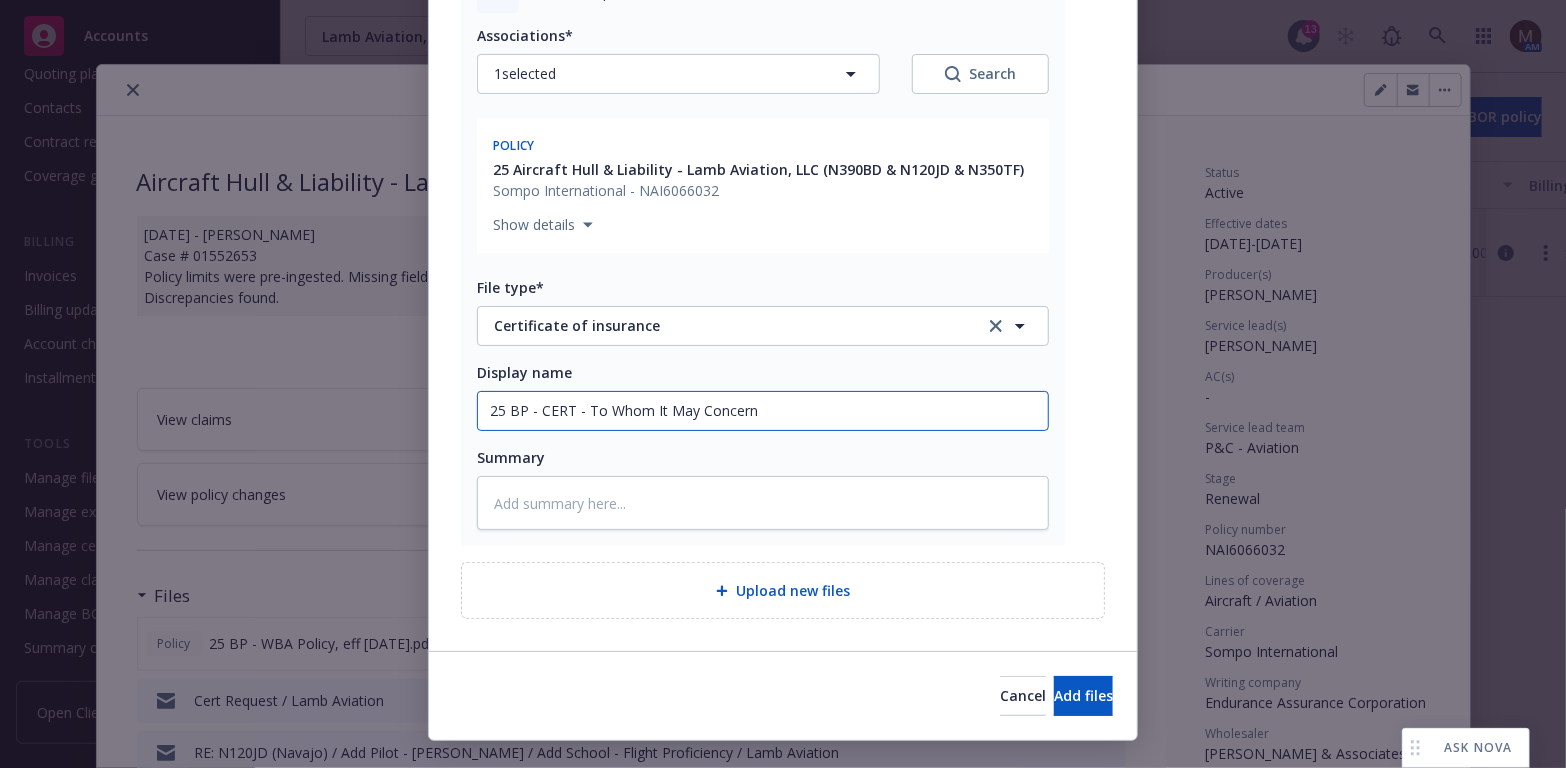 type on "x" 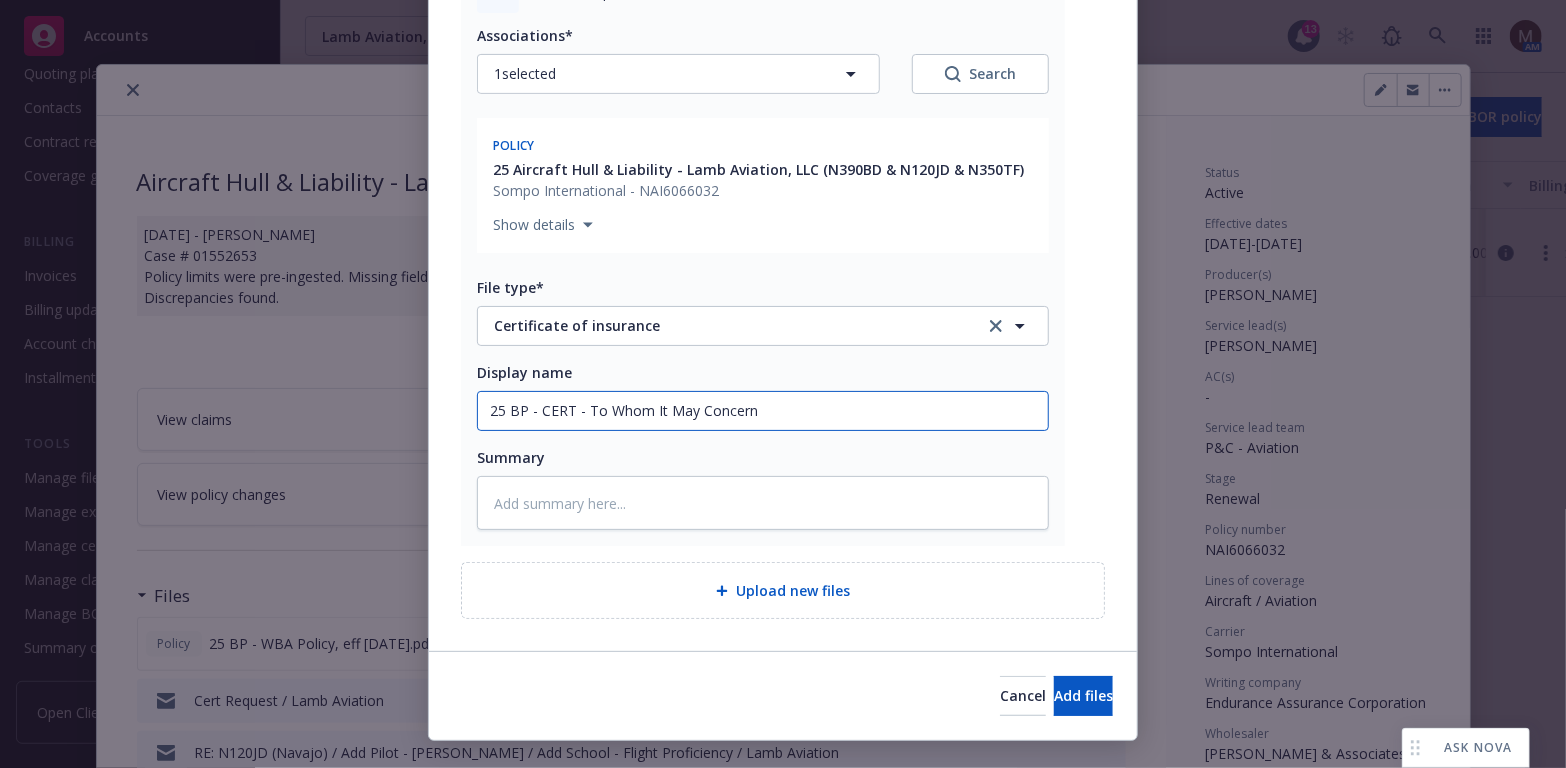 type on "x" 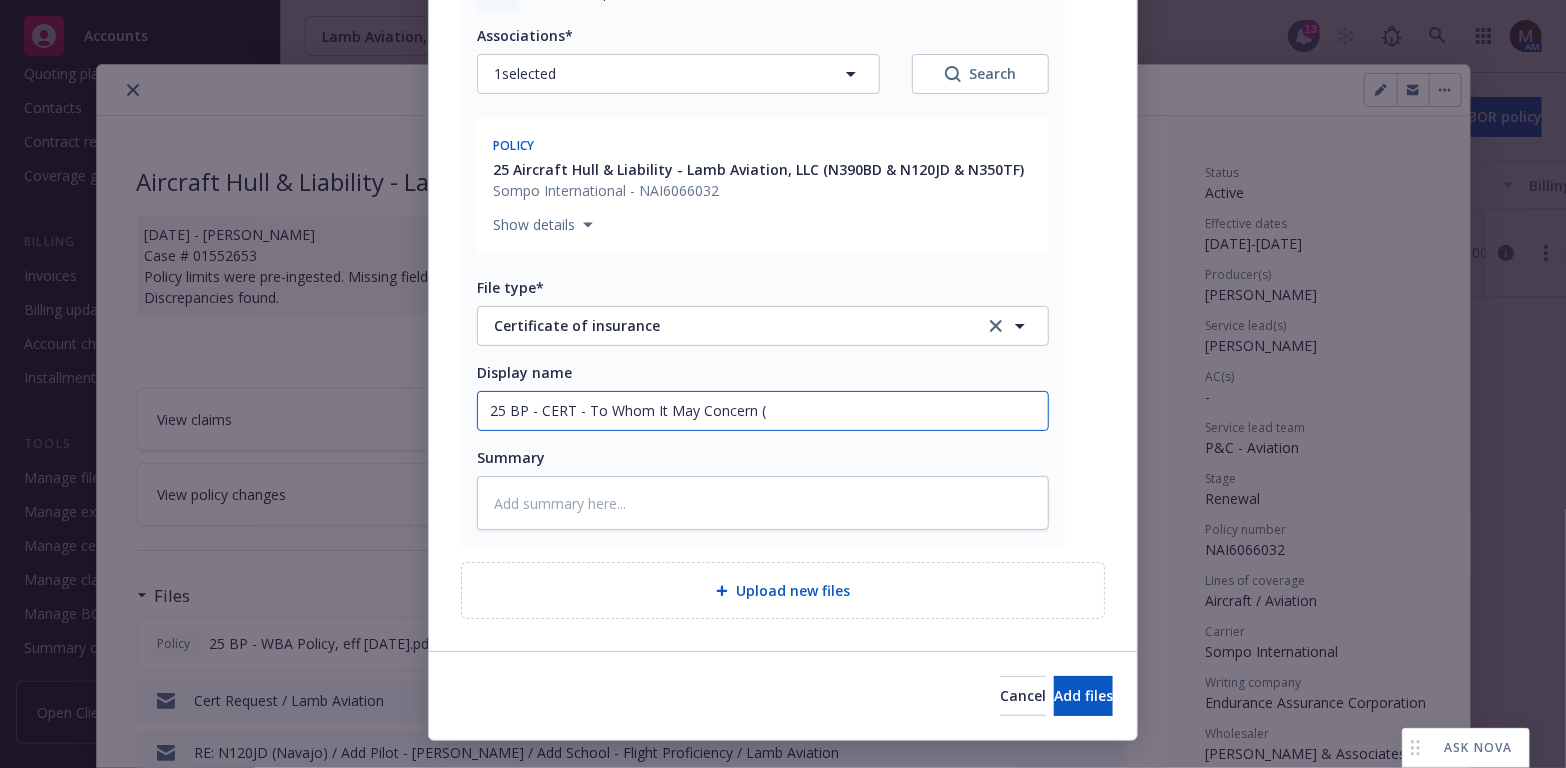 type on "25 BP - CERT - To Whom It May Concern (" 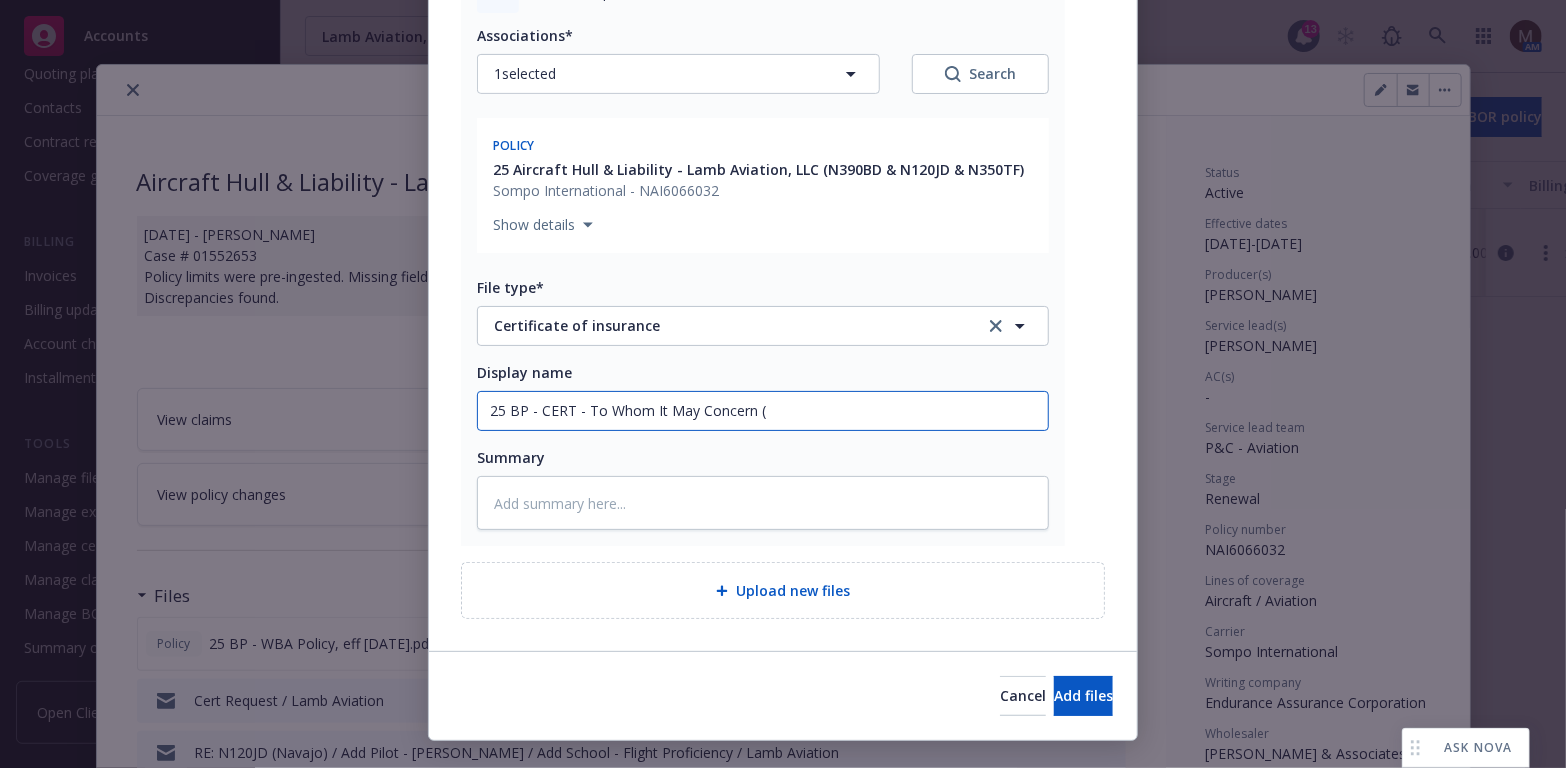 drag, startPoint x: 755, startPoint y: 411, endPoint x: 773, endPoint y: 428, distance: 24.758837 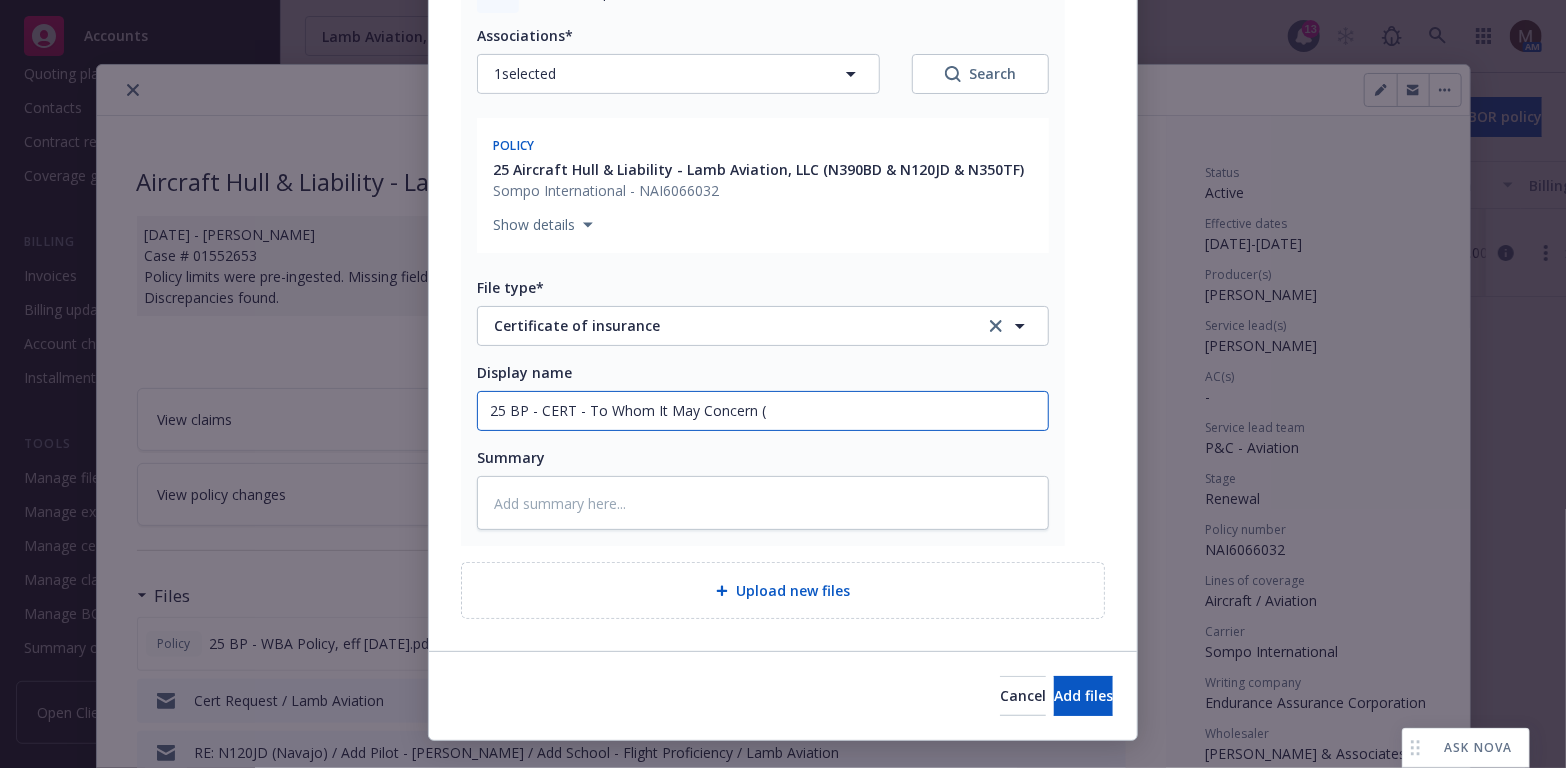 paste on "N120JD, N350TF, and N390BD" 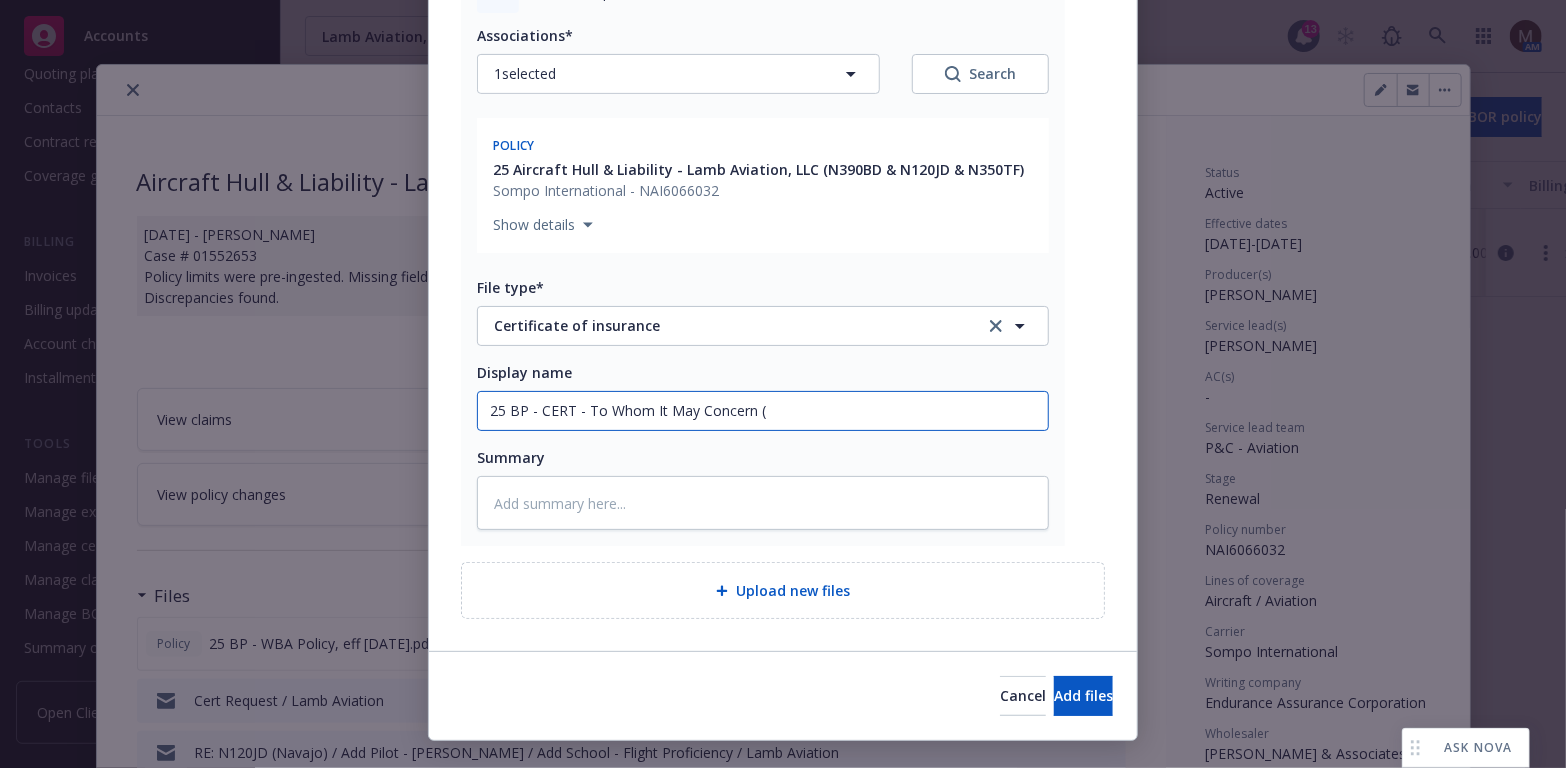 type on "x" 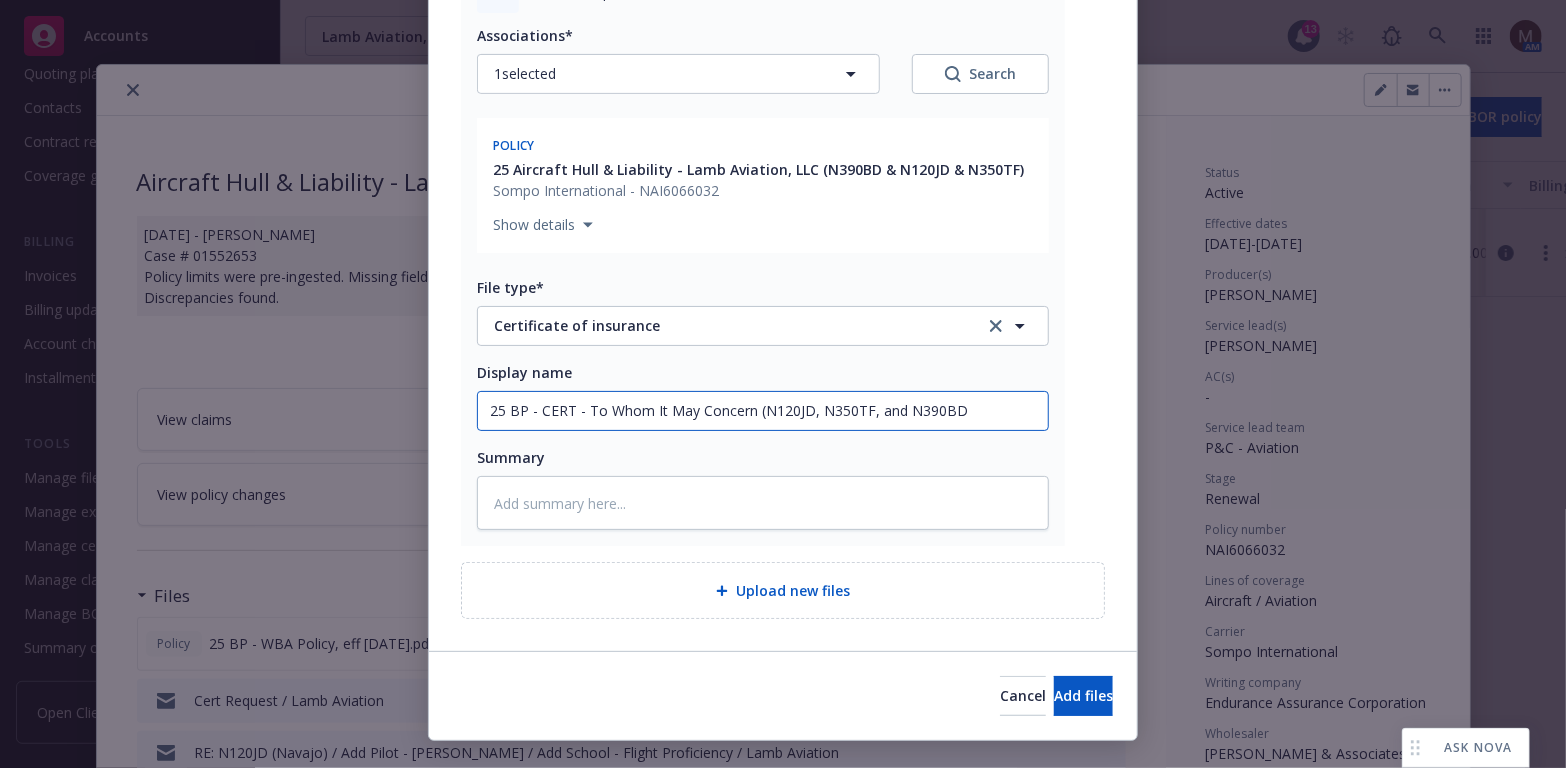 type on "x" 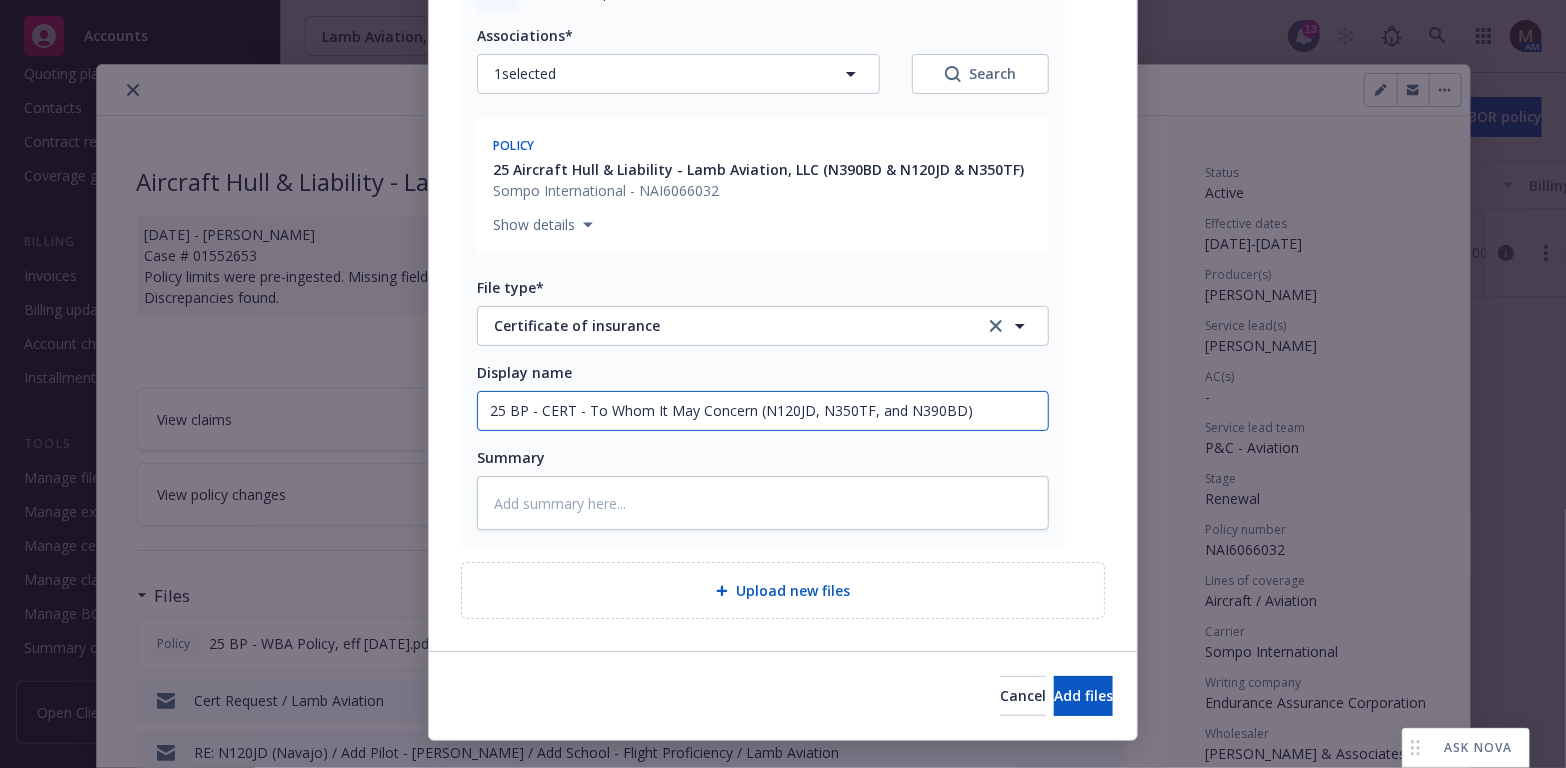 drag, startPoint x: 964, startPoint y: 412, endPoint x: 454, endPoint y: 391, distance: 510.43216 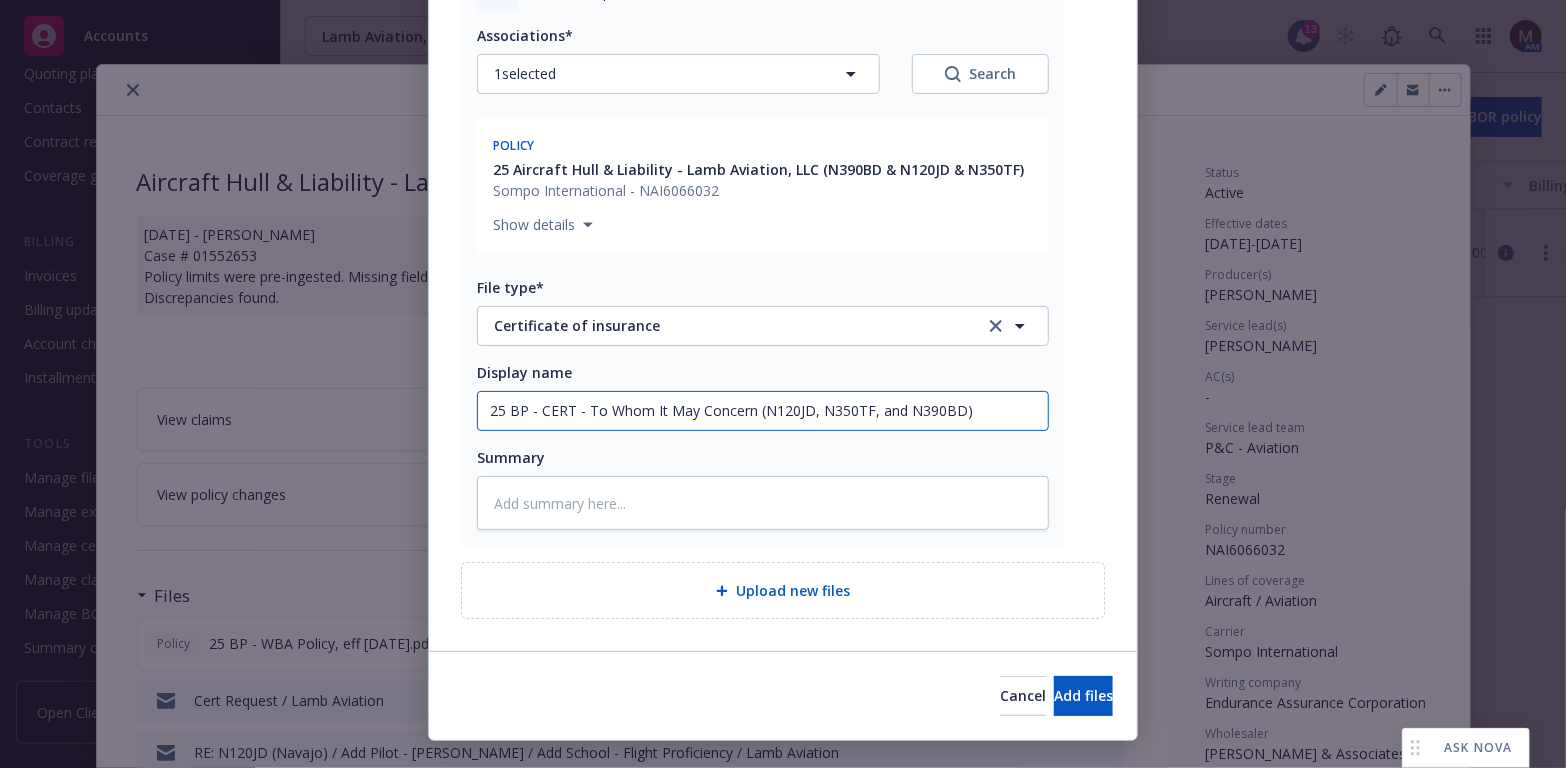 type on "25 BP - CERT - To Whom It May Concern (N120JD, N350TF, and N390BD)" 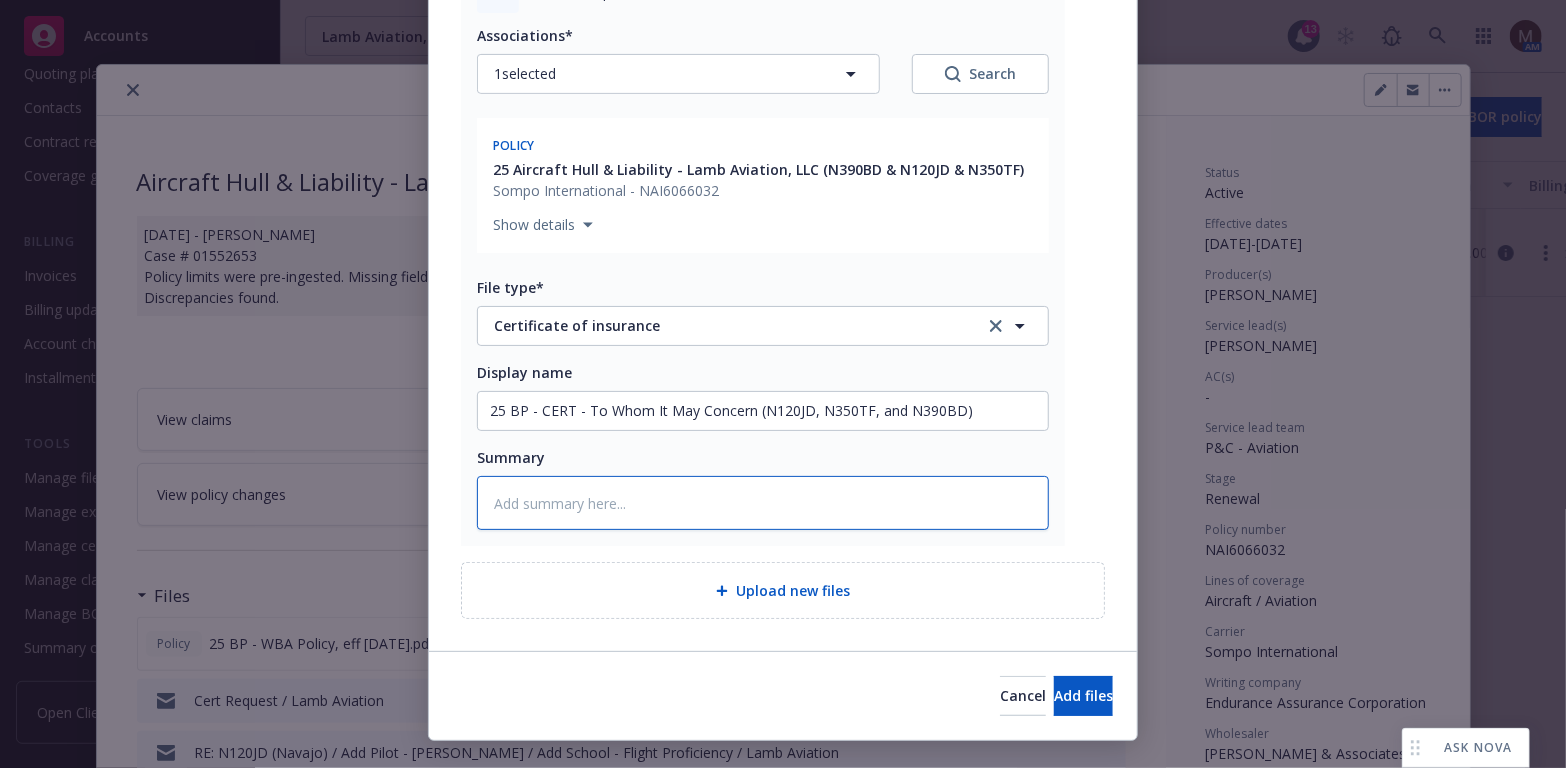 click at bounding box center [763, 503] 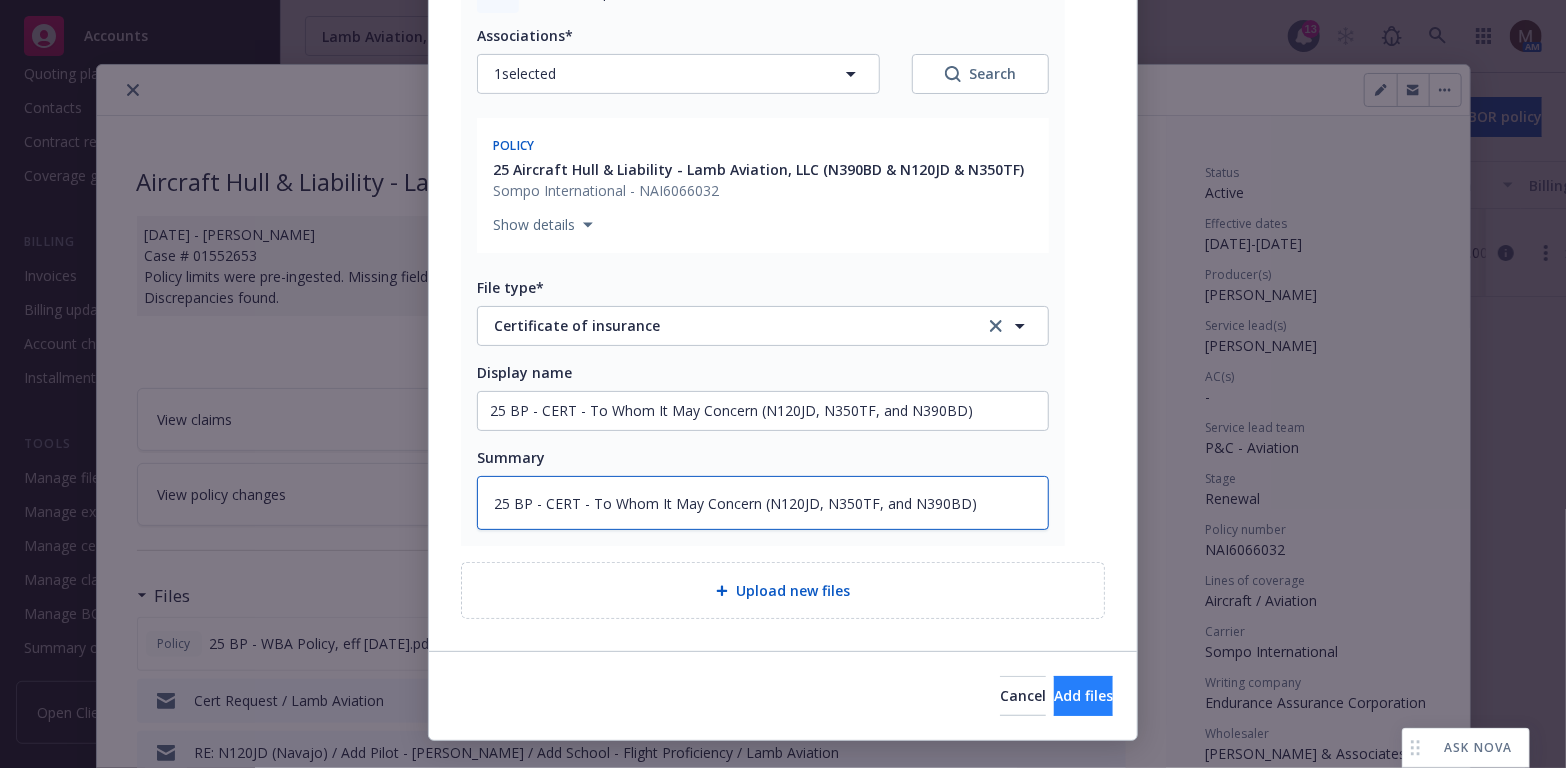 type on "25 BP - CERT - To Whom It May Concern (N120JD, N350TF, and N390BD)" 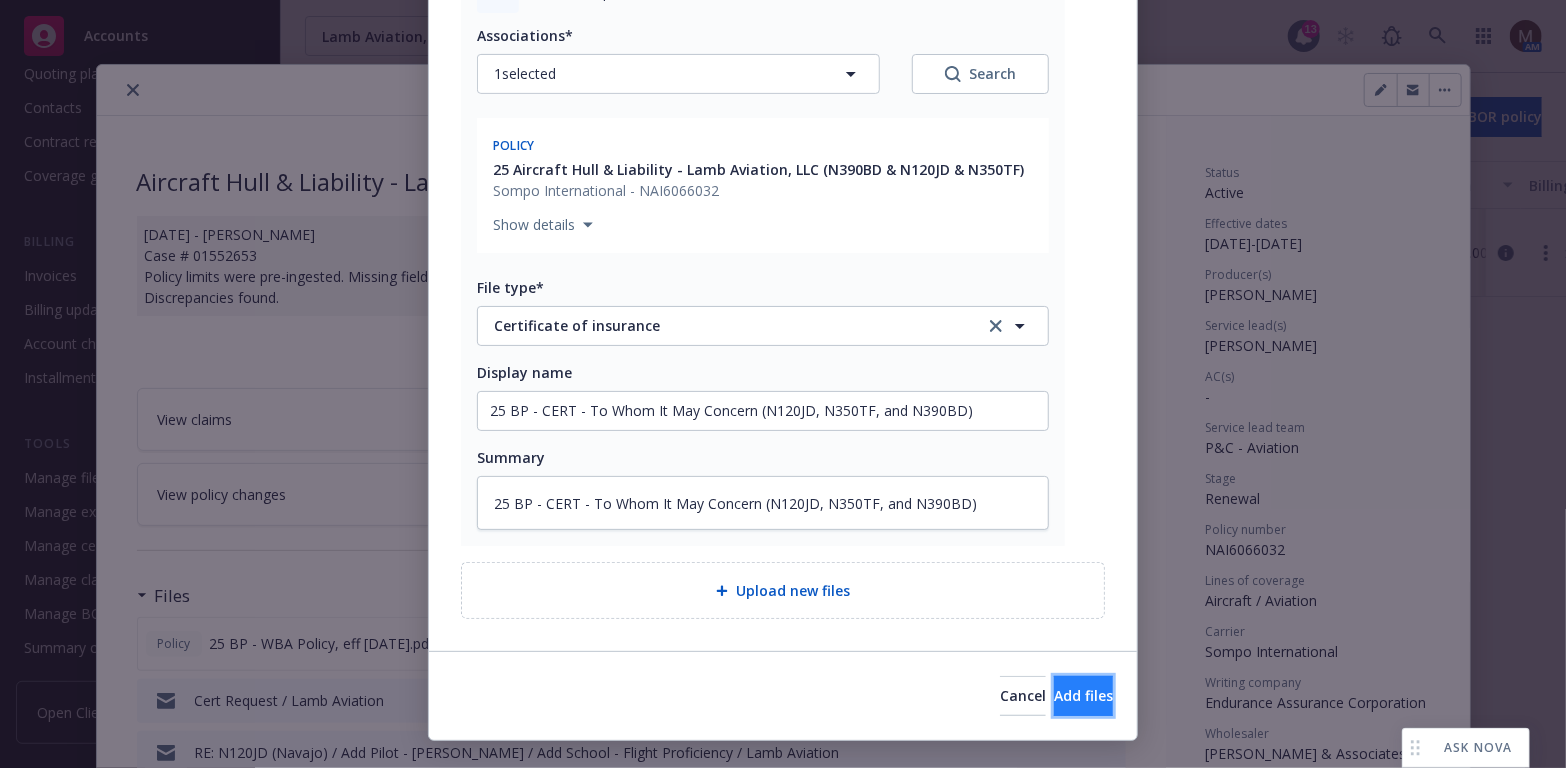 click on "Add files" at bounding box center [1083, 695] 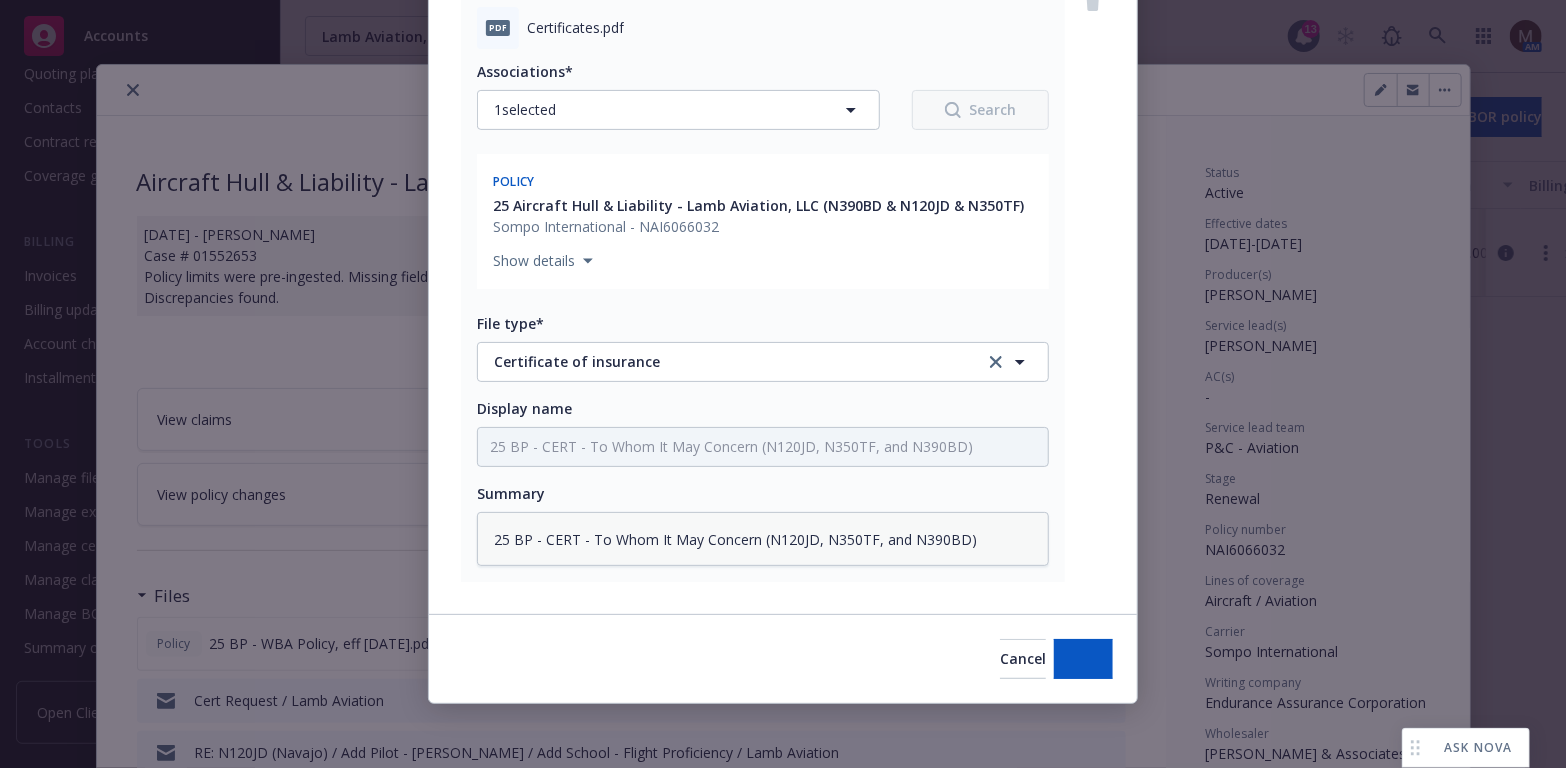 scroll, scrollTop: 263, scrollLeft: 0, axis: vertical 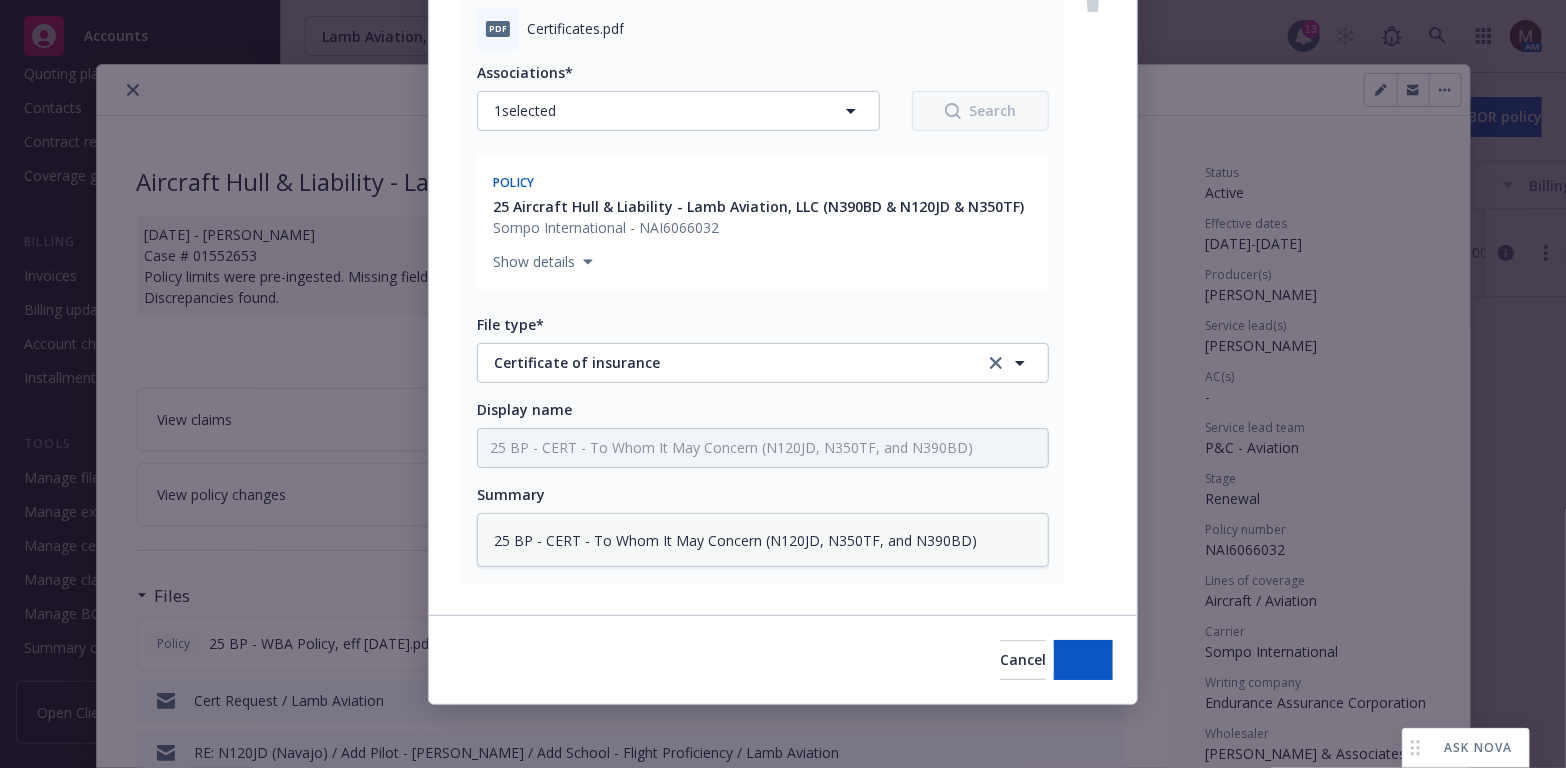 type on "x" 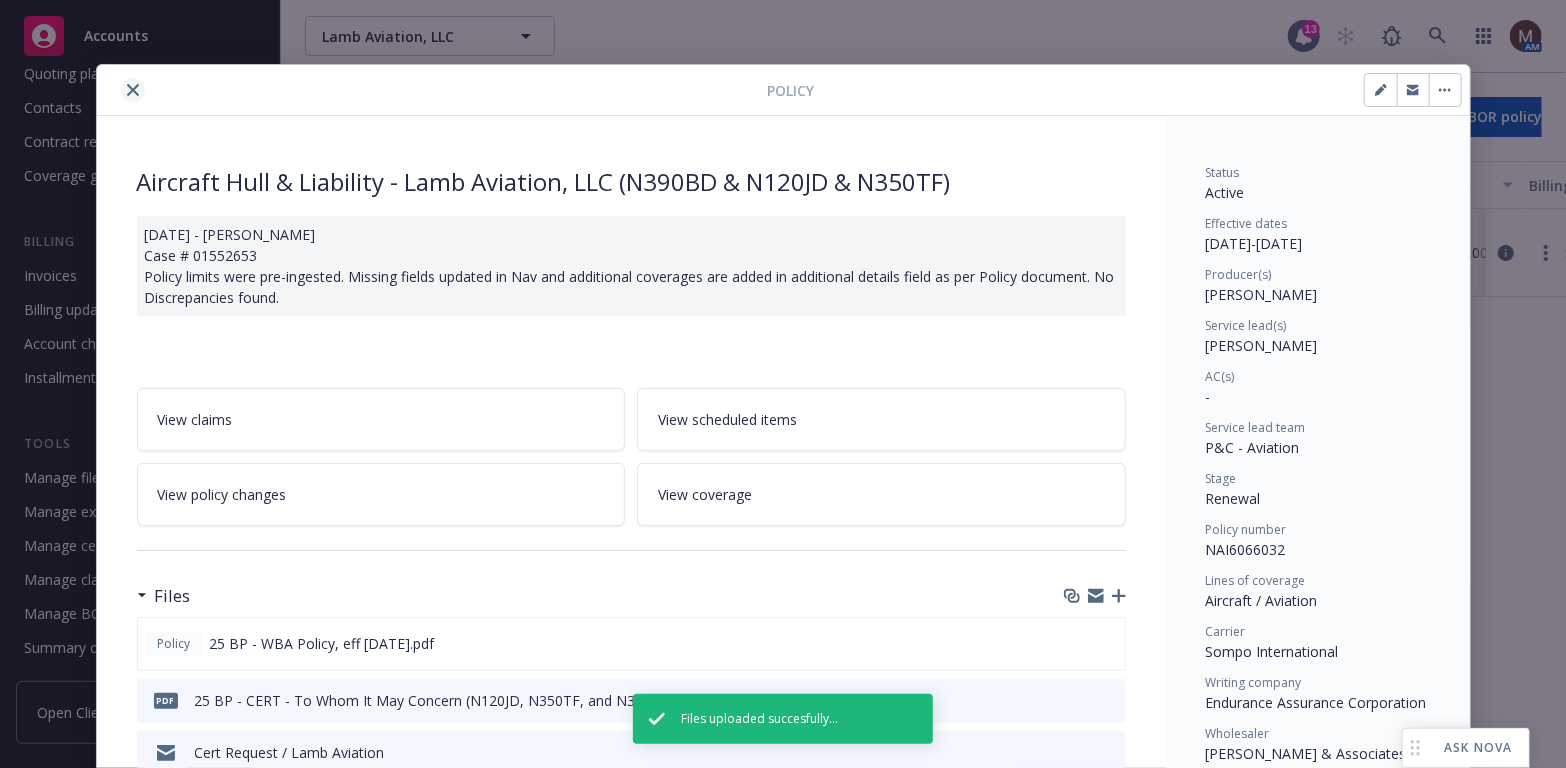 click 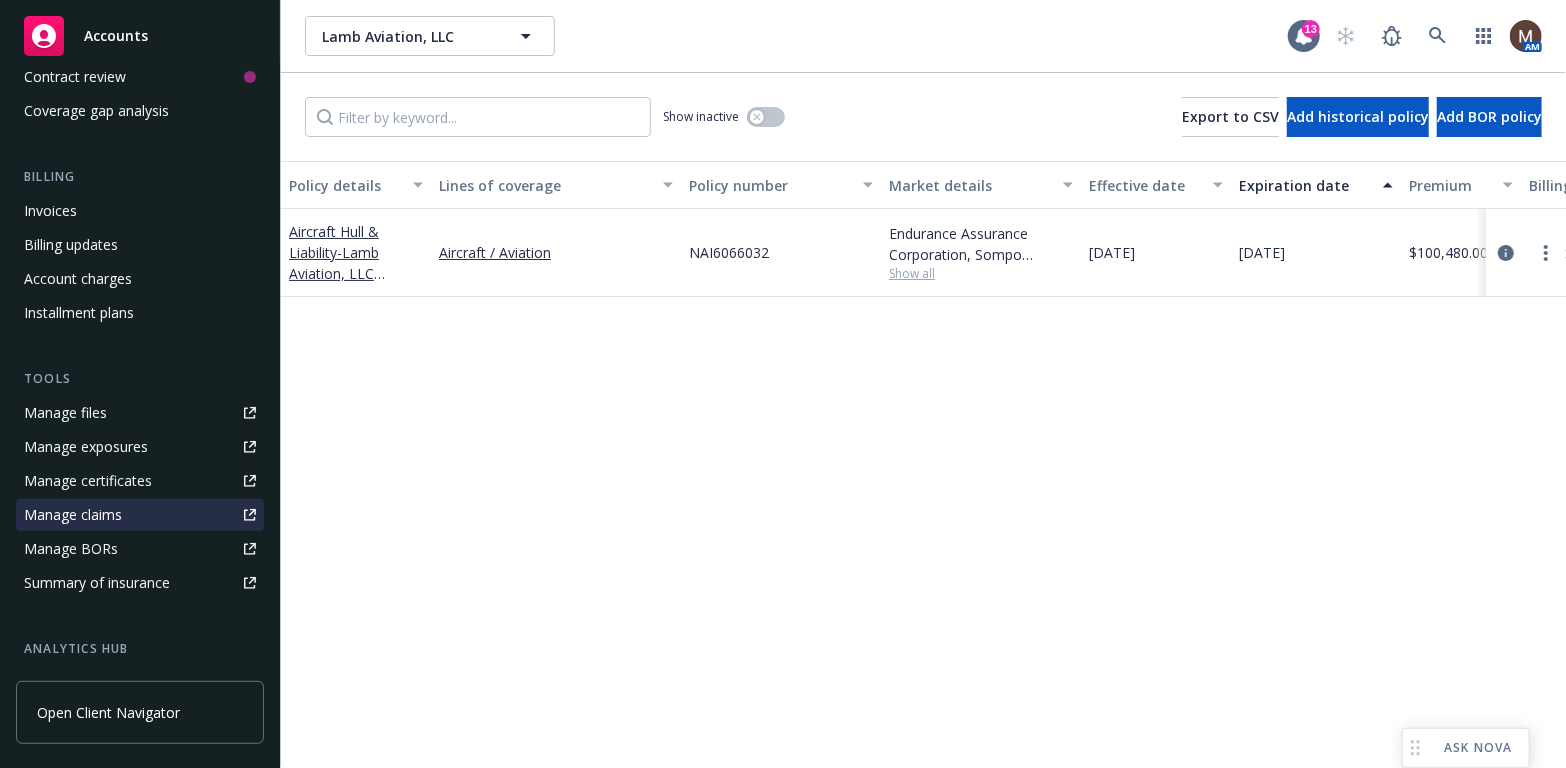 scroll, scrollTop: 300, scrollLeft: 0, axis: vertical 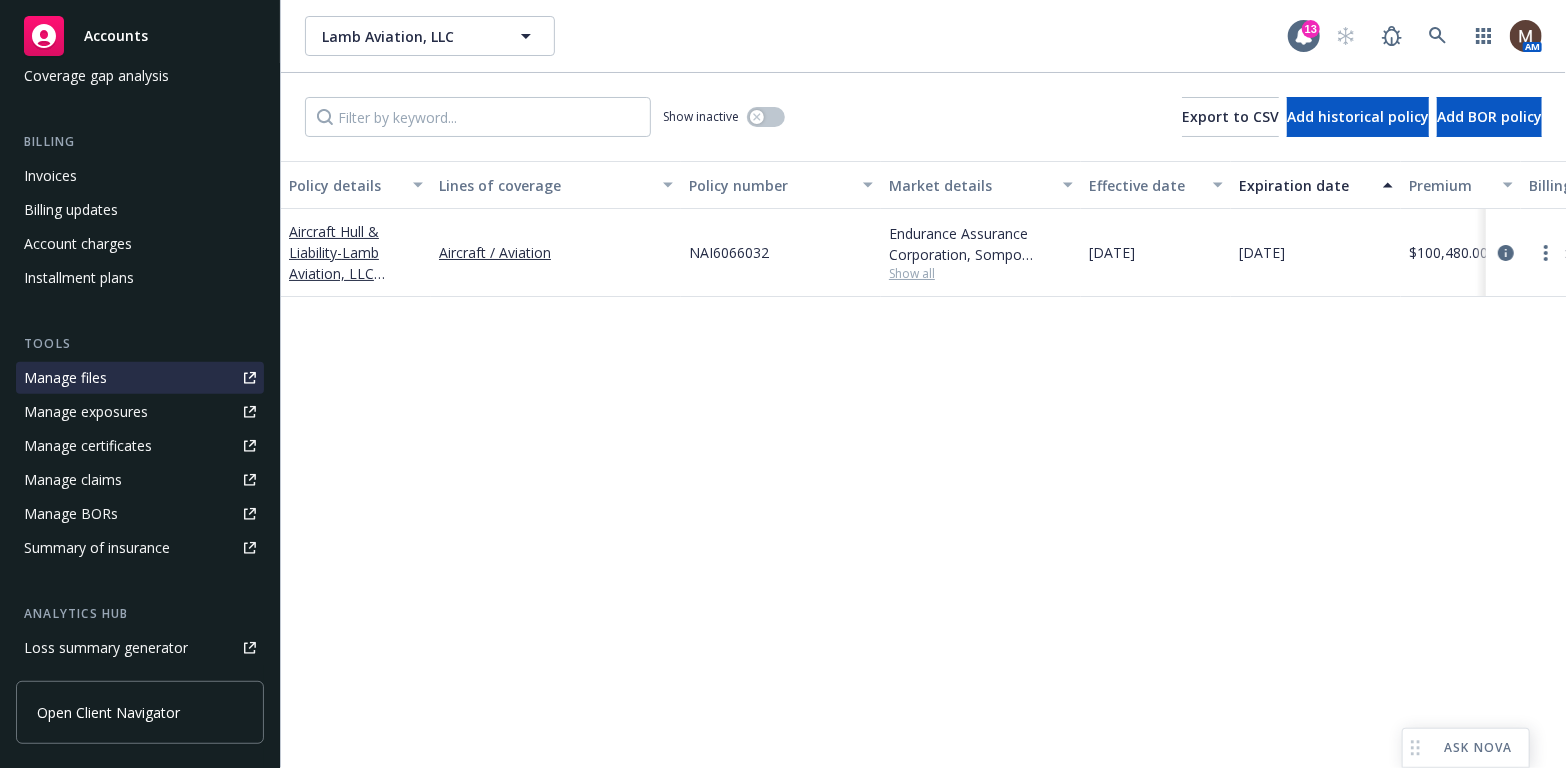 click on "Manage files" at bounding box center [65, 378] 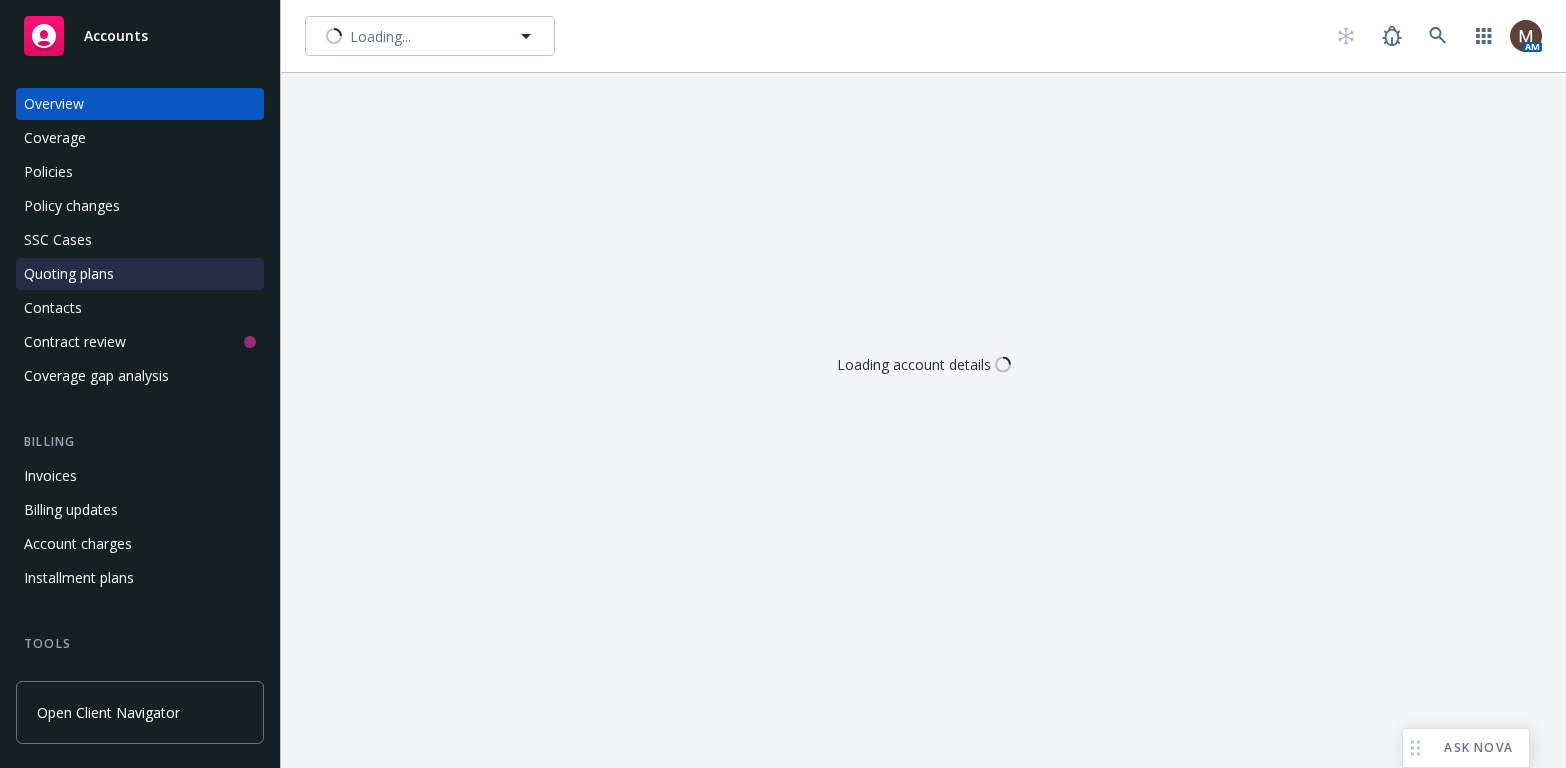 scroll, scrollTop: 0, scrollLeft: 0, axis: both 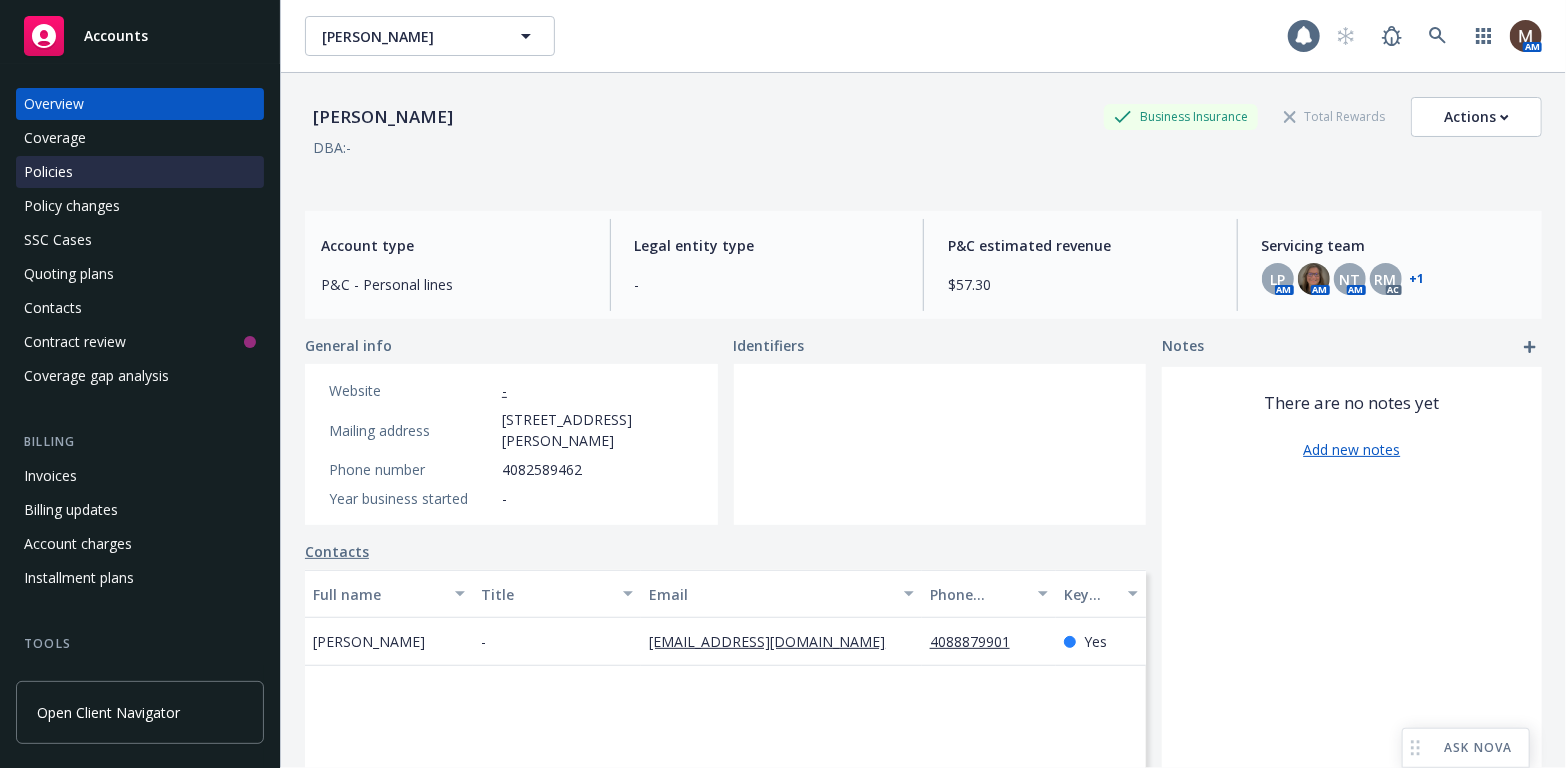 click on "Policies" at bounding box center (48, 172) 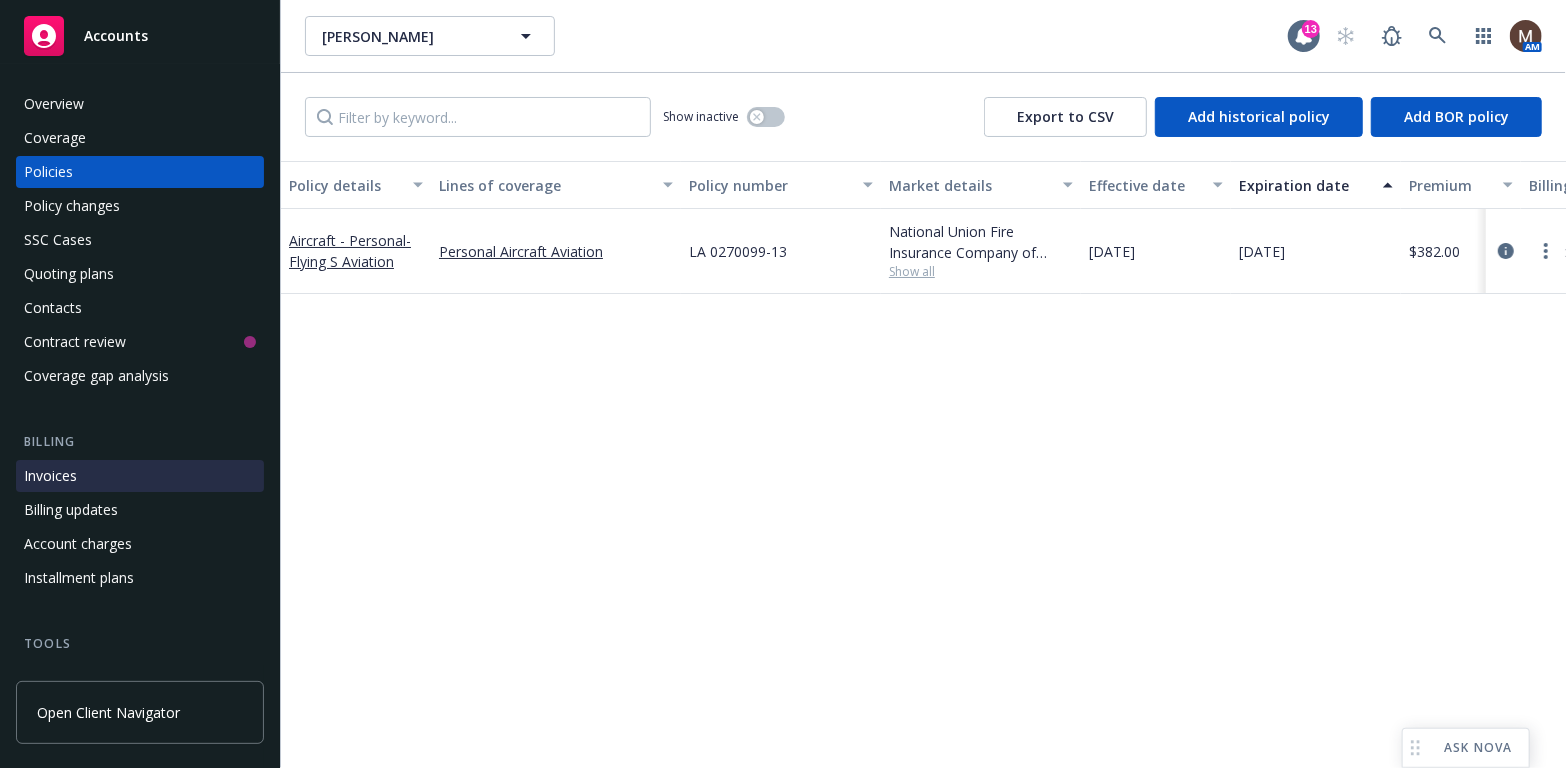 click on "Invoices" at bounding box center [50, 476] 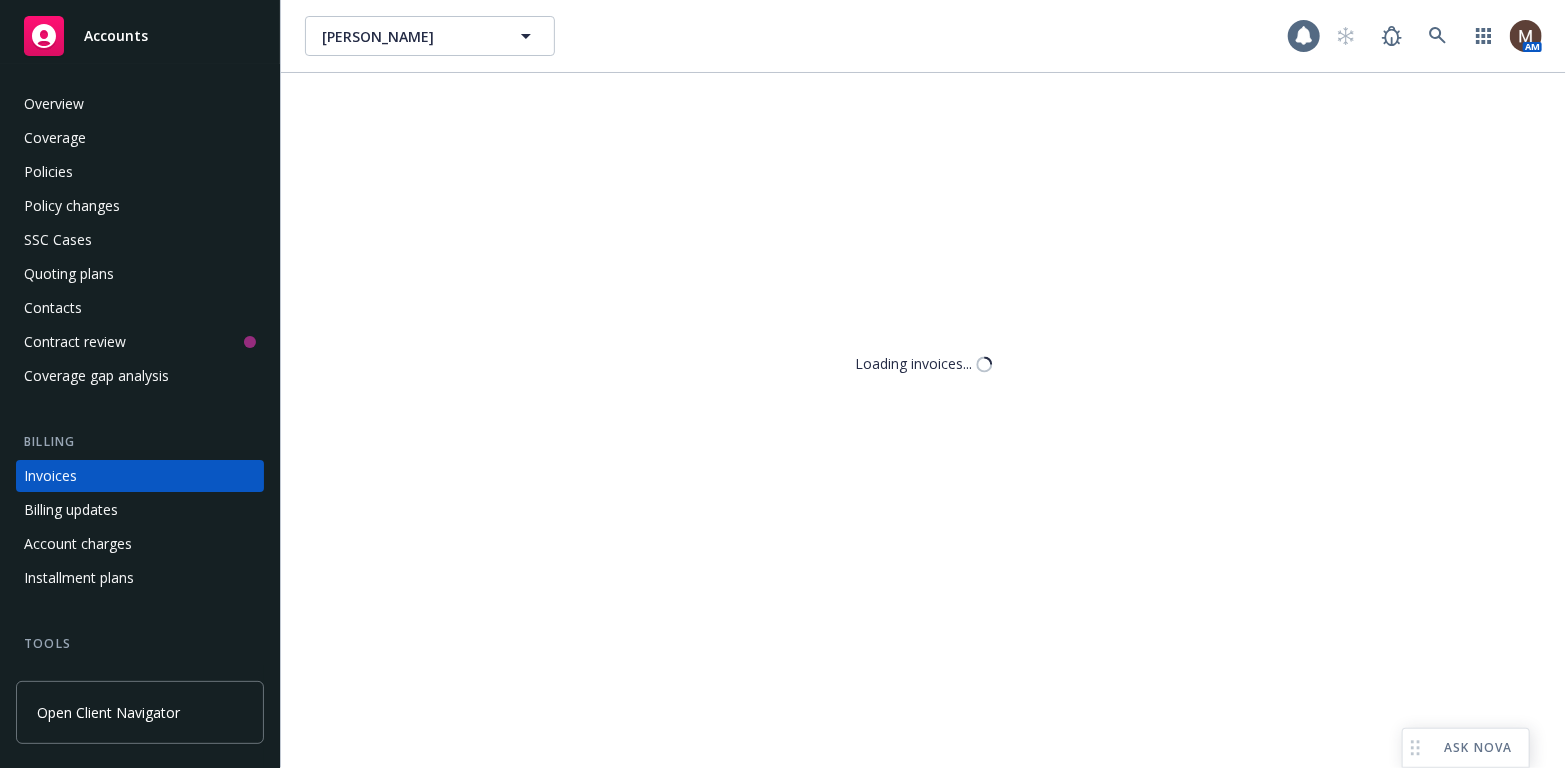 scroll, scrollTop: 59, scrollLeft: 0, axis: vertical 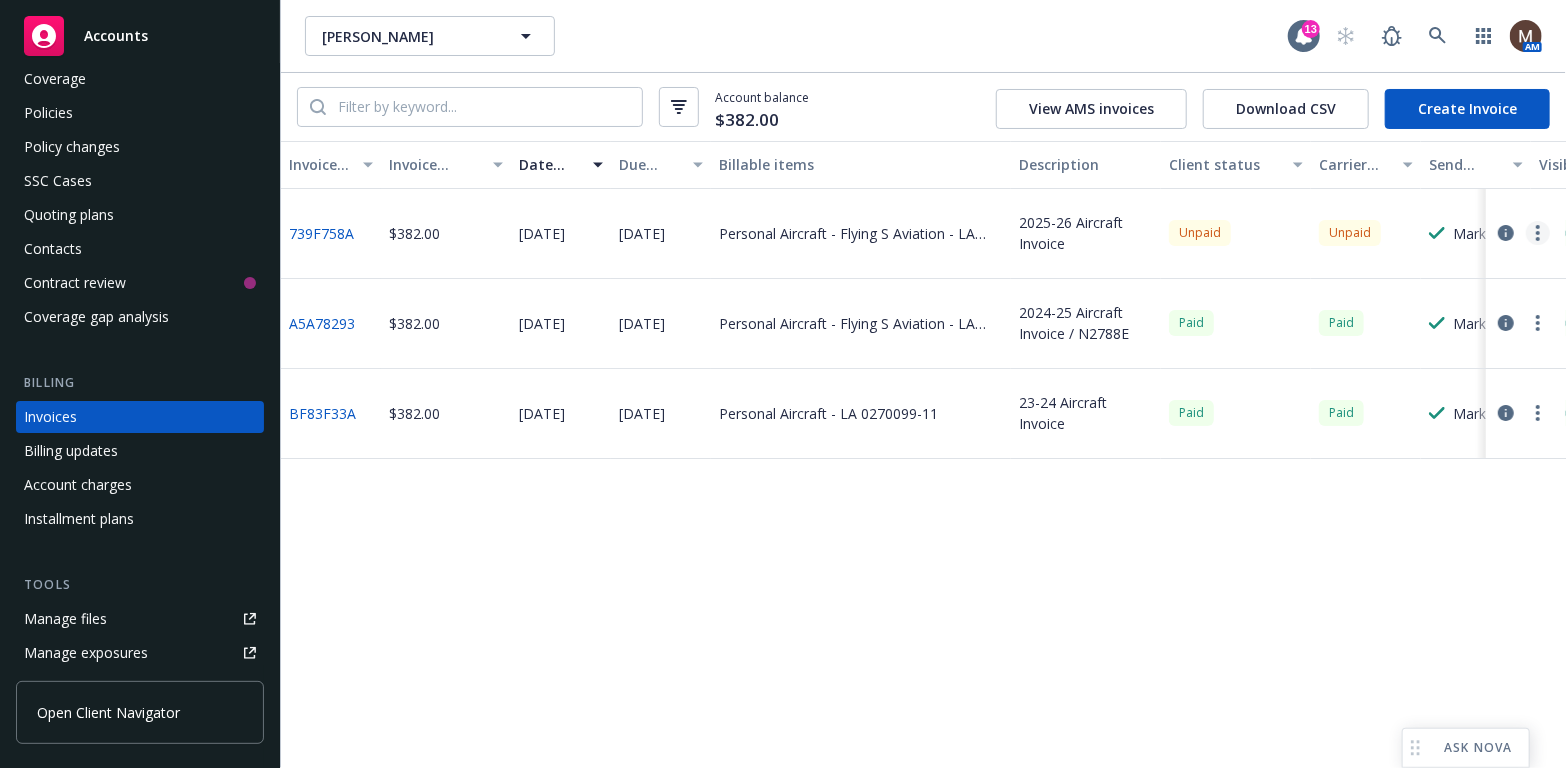 click at bounding box center (1538, 233) 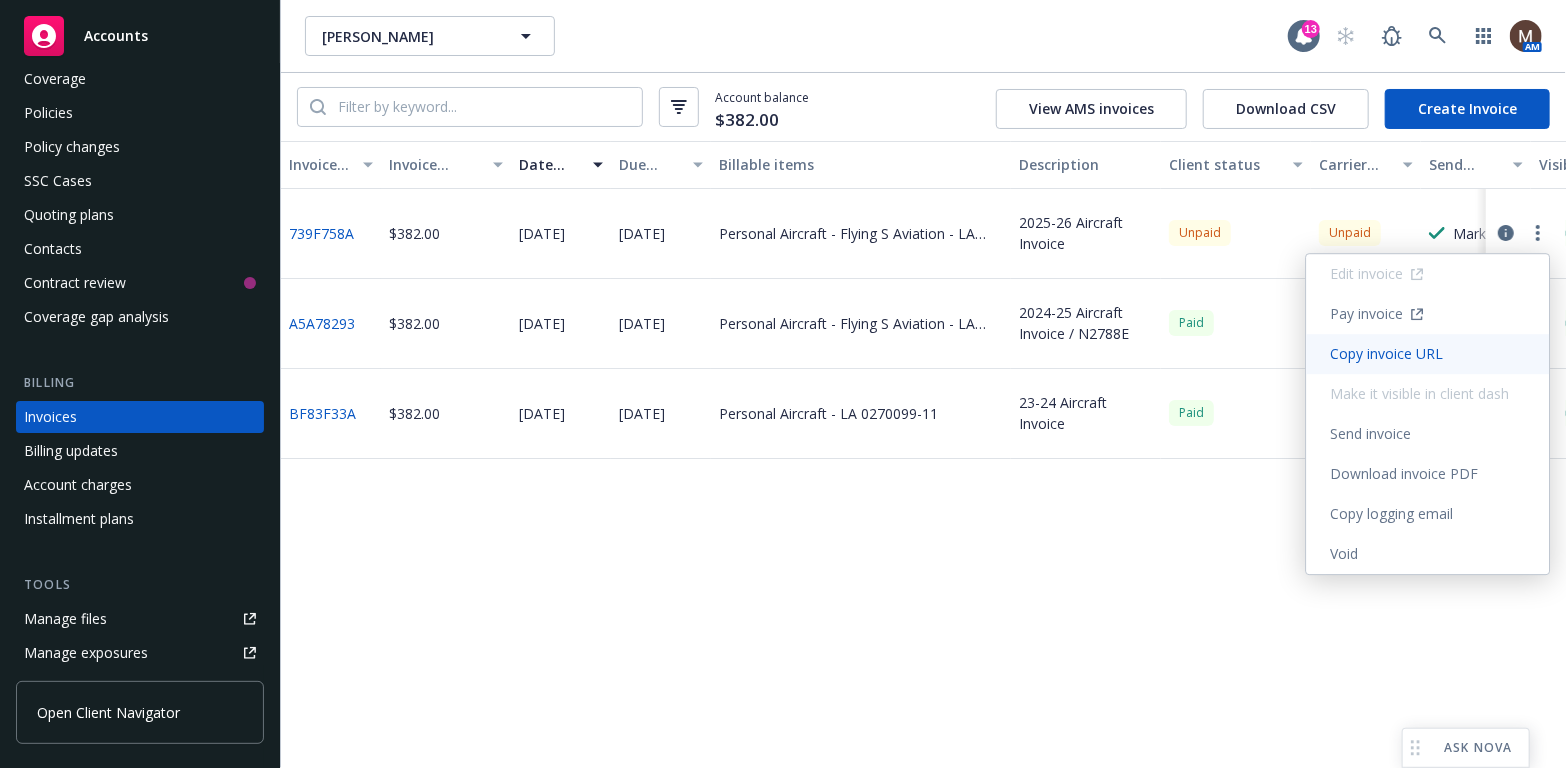 click on "Copy invoice URL" at bounding box center [1427, 354] 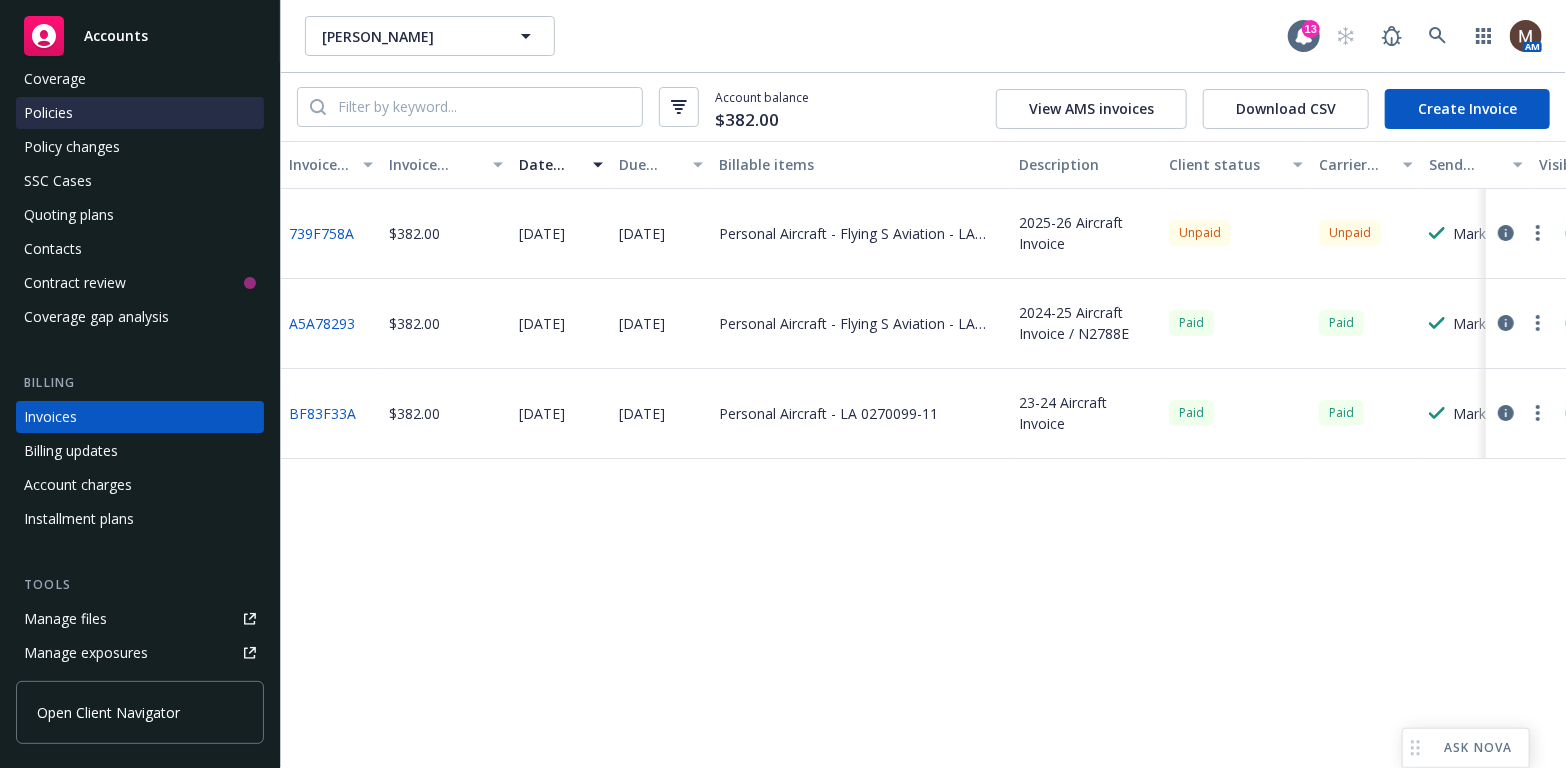 click on "Policies" at bounding box center [140, 113] 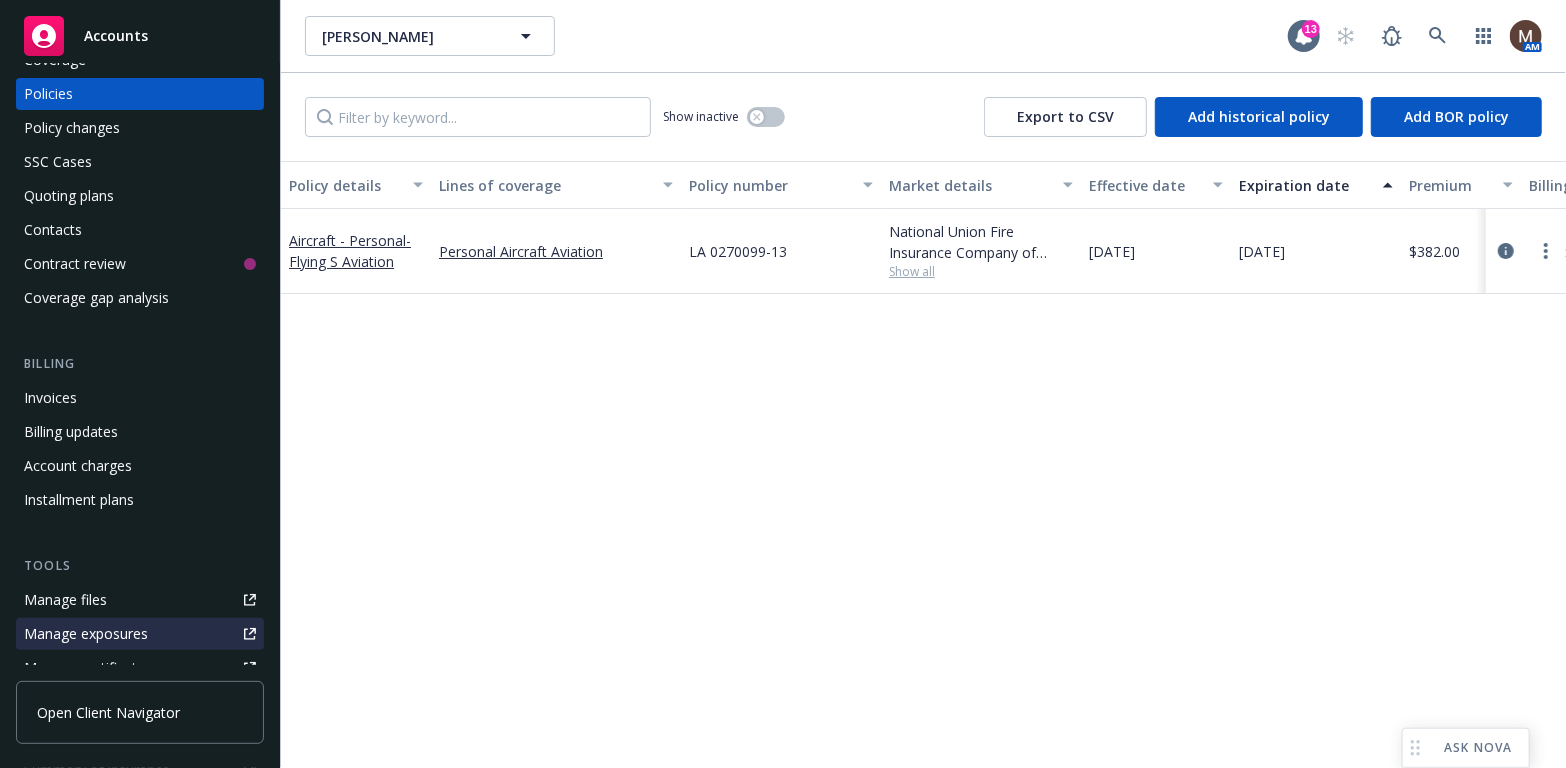 scroll, scrollTop: 100, scrollLeft: 0, axis: vertical 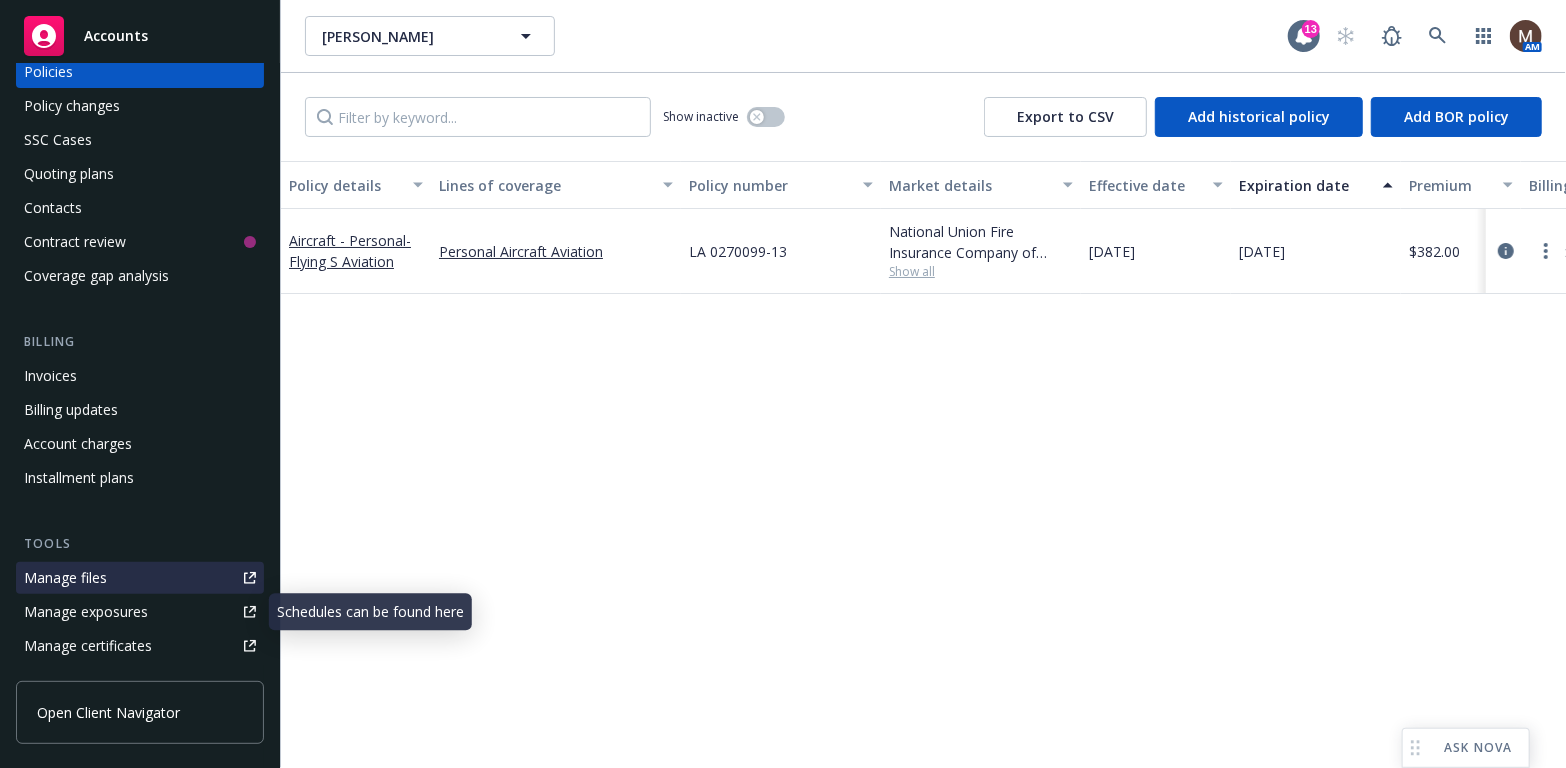 click on "Manage files" at bounding box center [65, 578] 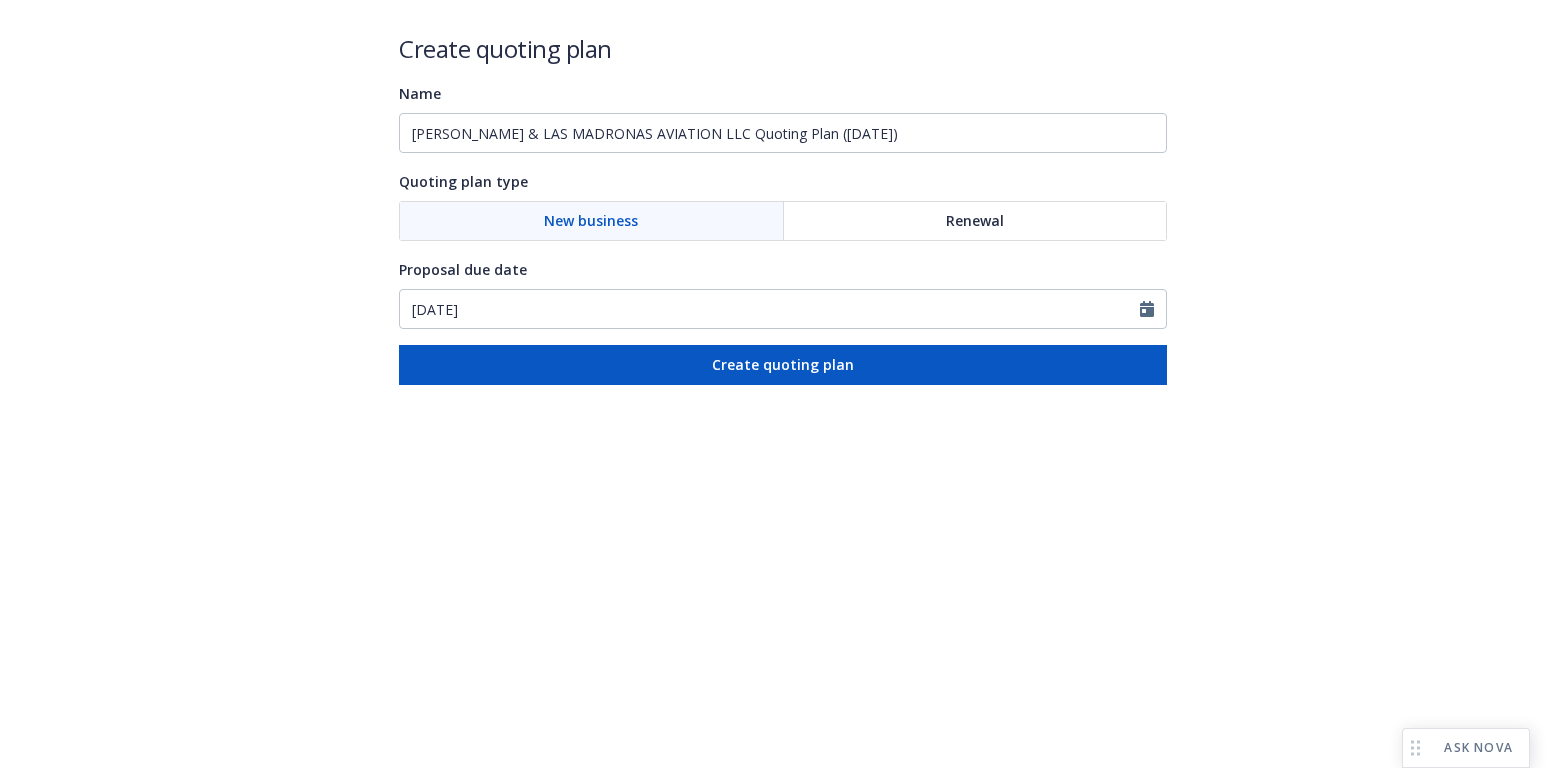 scroll, scrollTop: 0, scrollLeft: 0, axis: both 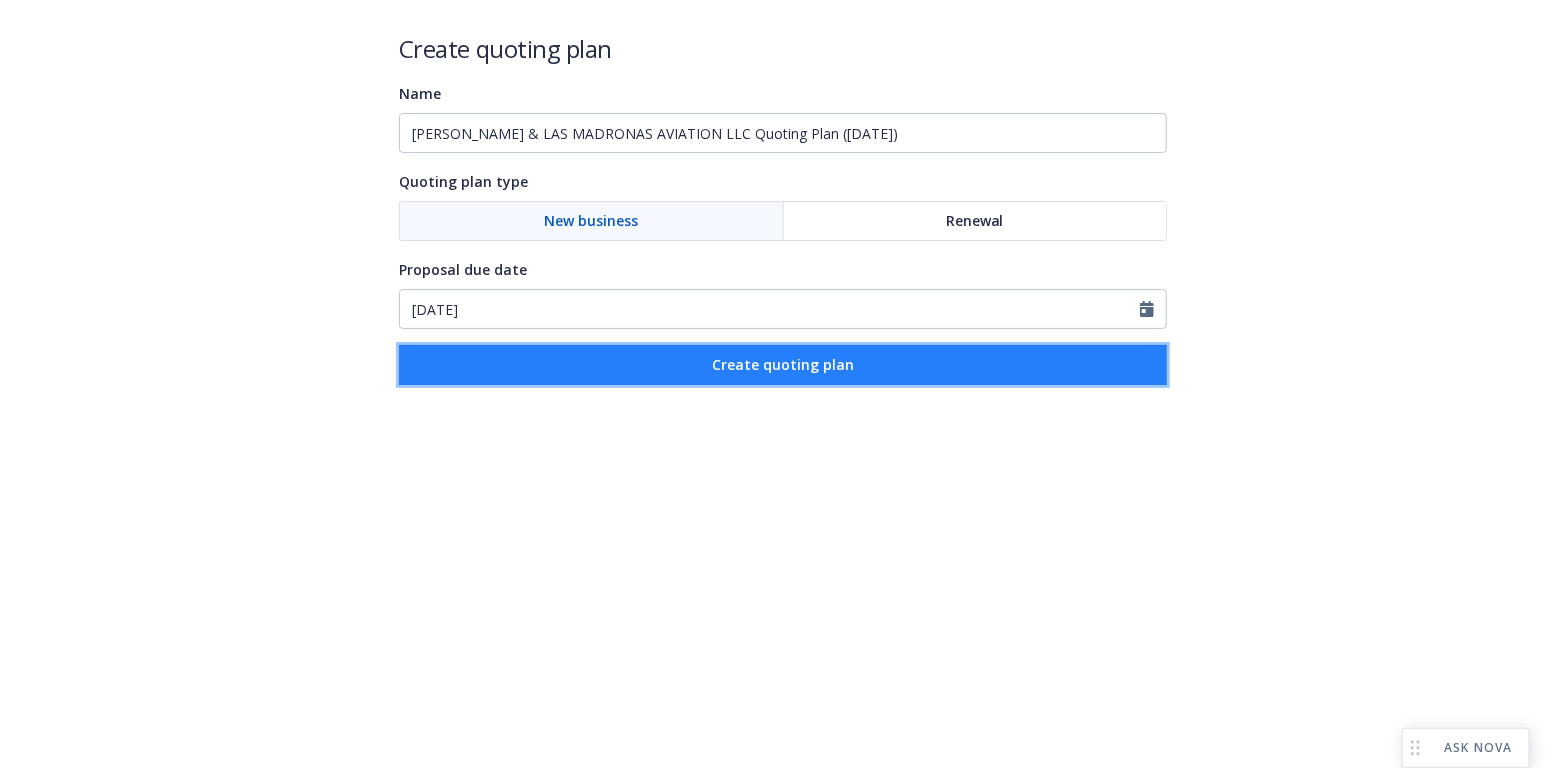 click on "Create quoting plan" at bounding box center (783, 364) 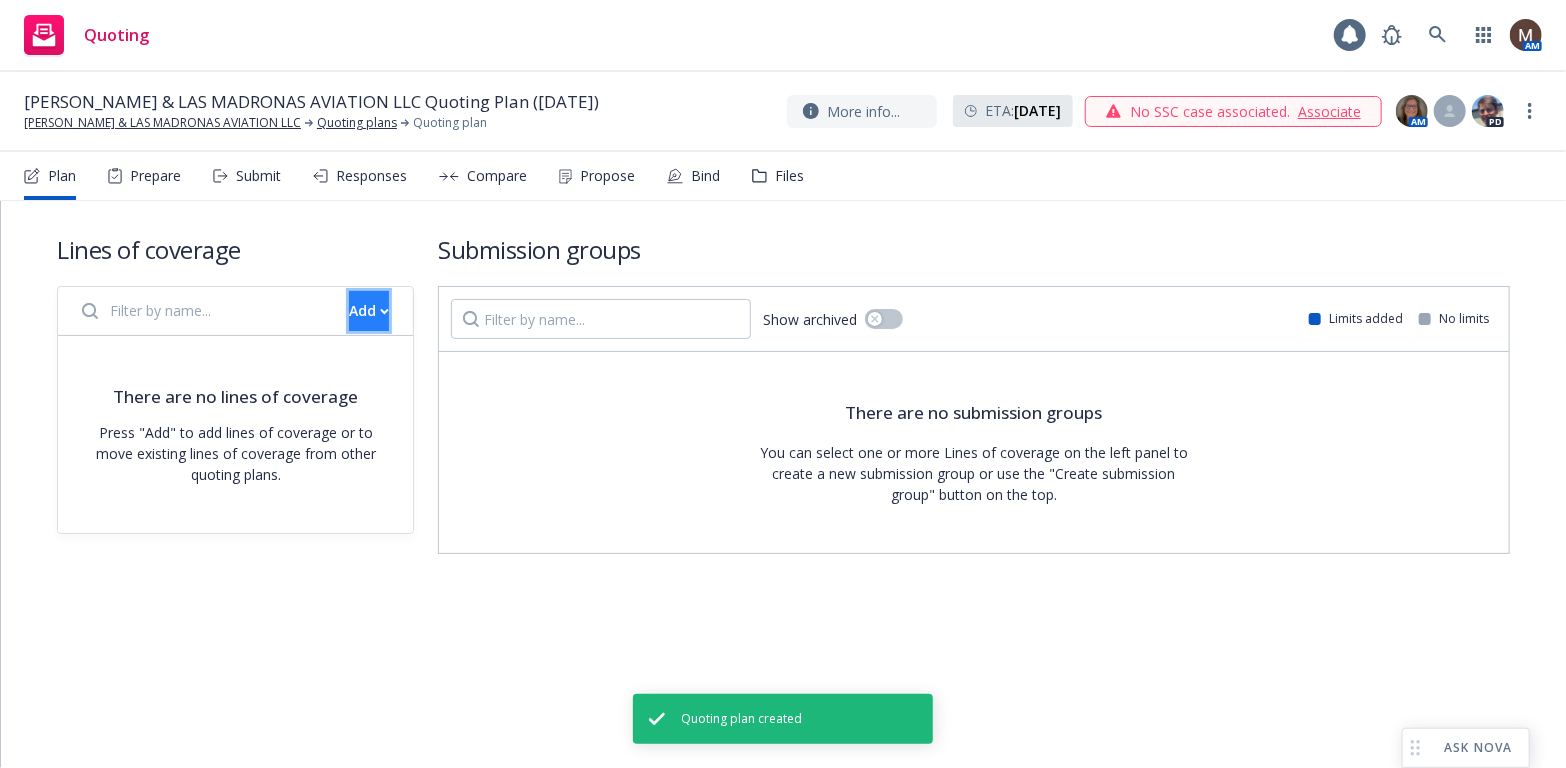 click on "Add" at bounding box center (369, 311) 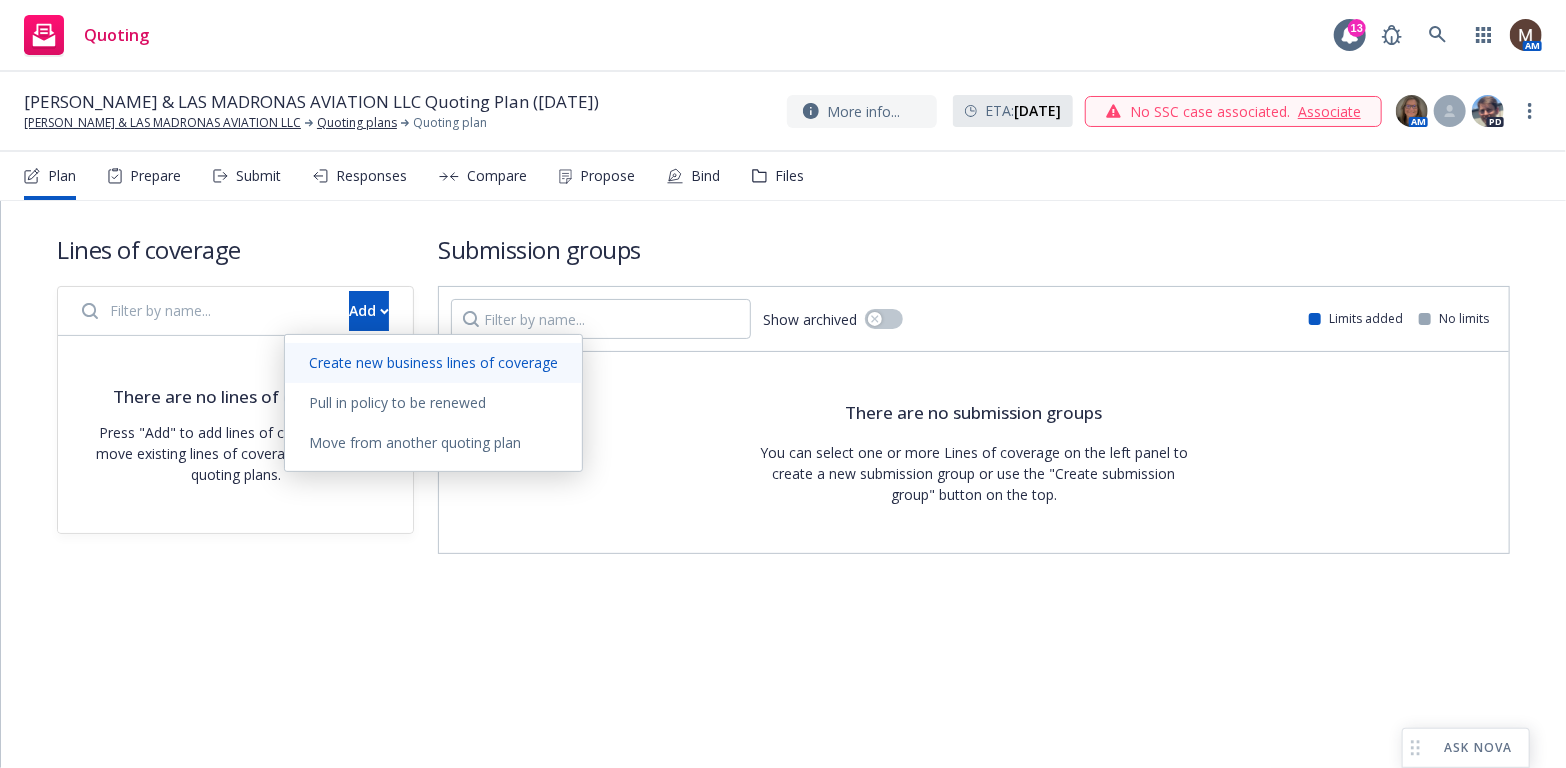 click on "Create new business lines of coverage" at bounding box center [433, 362] 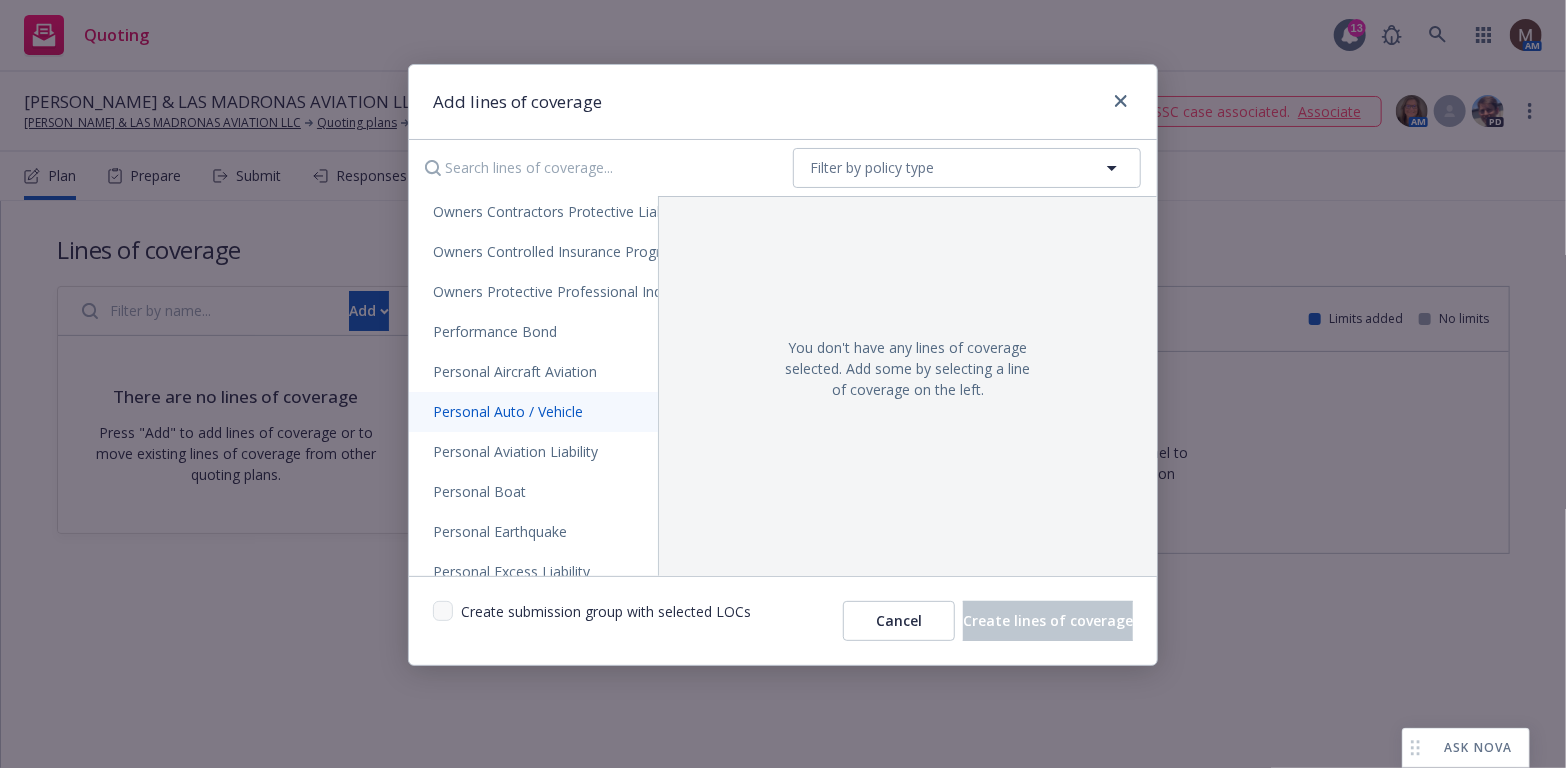 scroll, scrollTop: 3000, scrollLeft: 0, axis: vertical 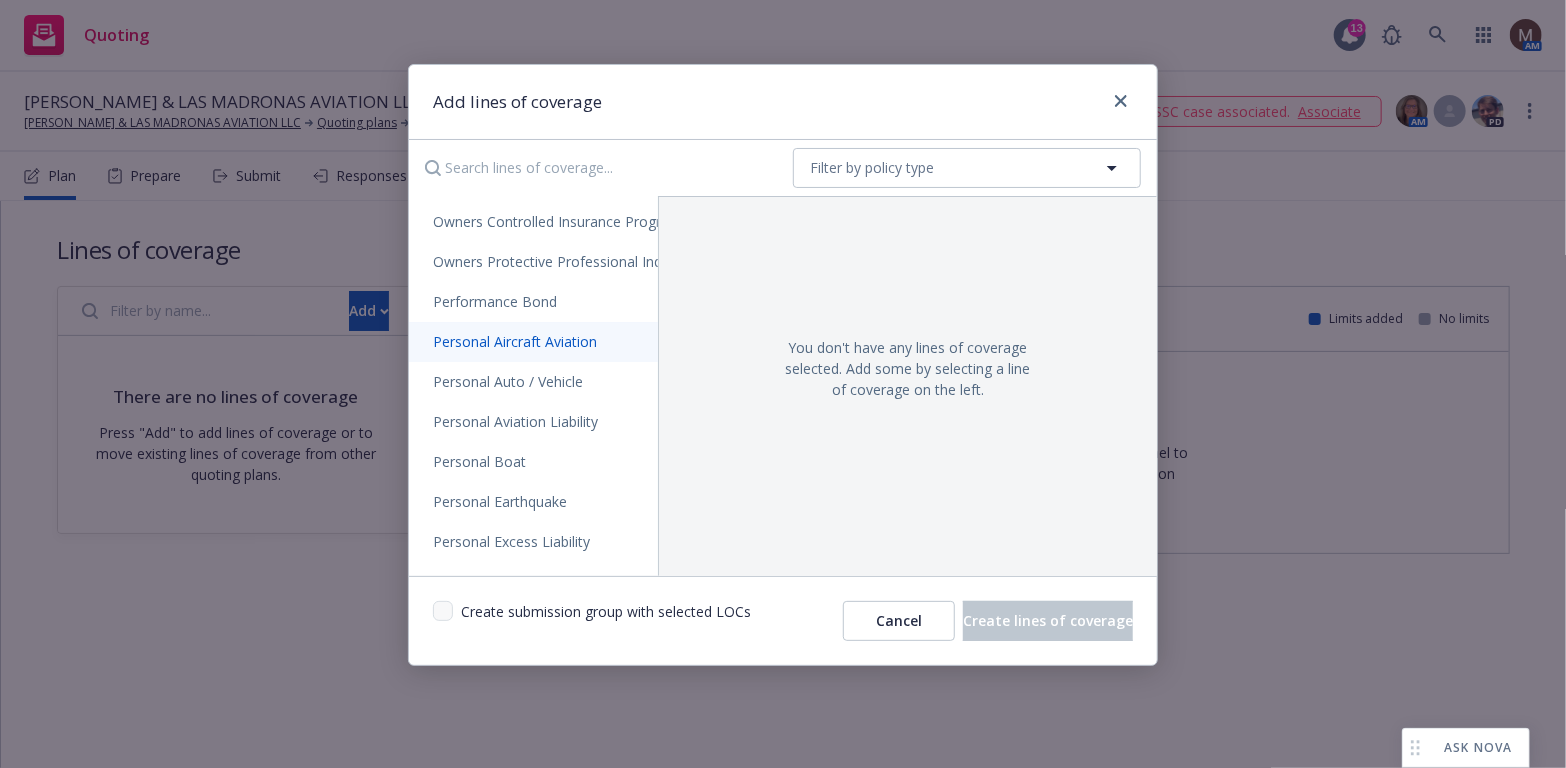 click on "Personal Aircraft Aviation" at bounding box center (515, 341) 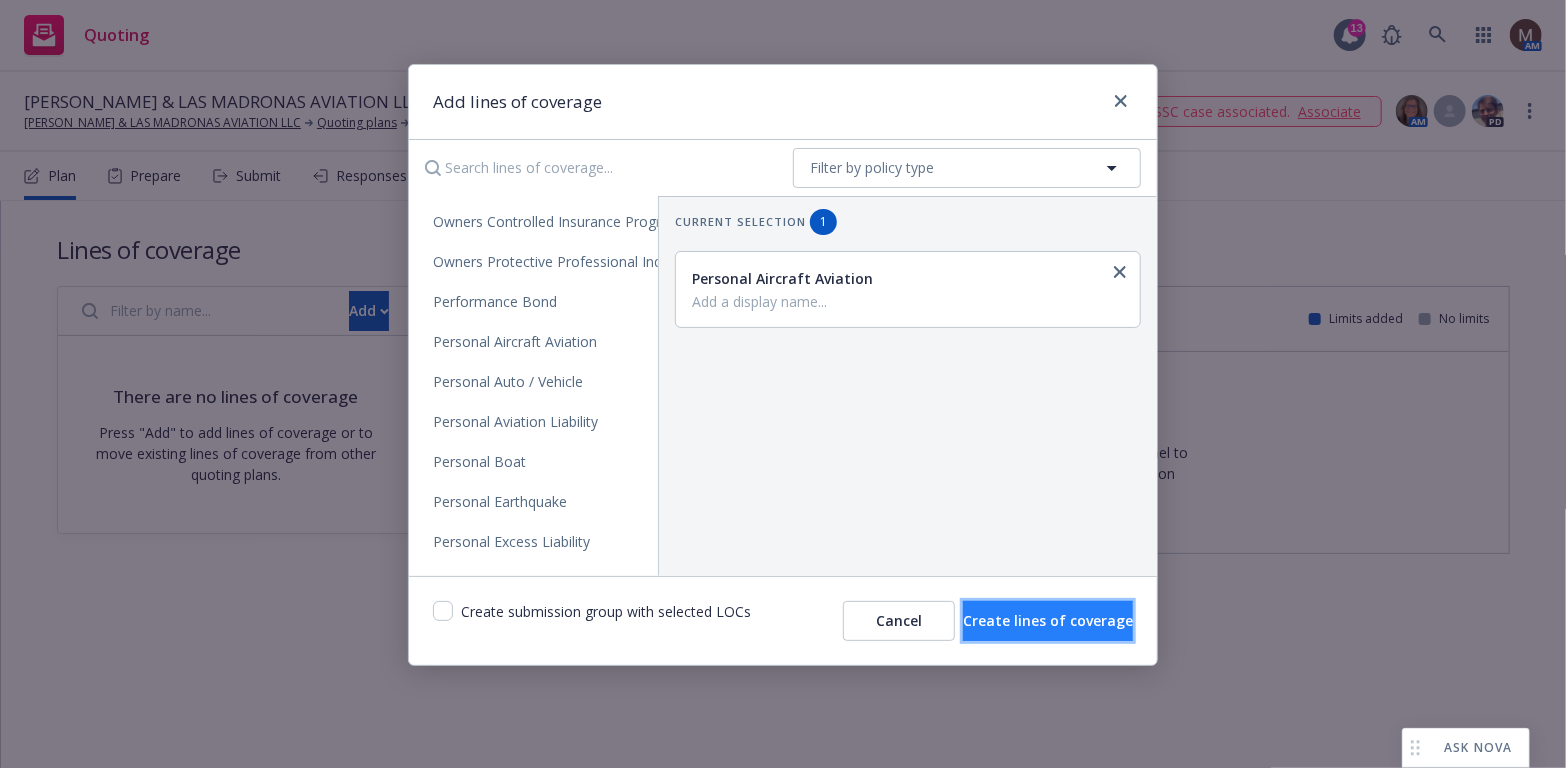 click on "Create lines of coverage" at bounding box center [1048, 620] 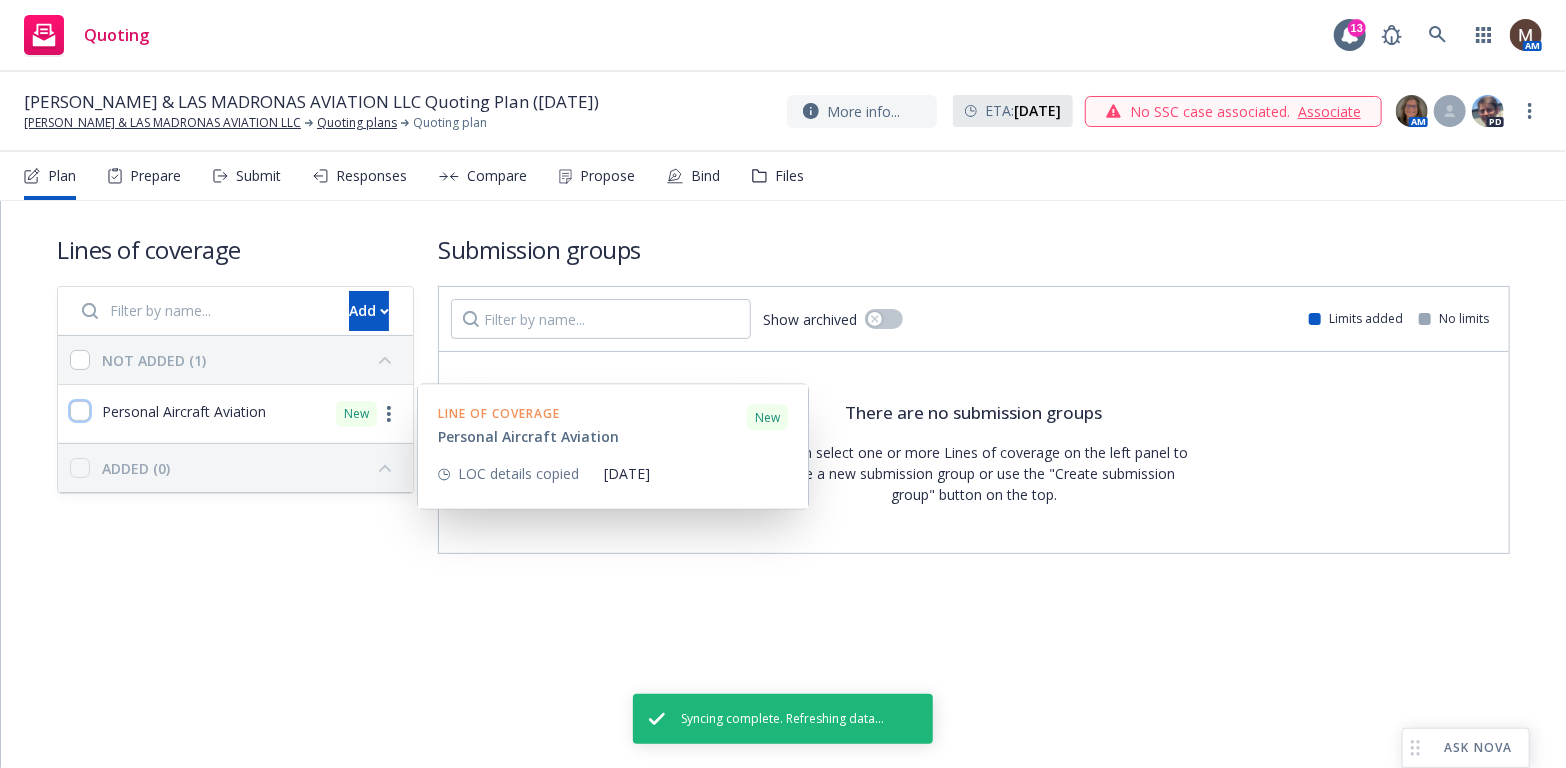 click at bounding box center (80, 411) 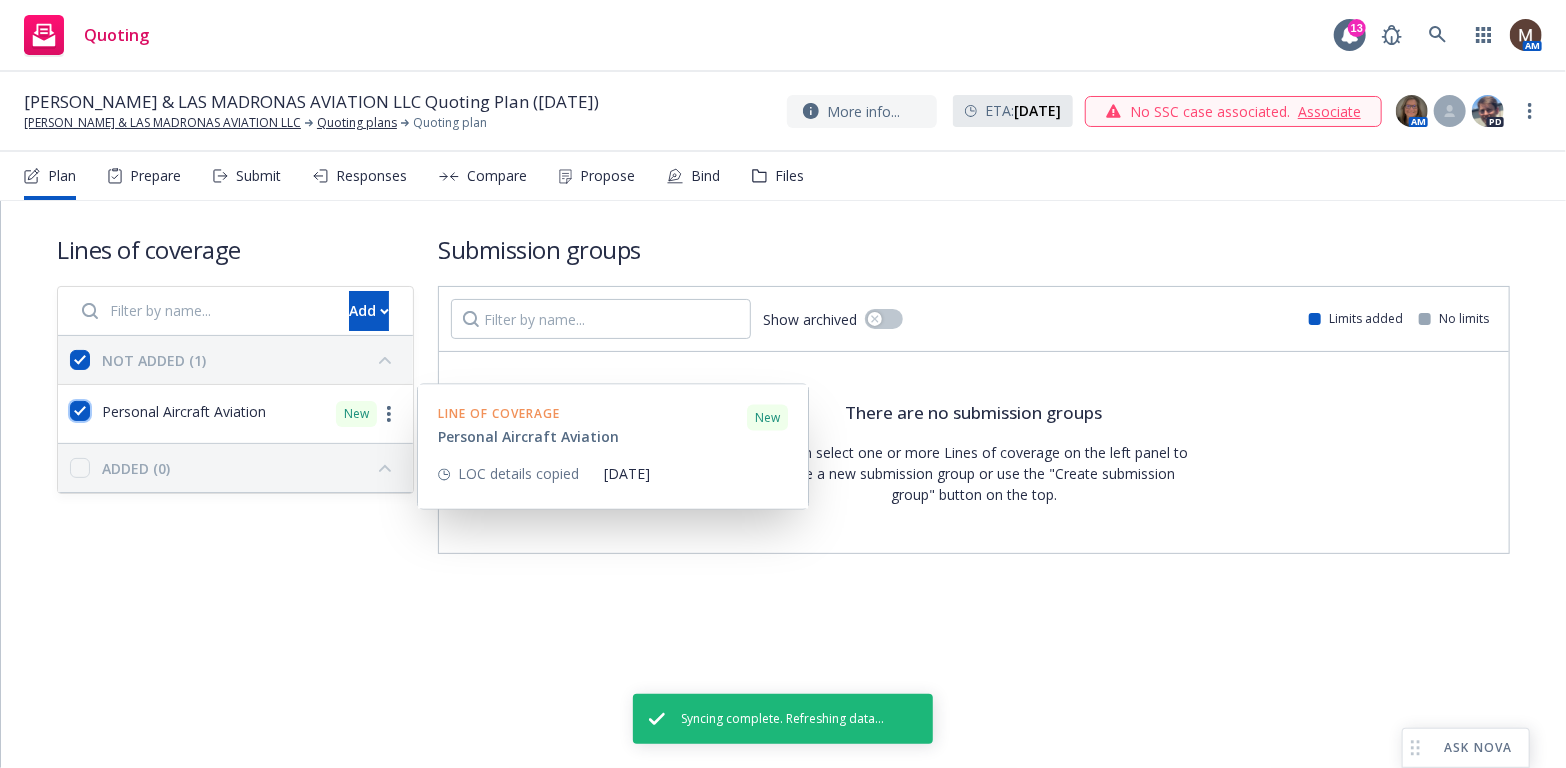 checkbox on "true" 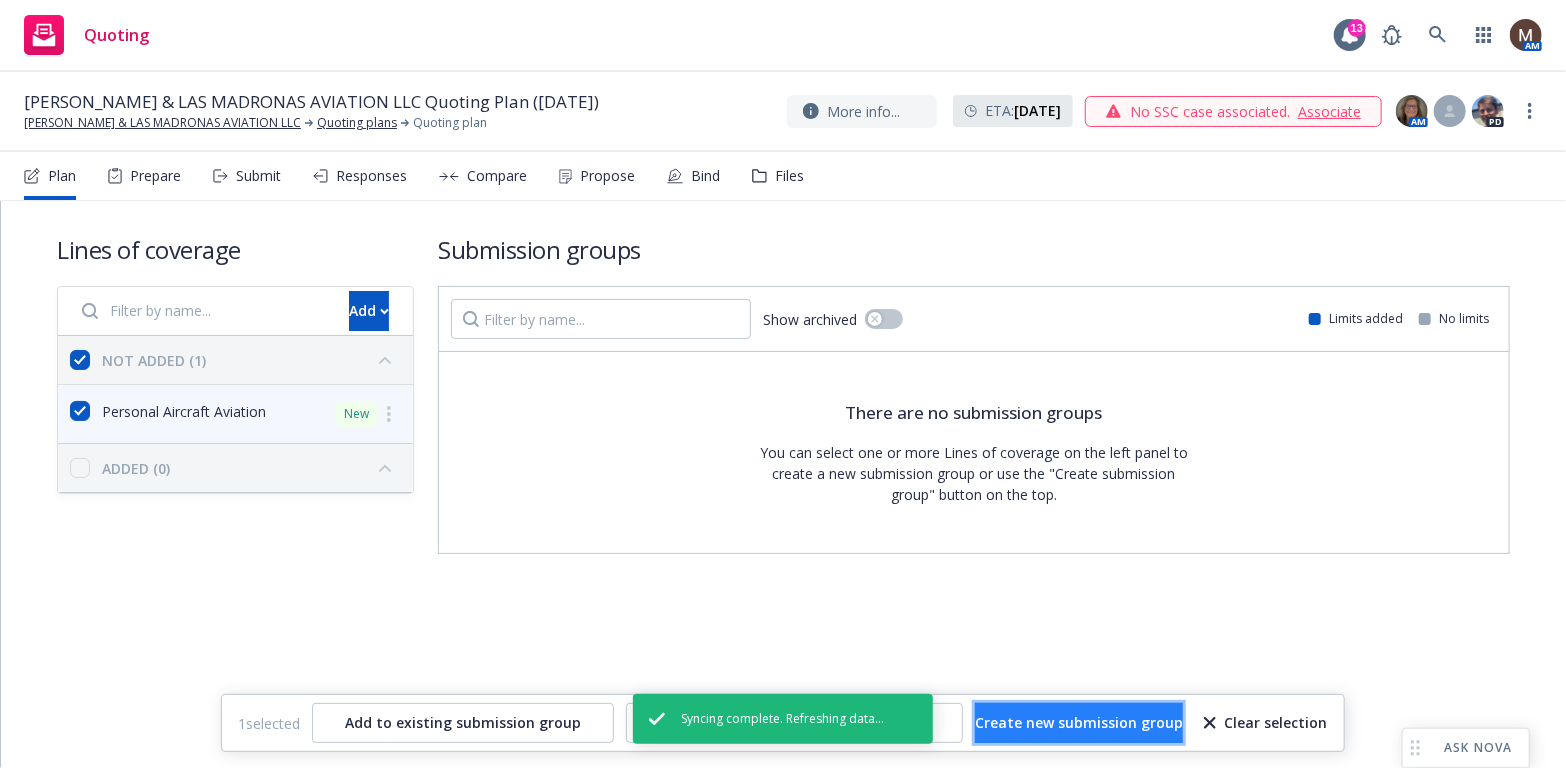 click on "Create new submission group" at bounding box center (1079, 722) 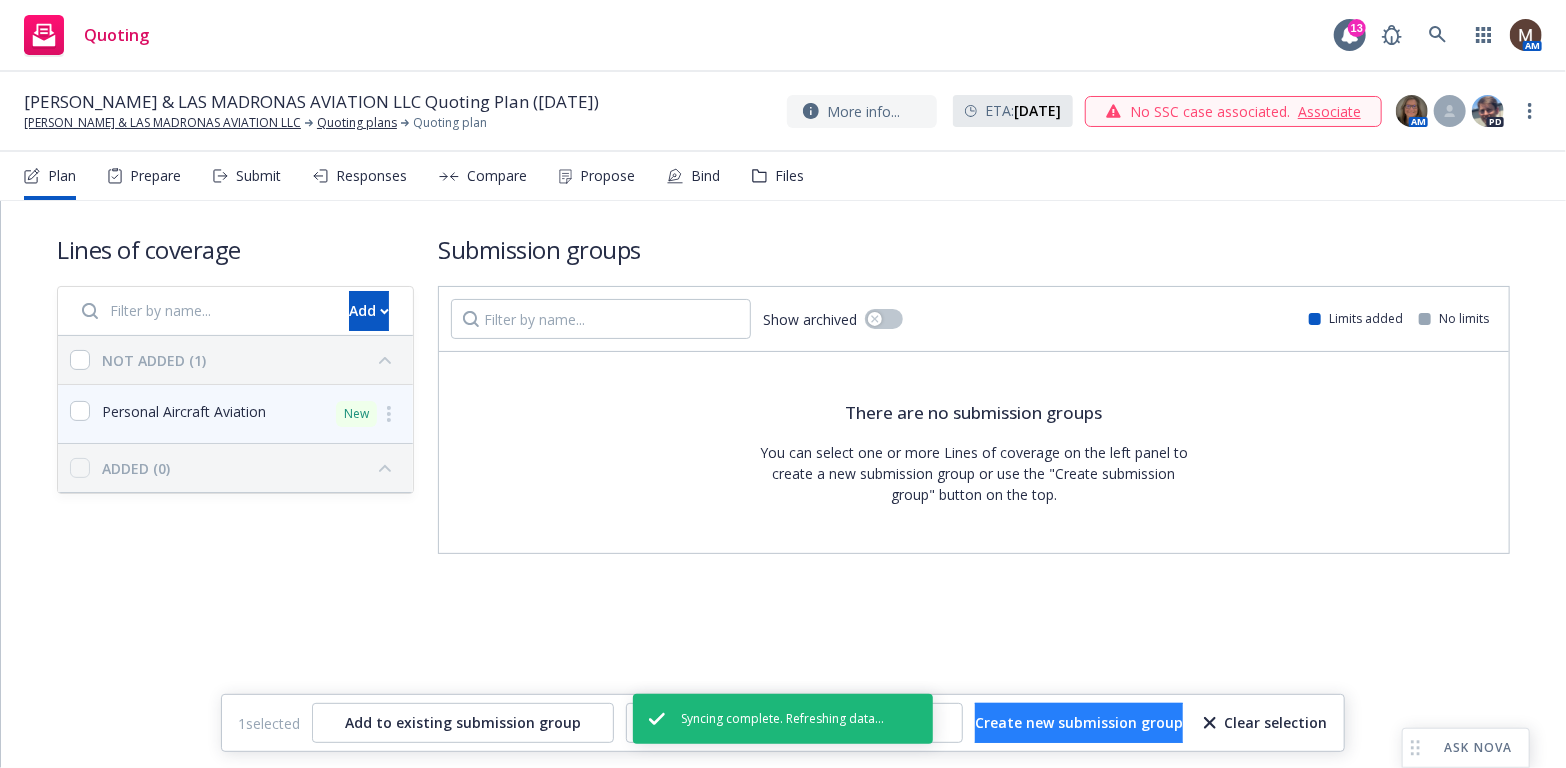 checkbox on "false" 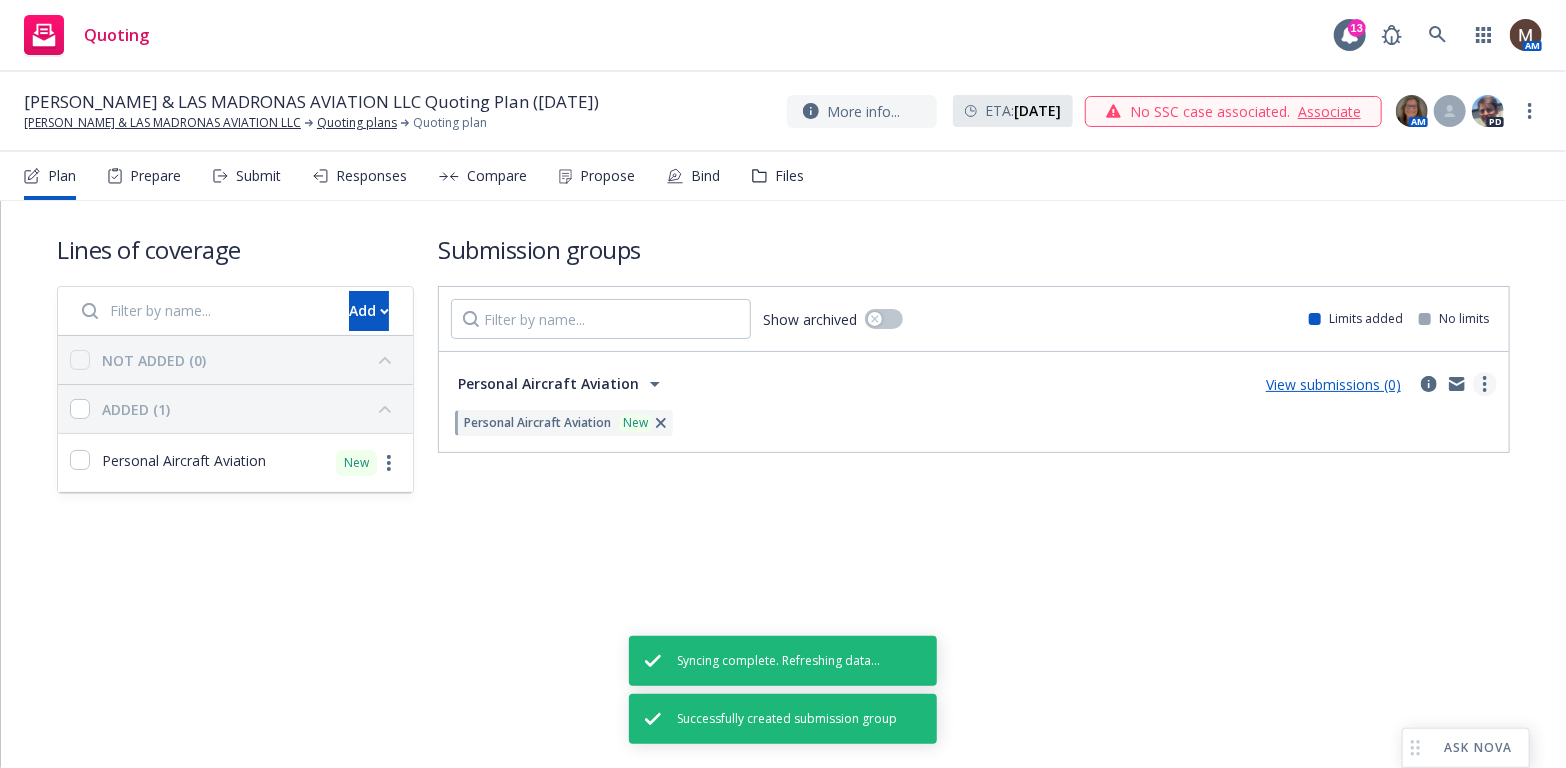 click at bounding box center (1485, 384) 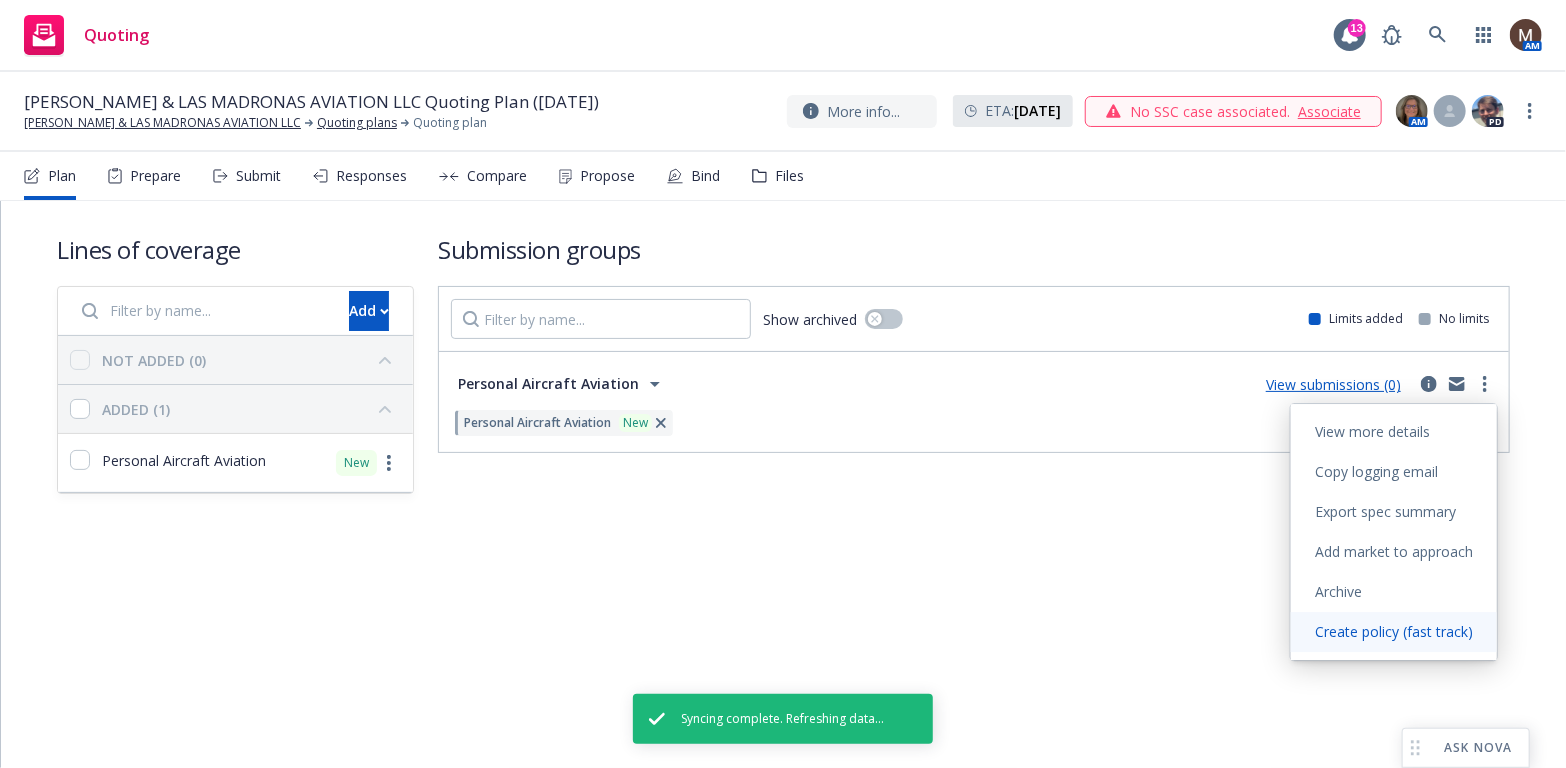 click on "Create policy (fast track)" at bounding box center (1394, 631) 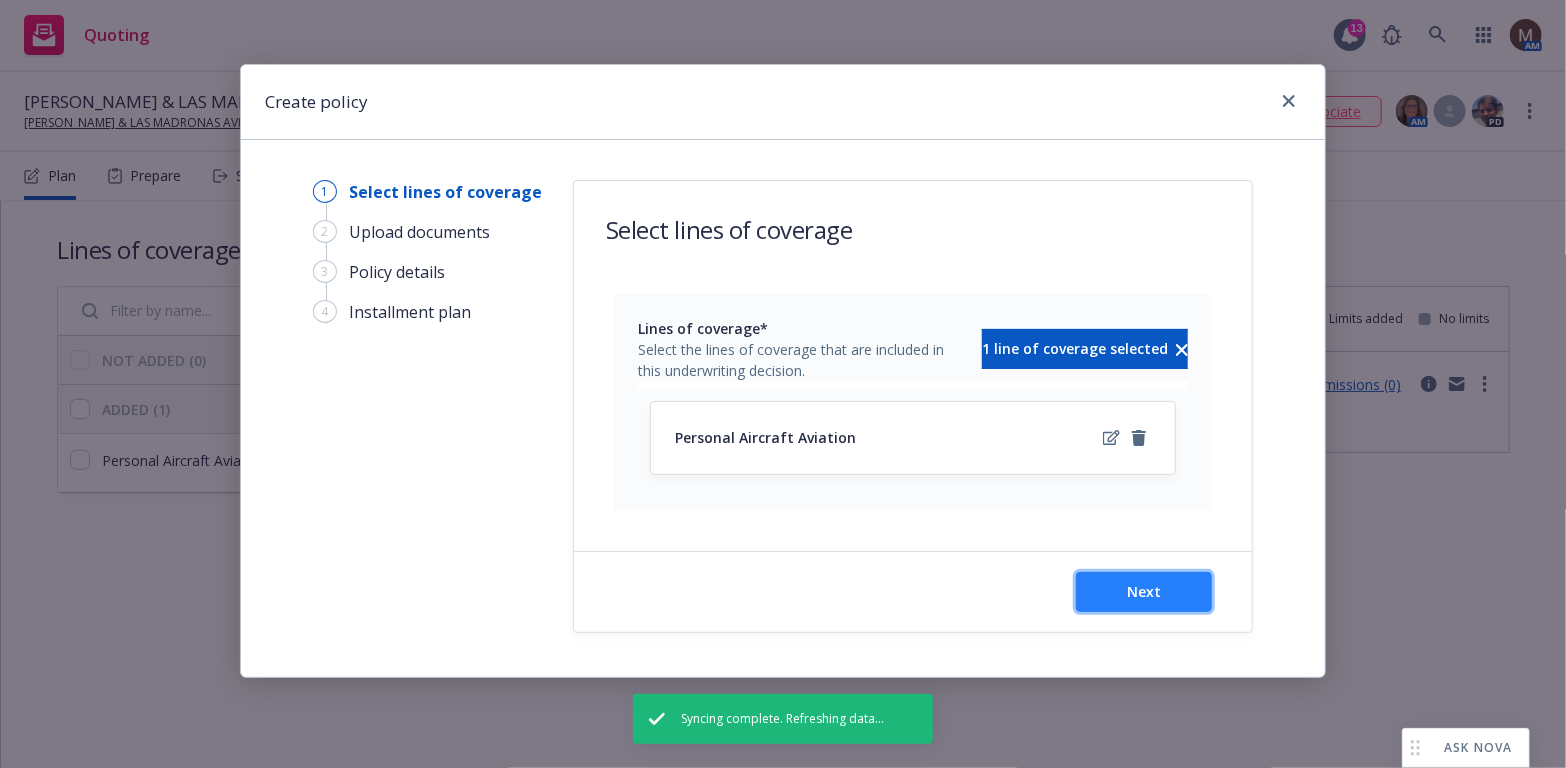click on "Next" at bounding box center [1144, 592] 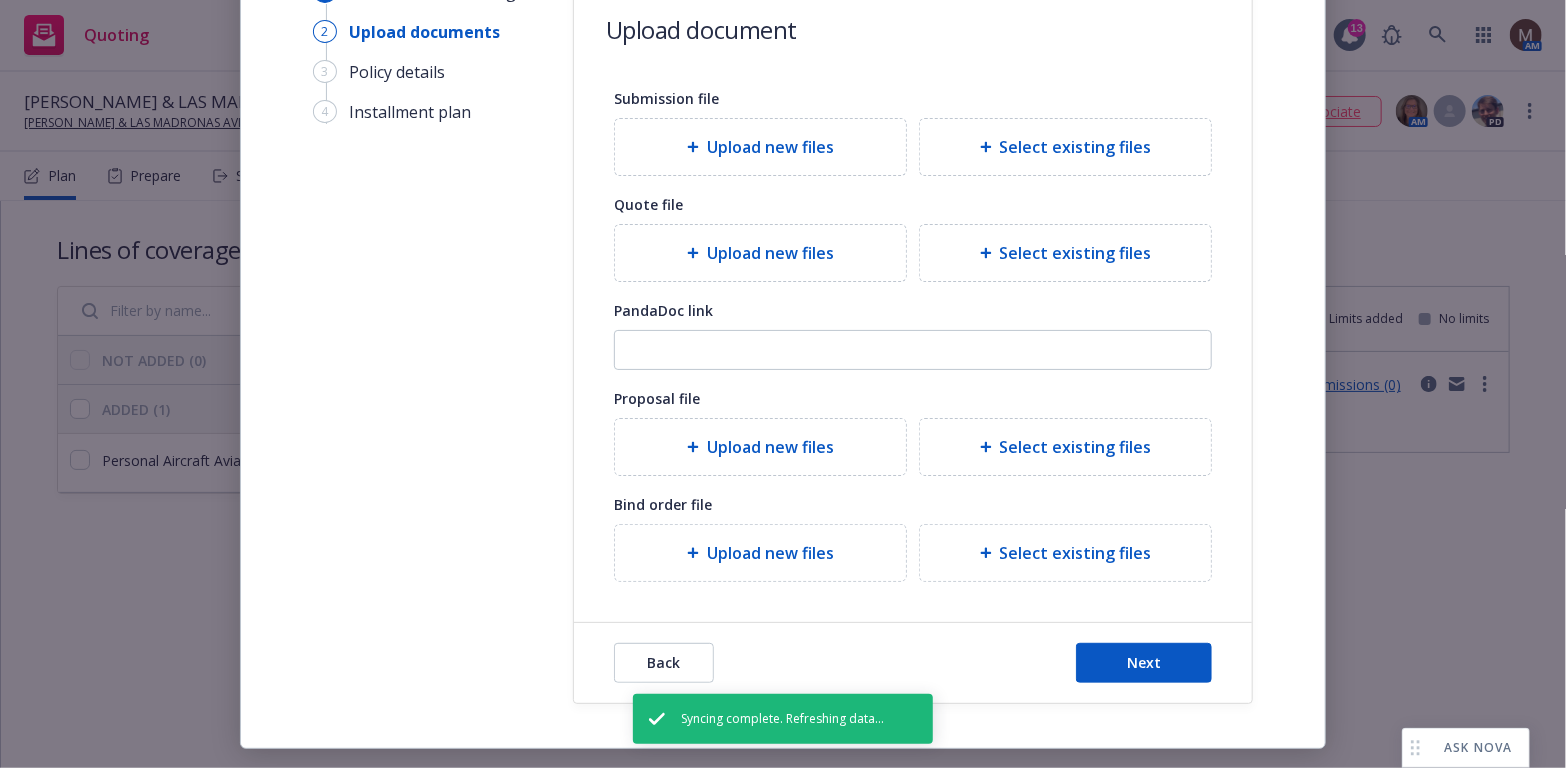 scroll, scrollTop: 241, scrollLeft: 0, axis: vertical 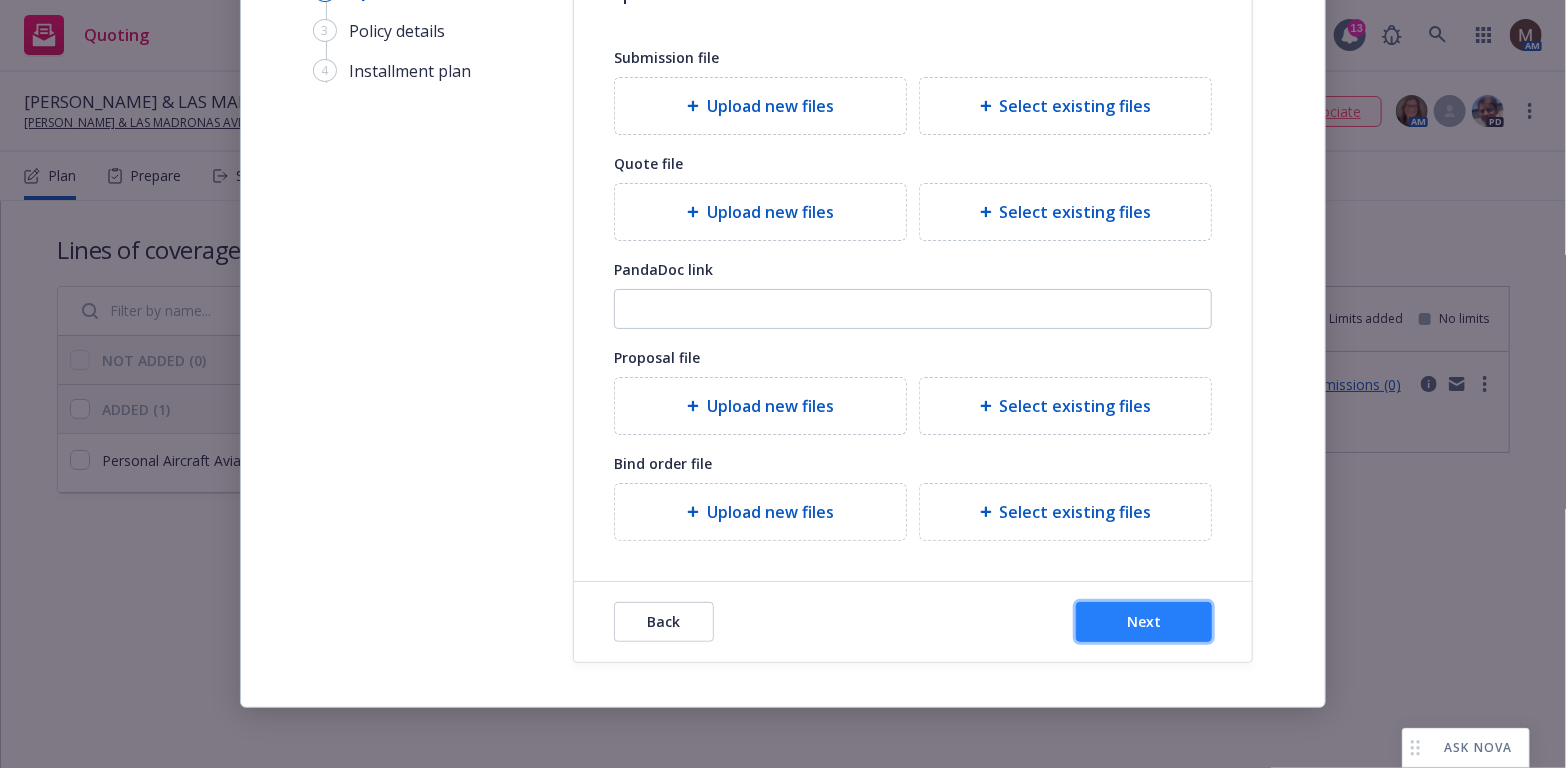 click on "Next" at bounding box center [1144, 621] 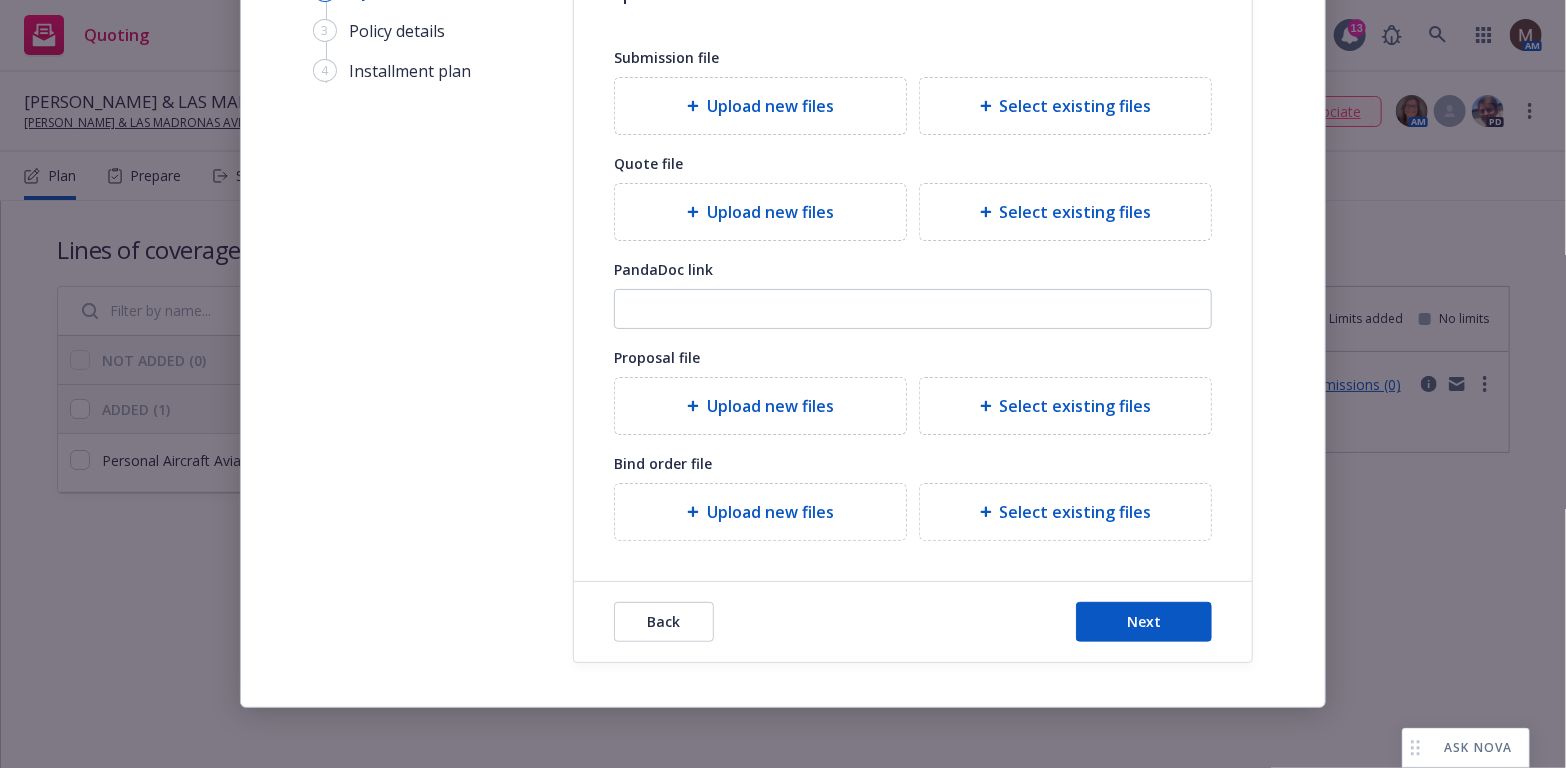scroll, scrollTop: 0, scrollLeft: 0, axis: both 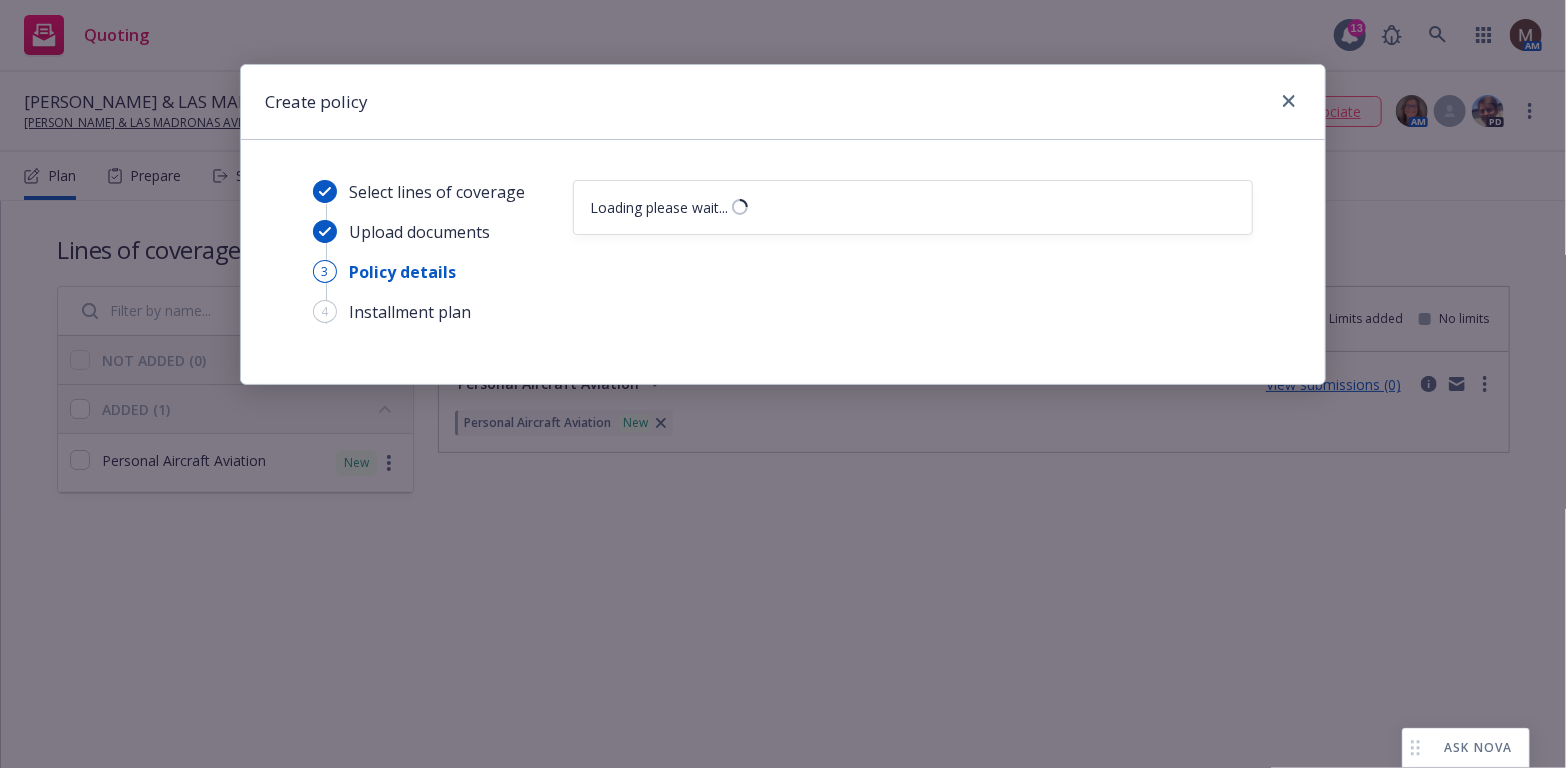 select on "12" 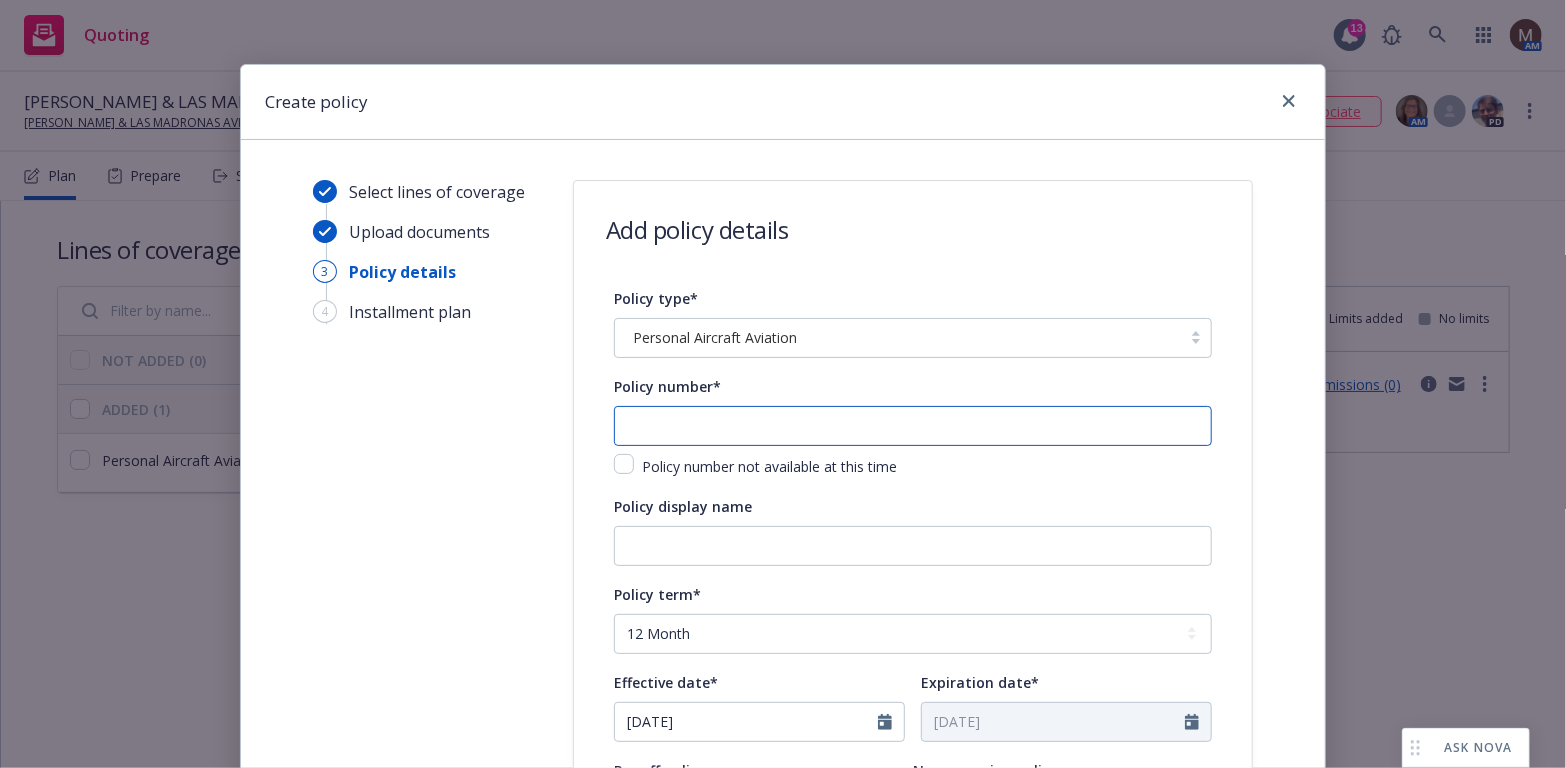 click at bounding box center [913, 426] 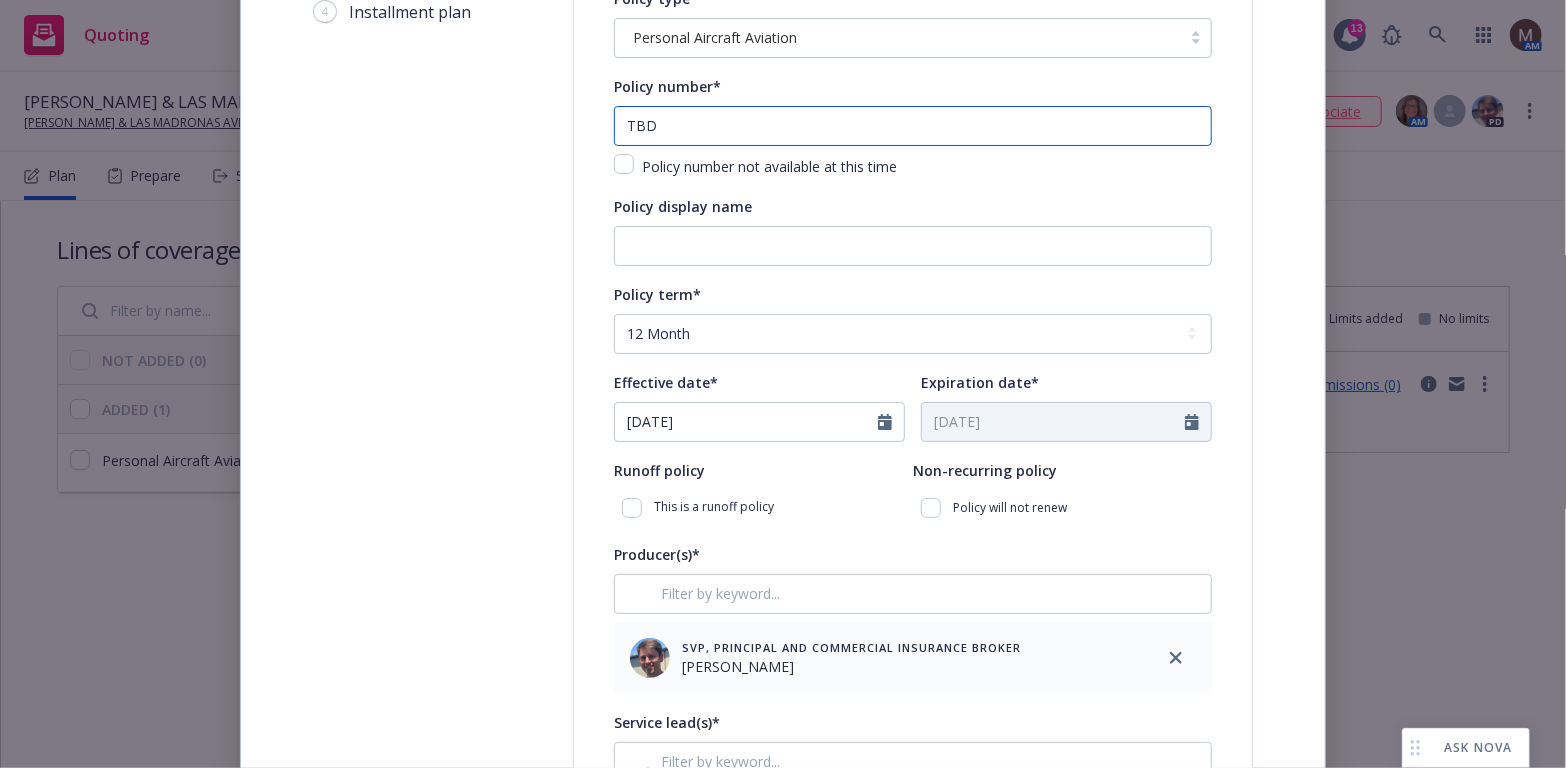 scroll, scrollTop: 400, scrollLeft: 0, axis: vertical 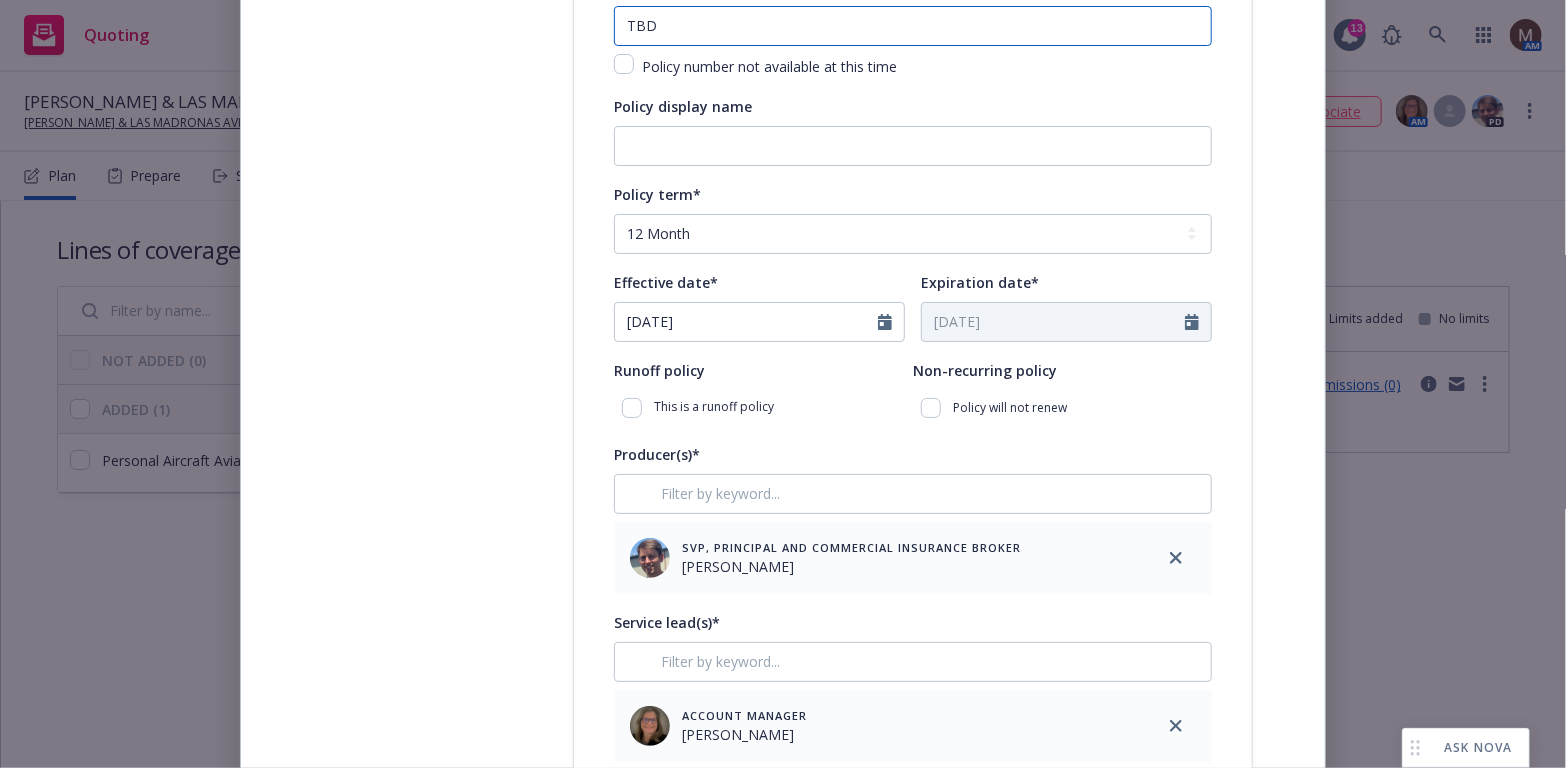 type on "TBD" 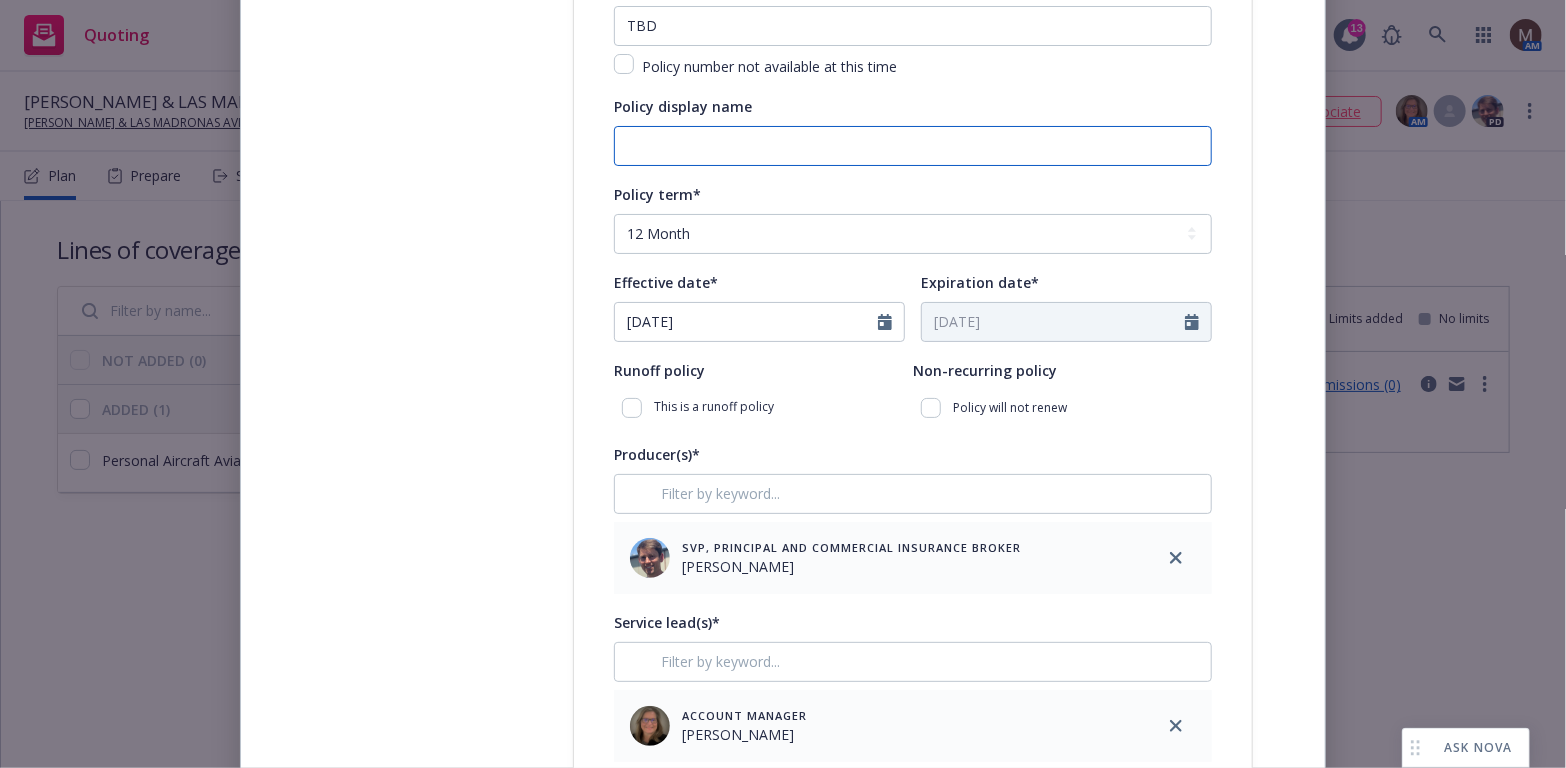 click on "Policy display name" at bounding box center (913, 146) 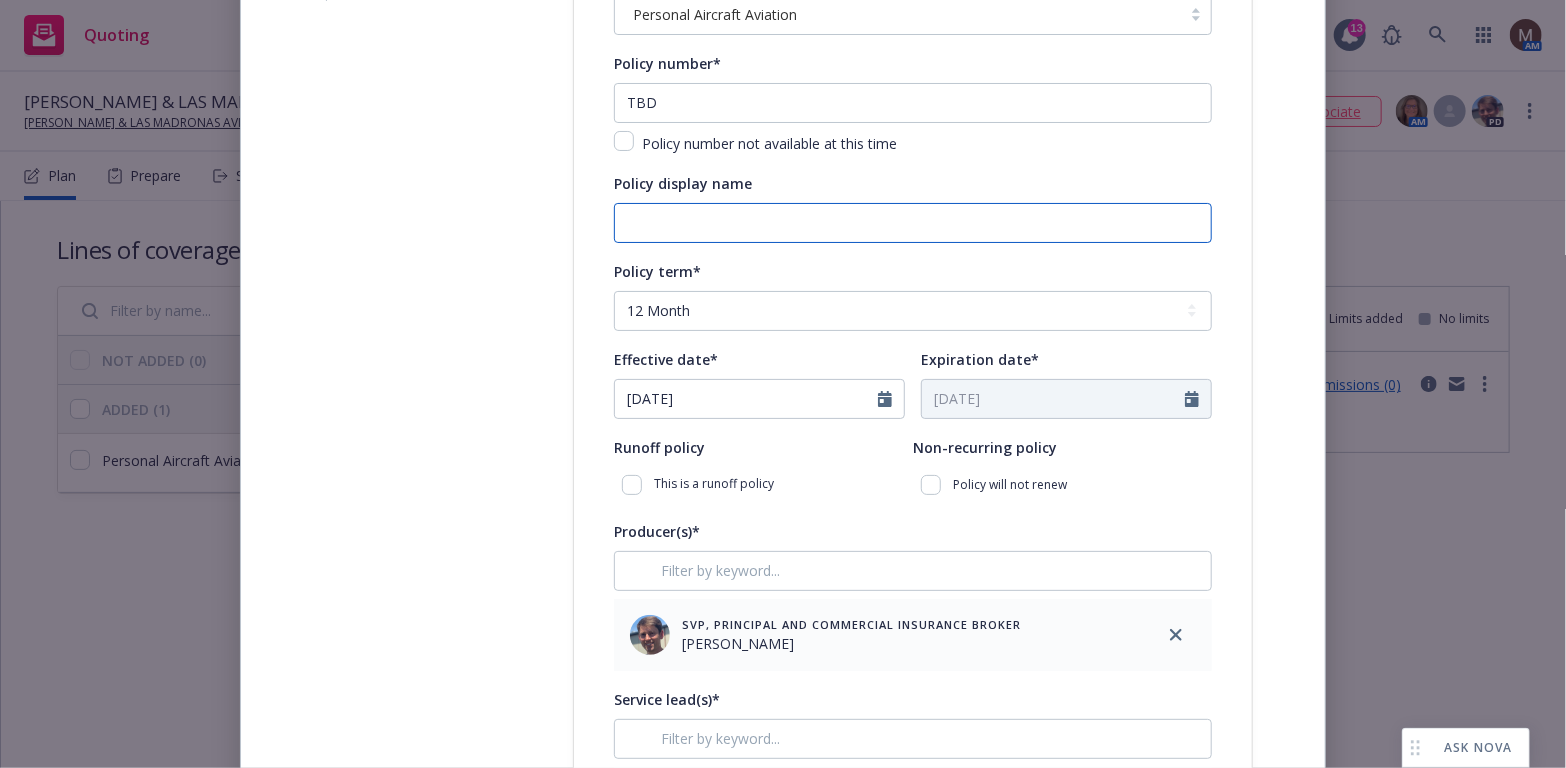 scroll, scrollTop: 200, scrollLeft: 0, axis: vertical 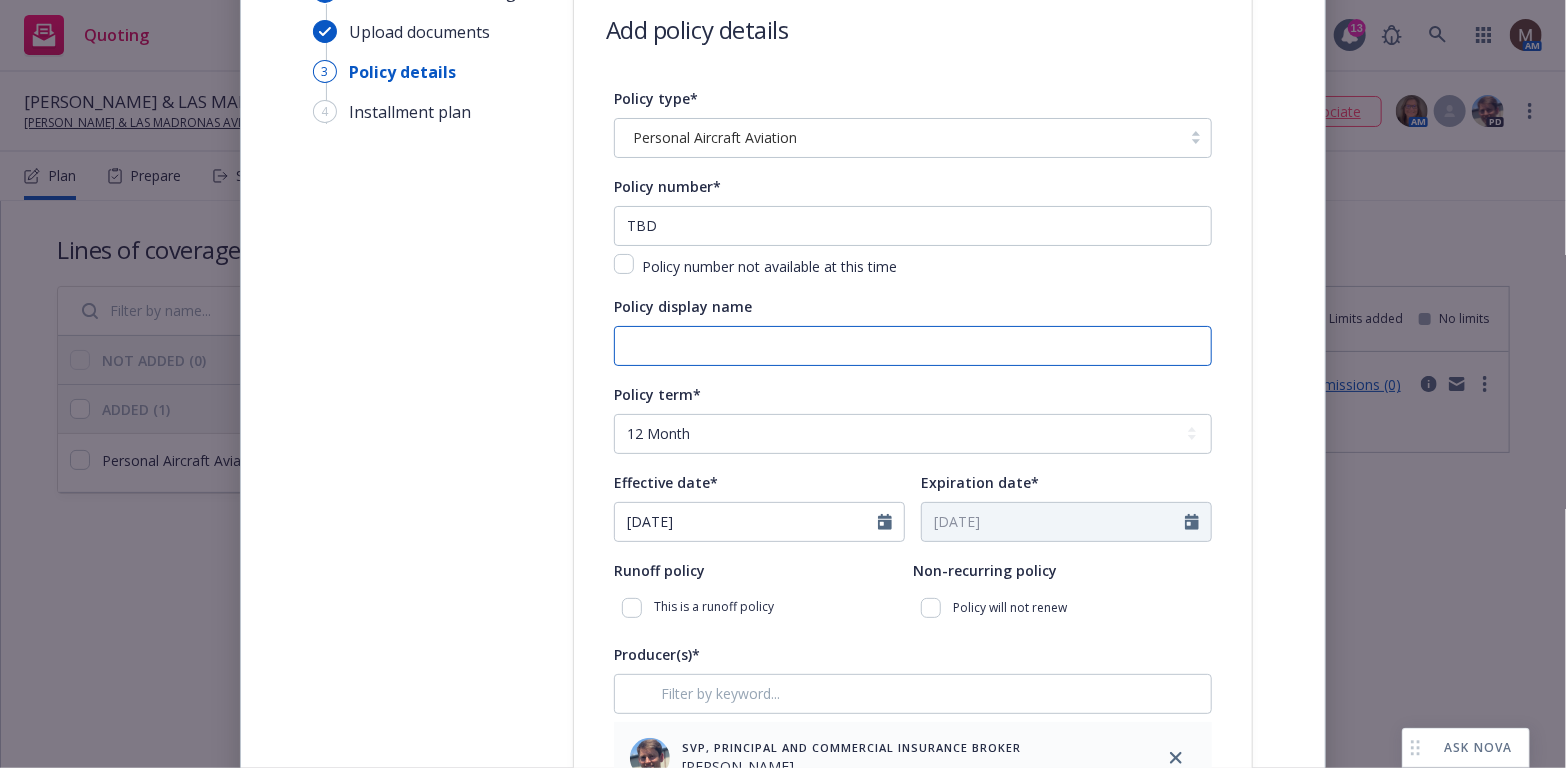 drag, startPoint x: 637, startPoint y: 346, endPoint x: 675, endPoint y: 362, distance: 41.231056 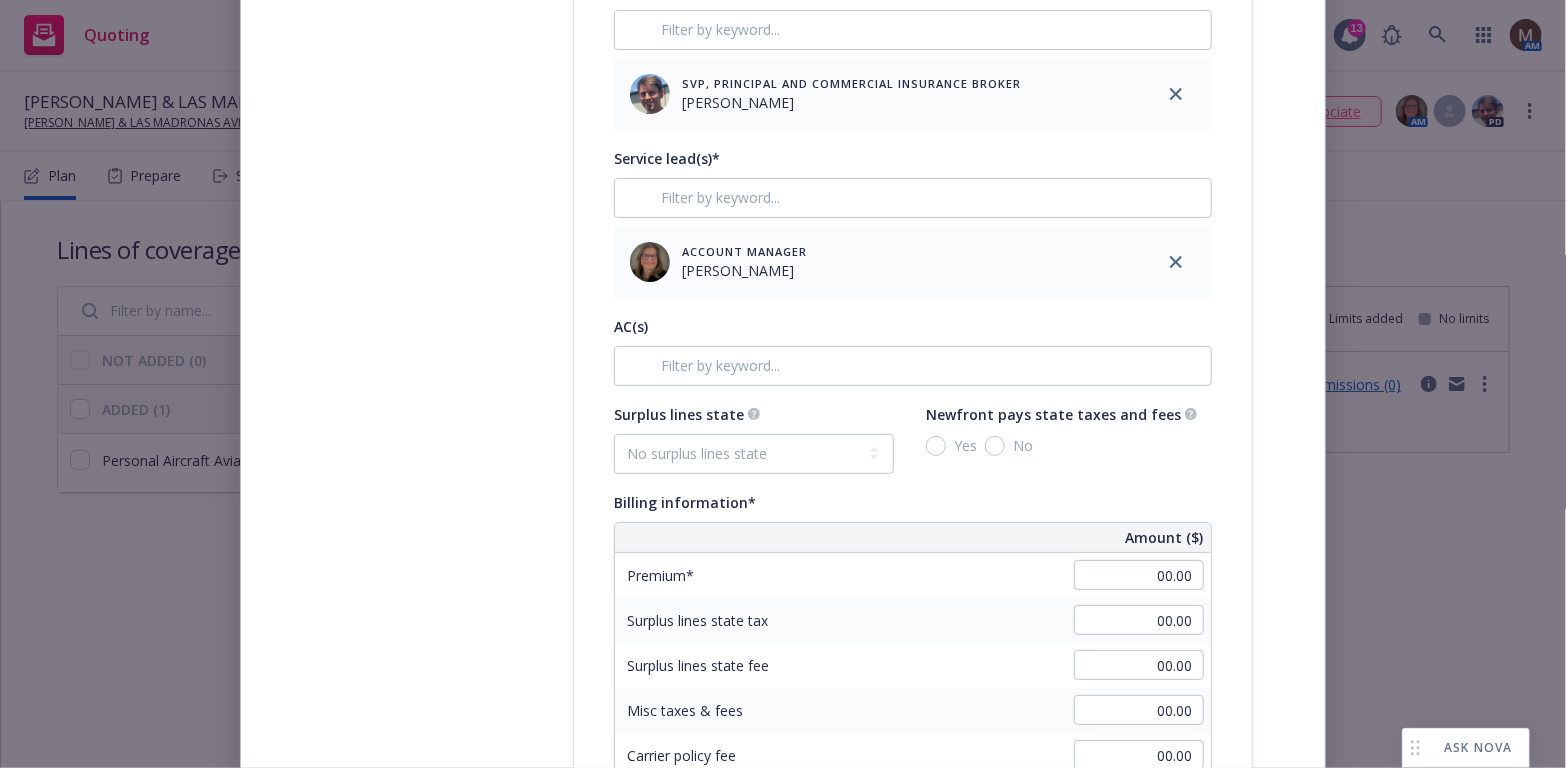 scroll, scrollTop: 900, scrollLeft: 0, axis: vertical 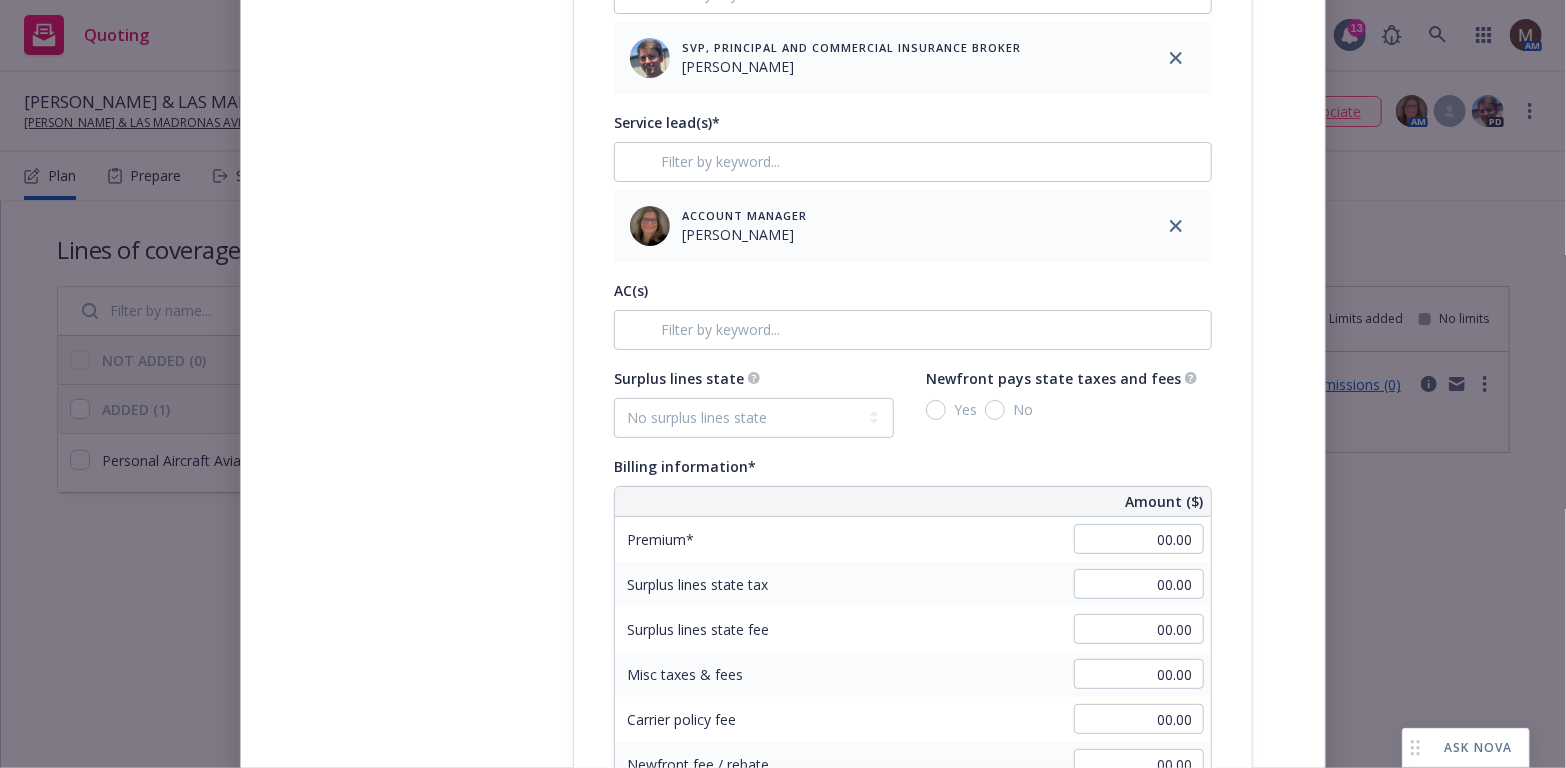 type on "N851RM" 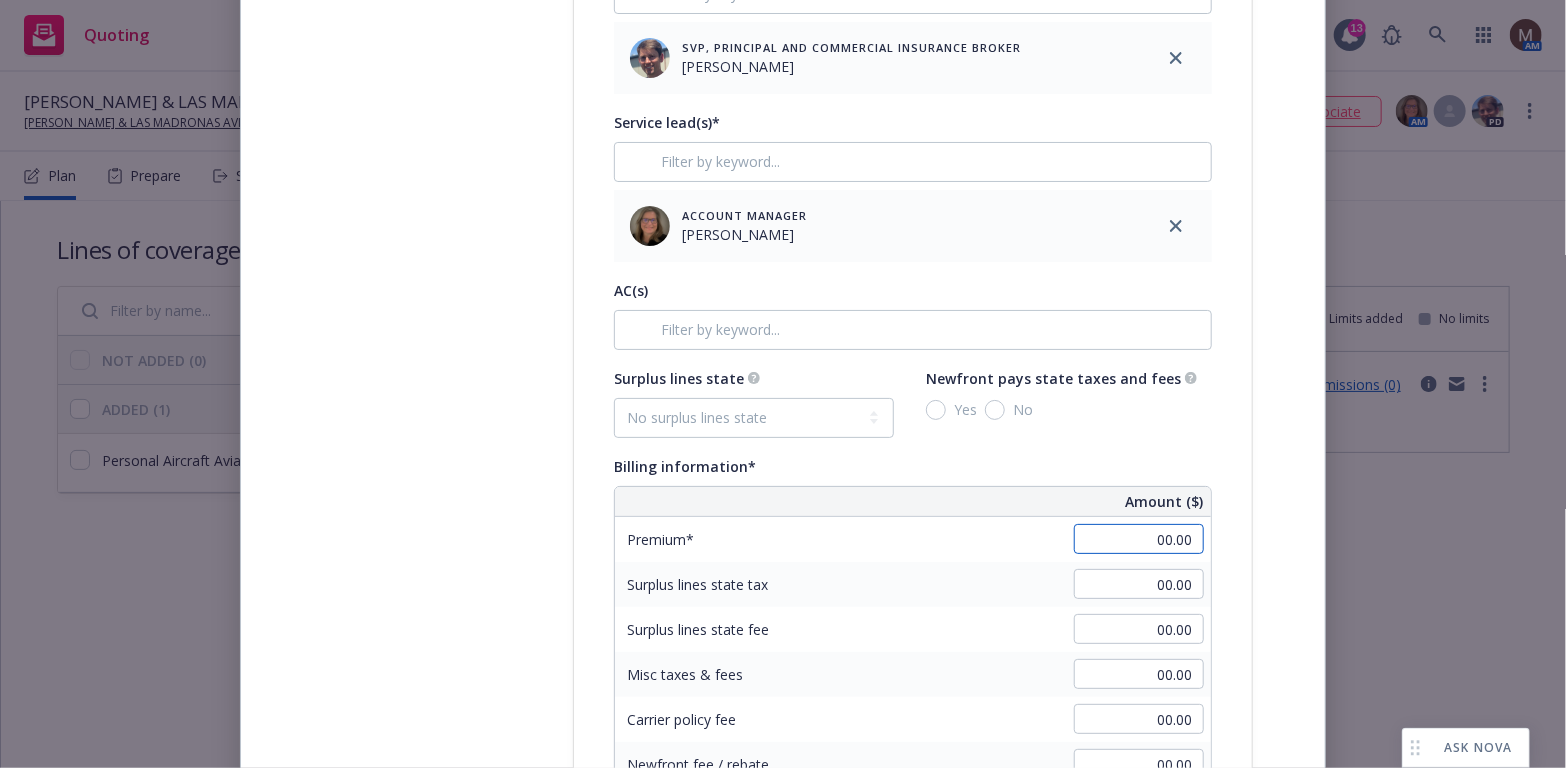 click on "00.00" at bounding box center [1139, 539] 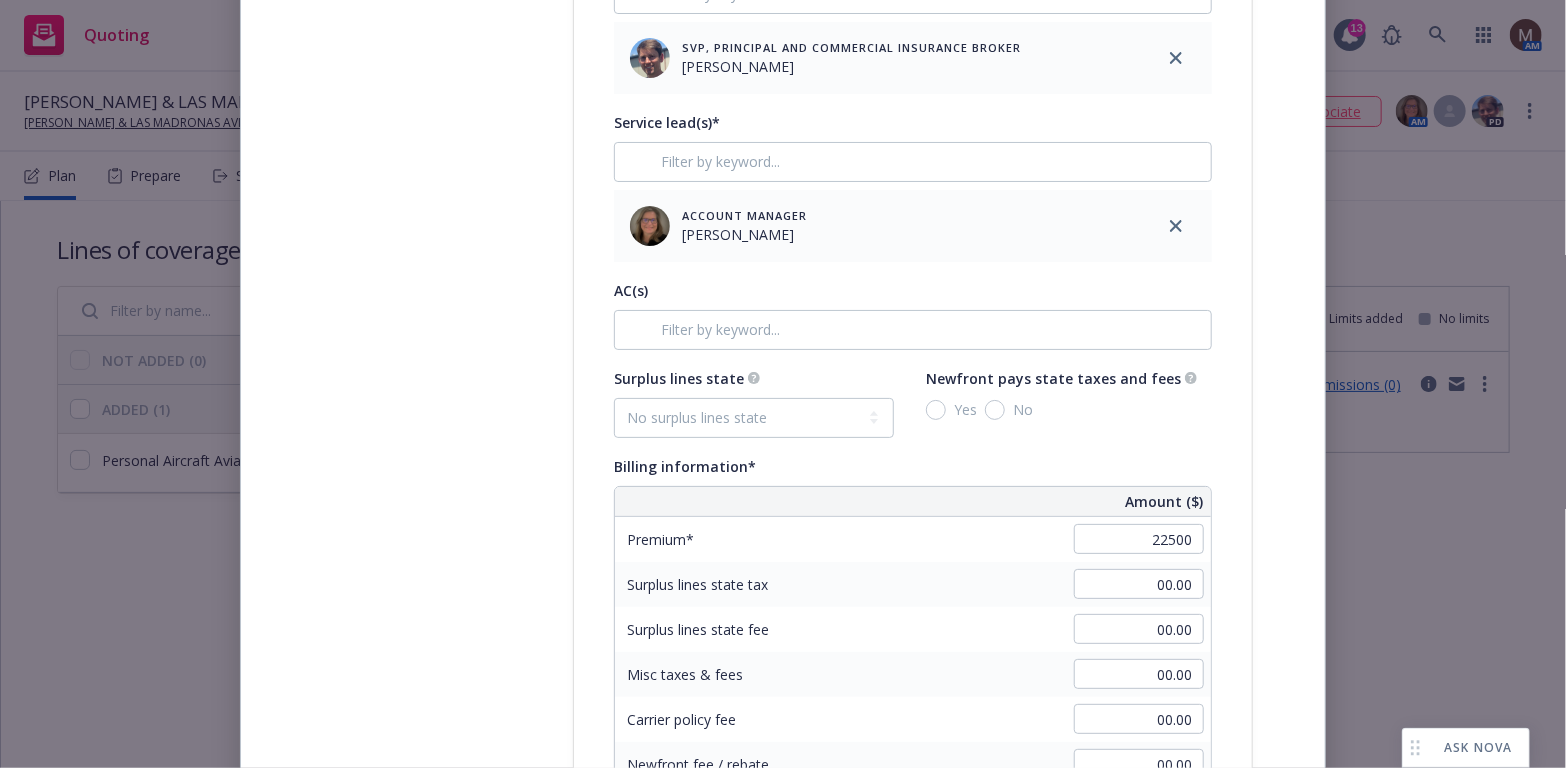 type on "22,500.00" 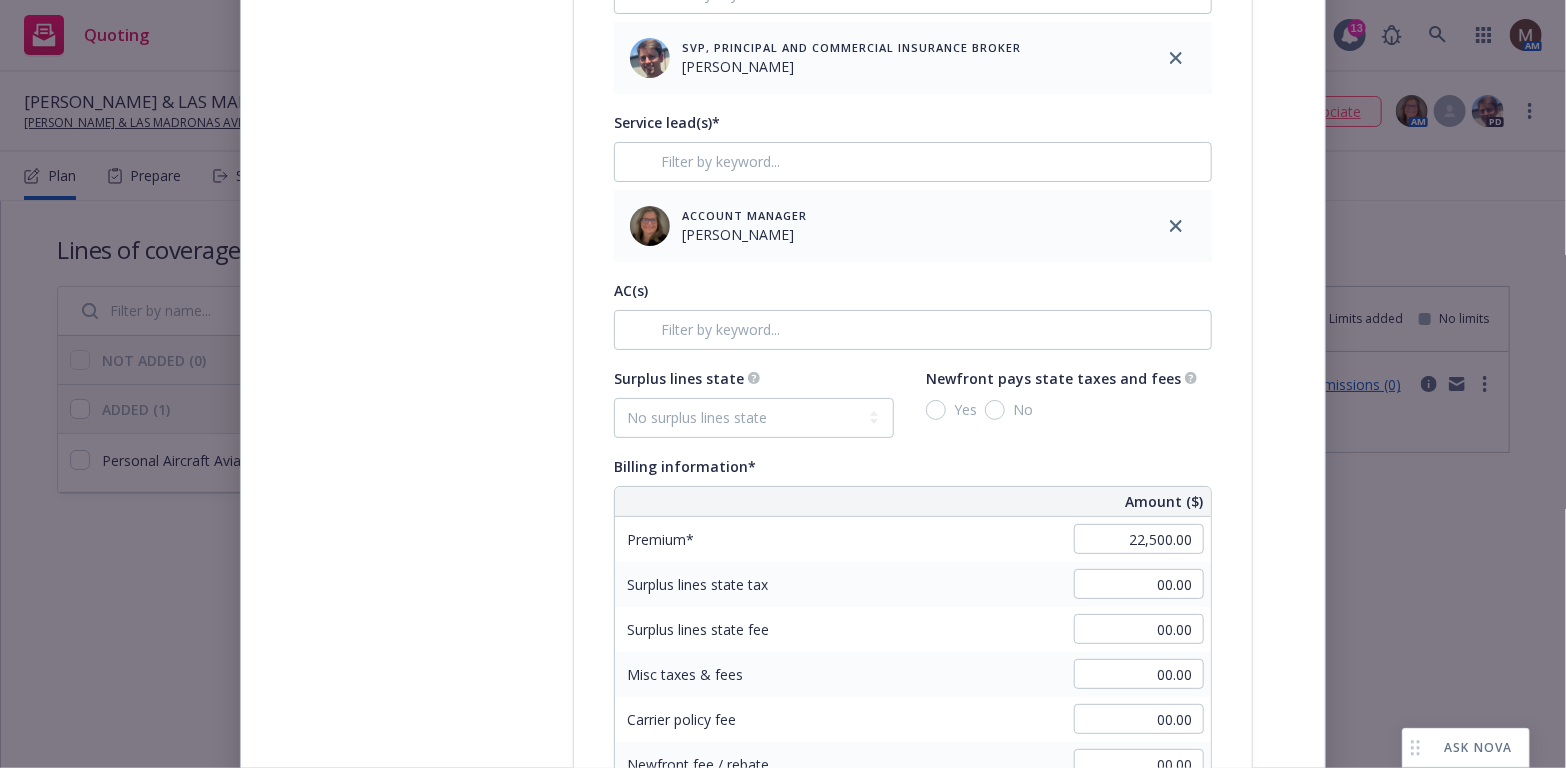 click on "00.00" at bounding box center (1139, 629) 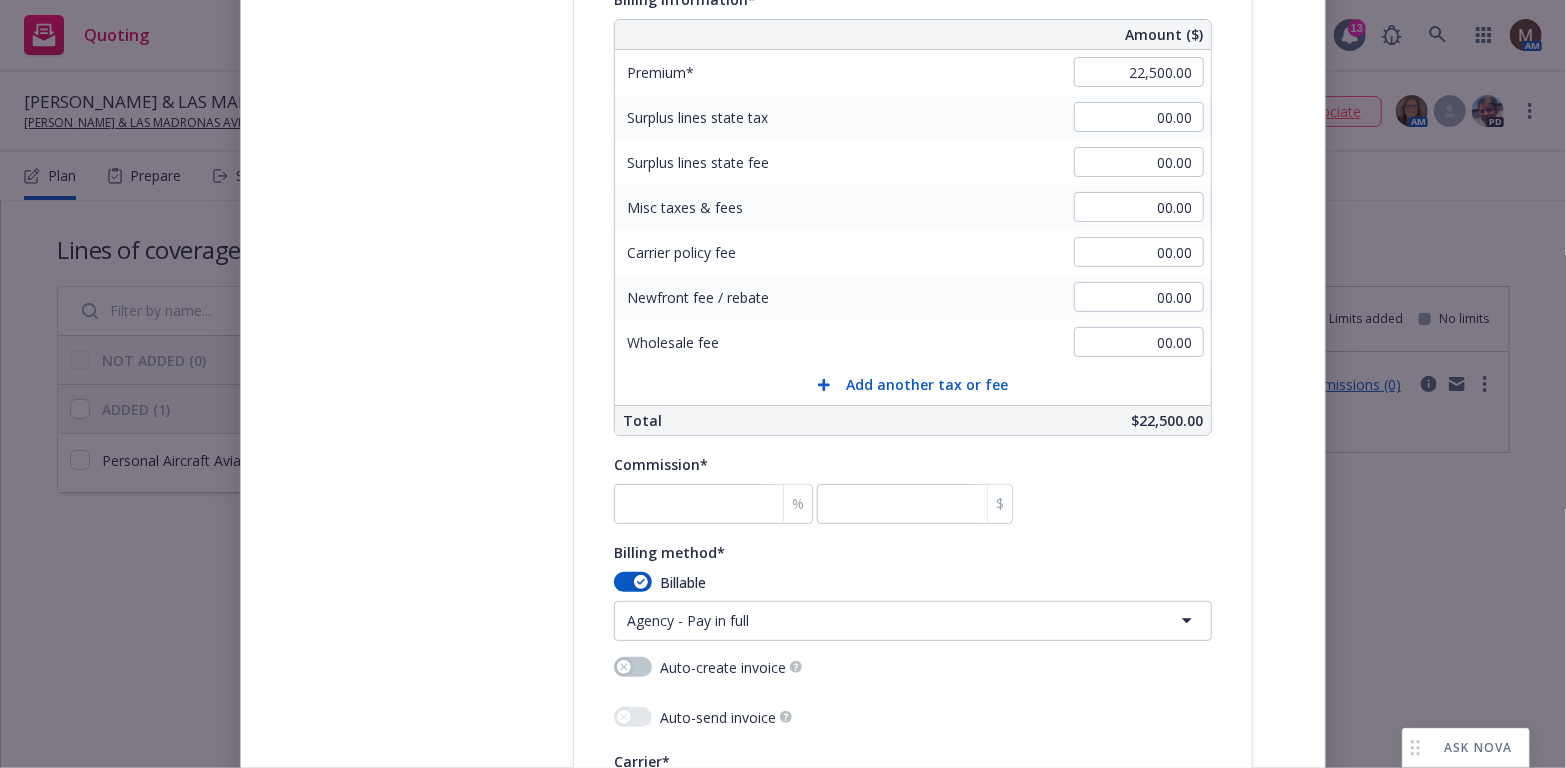 scroll, scrollTop: 1400, scrollLeft: 0, axis: vertical 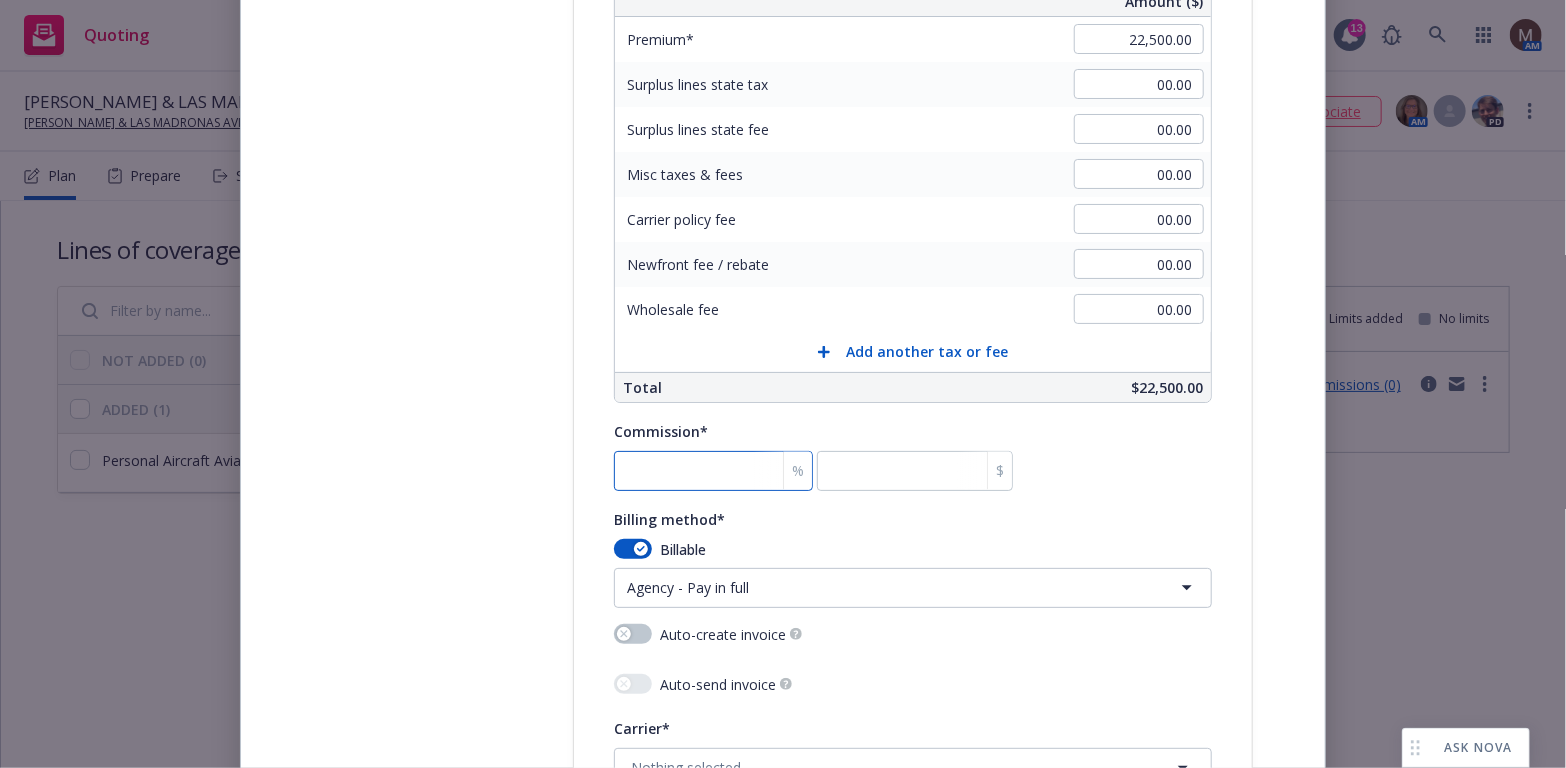 click at bounding box center (713, 471) 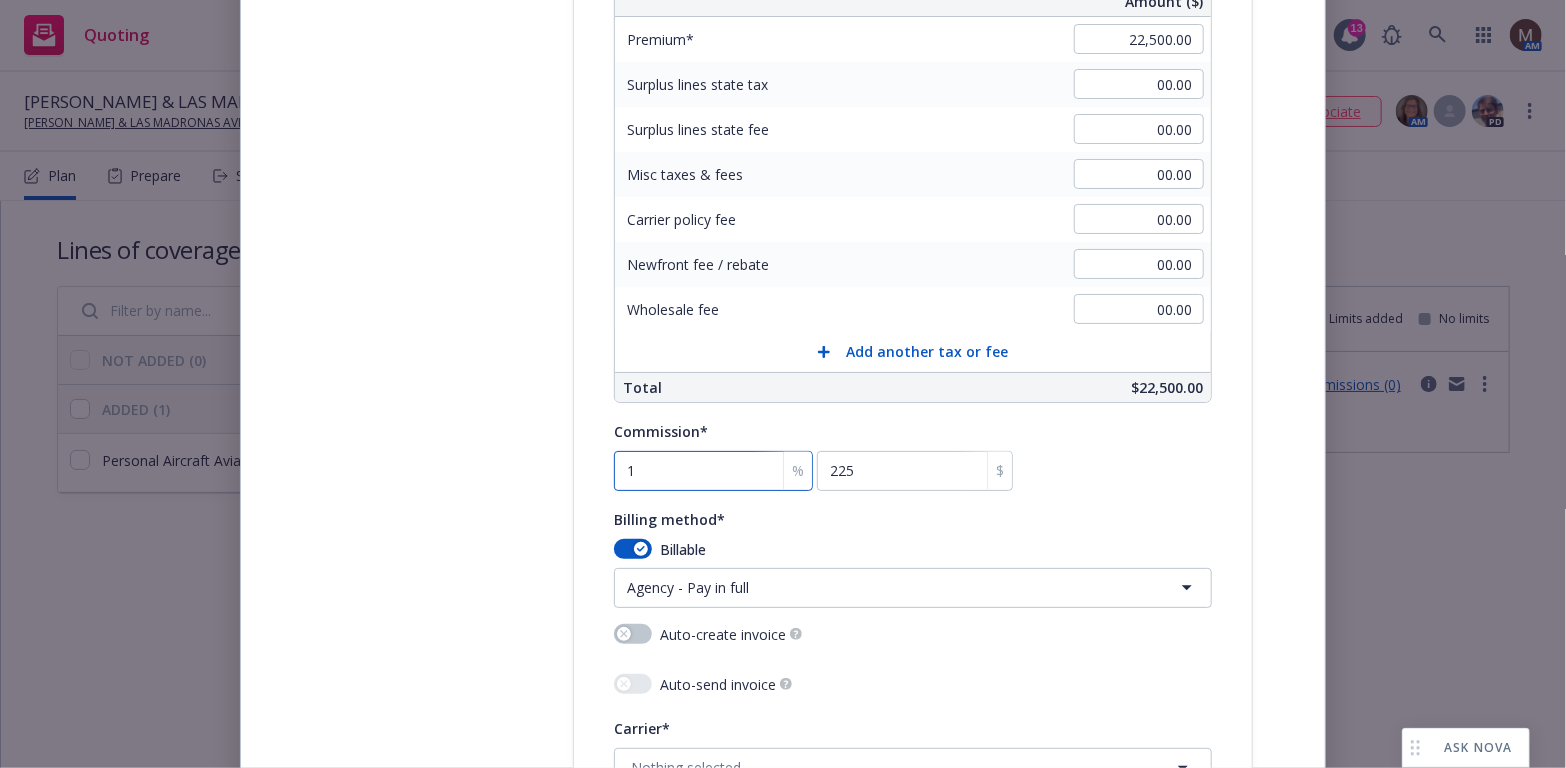 type on "15" 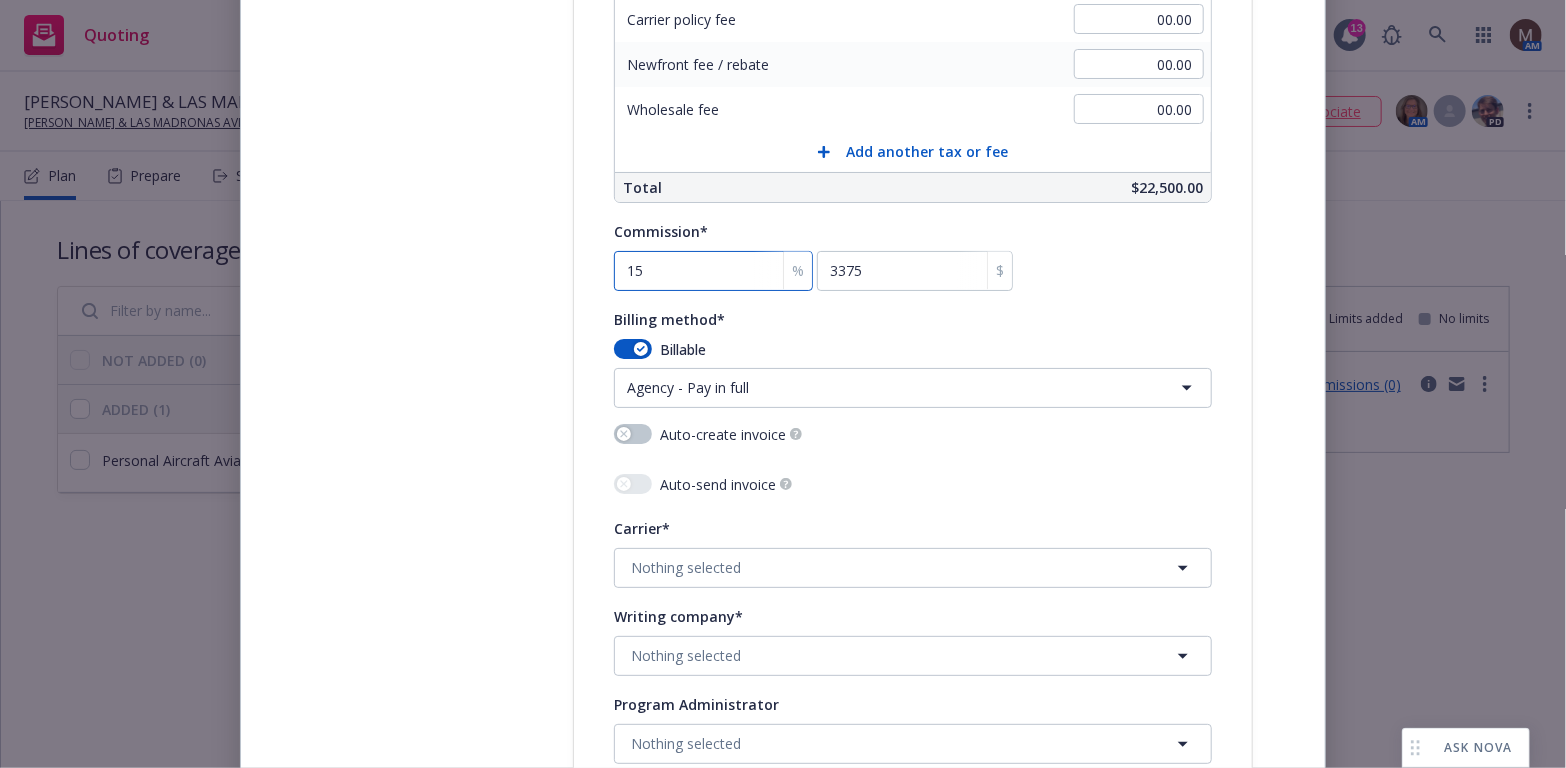 scroll, scrollTop: 1700, scrollLeft: 0, axis: vertical 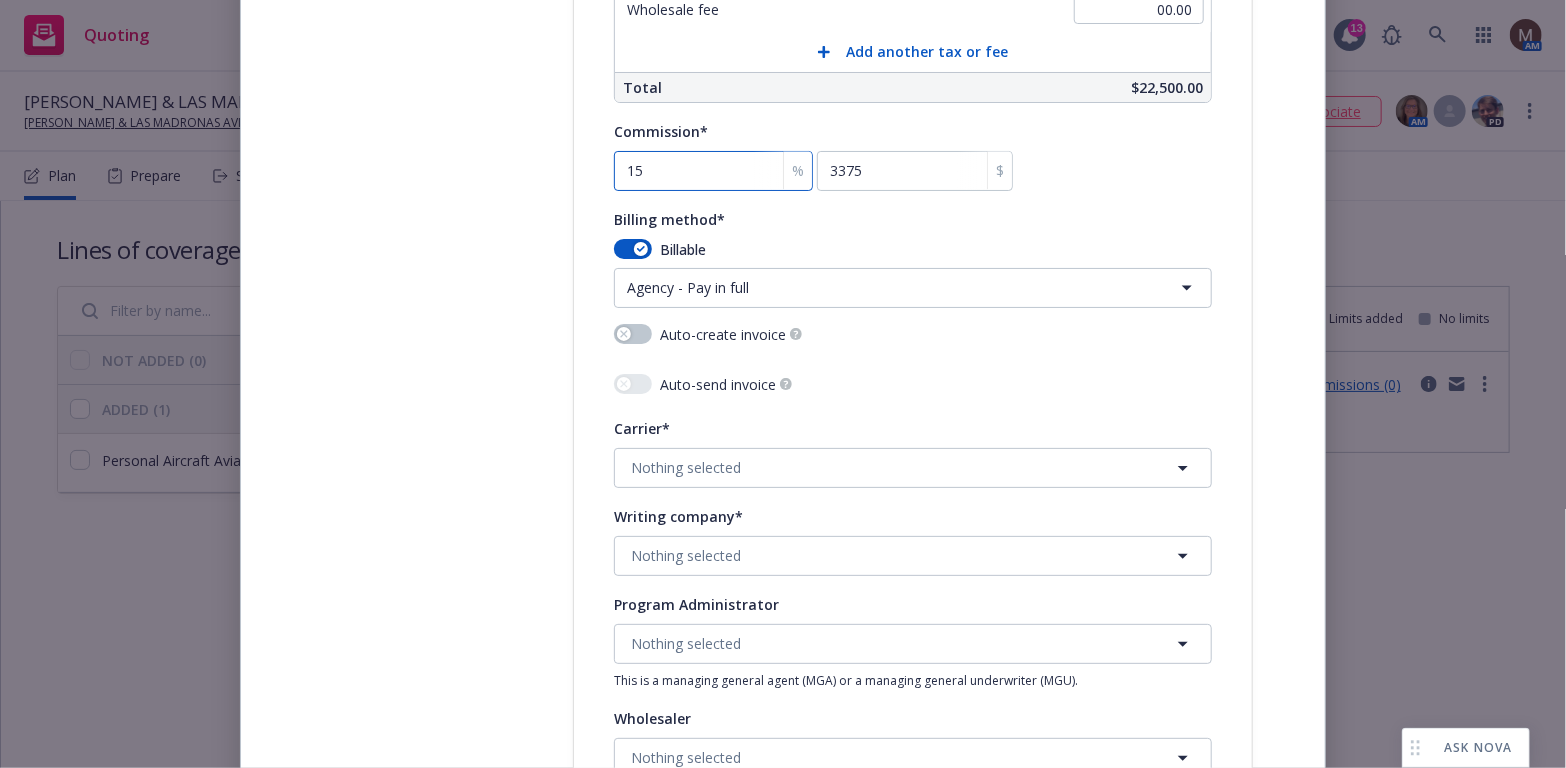type on "15" 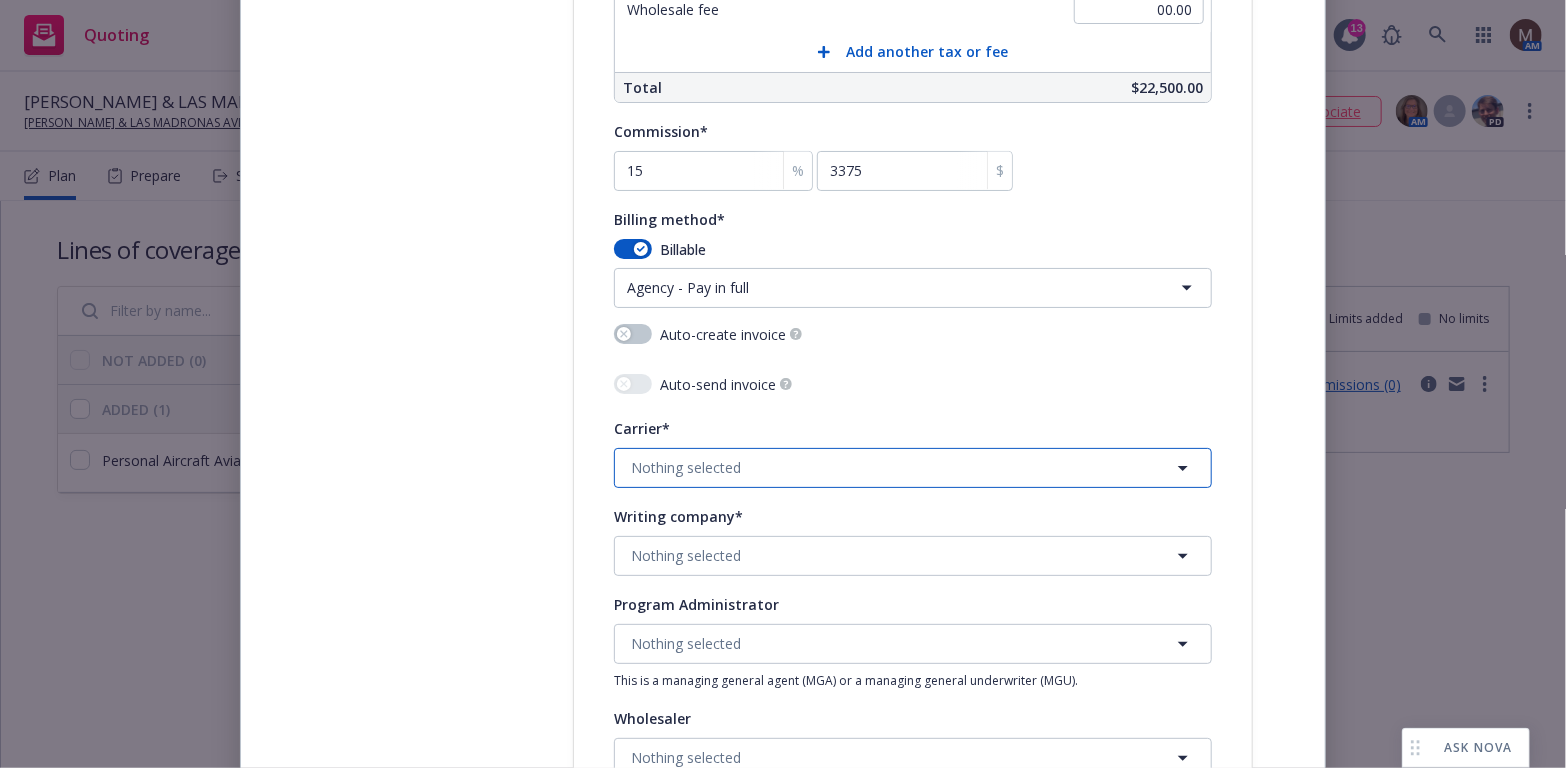 click on "Nothing selected" at bounding box center [686, 467] 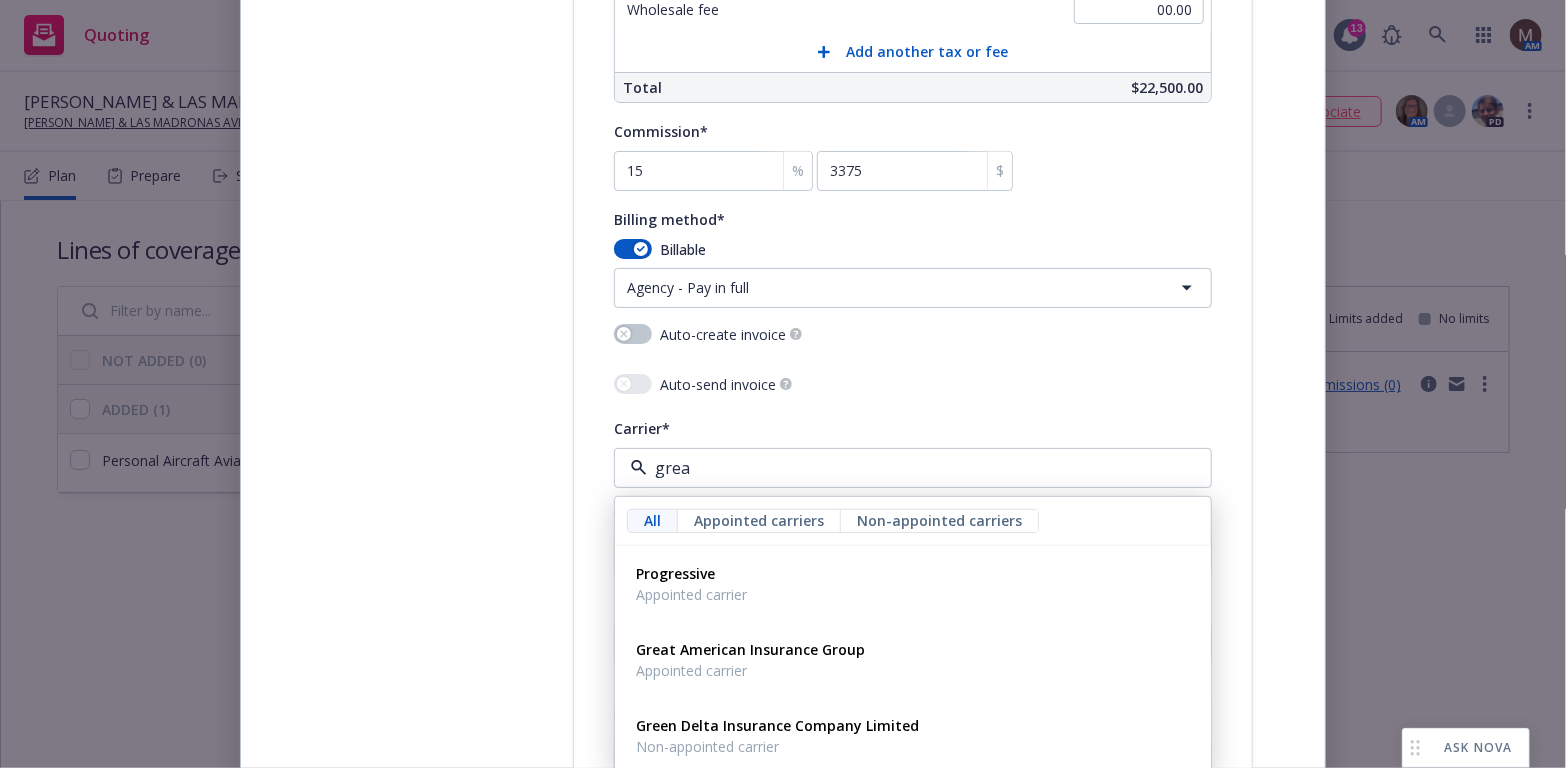 type on "great" 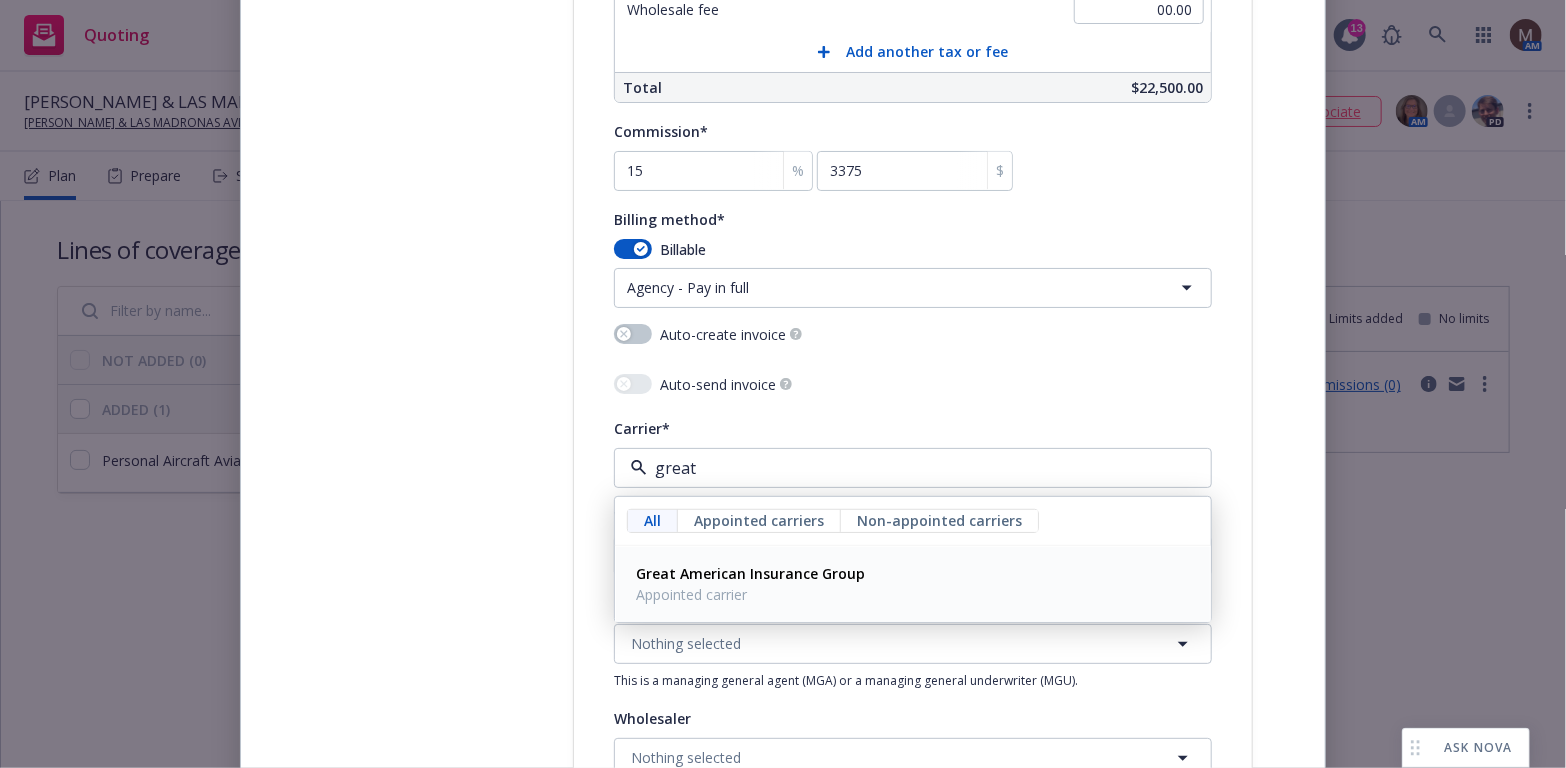 click on "Great American Insurance Group" at bounding box center [750, 573] 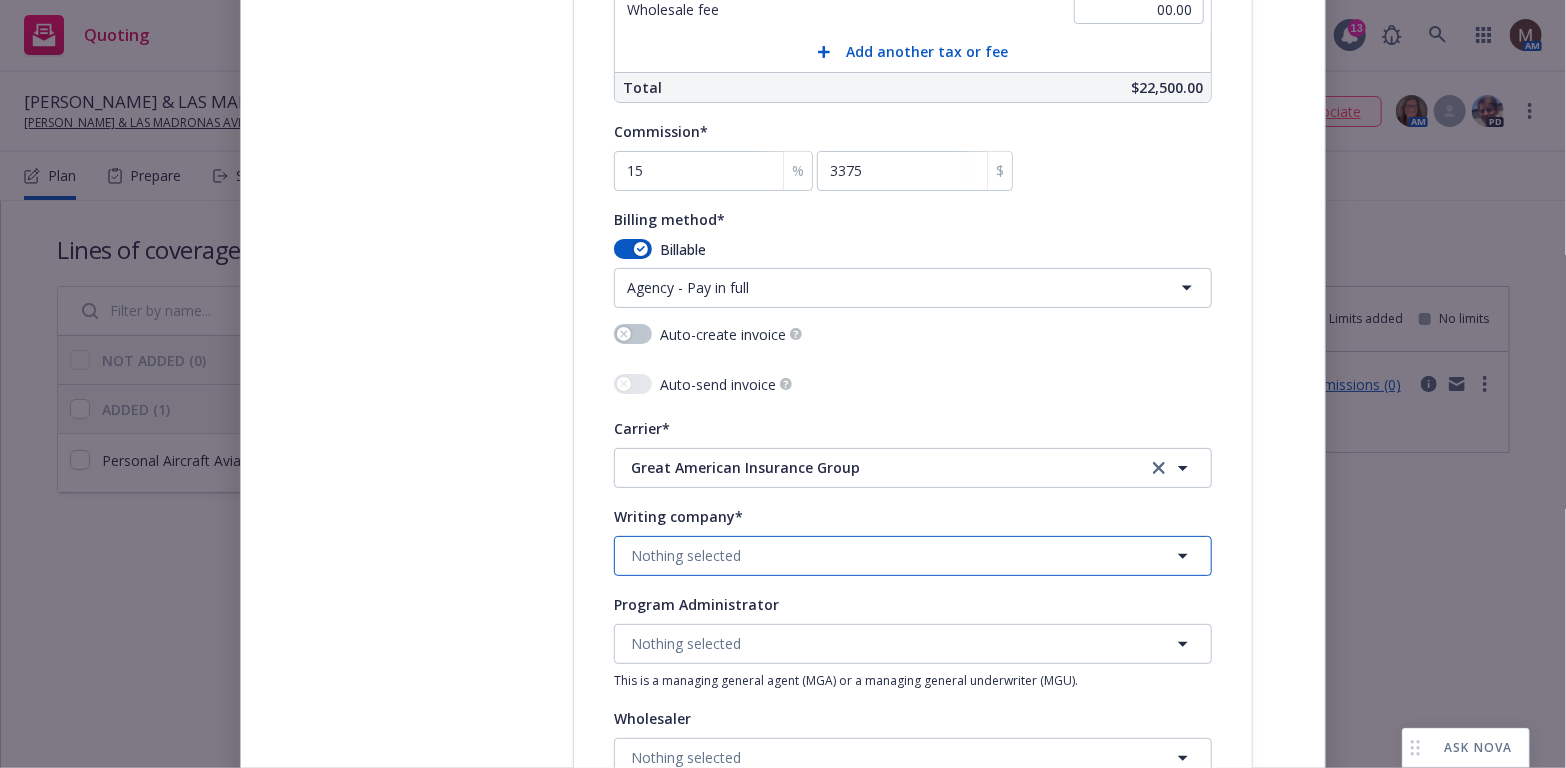 click on "Nothing selected" at bounding box center [913, 556] 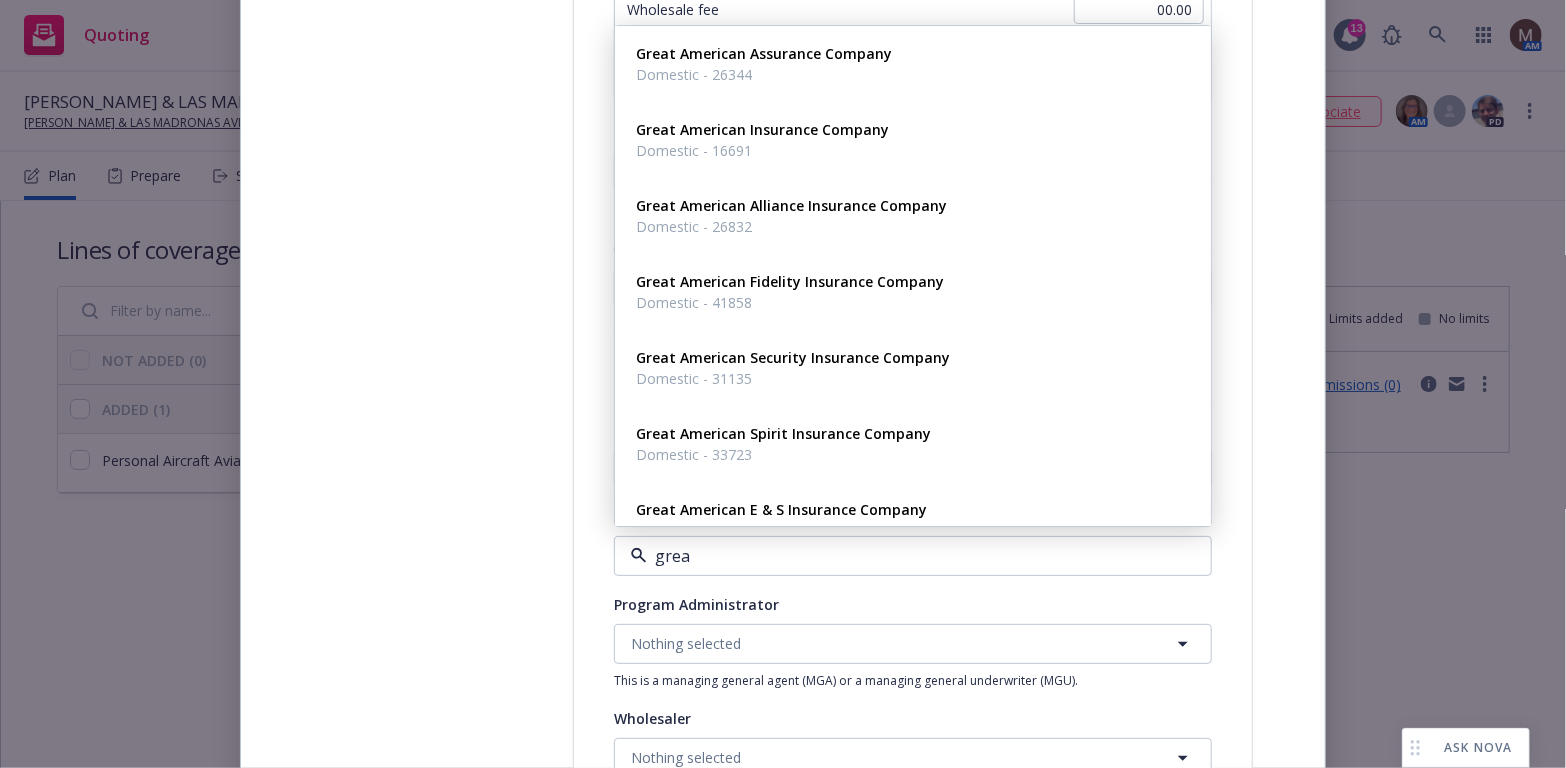 type on "great" 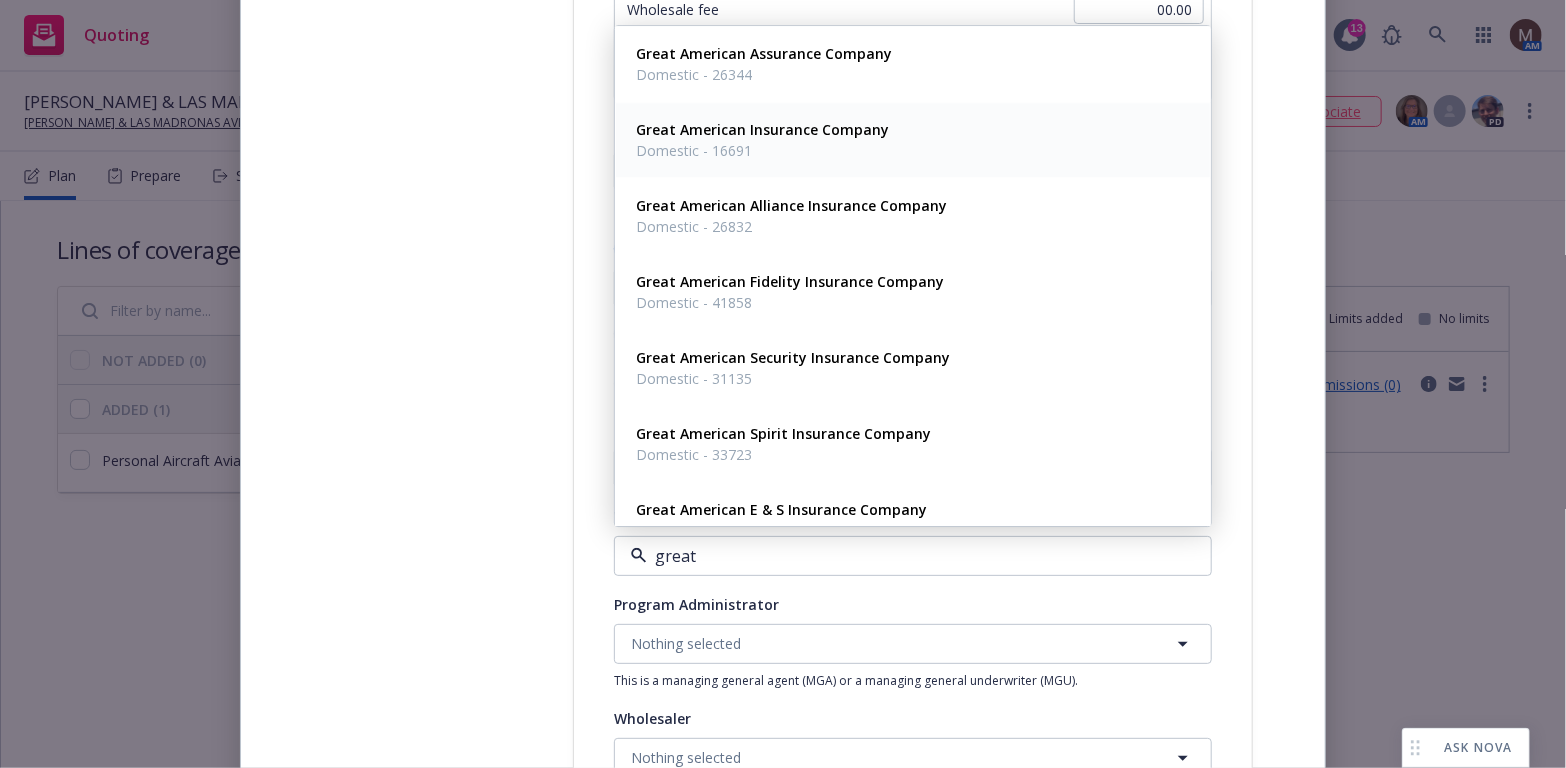 click on "Great American Insurance Company" at bounding box center (762, 129) 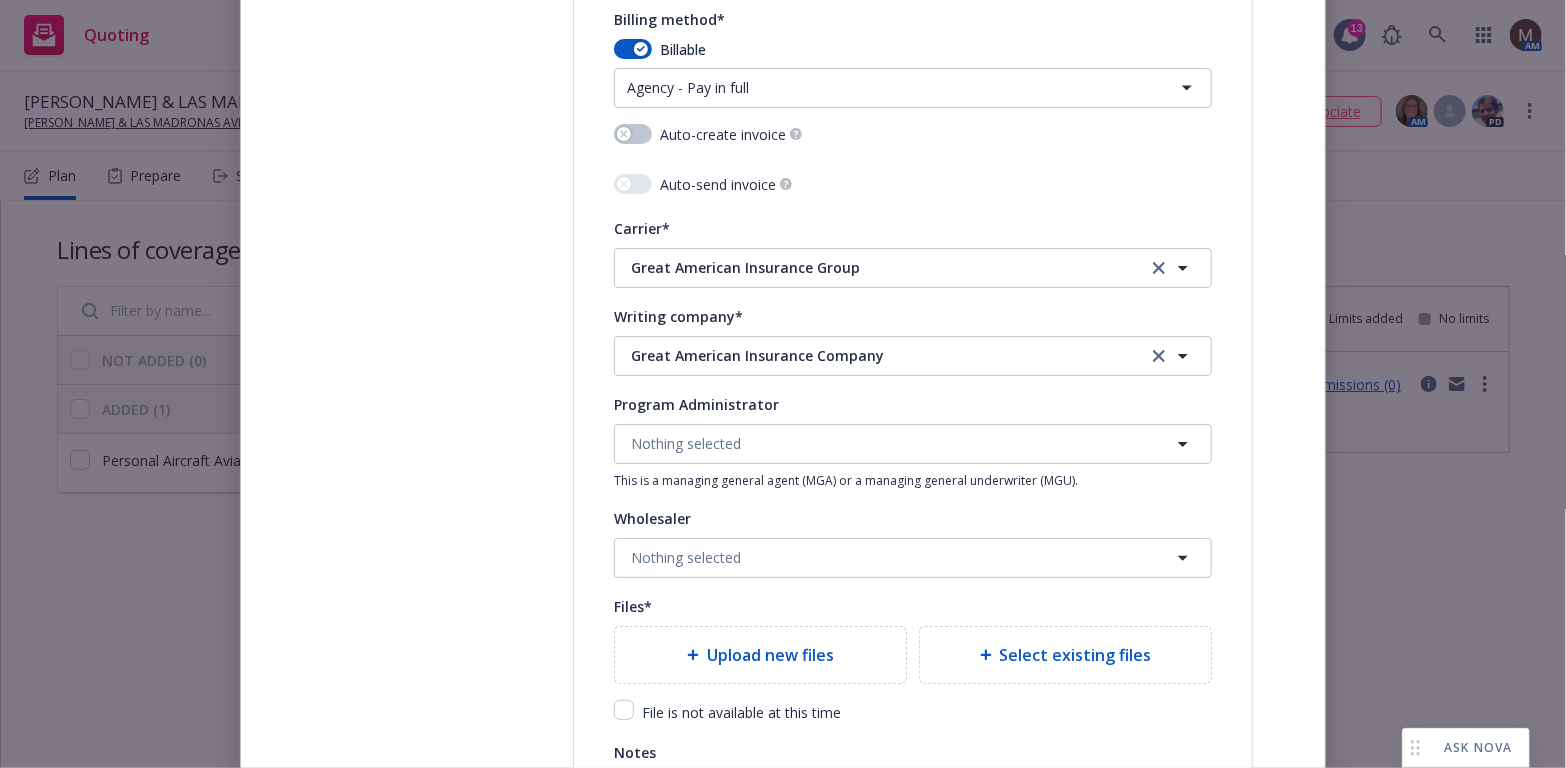 scroll, scrollTop: 2000, scrollLeft: 0, axis: vertical 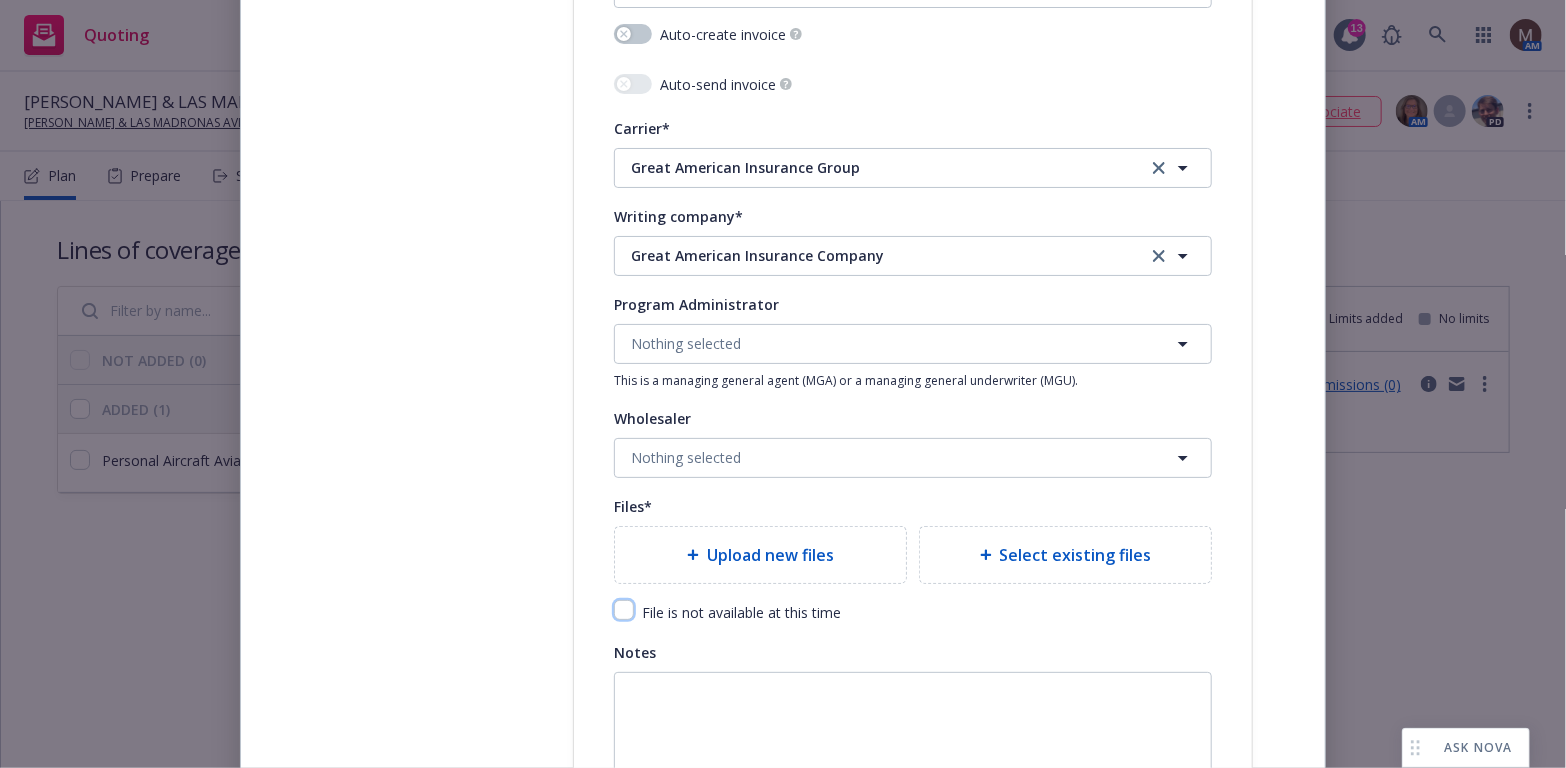 click at bounding box center [624, 610] 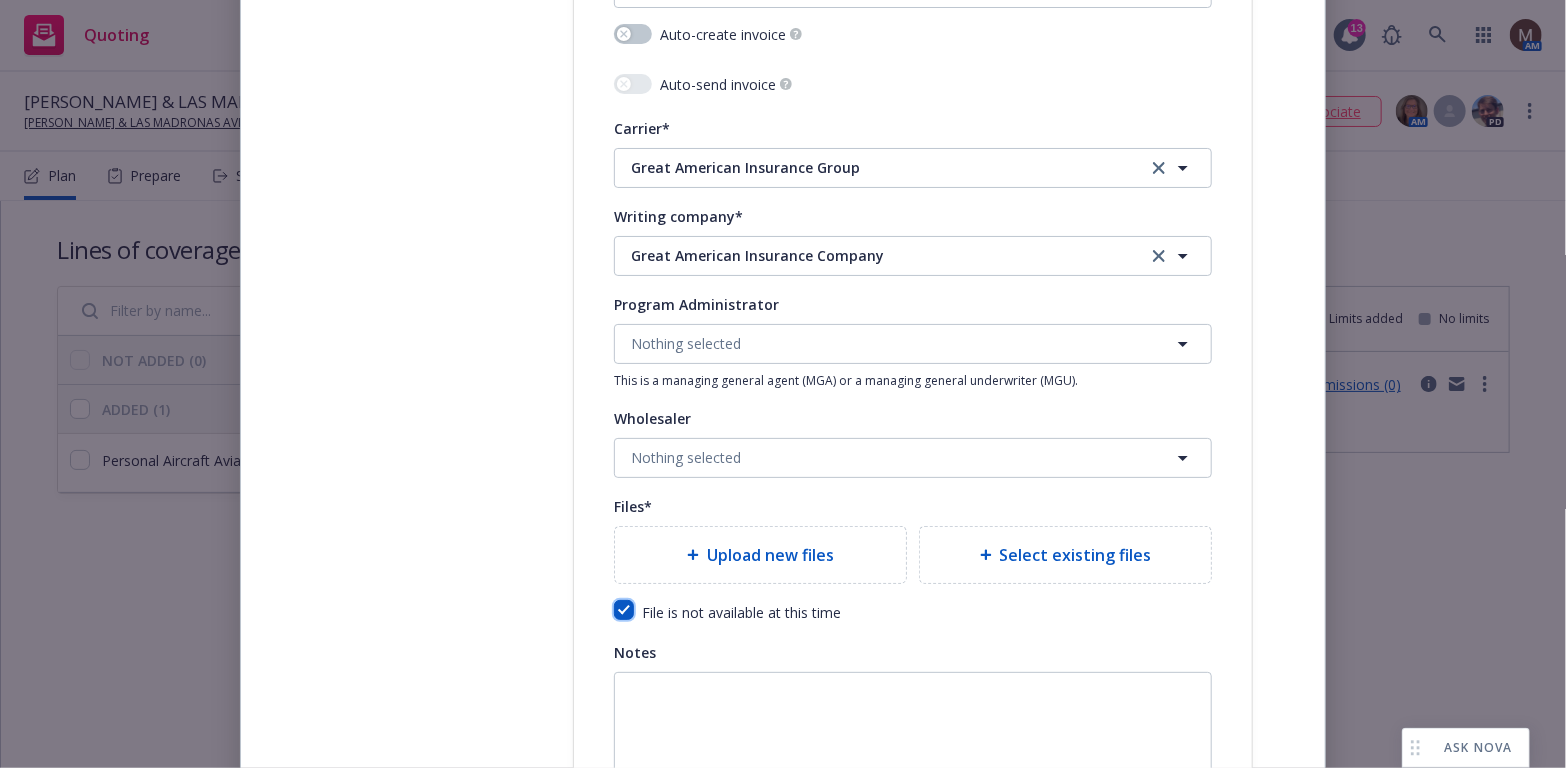 checkbox on "true" 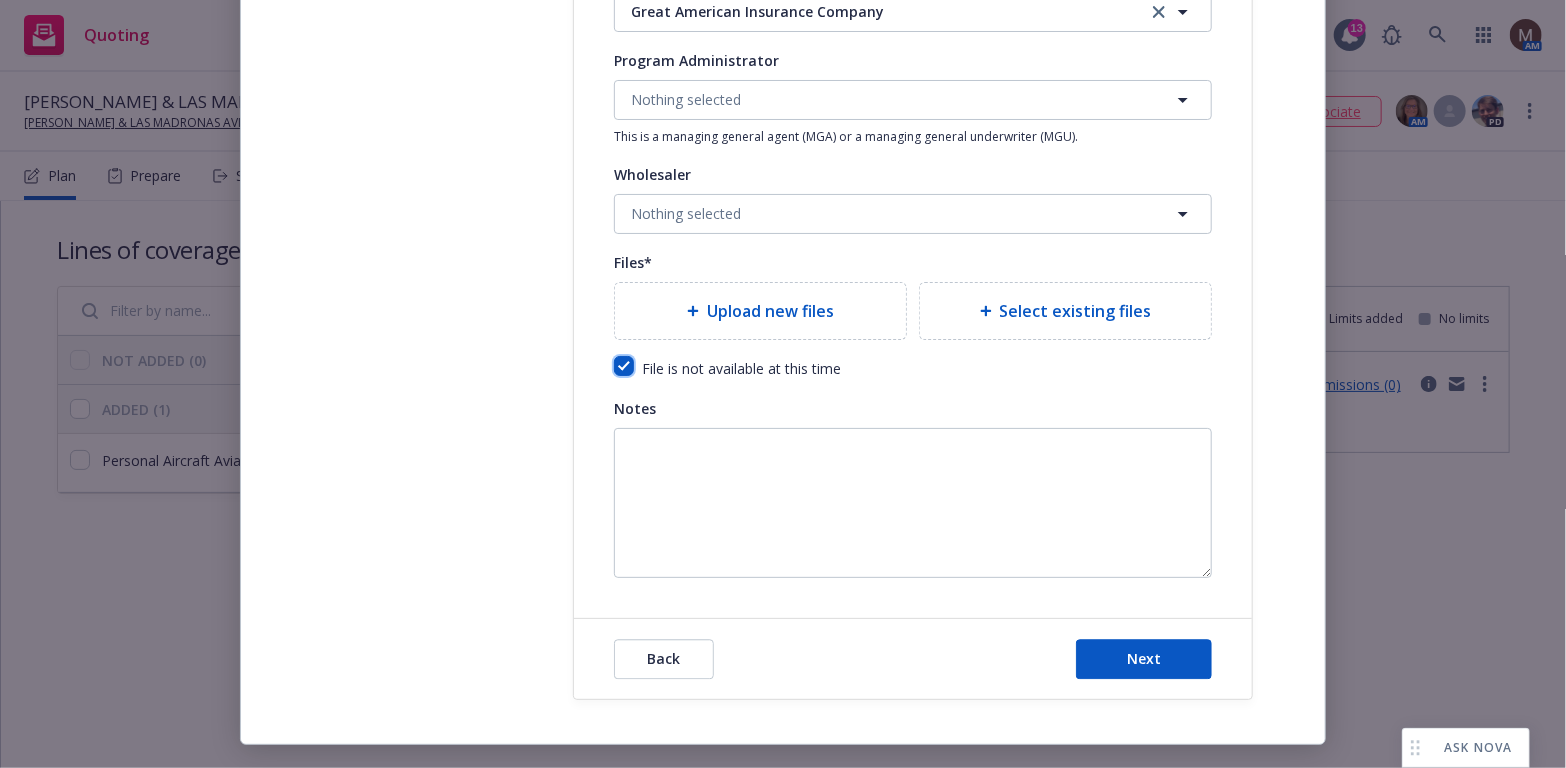 scroll, scrollTop: 2281, scrollLeft: 0, axis: vertical 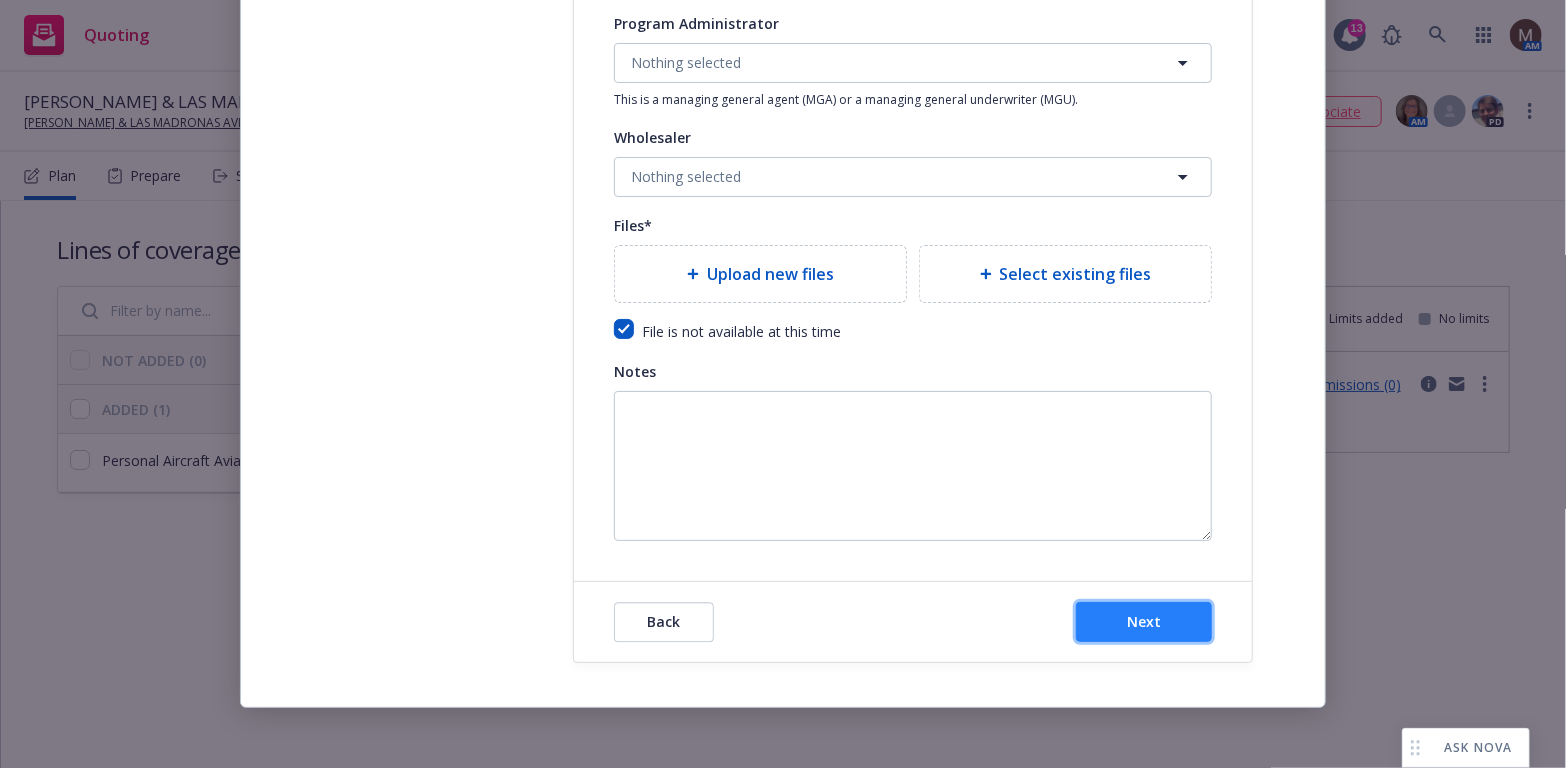 click on "Next" at bounding box center (1144, 621) 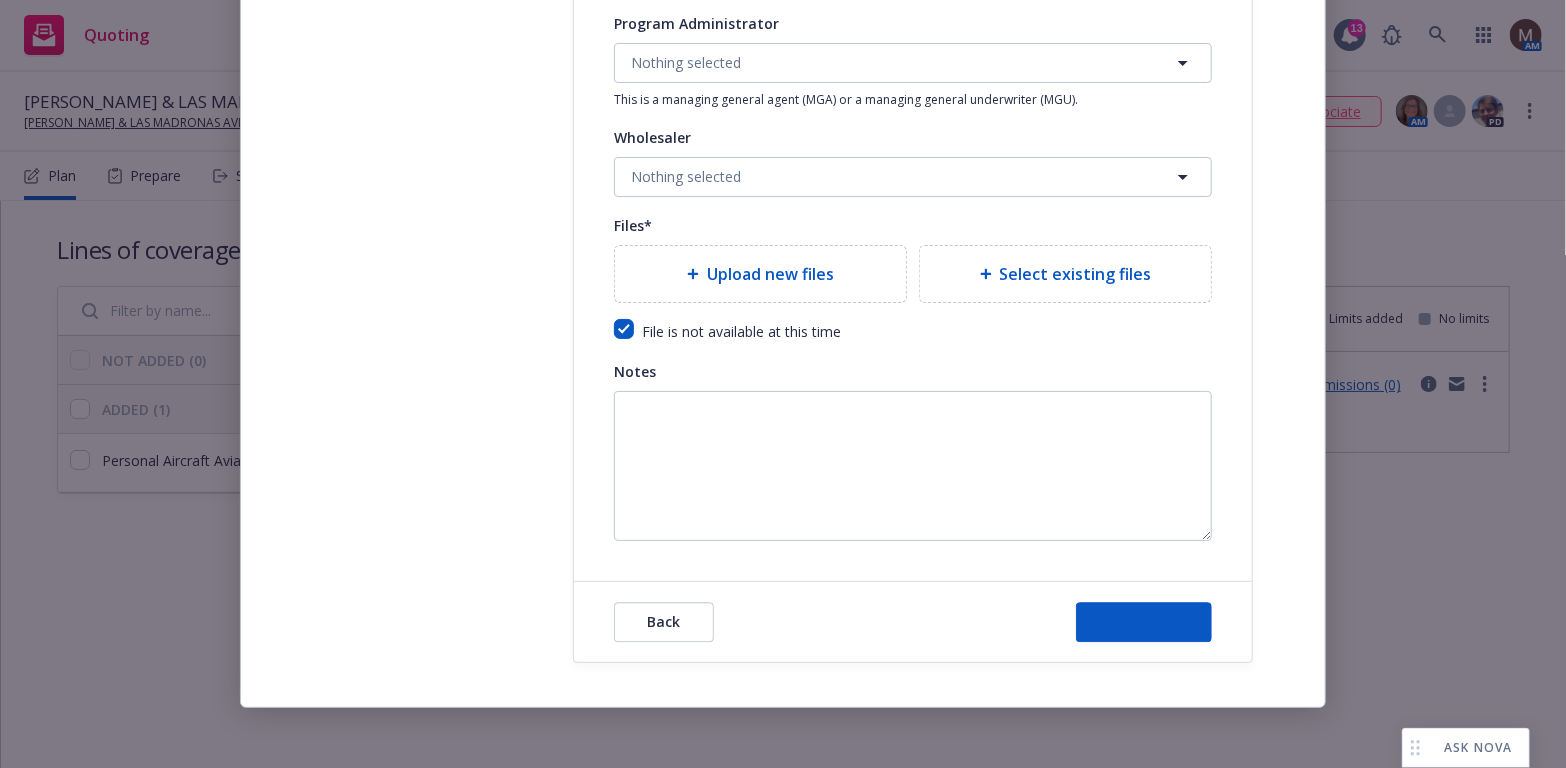 scroll, scrollTop: 0, scrollLeft: 0, axis: both 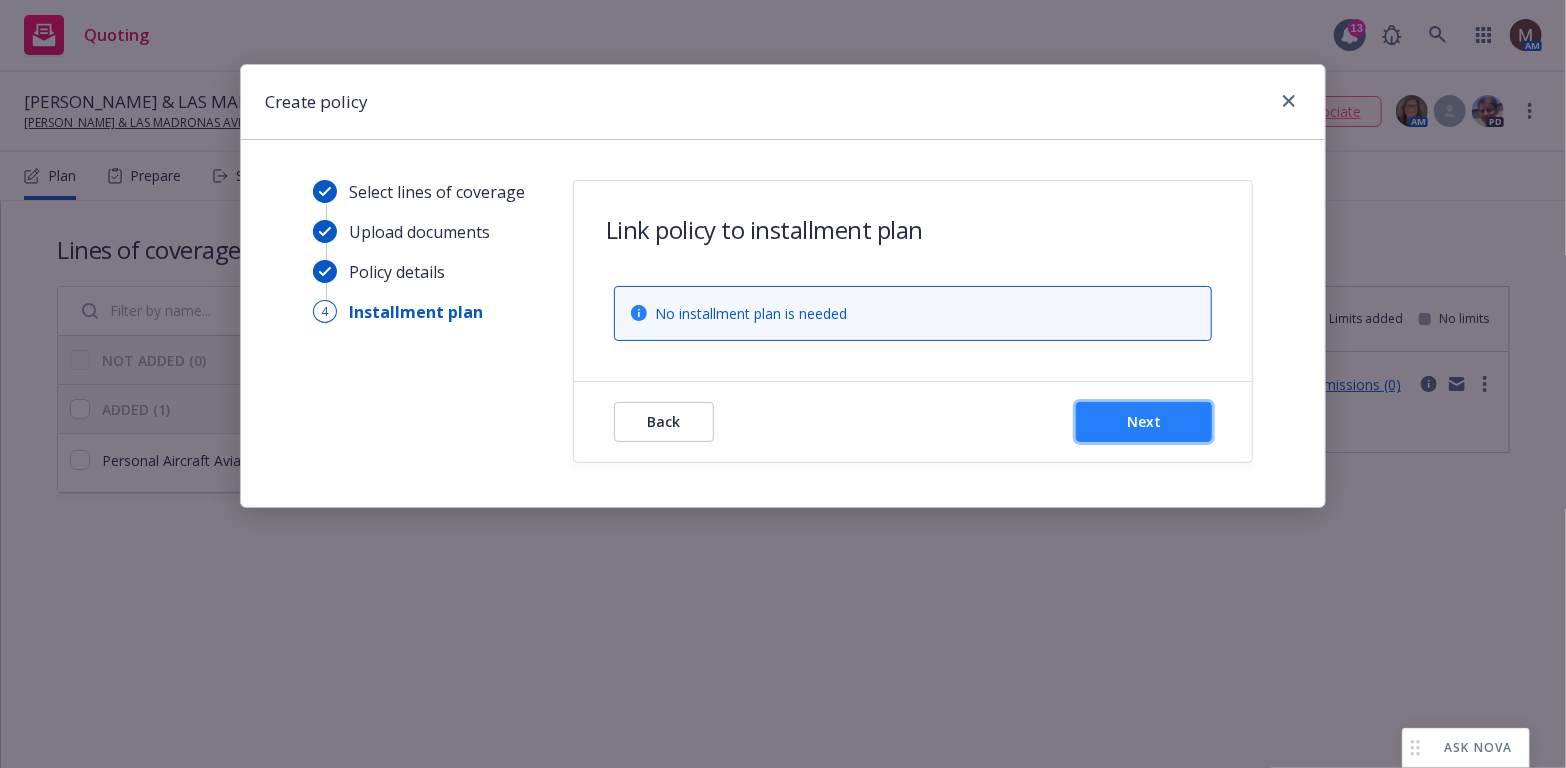 click on "Next" at bounding box center [1144, 421] 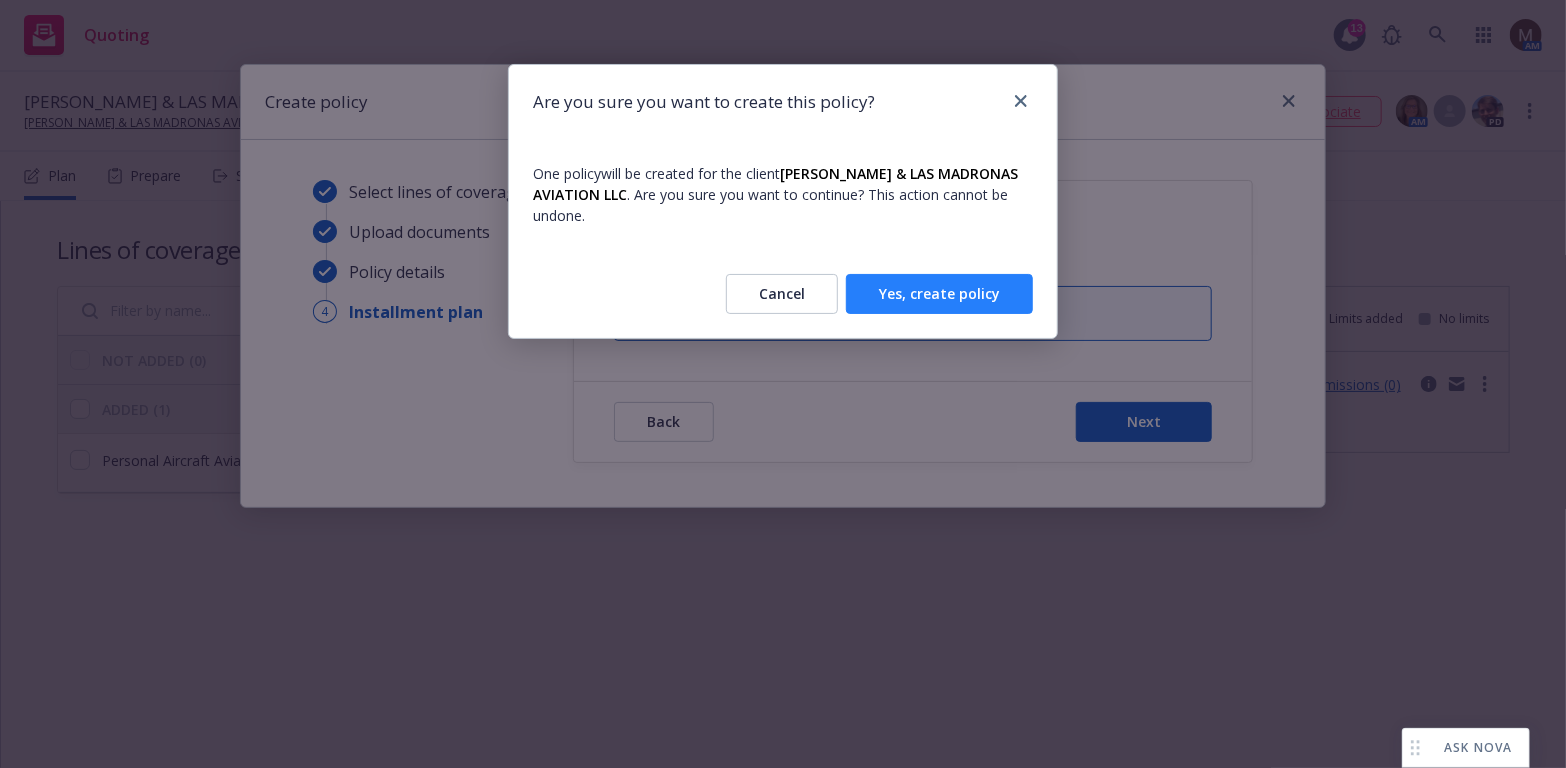 click on "Yes, create policy" at bounding box center (939, 294) 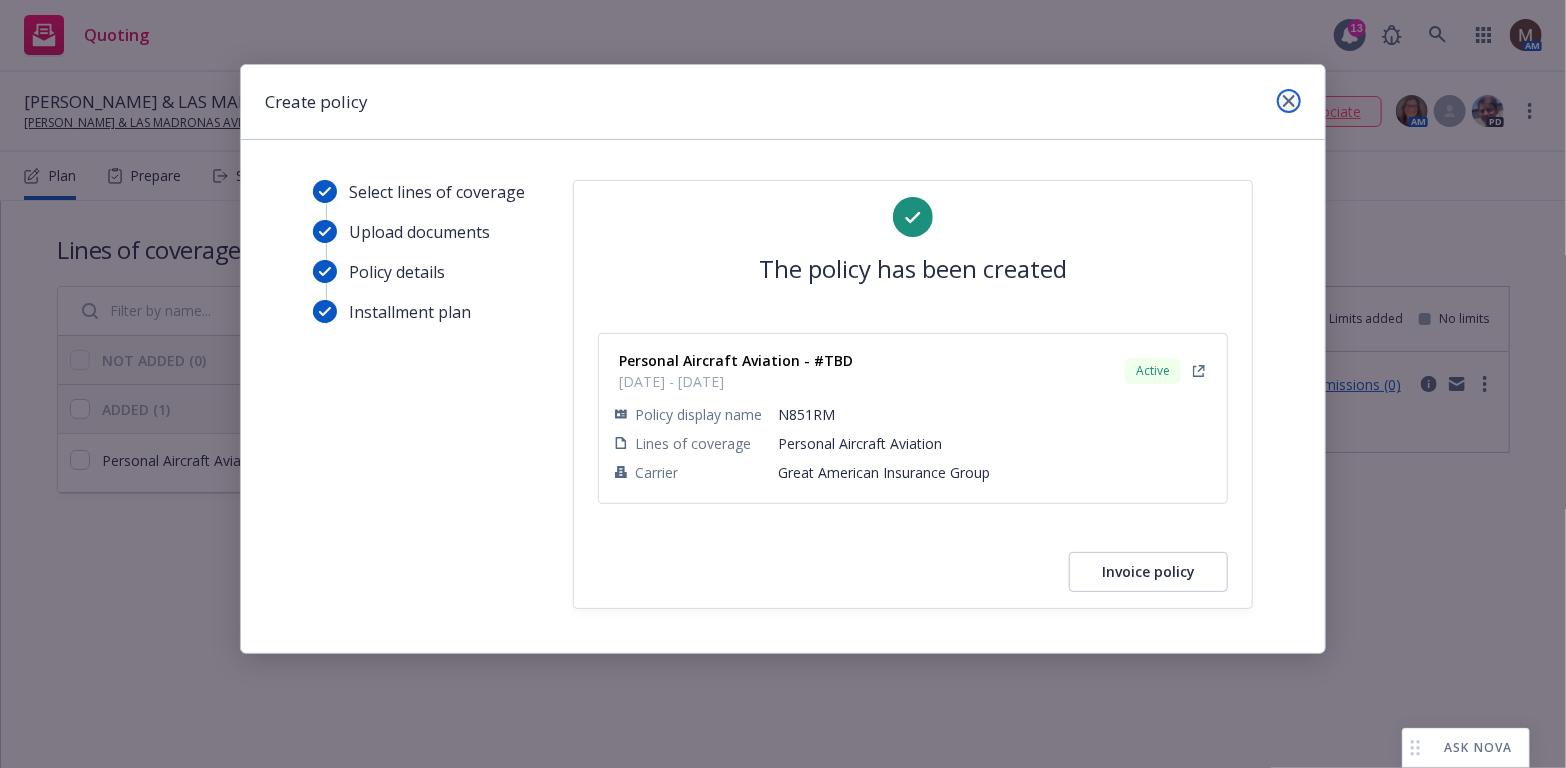 click 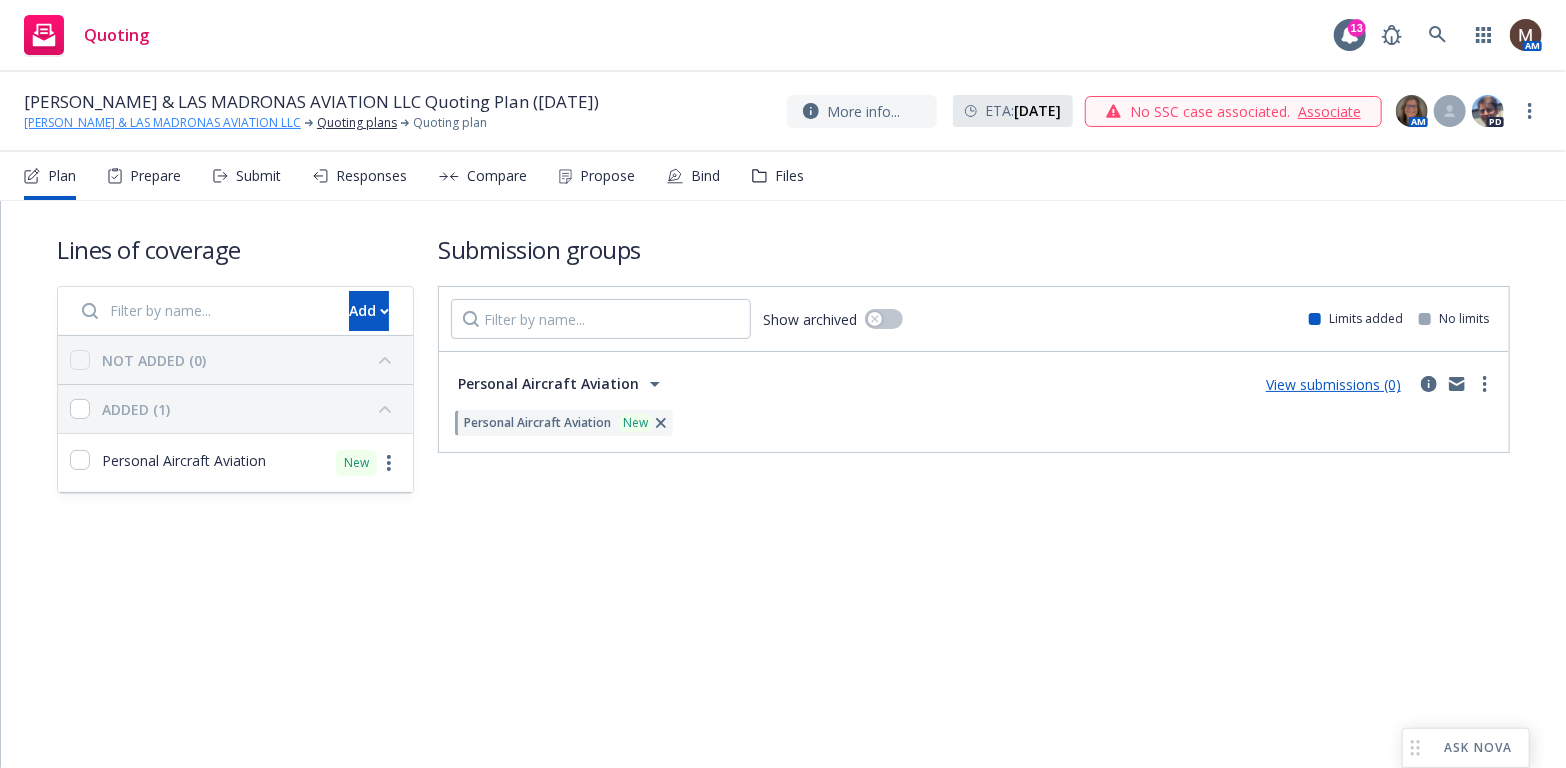 click on "Brion Wise & LAS MADRONAS AVIATION LLC" at bounding box center (162, 123) 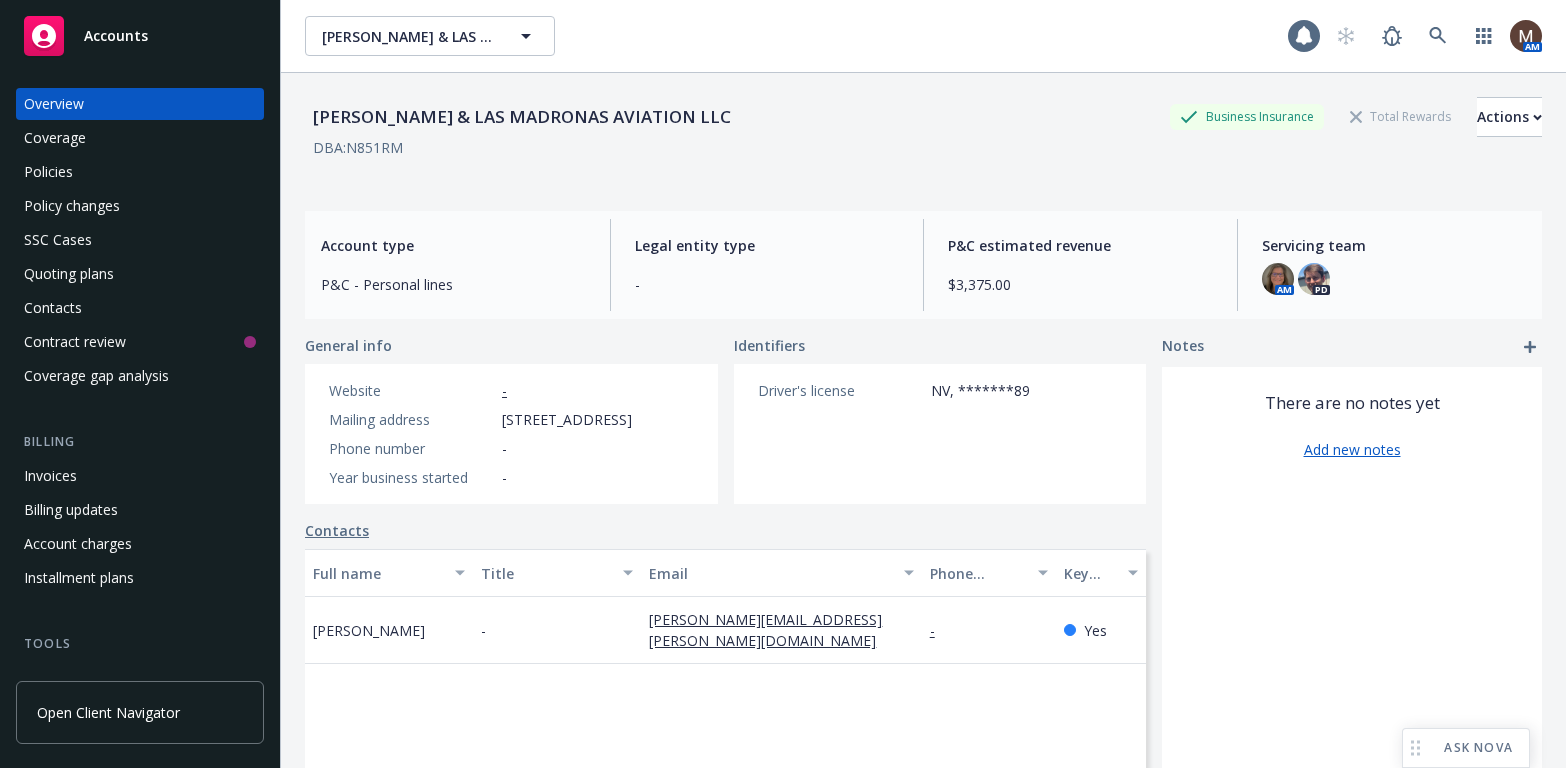 scroll, scrollTop: 0, scrollLeft: 0, axis: both 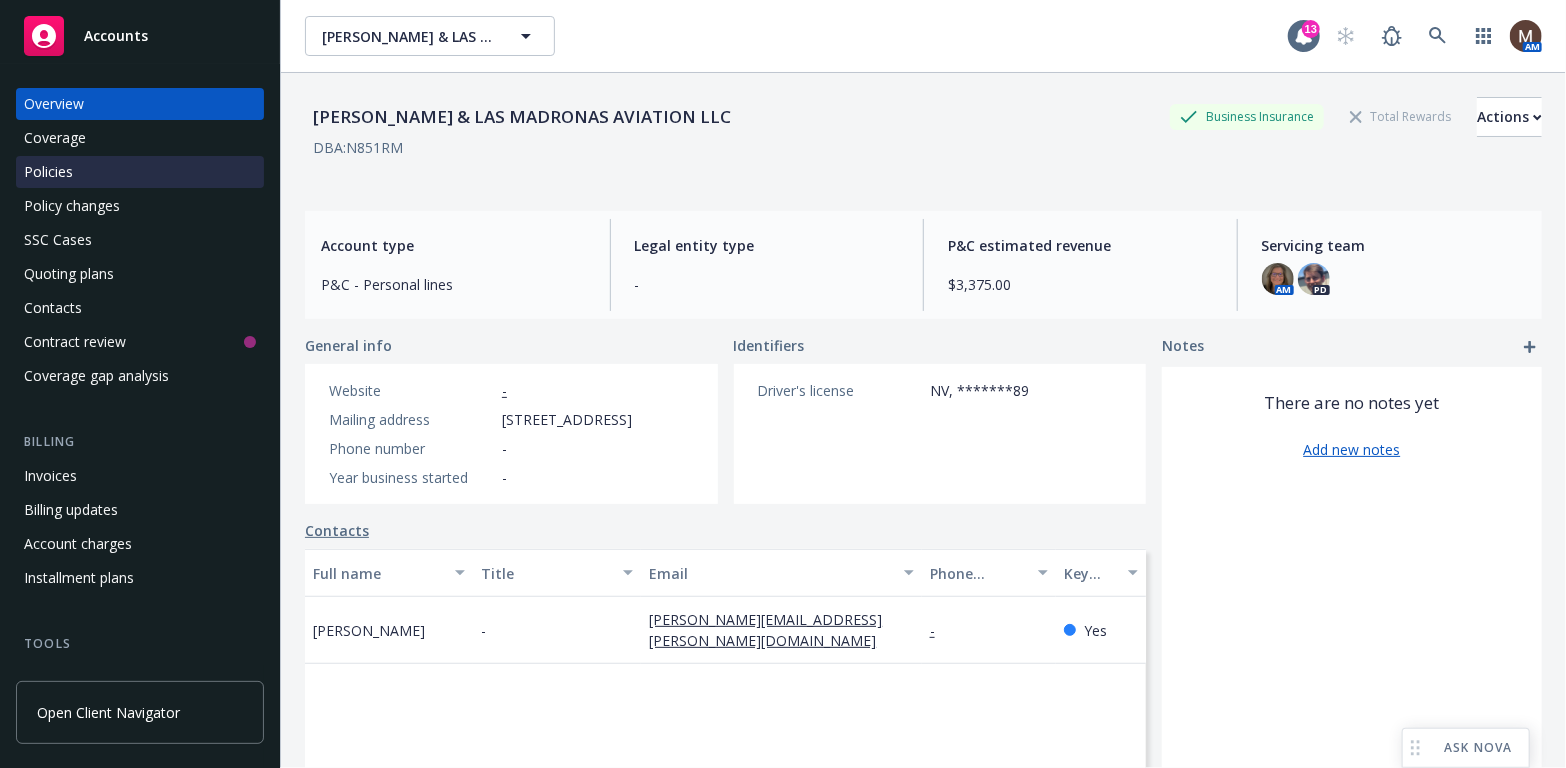 click on "Policies" at bounding box center [48, 172] 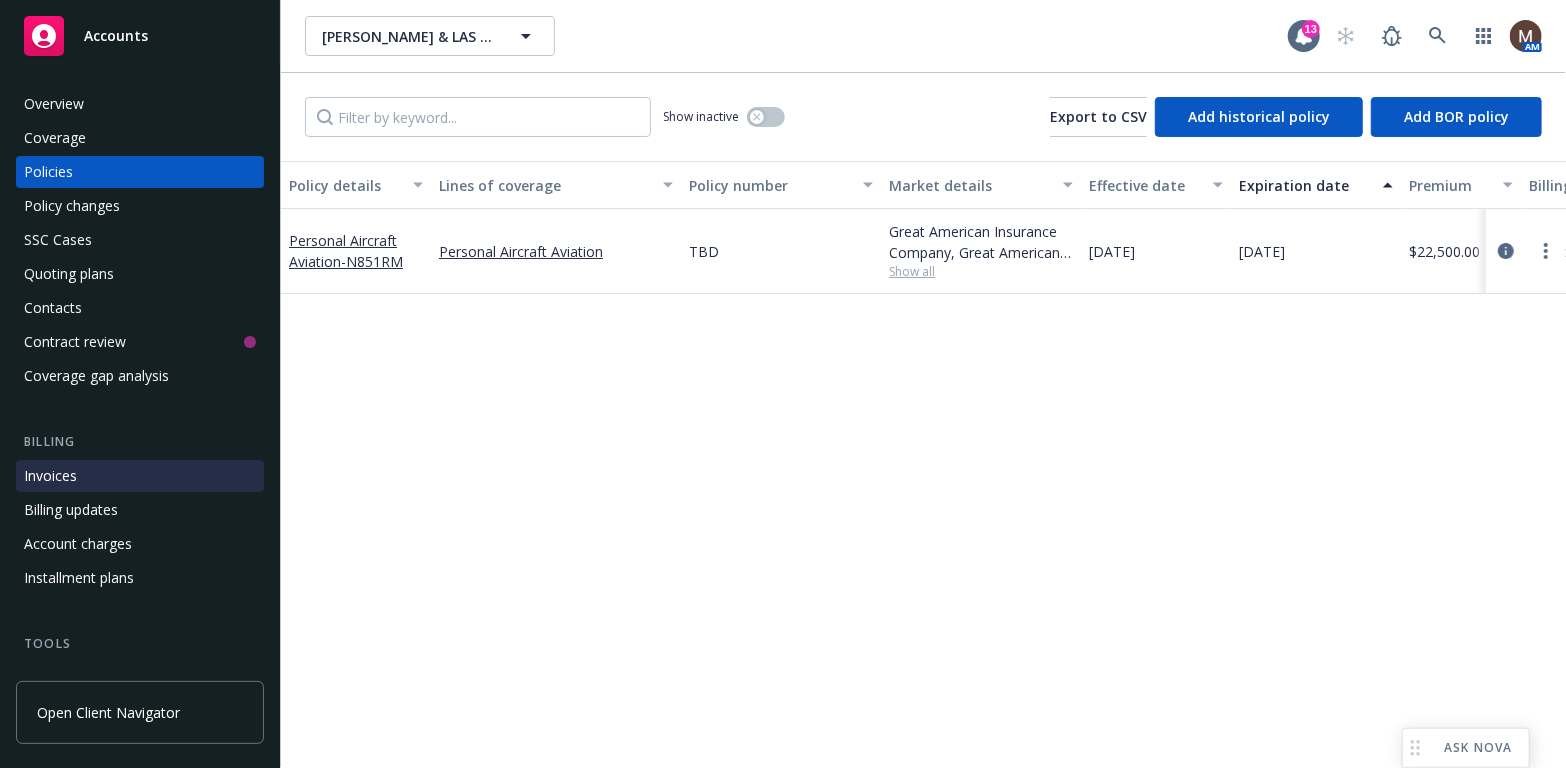 click on "Invoices" at bounding box center (140, 476) 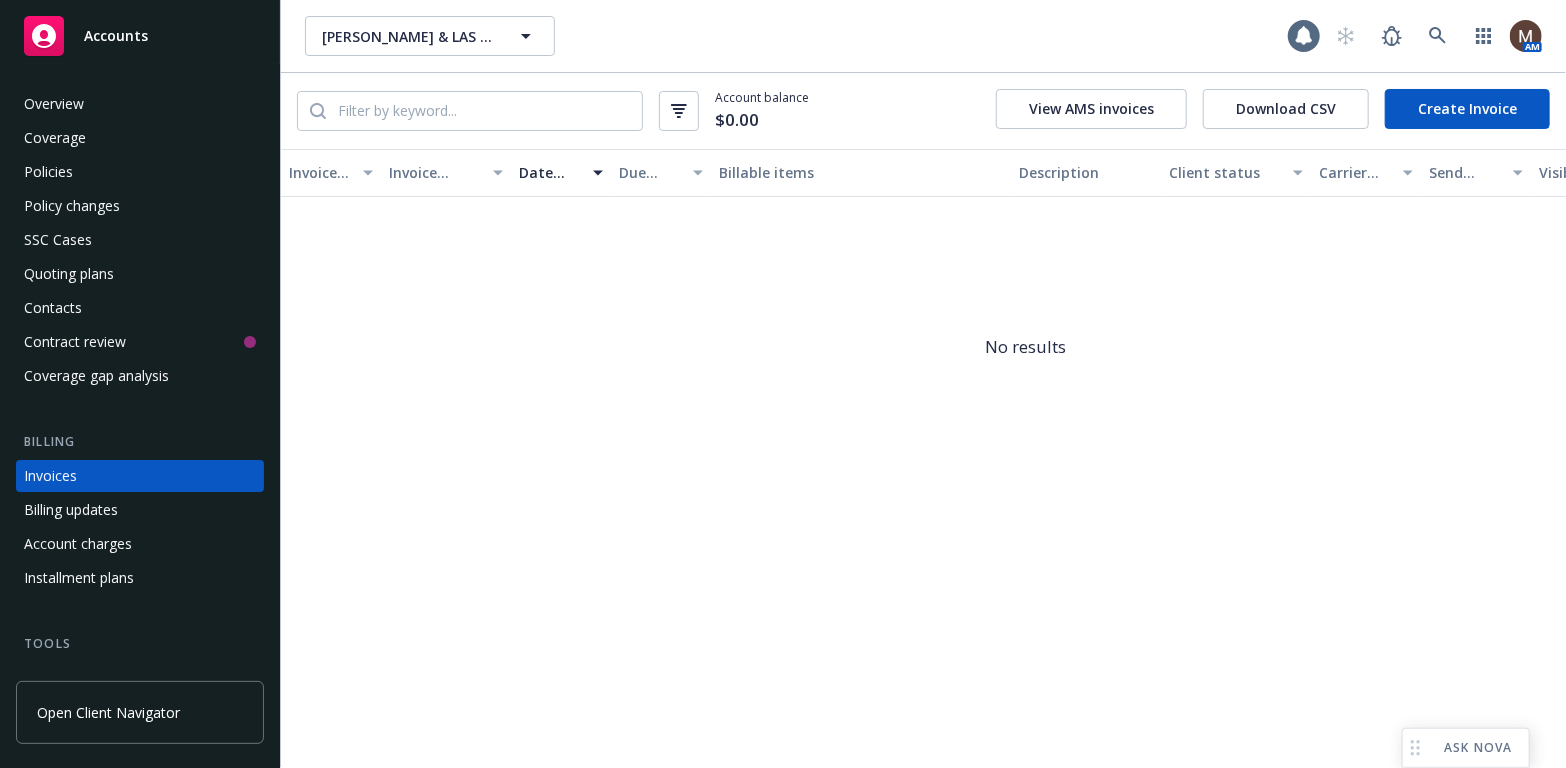scroll, scrollTop: 59, scrollLeft: 0, axis: vertical 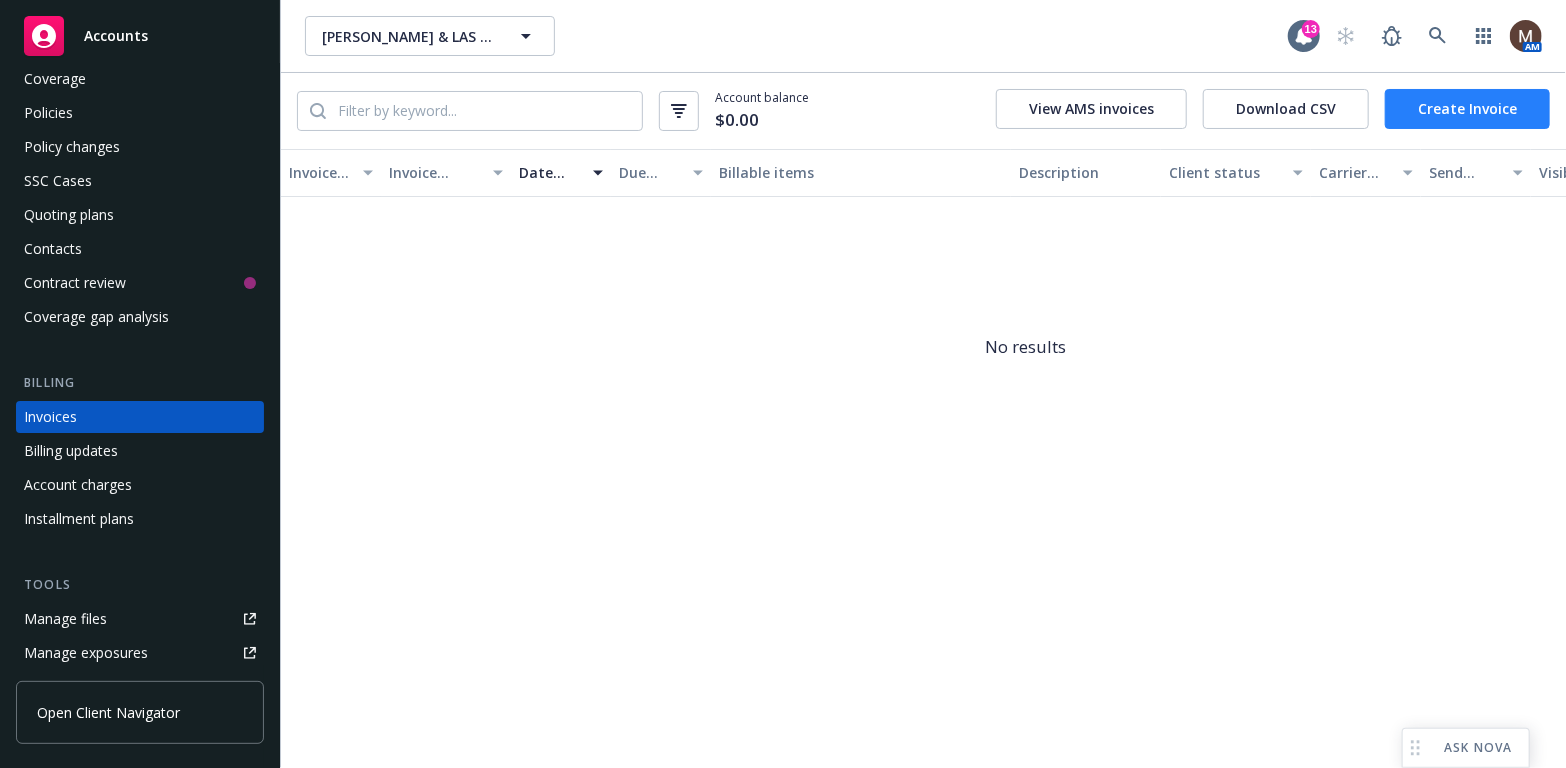 click on "Create Invoice" at bounding box center [1467, 109] 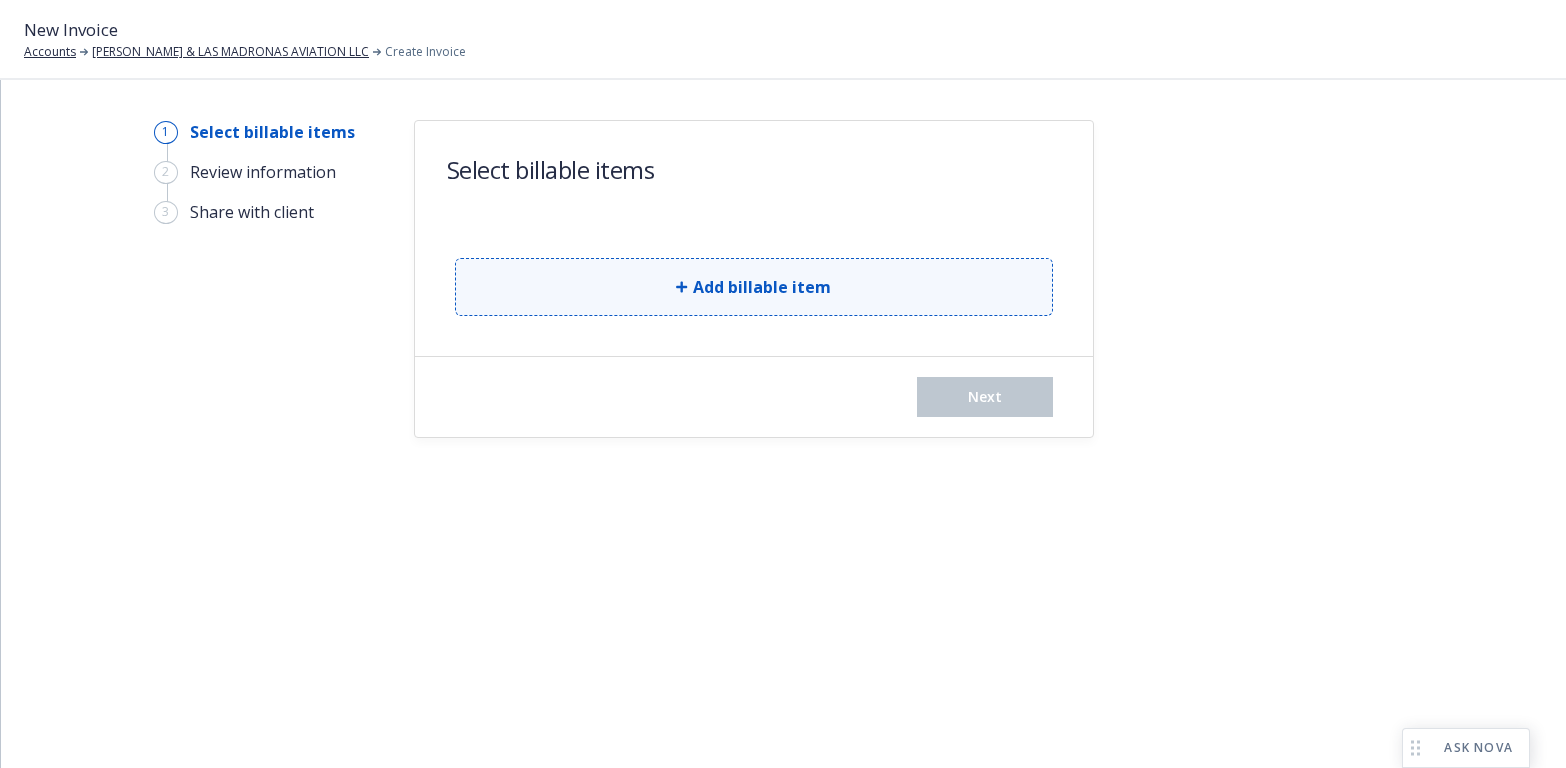 scroll, scrollTop: 0, scrollLeft: 0, axis: both 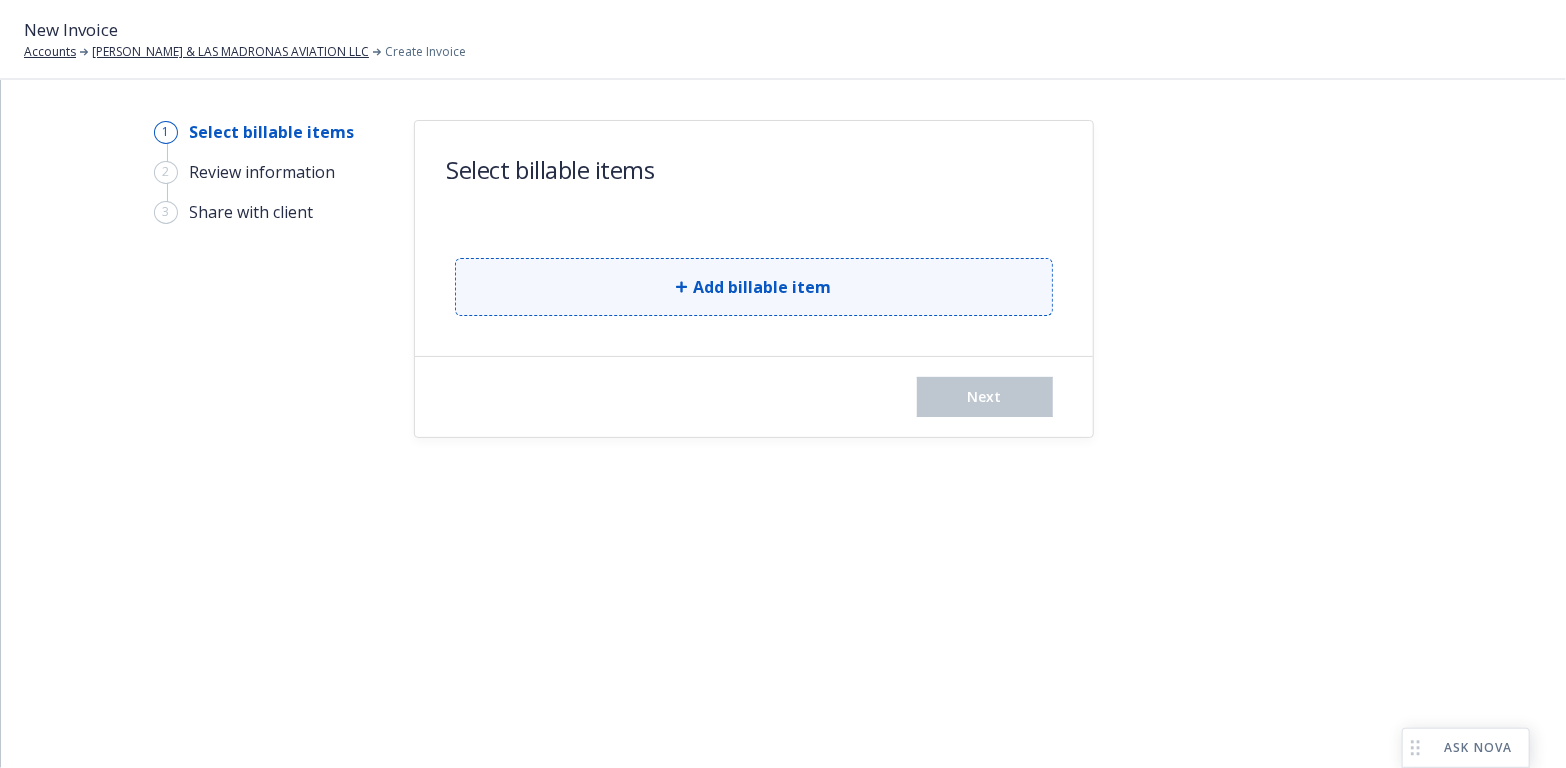 click on "Add billable item" at bounding box center (762, 287) 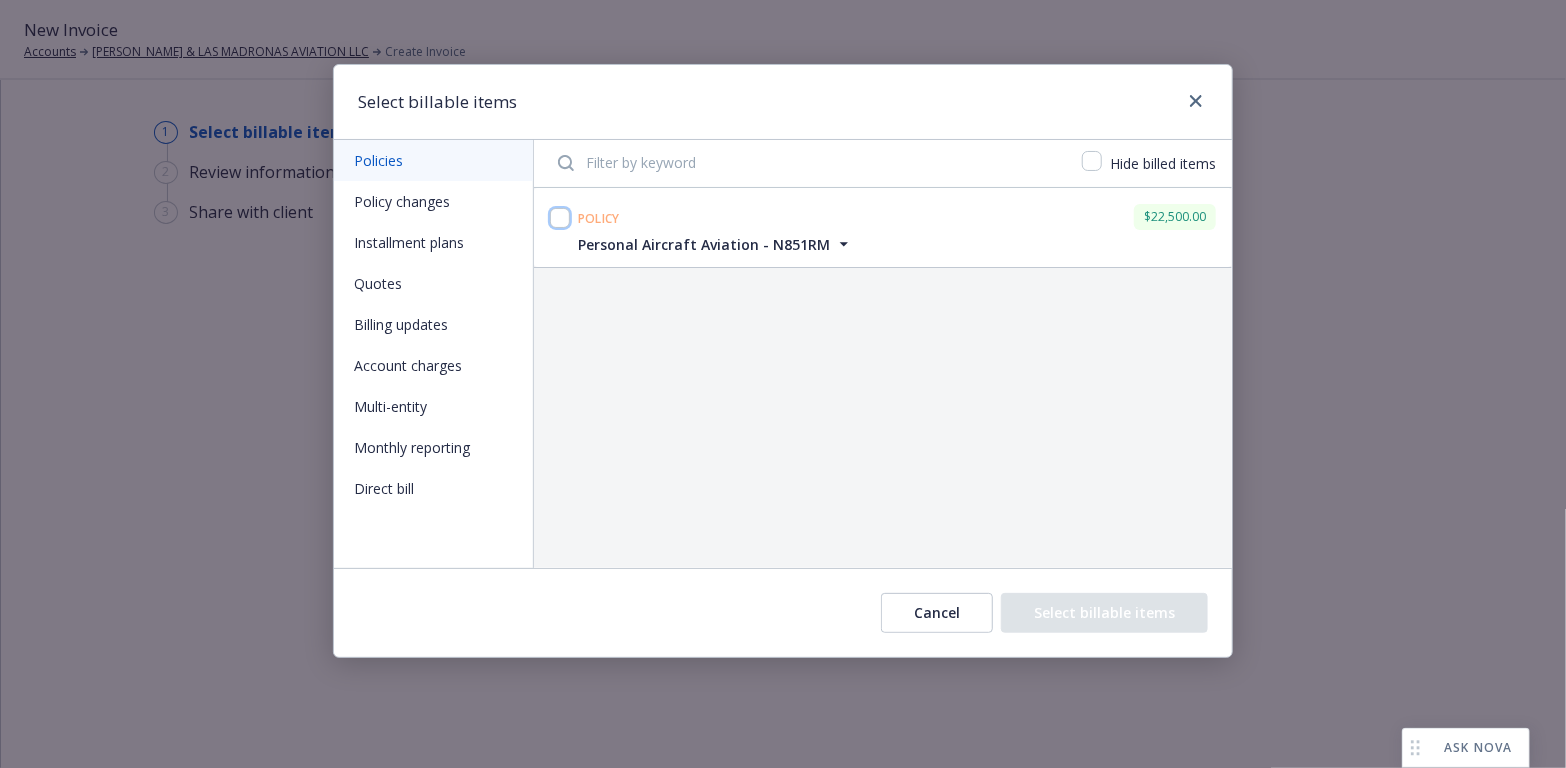 drag, startPoint x: 559, startPoint y: 215, endPoint x: 558, endPoint y: 280, distance: 65.00769 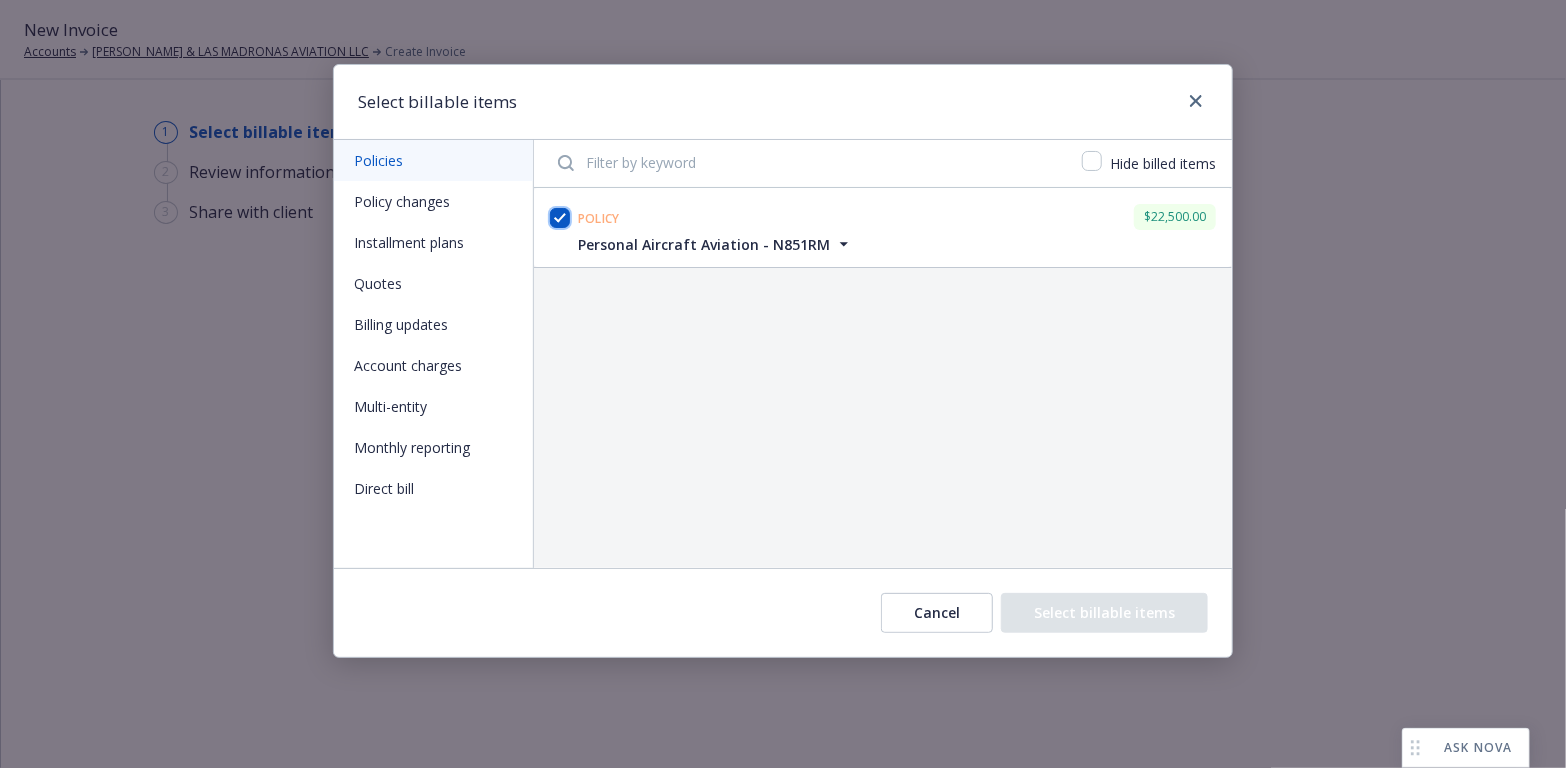 checkbox on "true" 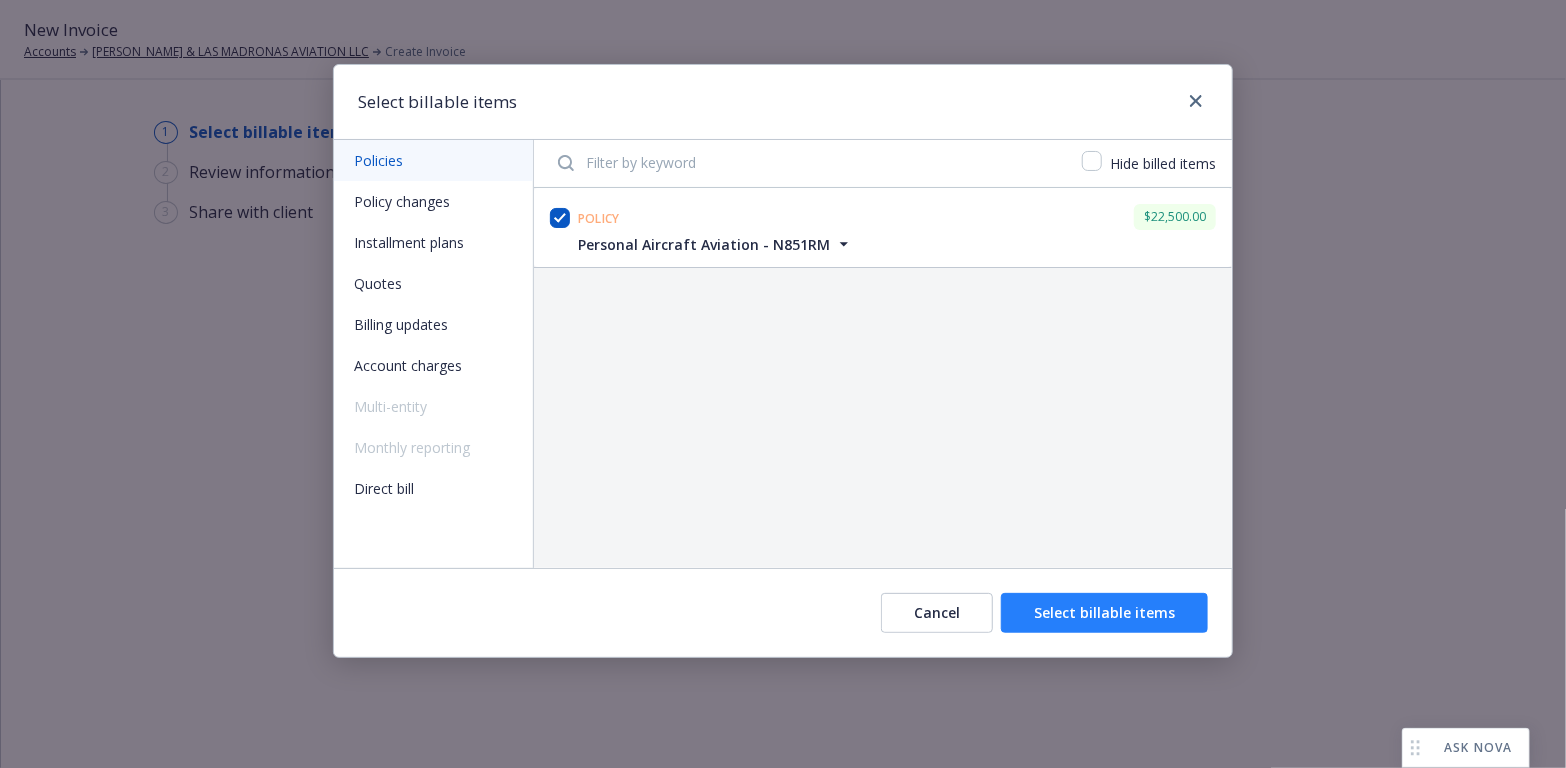 drag, startPoint x: 1108, startPoint y: 603, endPoint x: 1047, endPoint y: 608, distance: 61.204575 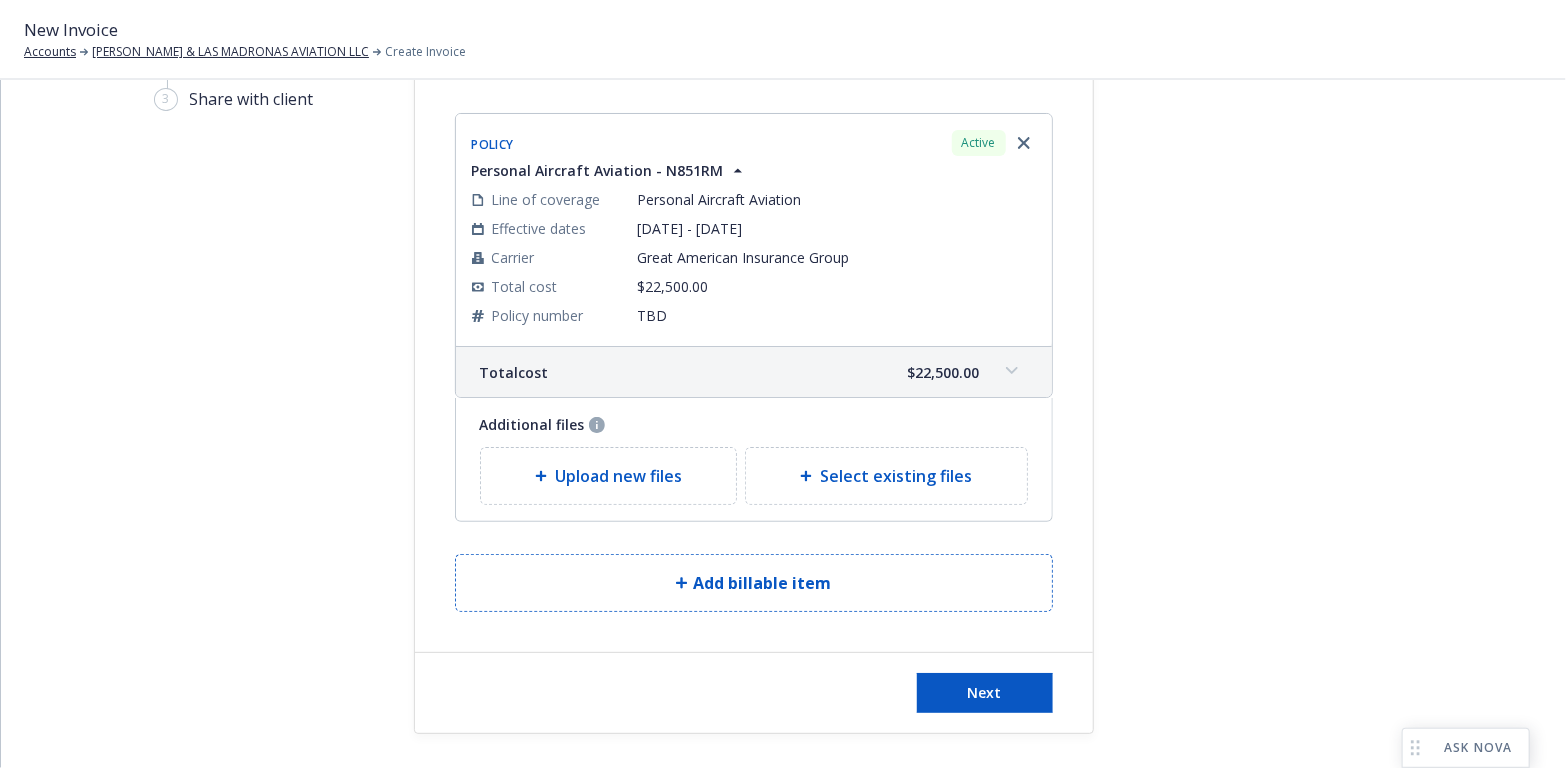 scroll, scrollTop: 116, scrollLeft: 0, axis: vertical 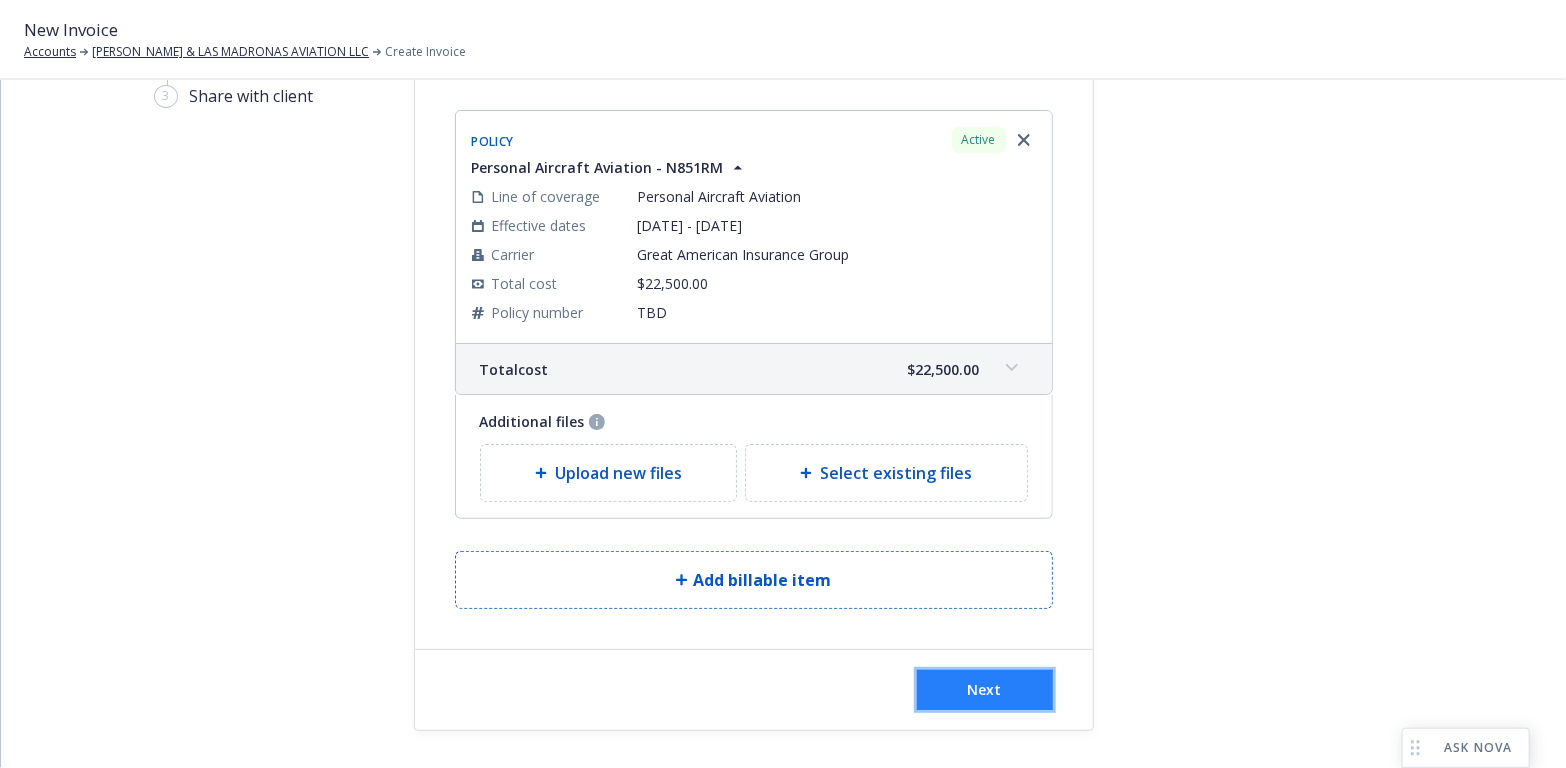 click on "Next" at bounding box center (985, 689) 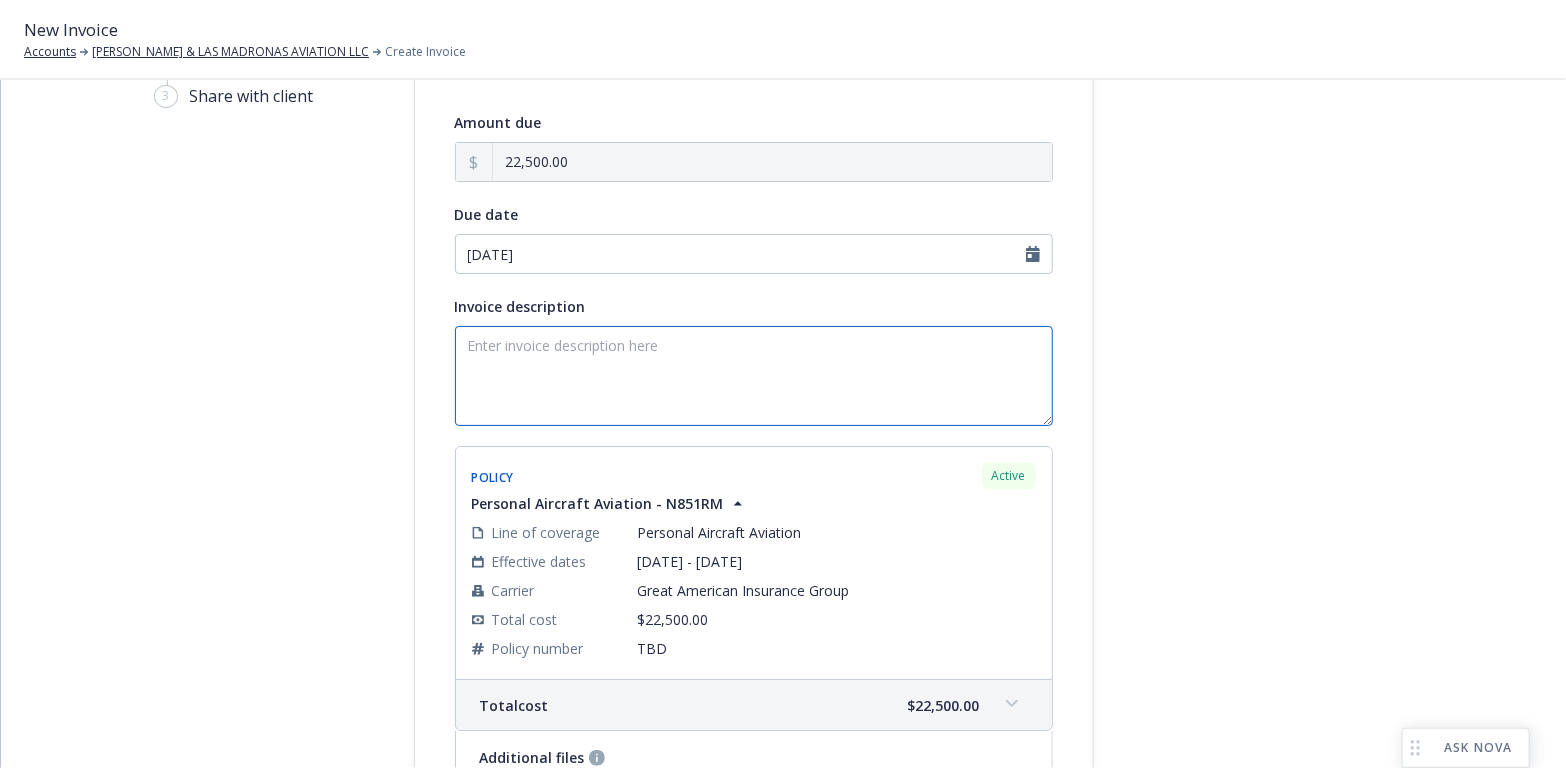 click on "Invoice description" at bounding box center (754, 376) 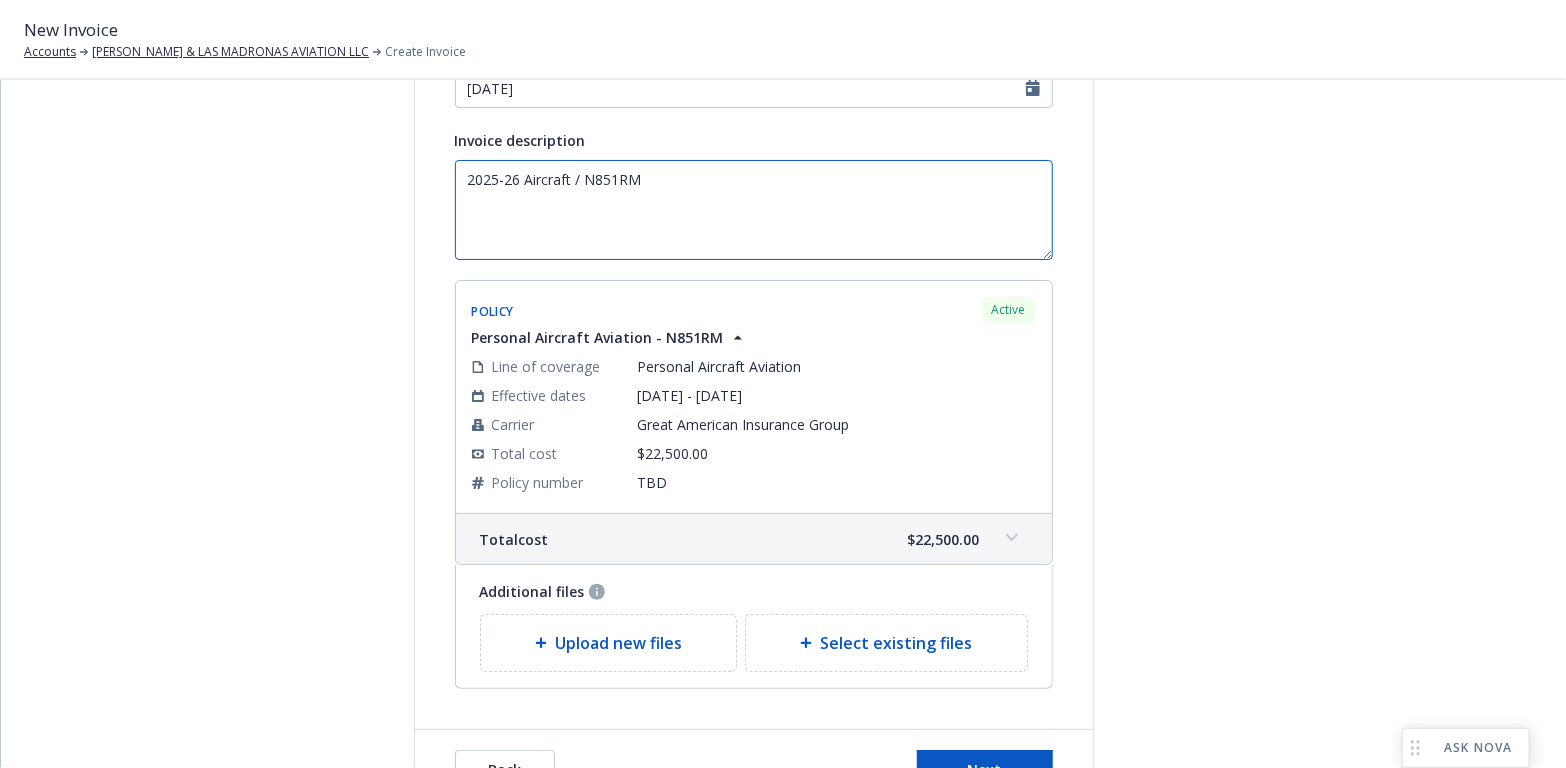 scroll, scrollTop: 316, scrollLeft: 0, axis: vertical 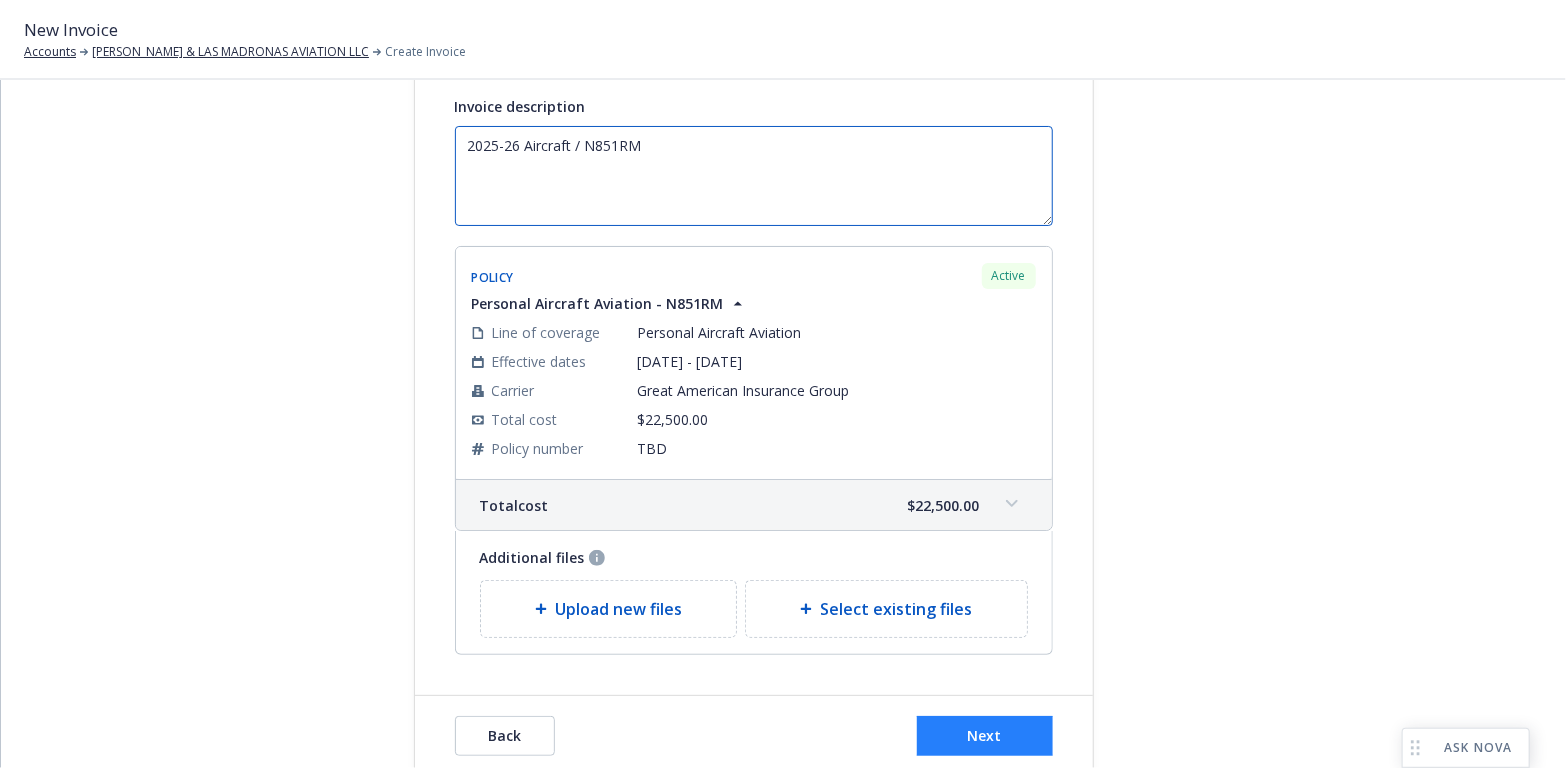 type on "2025-26 Aircraft / N851RM" 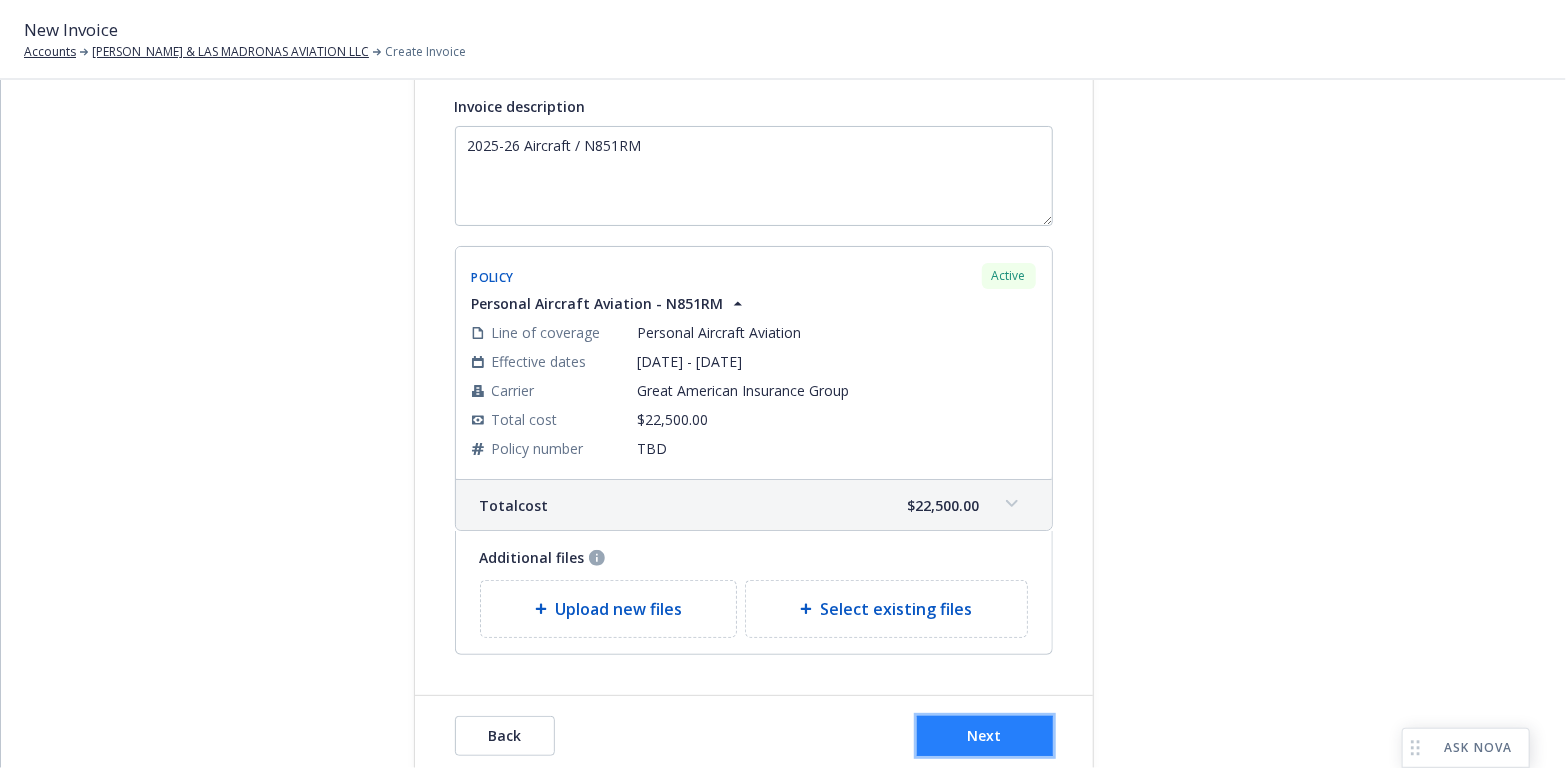 click on "Next" at bounding box center (985, 735) 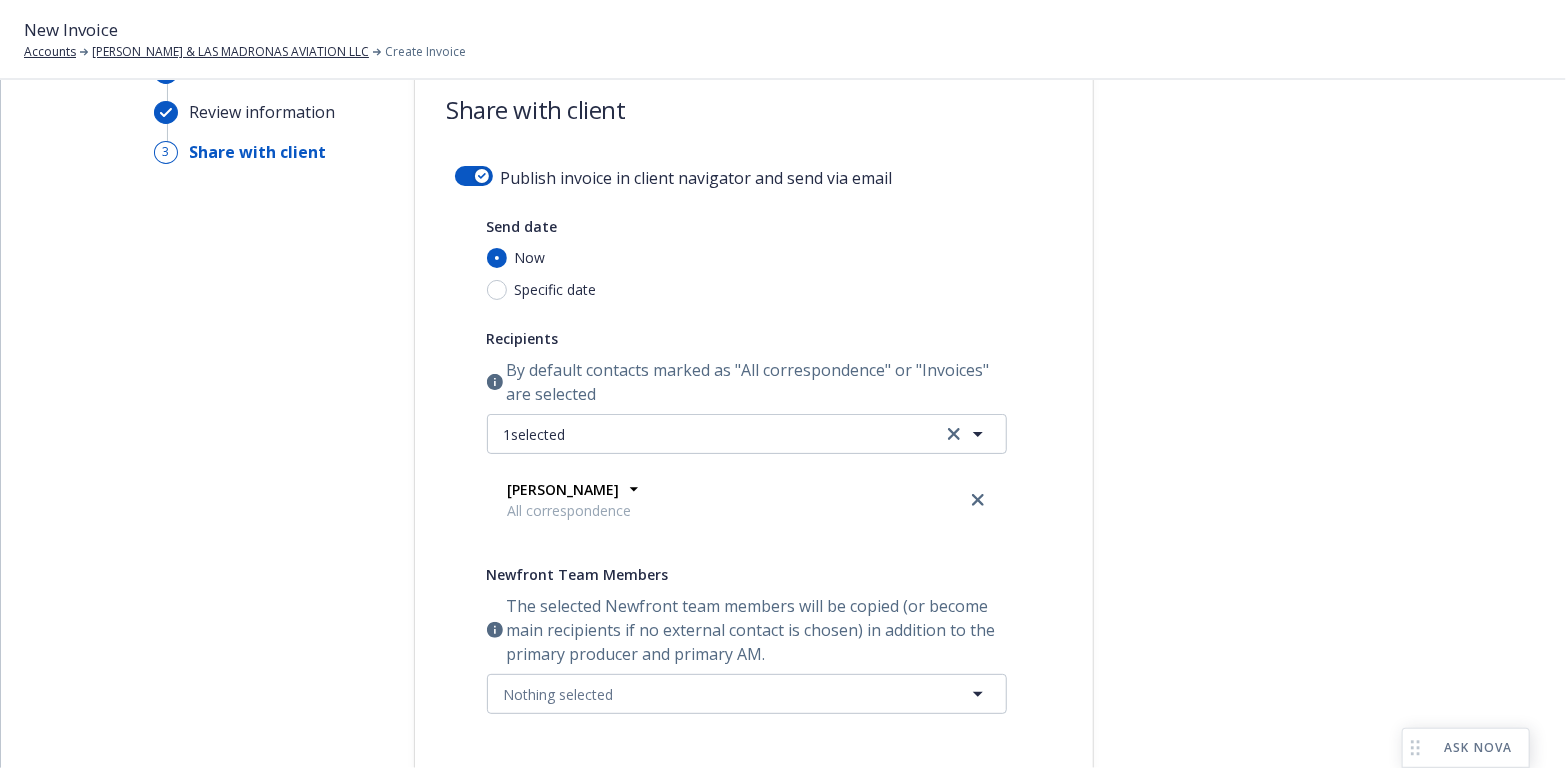 scroll, scrollTop: 16, scrollLeft: 0, axis: vertical 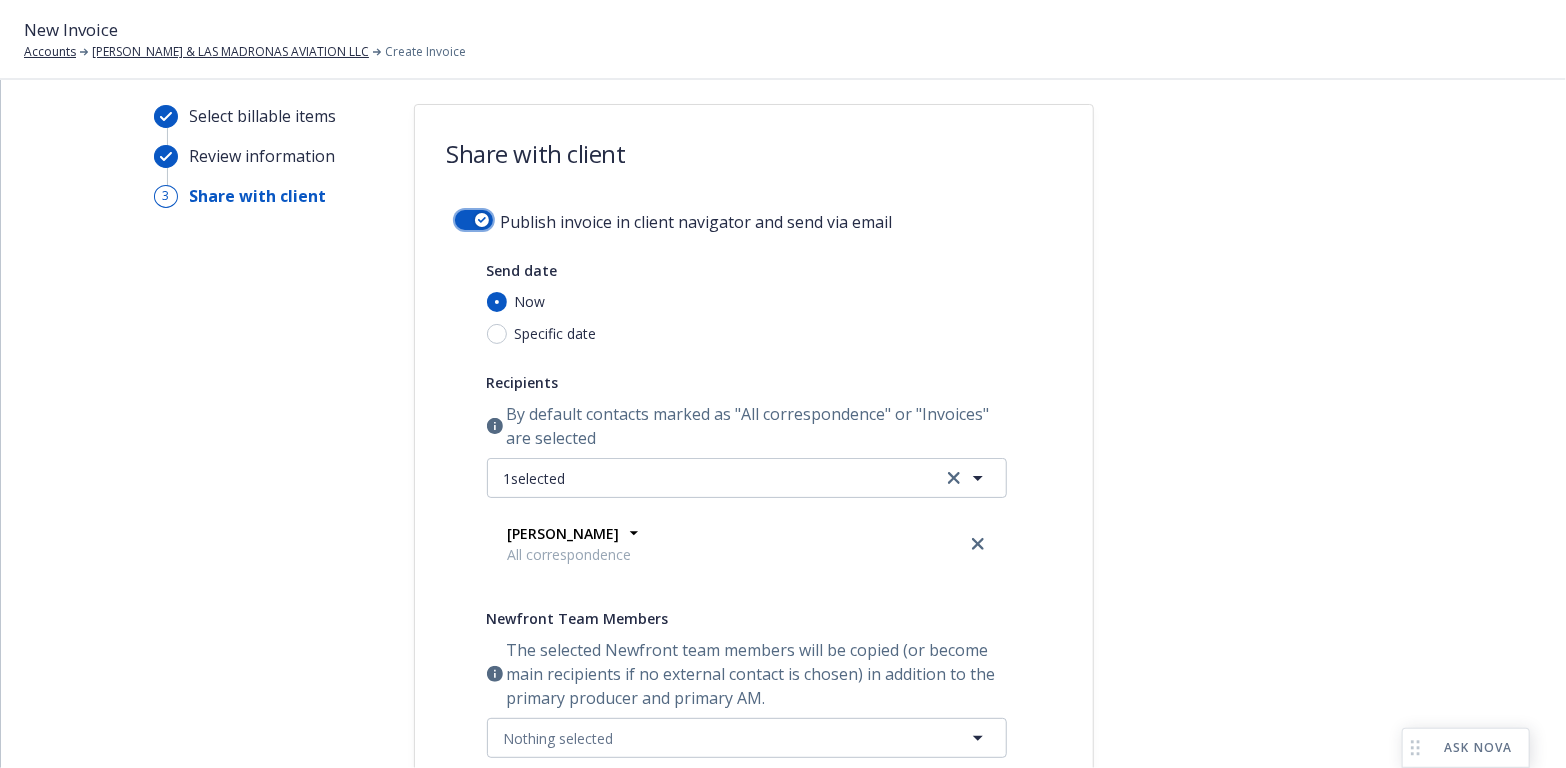 drag, startPoint x: 472, startPoint y: 215, endPoint x: 384, endPoint y: 424, distance: 226.77081 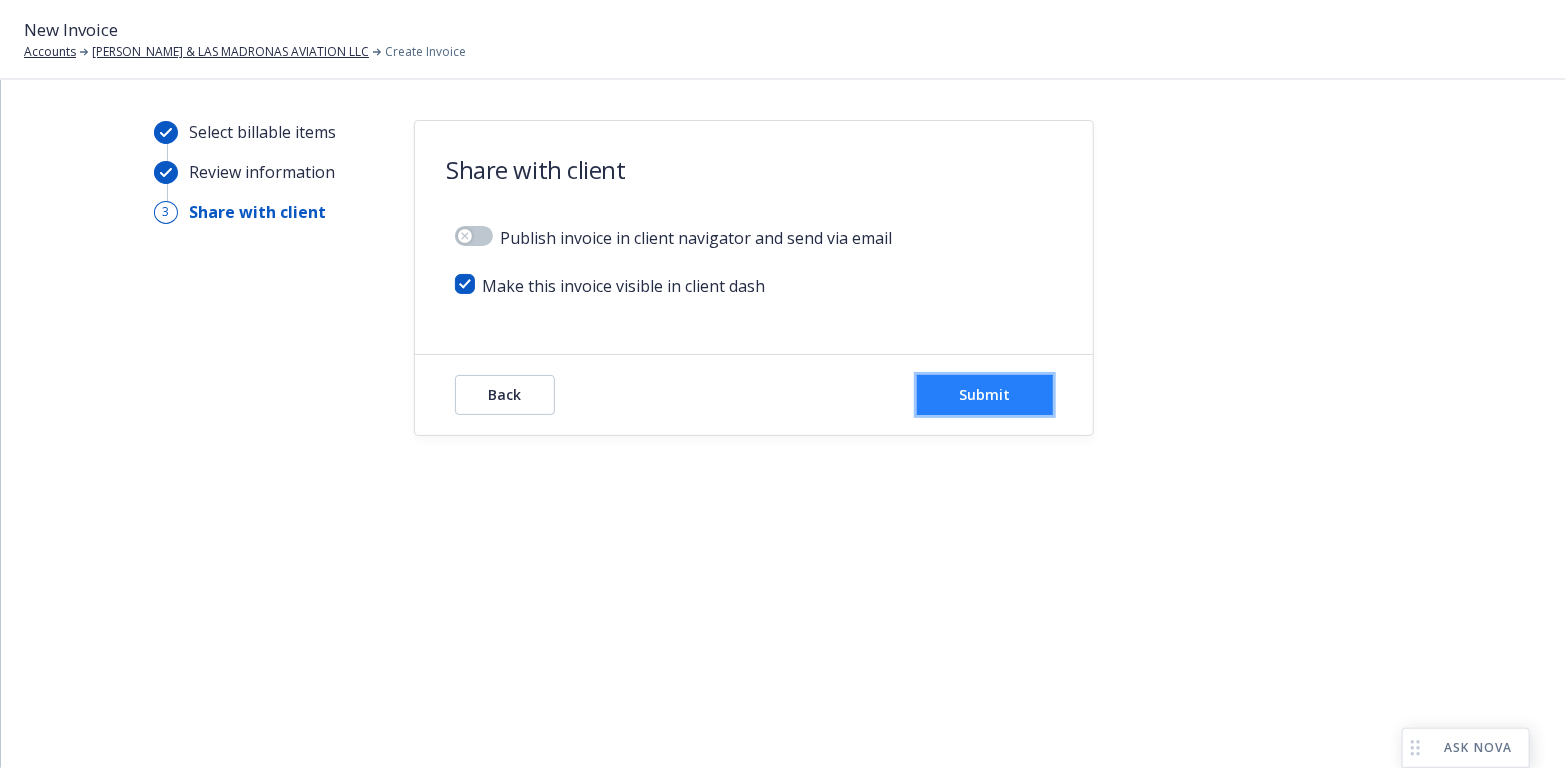 click on "Submit" at bounding box center (984, 394) 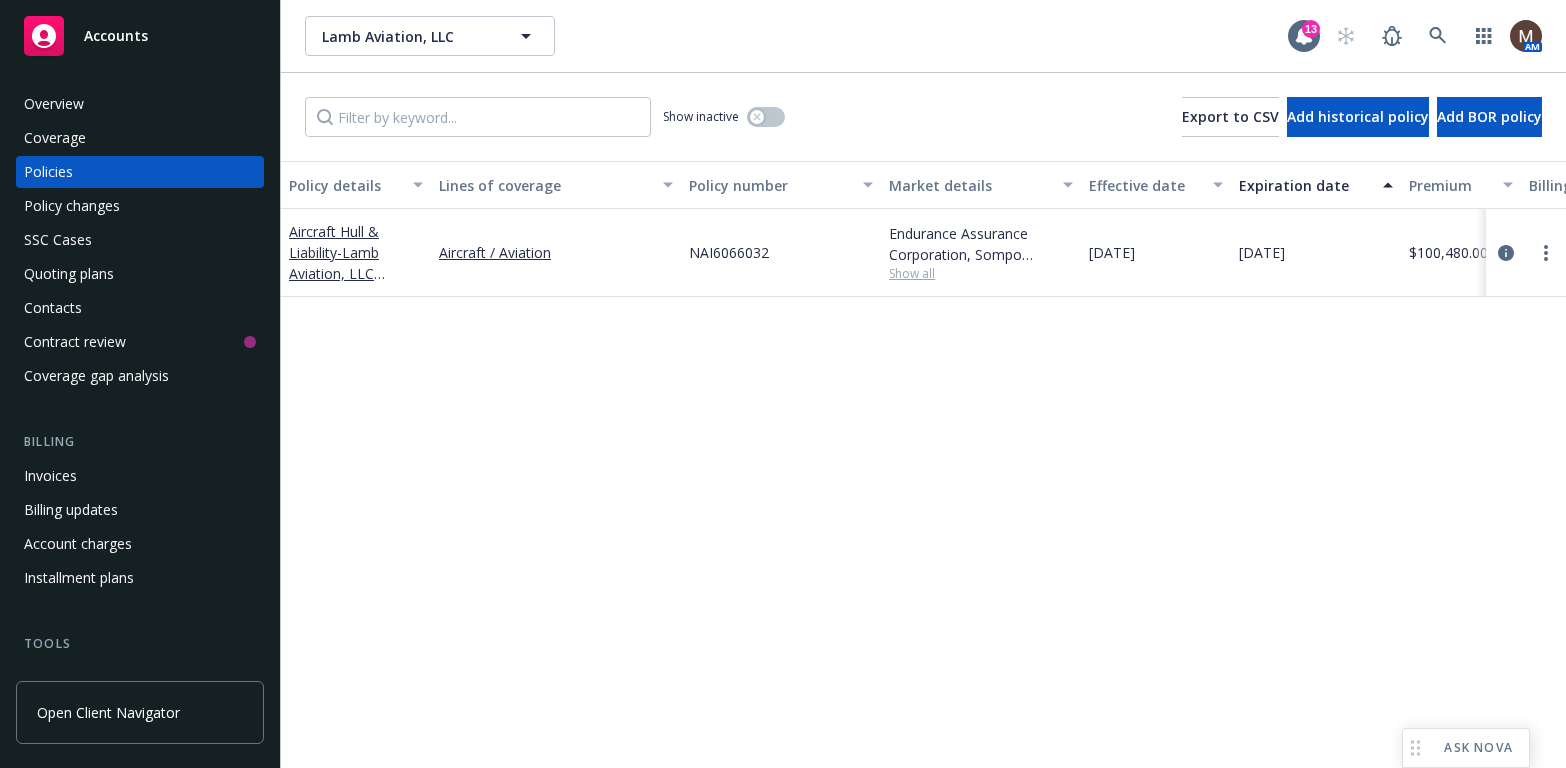 scroll, scrollTop: 0, scrollLeft: 0, axis: both 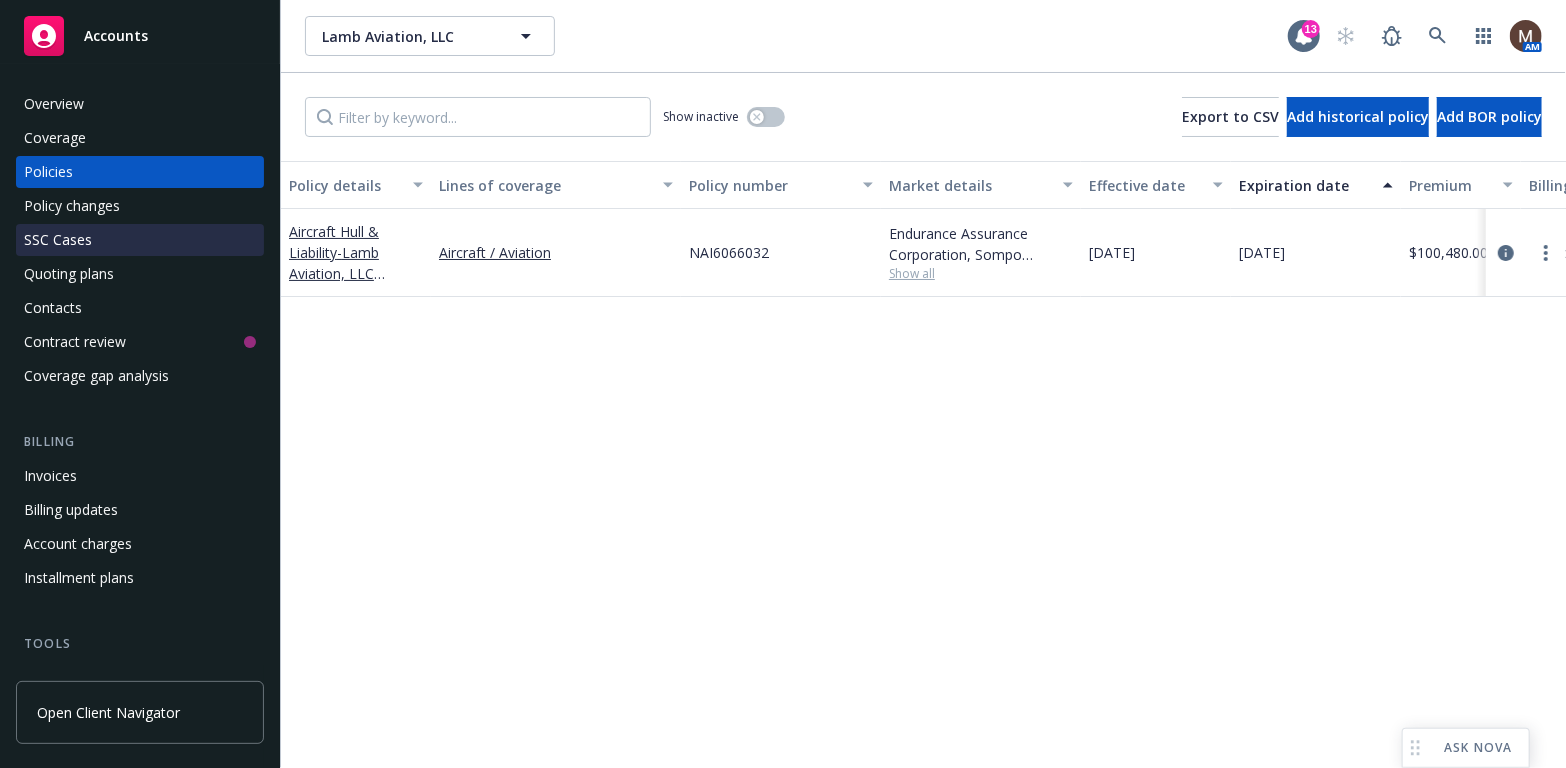 drag, startPoint x: 116, startPoint y: 203, endPoint x: 192, endPoint y: 226, distance: 79.40403 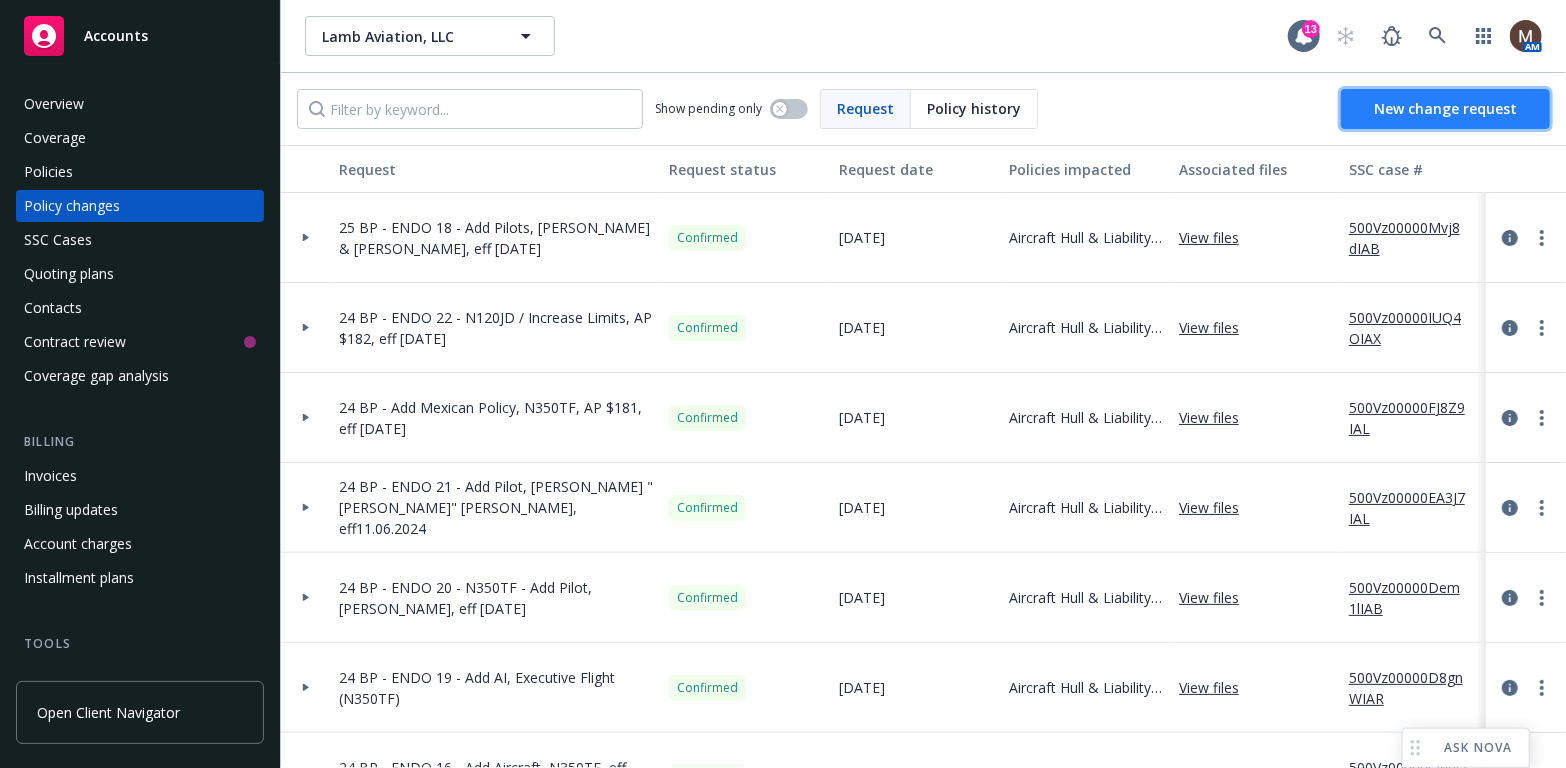 click on "New change request" at bounding box center [1445, 108] 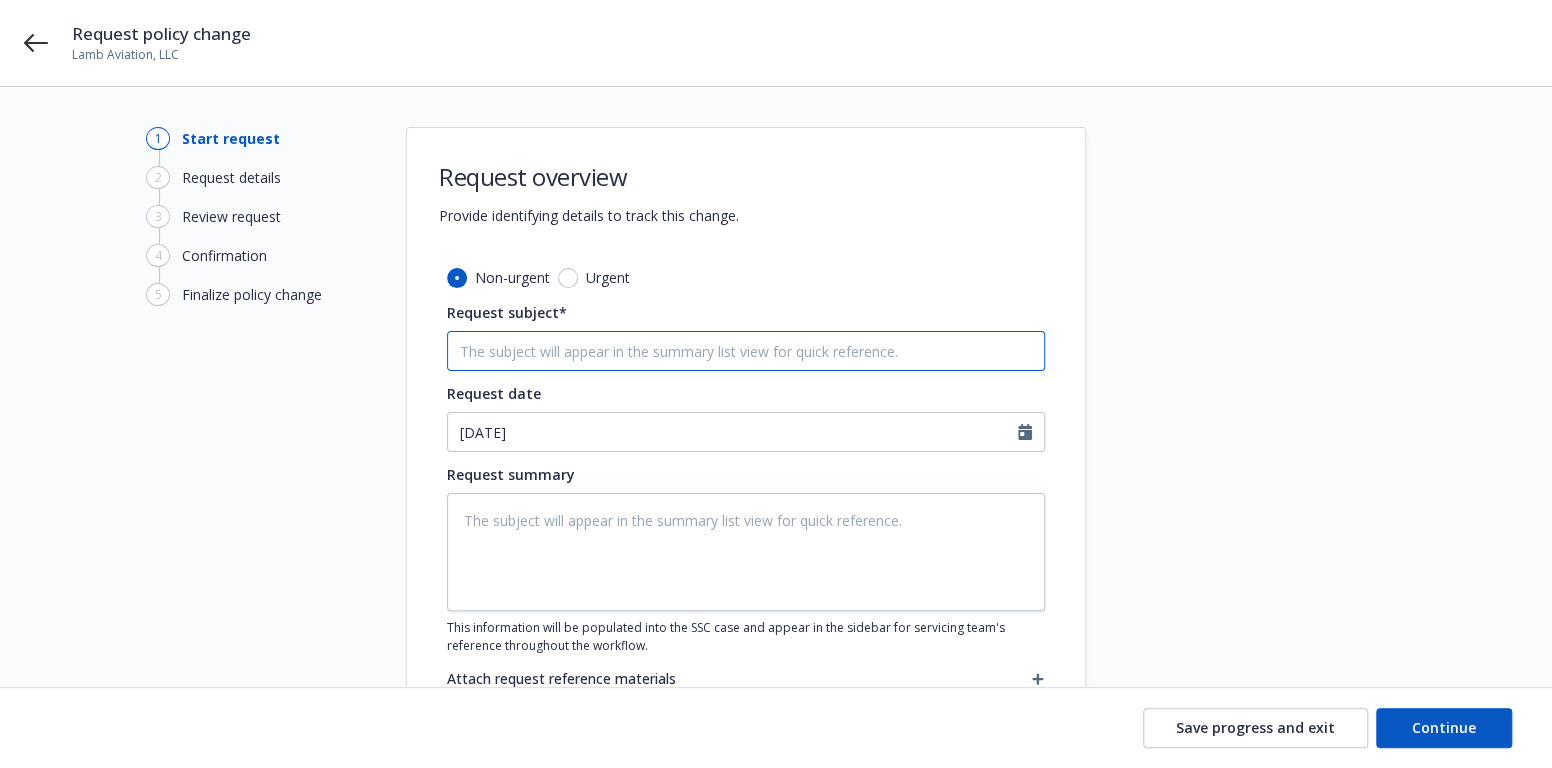 click on "Request subject*" at bounding box center [746, 351] 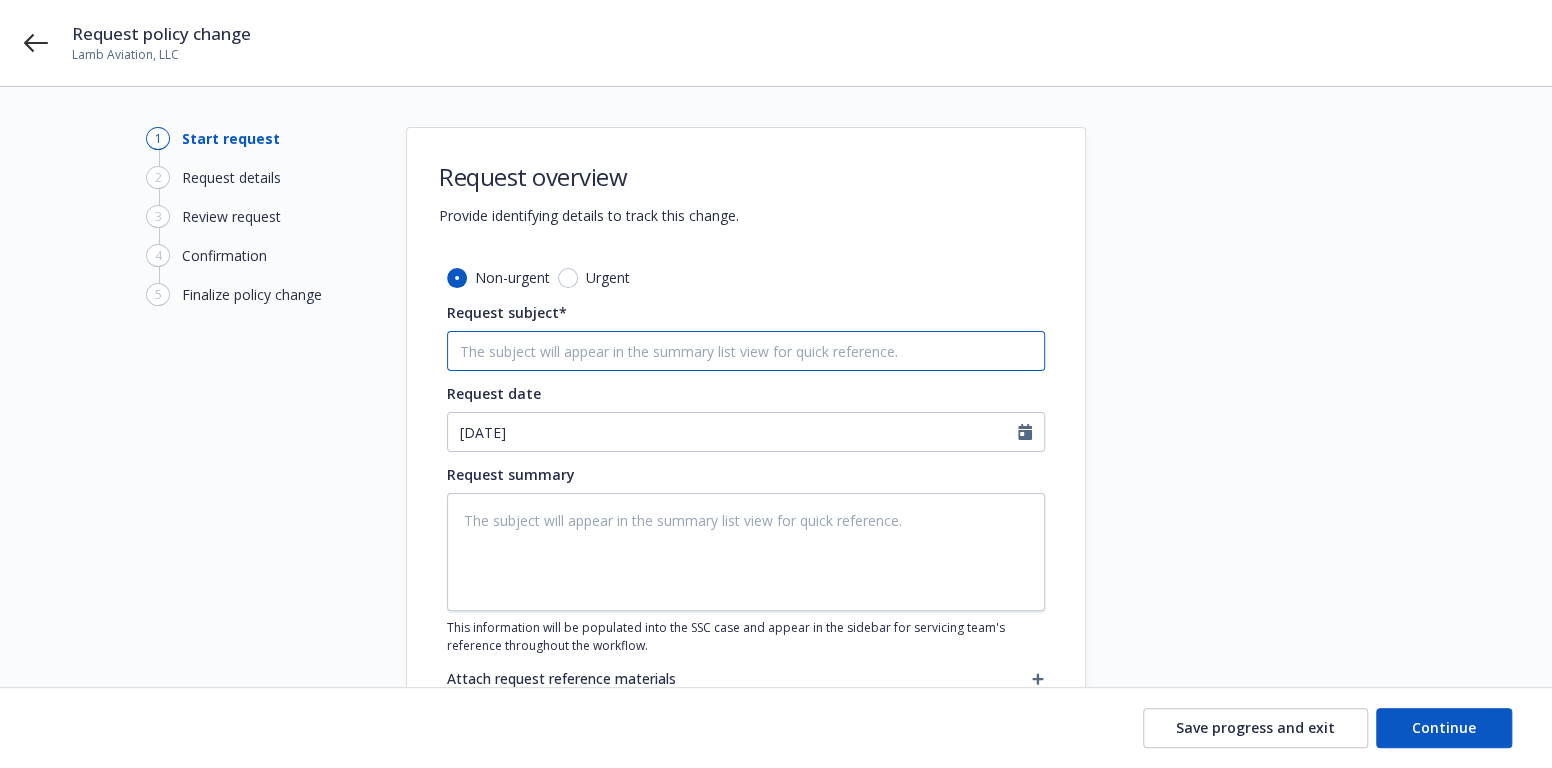 type on "x" 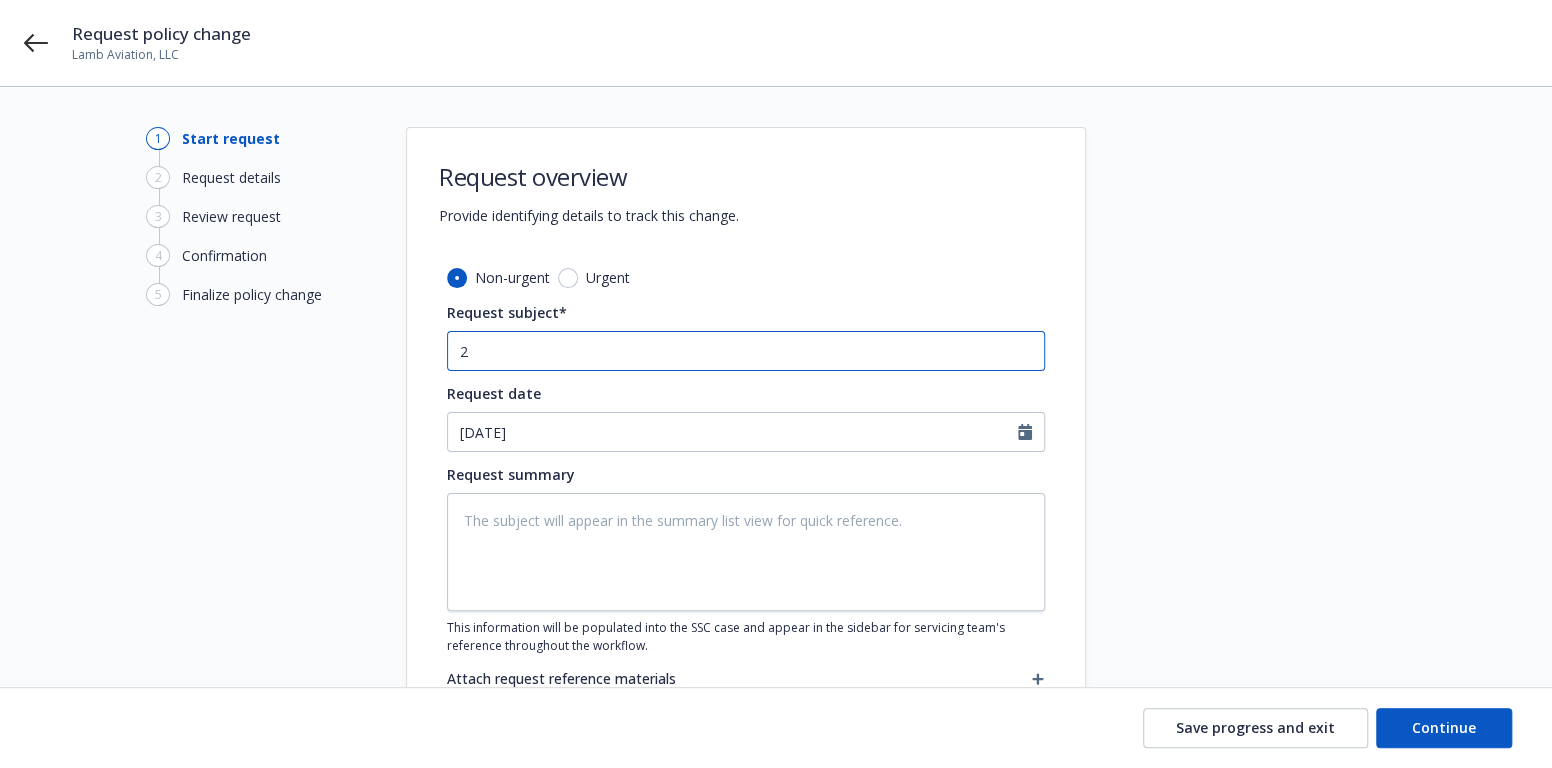 type on "x" 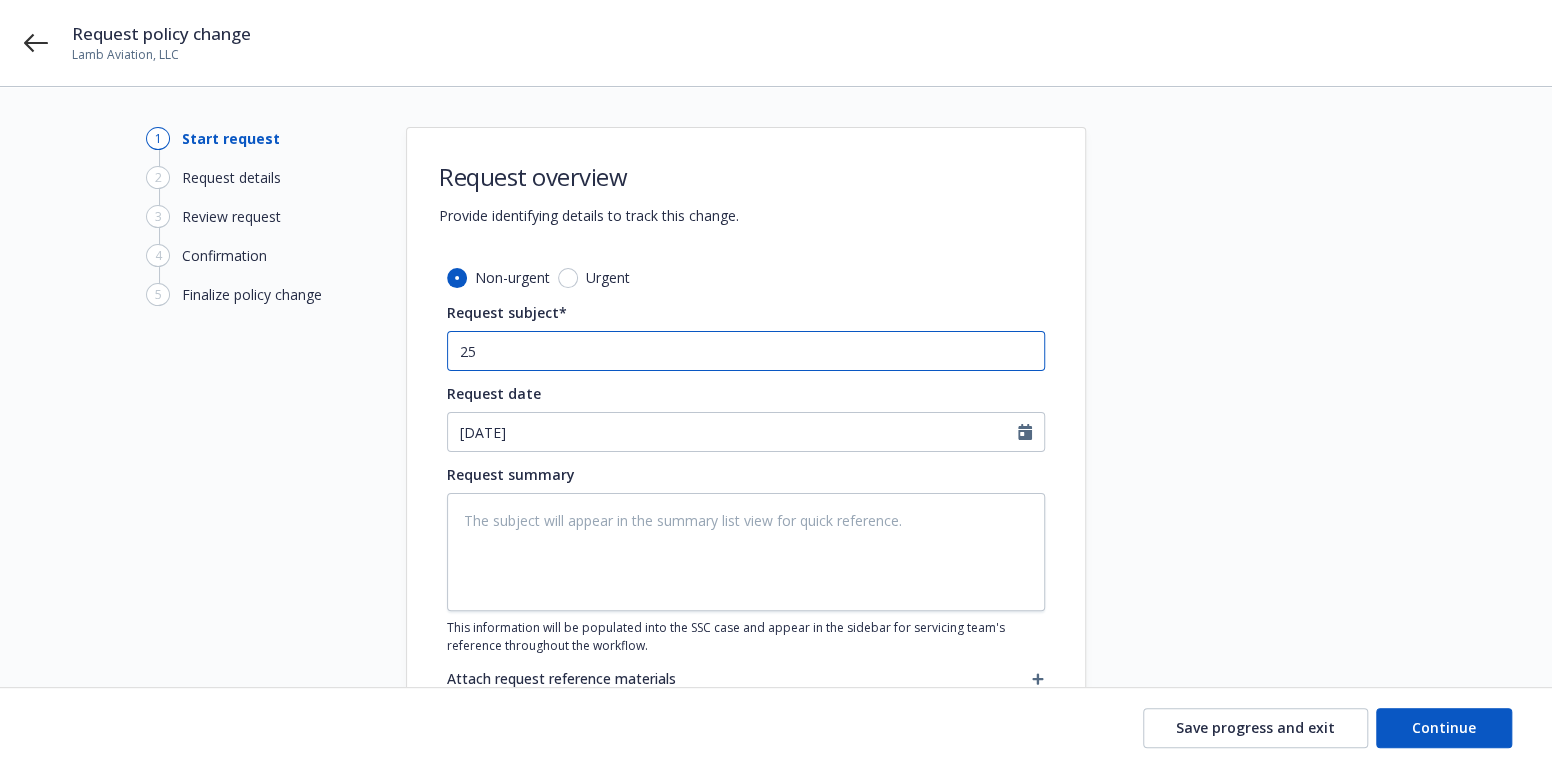 type on "x" 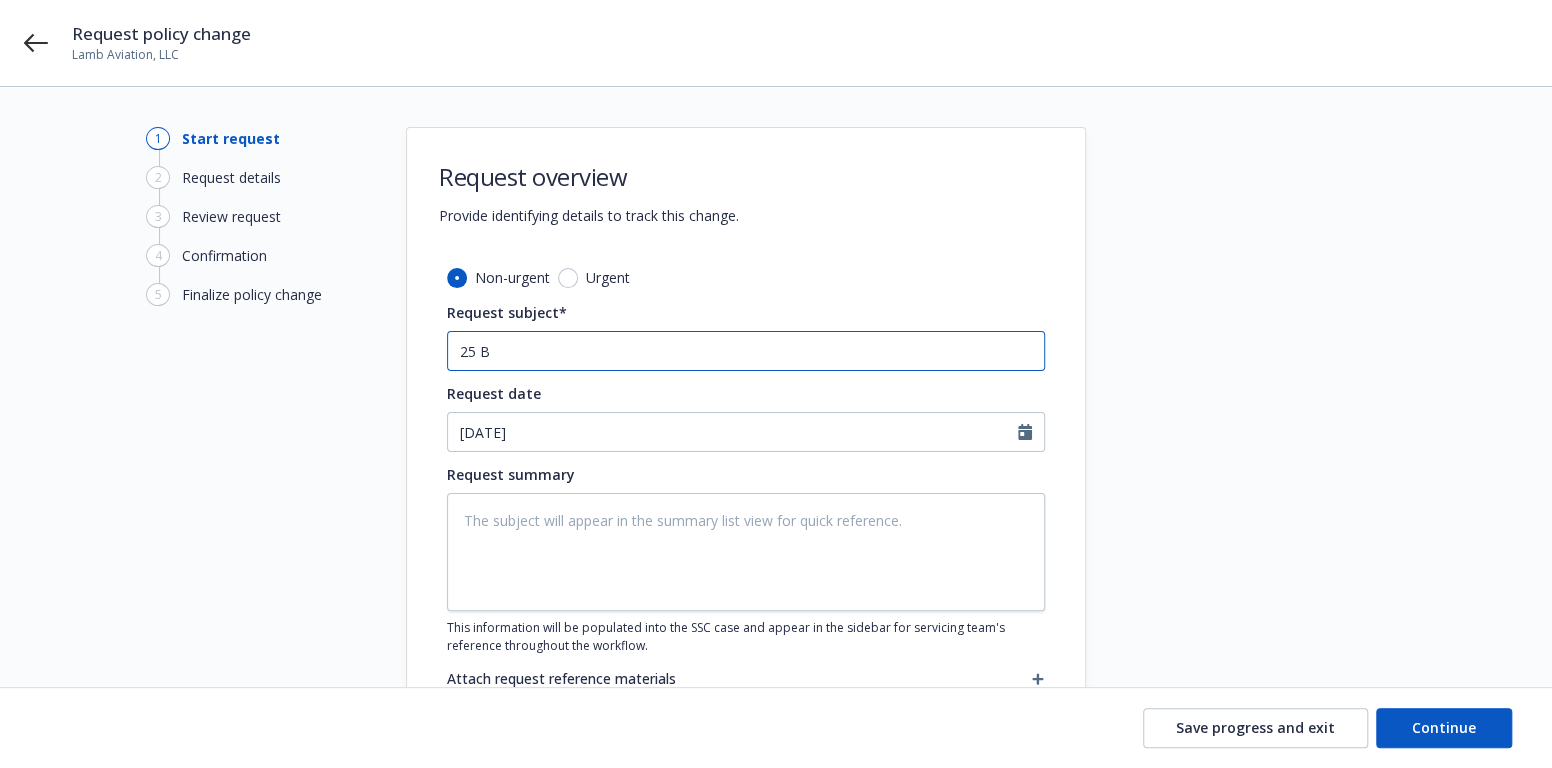 type on "x" 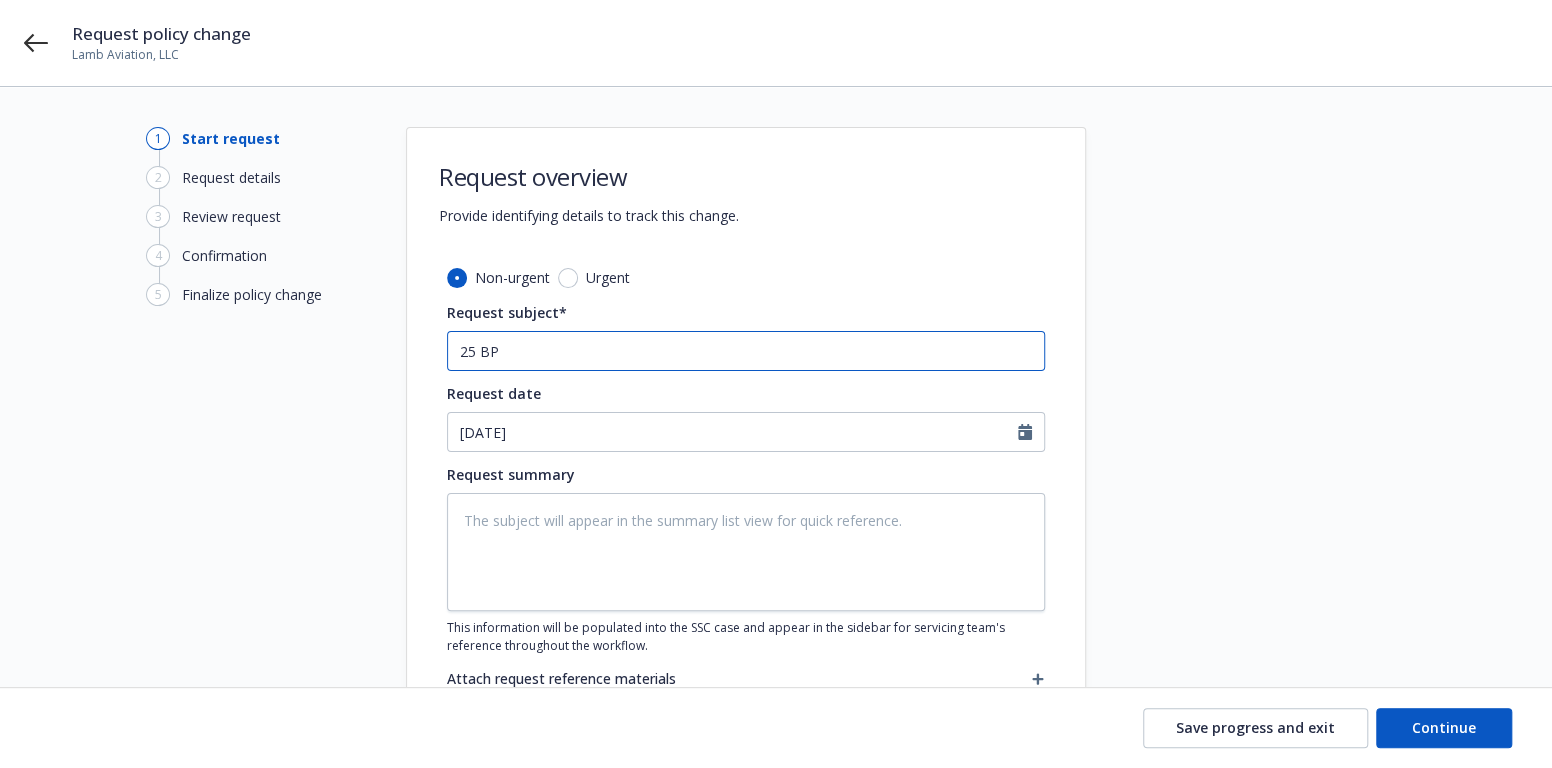 type on "x" 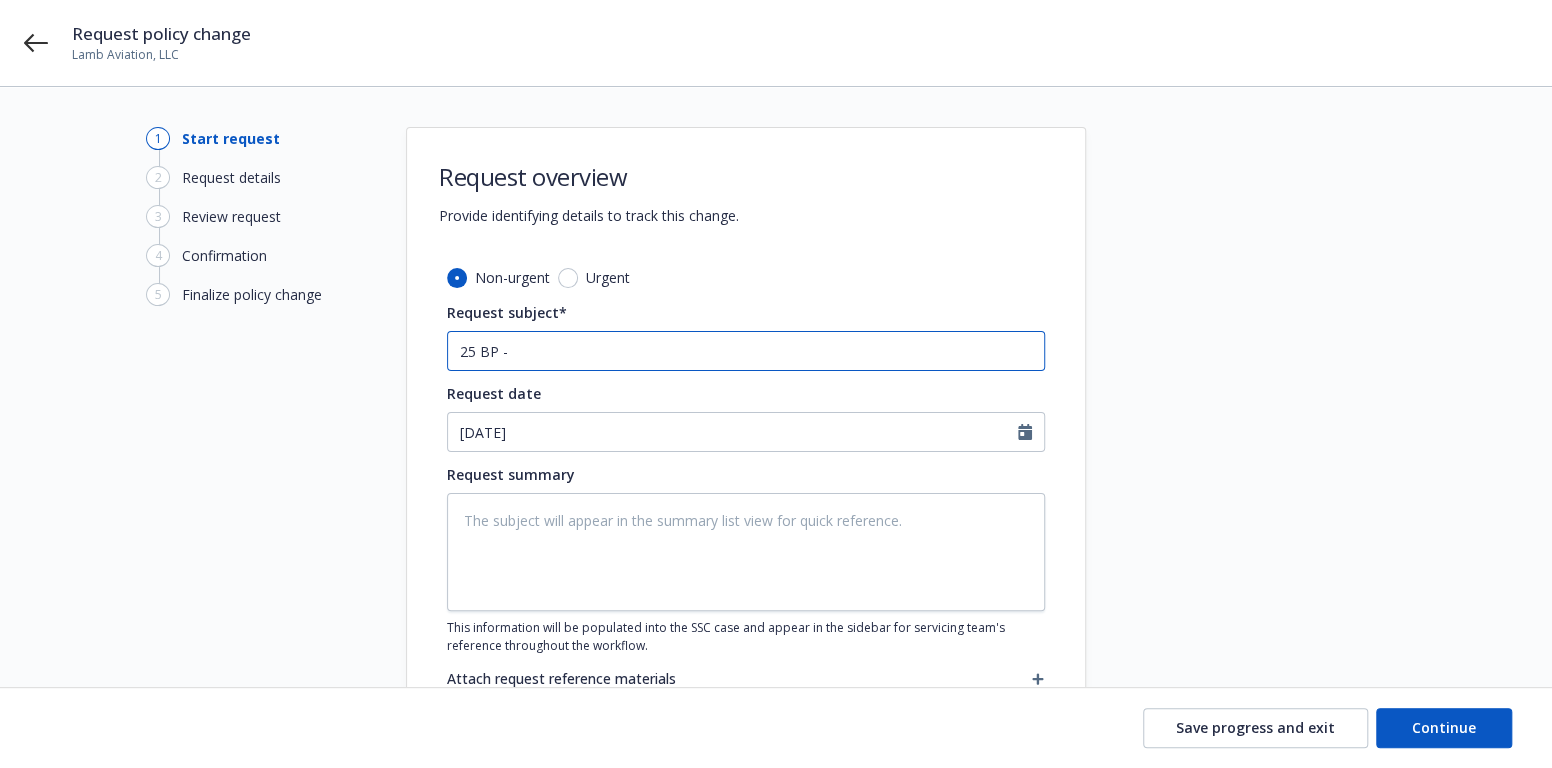 type on "x" 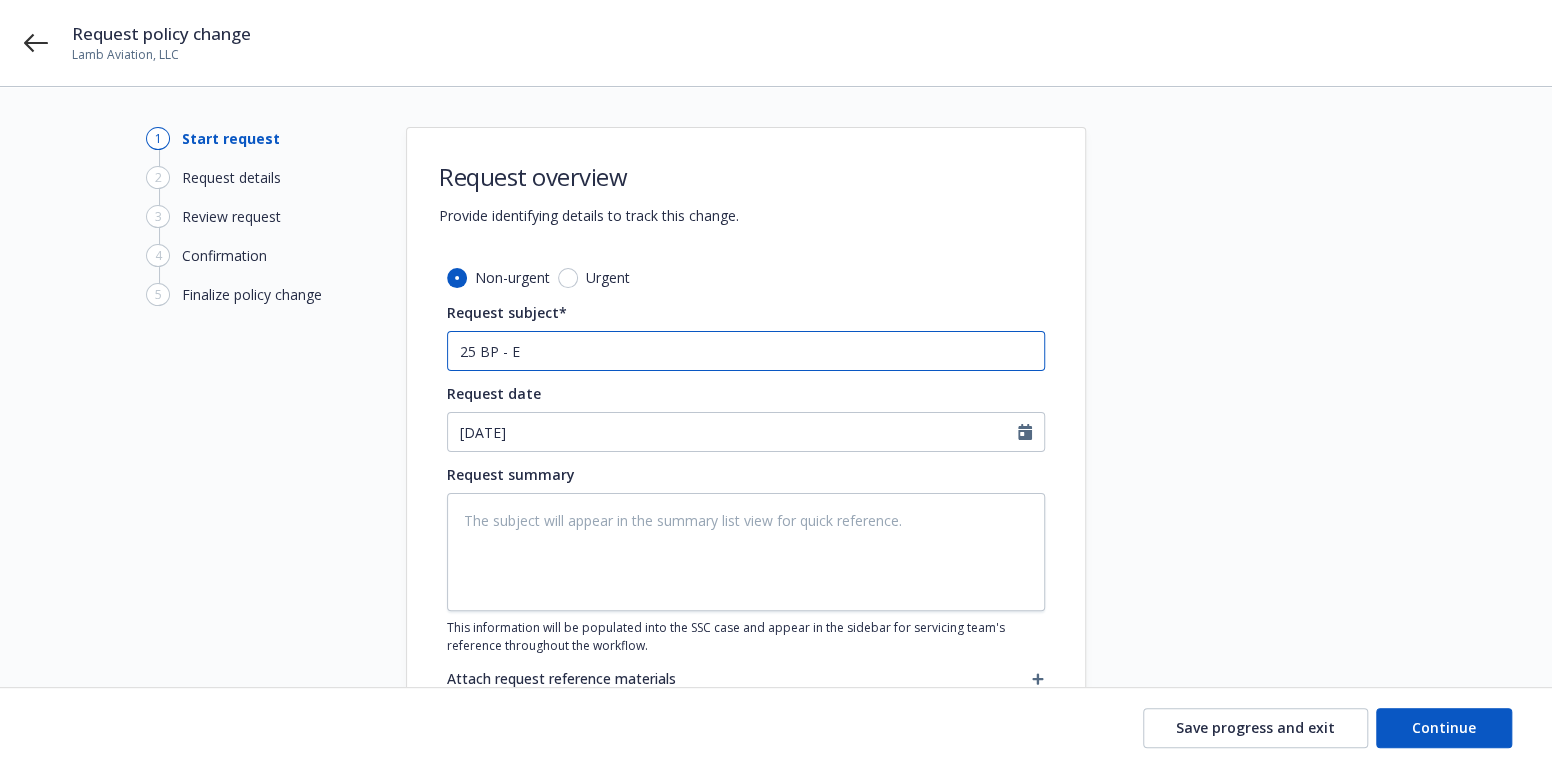 type on "x" 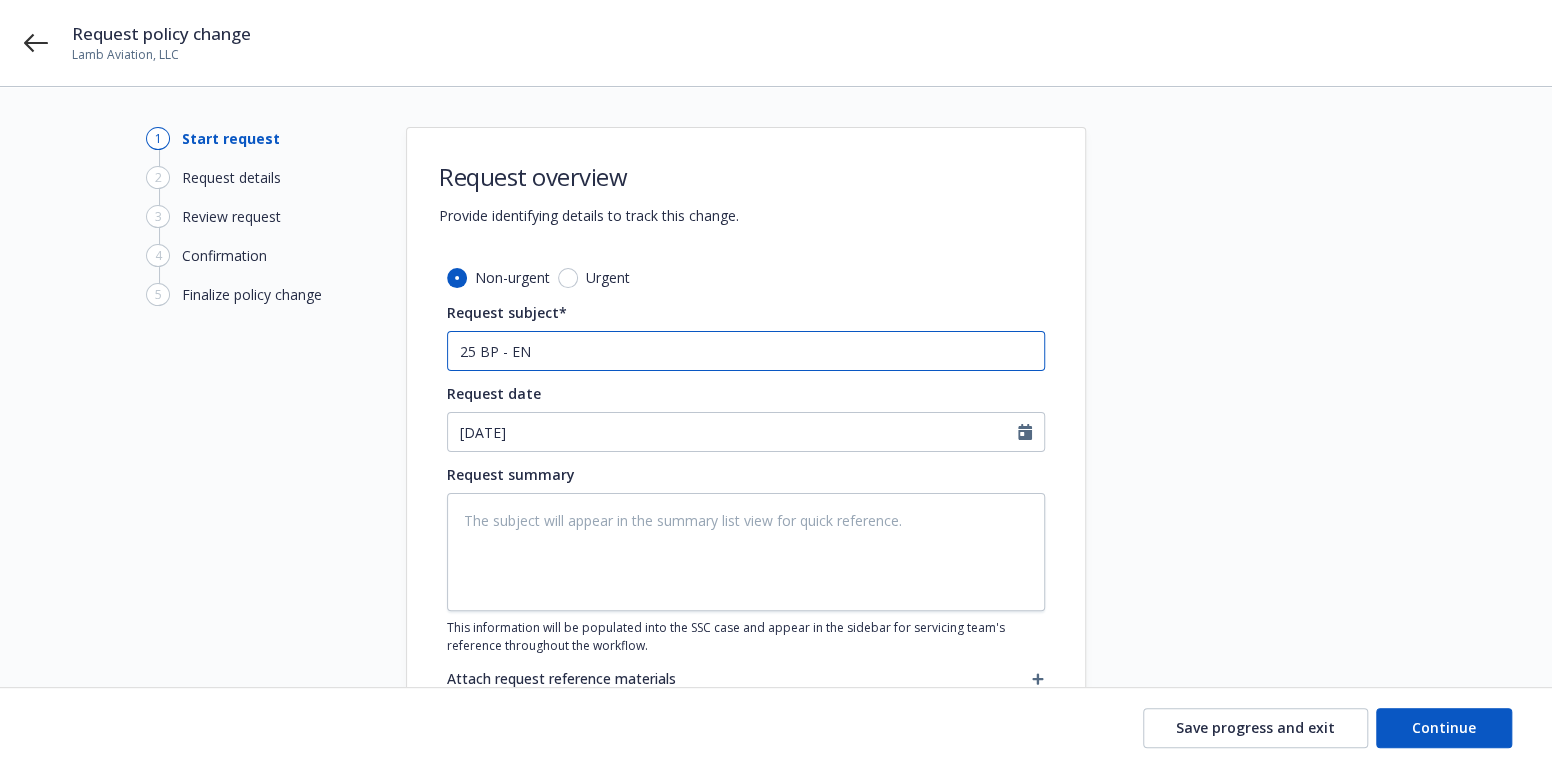 type on "x" 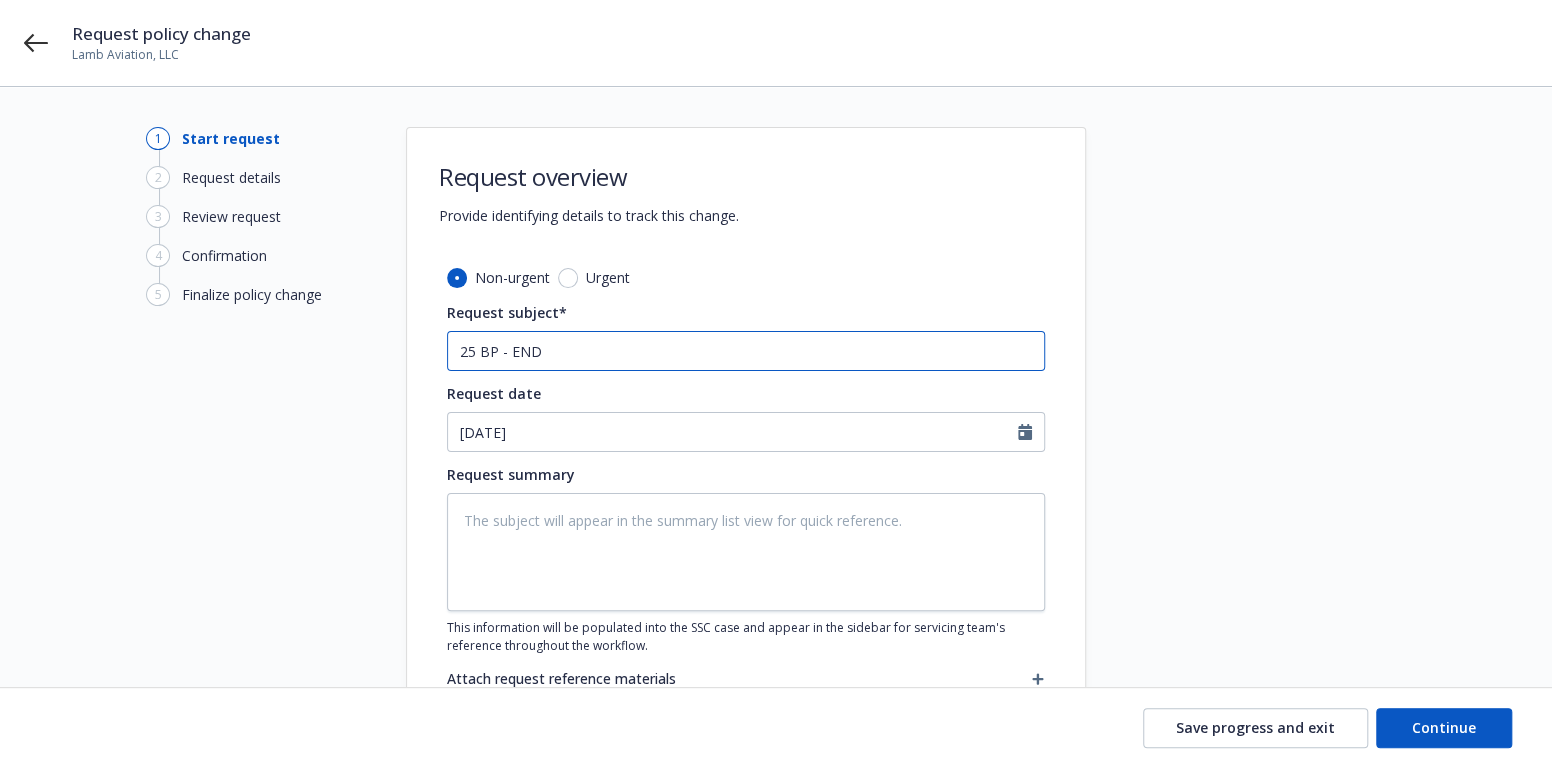 type on "x" 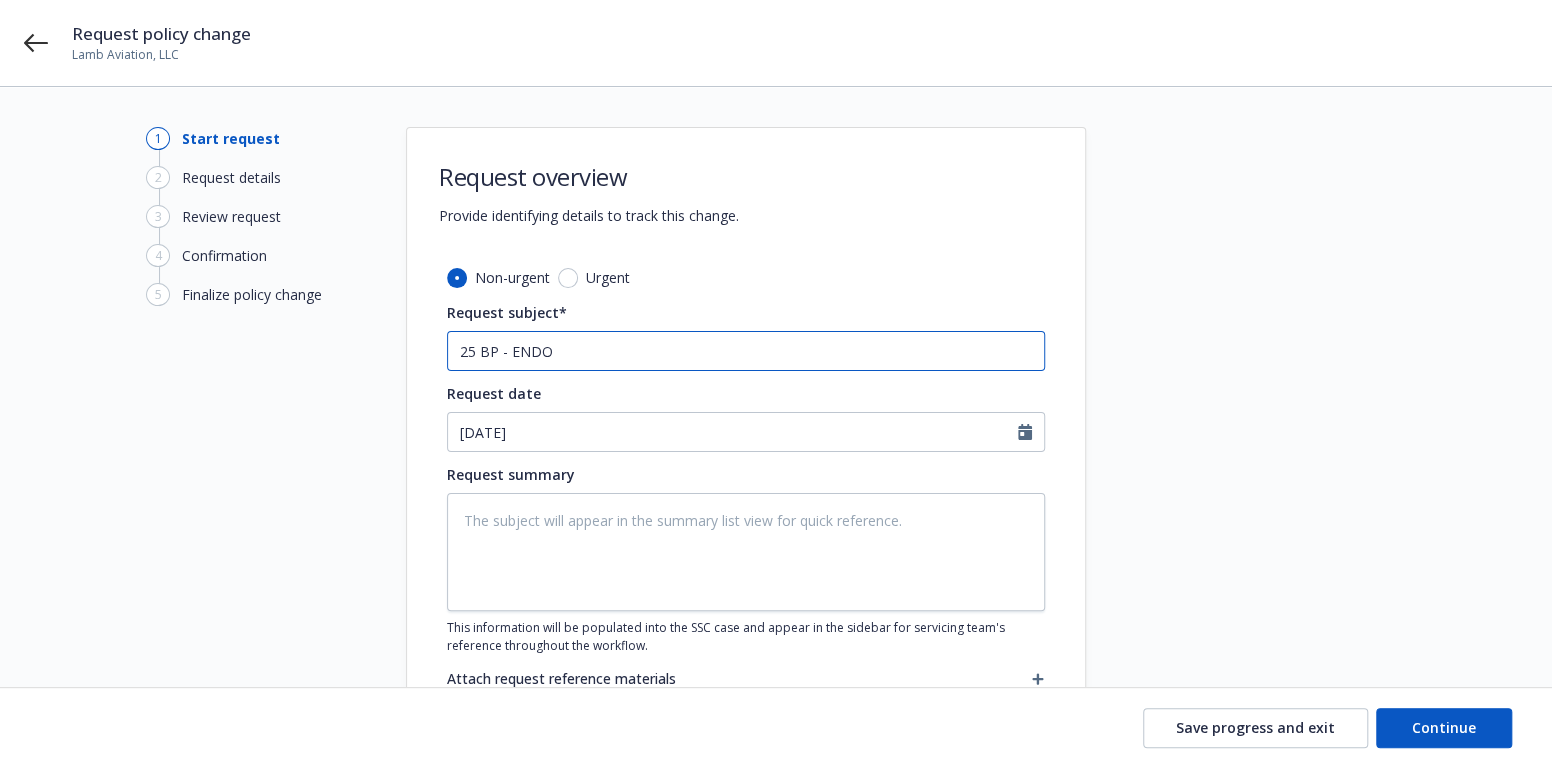type on "x" 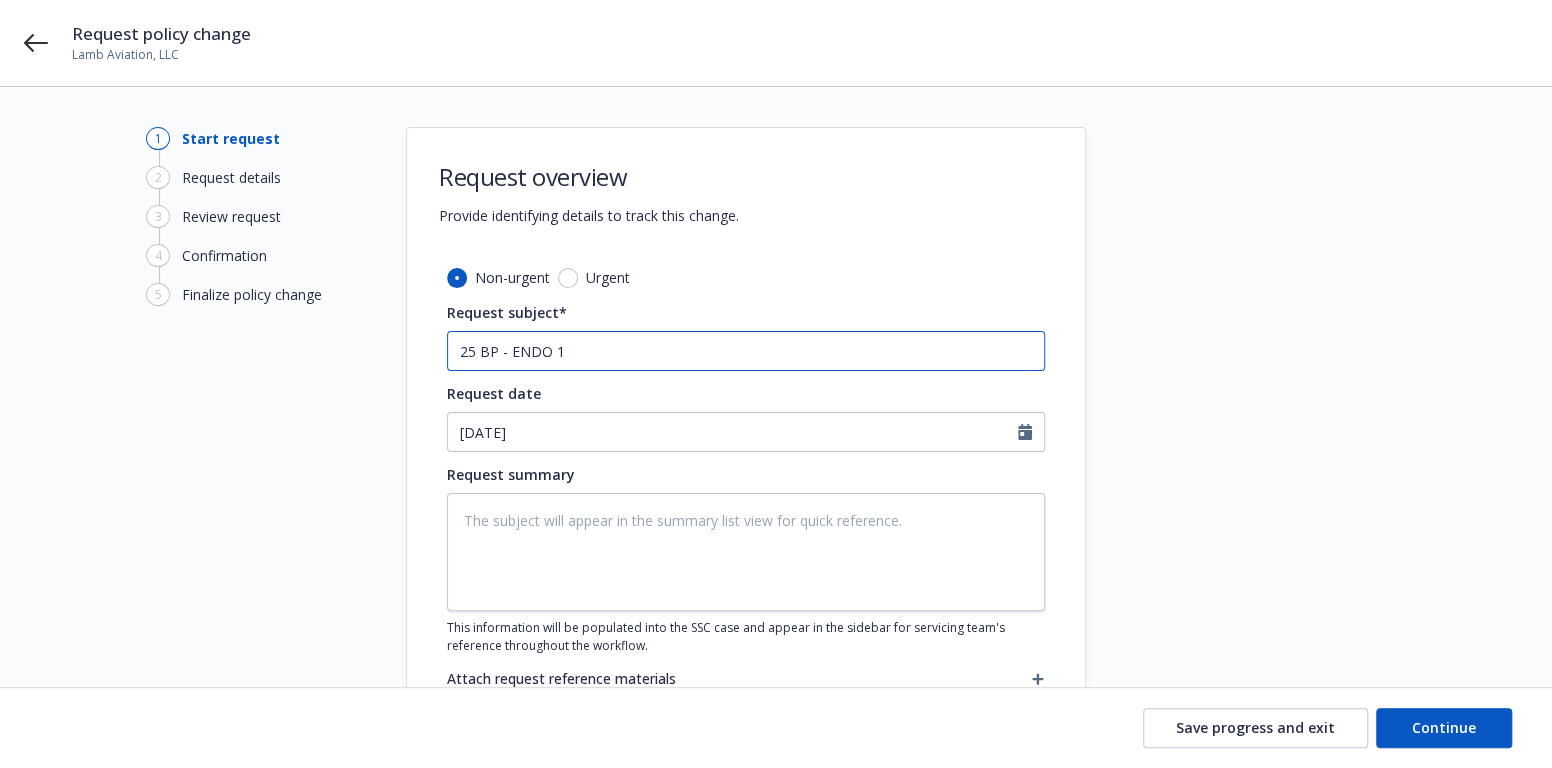 type on "x" 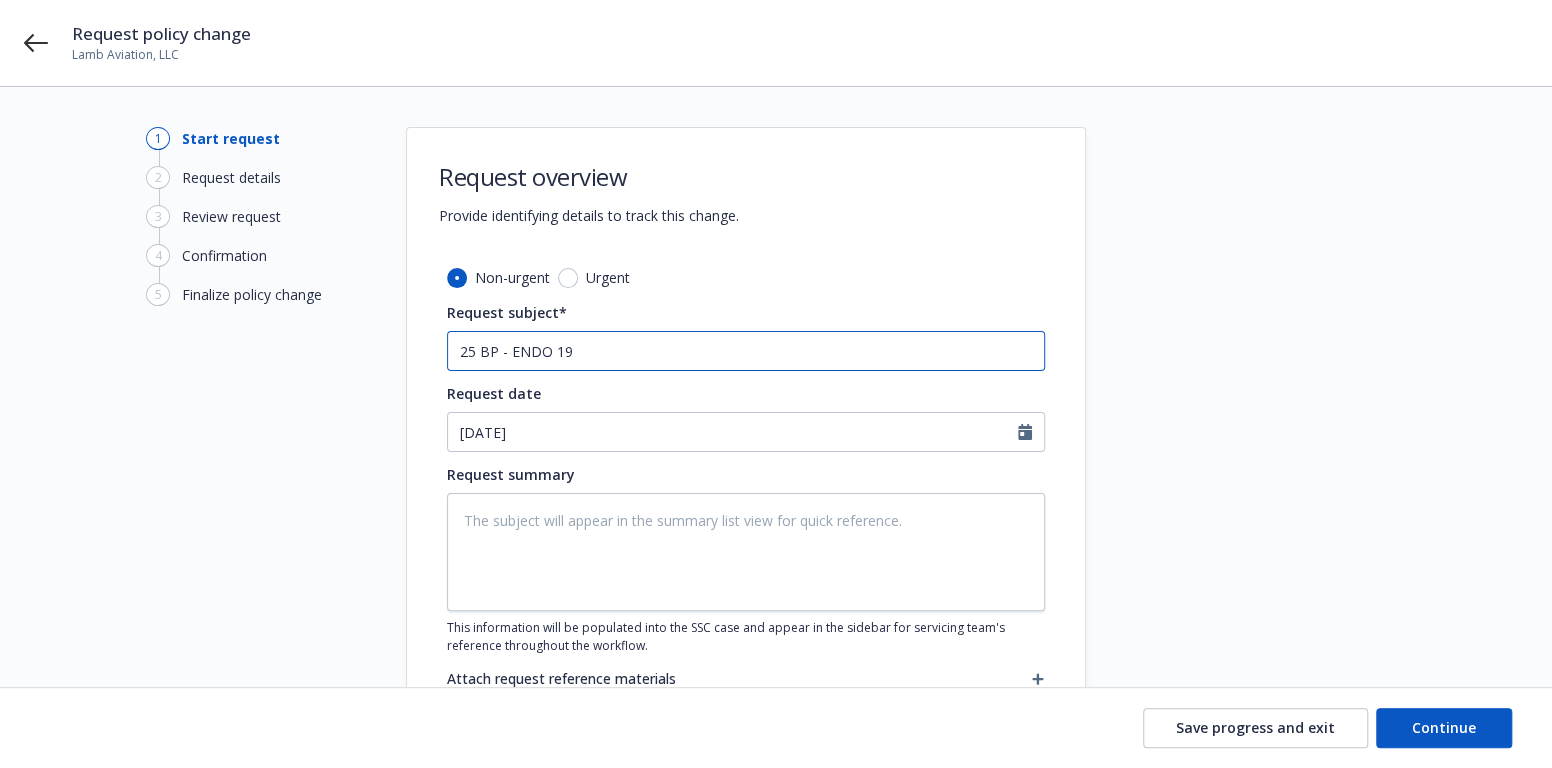 type on "x" 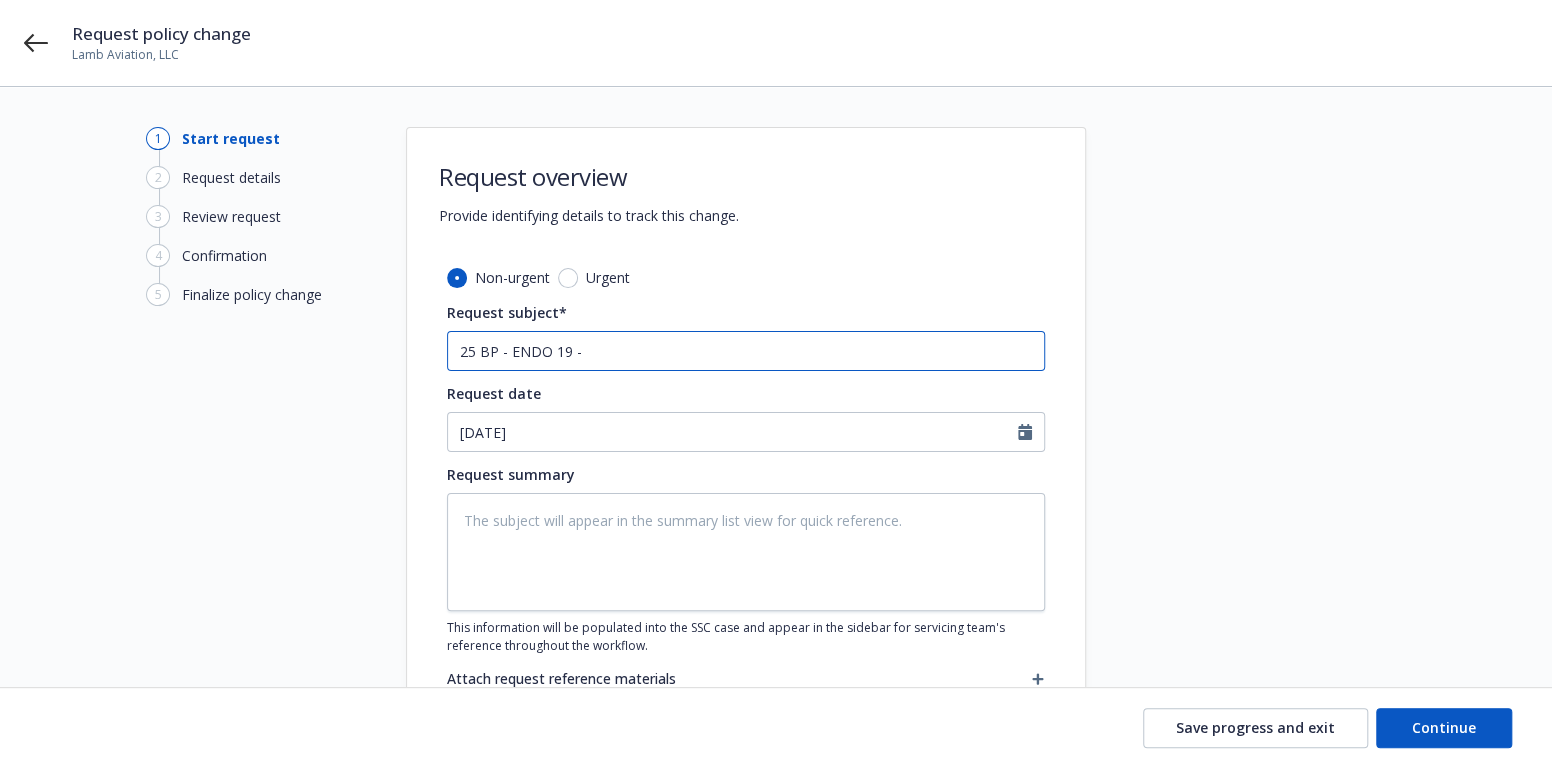 type on "x" 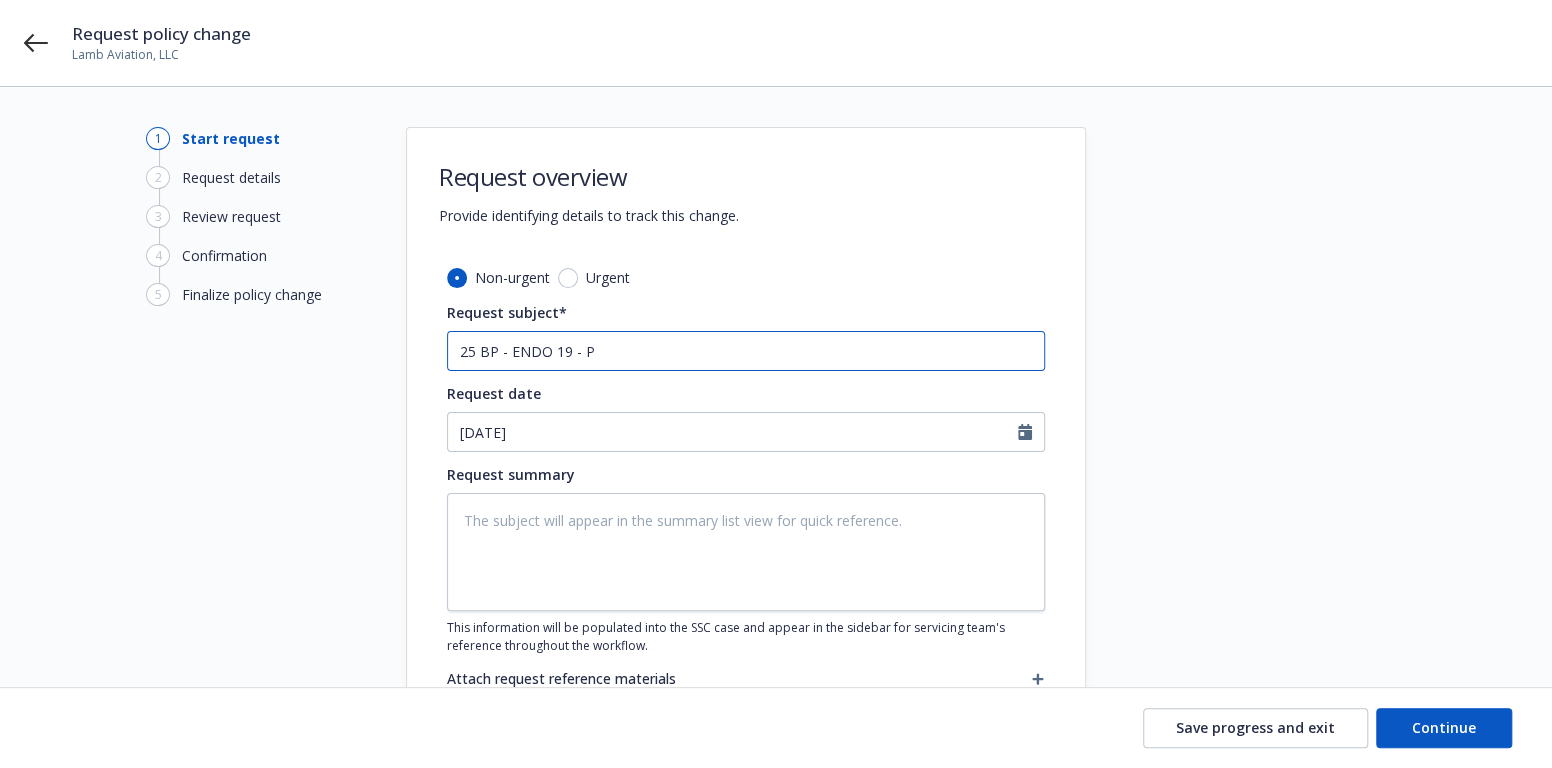 type on "x" 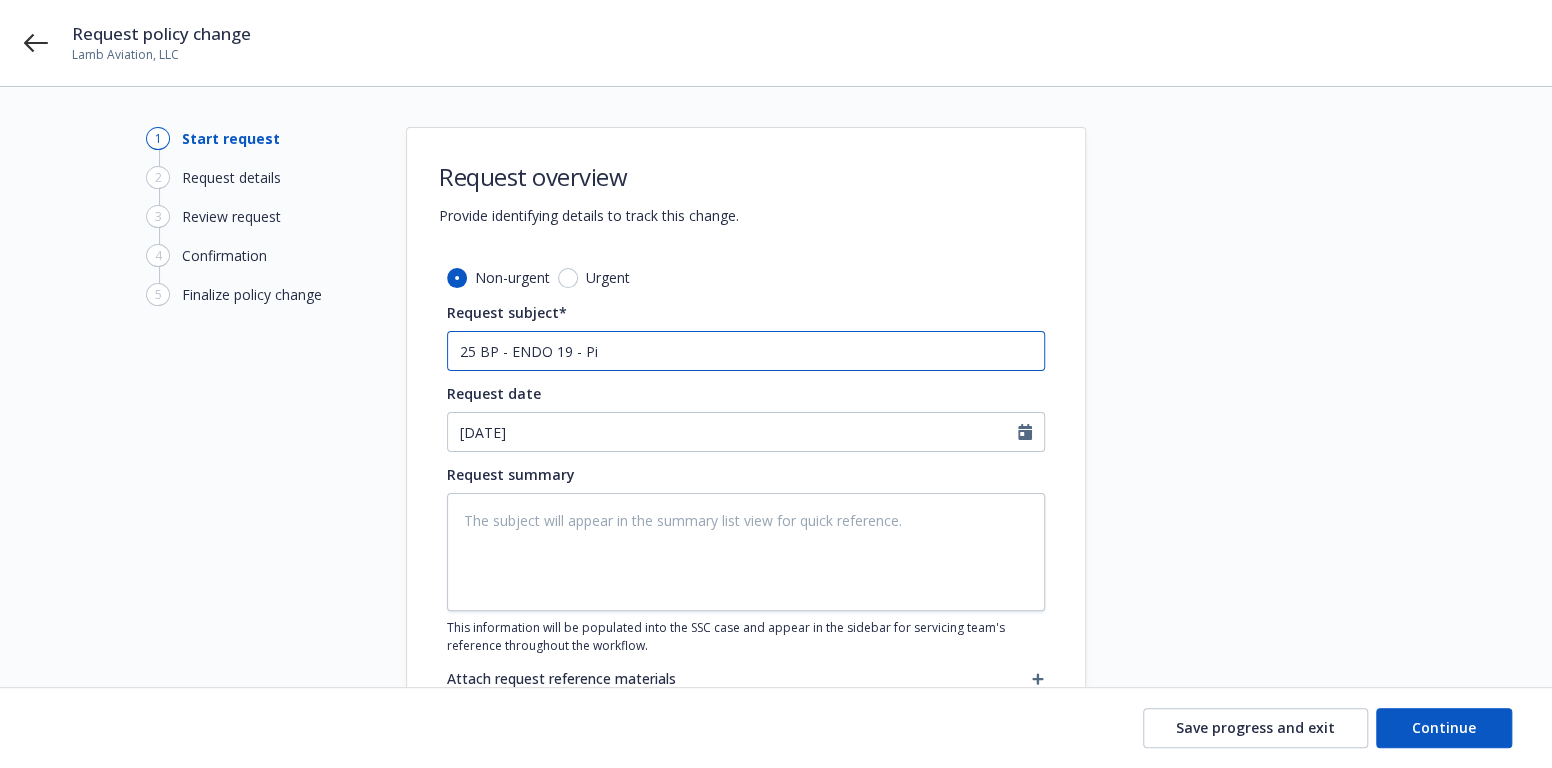 type on "x" 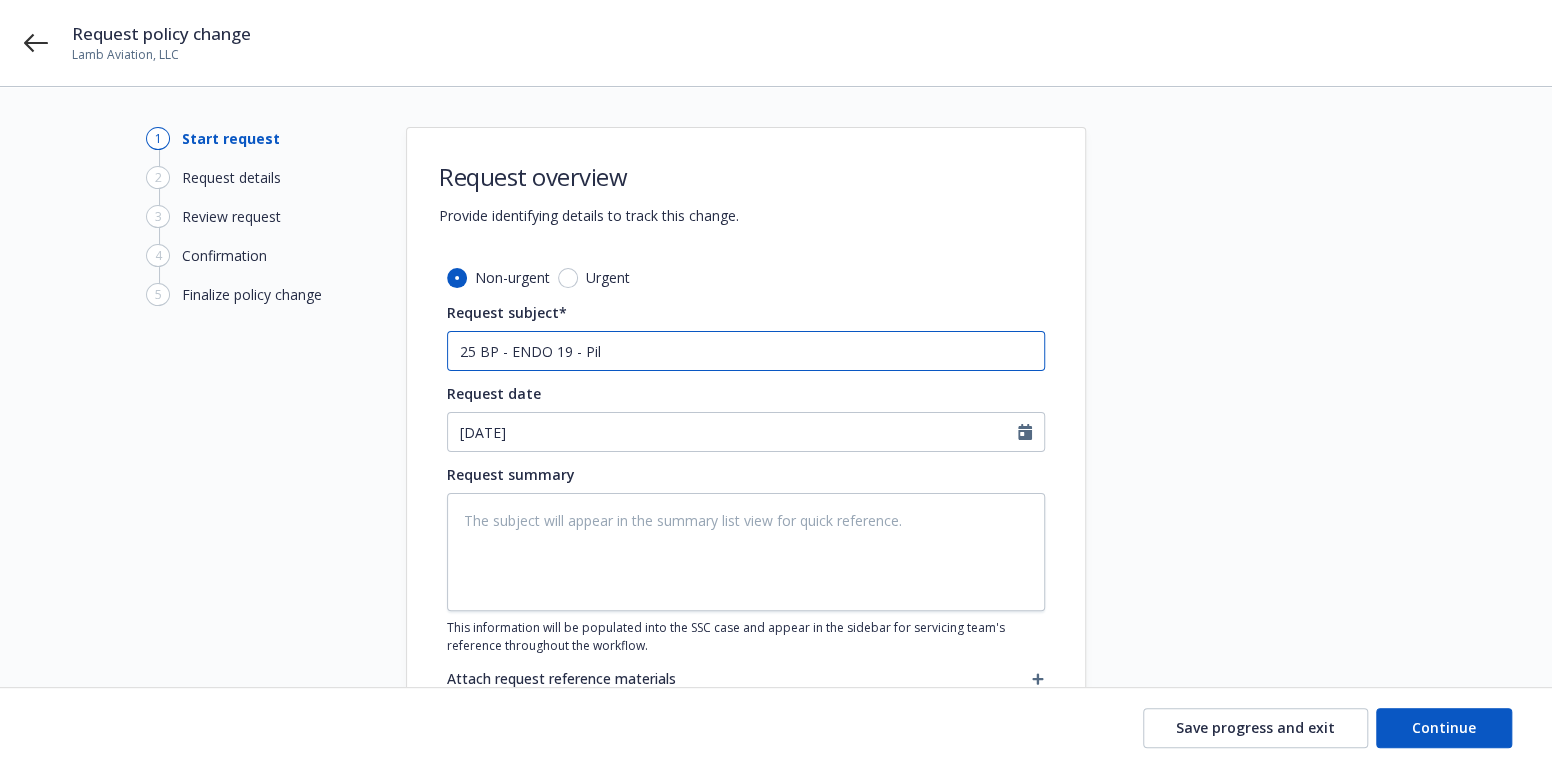 type on "x" 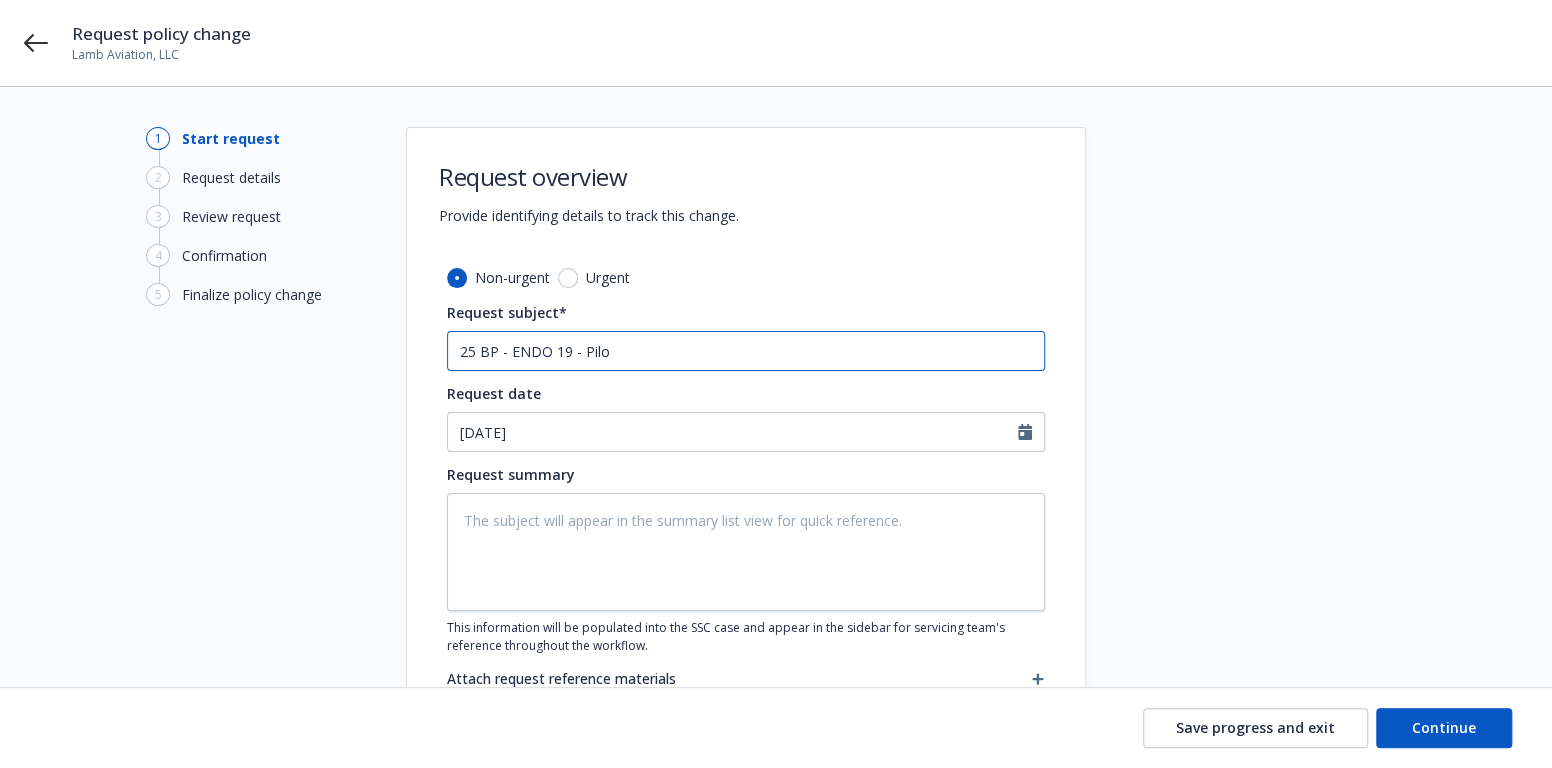 type on "x" 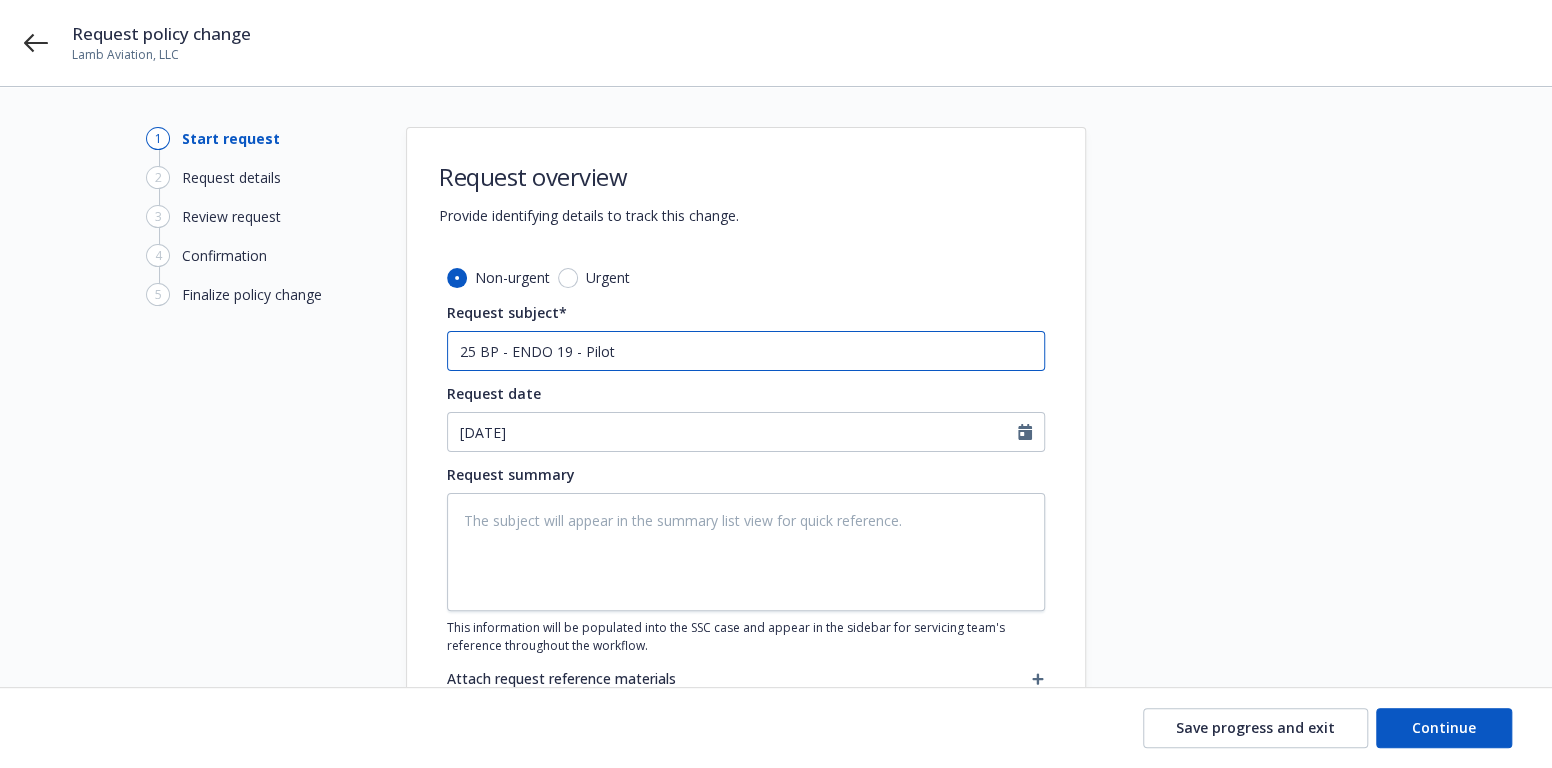 type on "x" 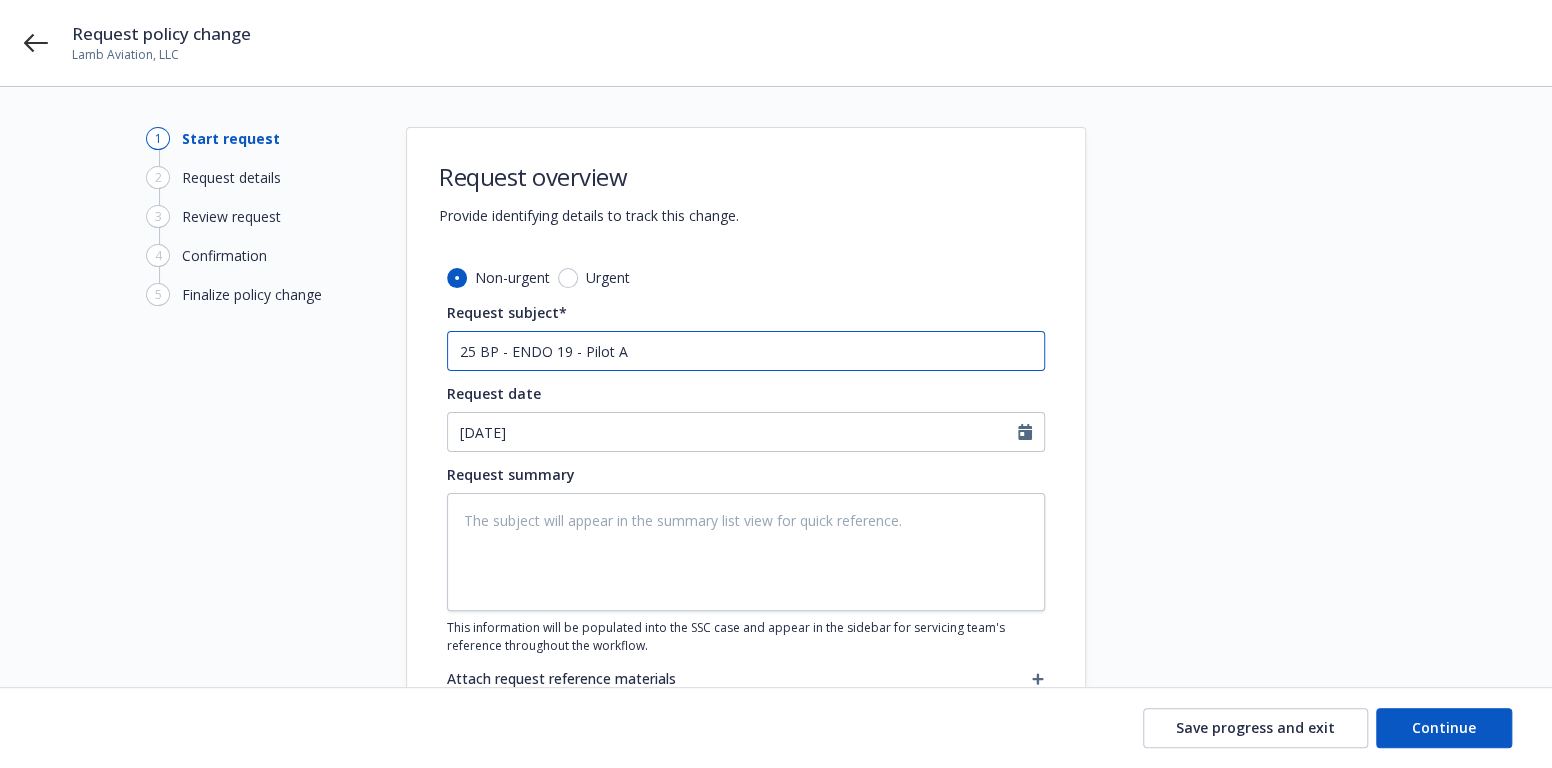type on "x" 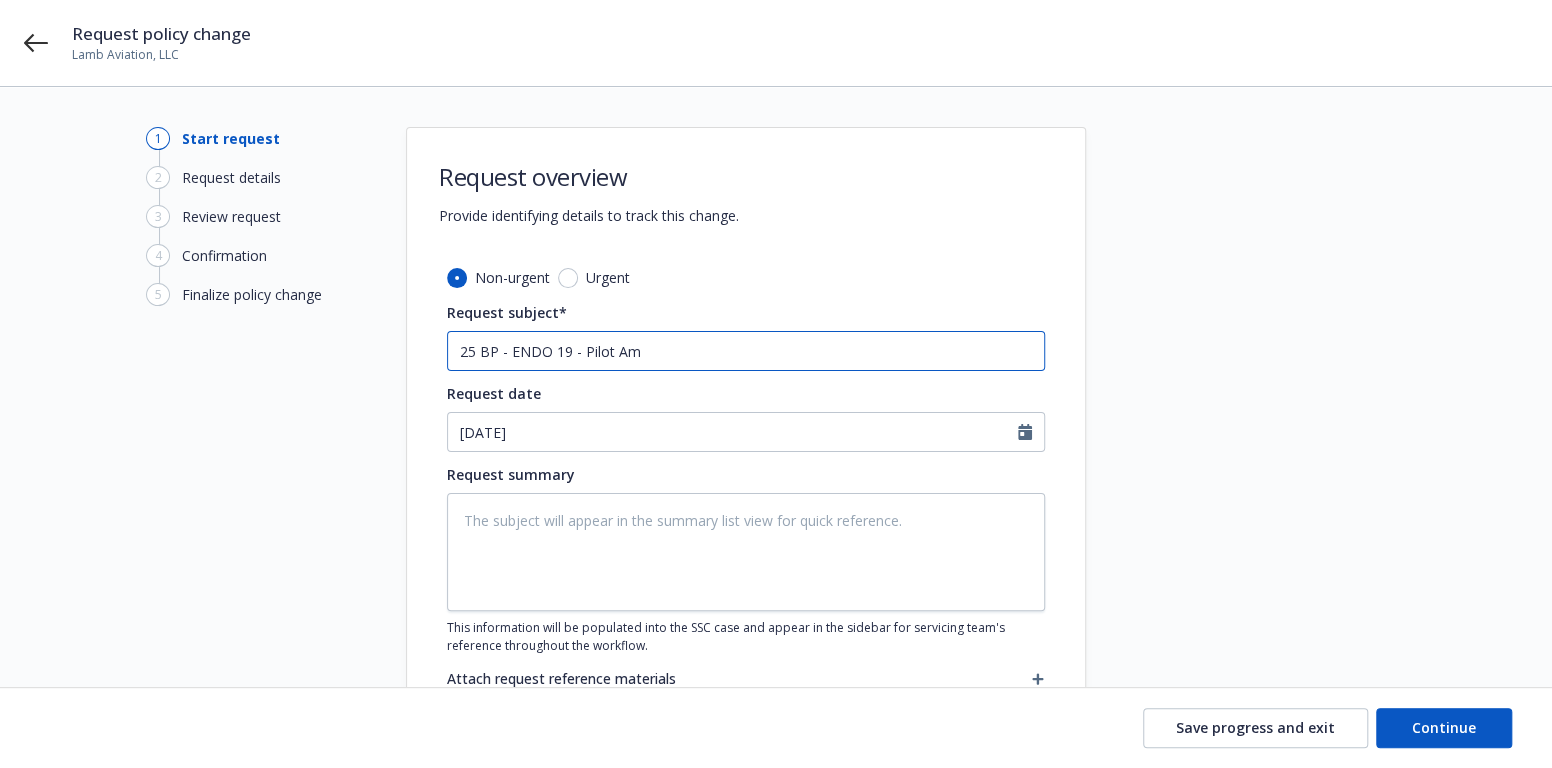 type on "x" 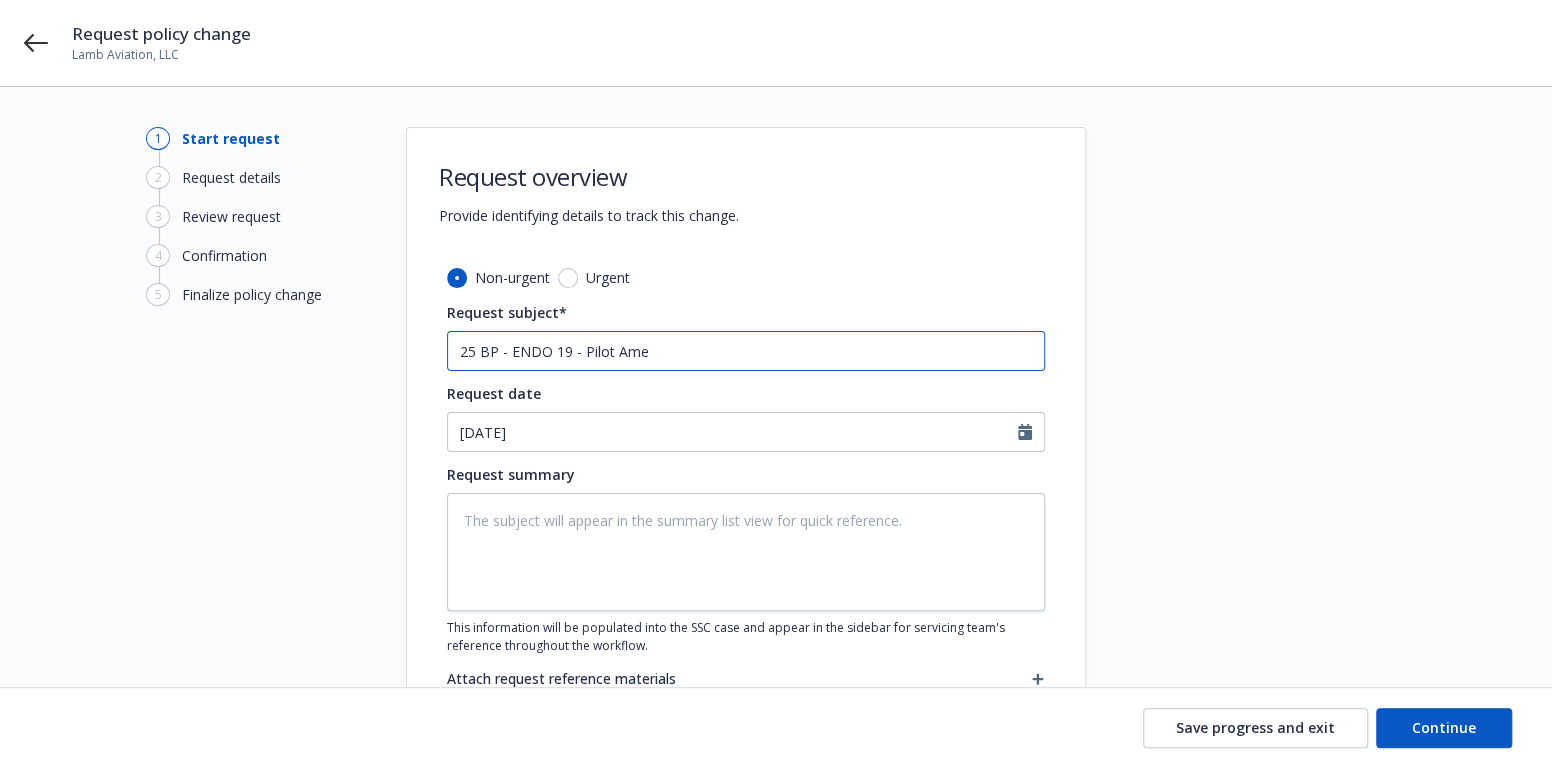 type on "x" 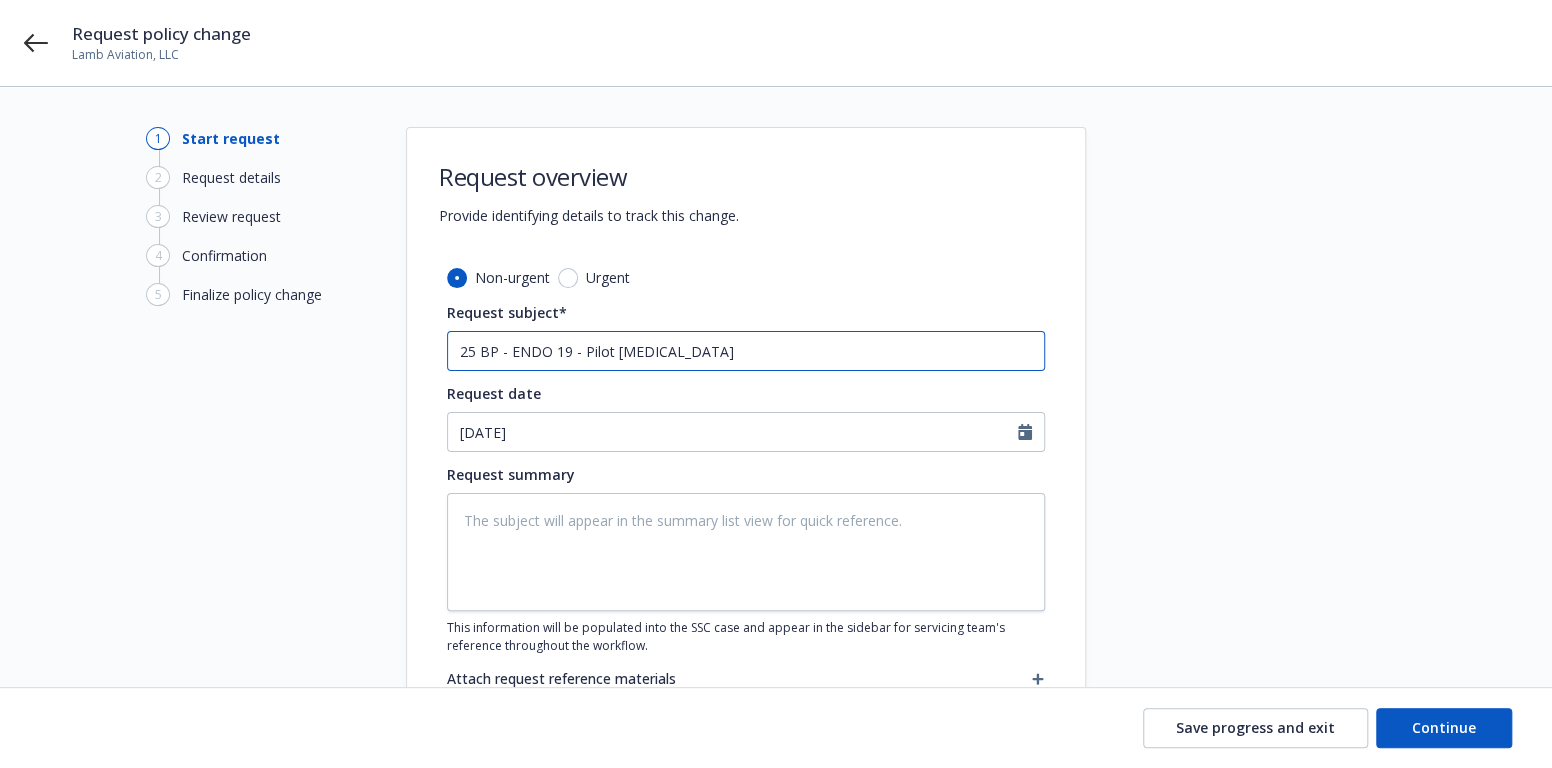 type on "x" 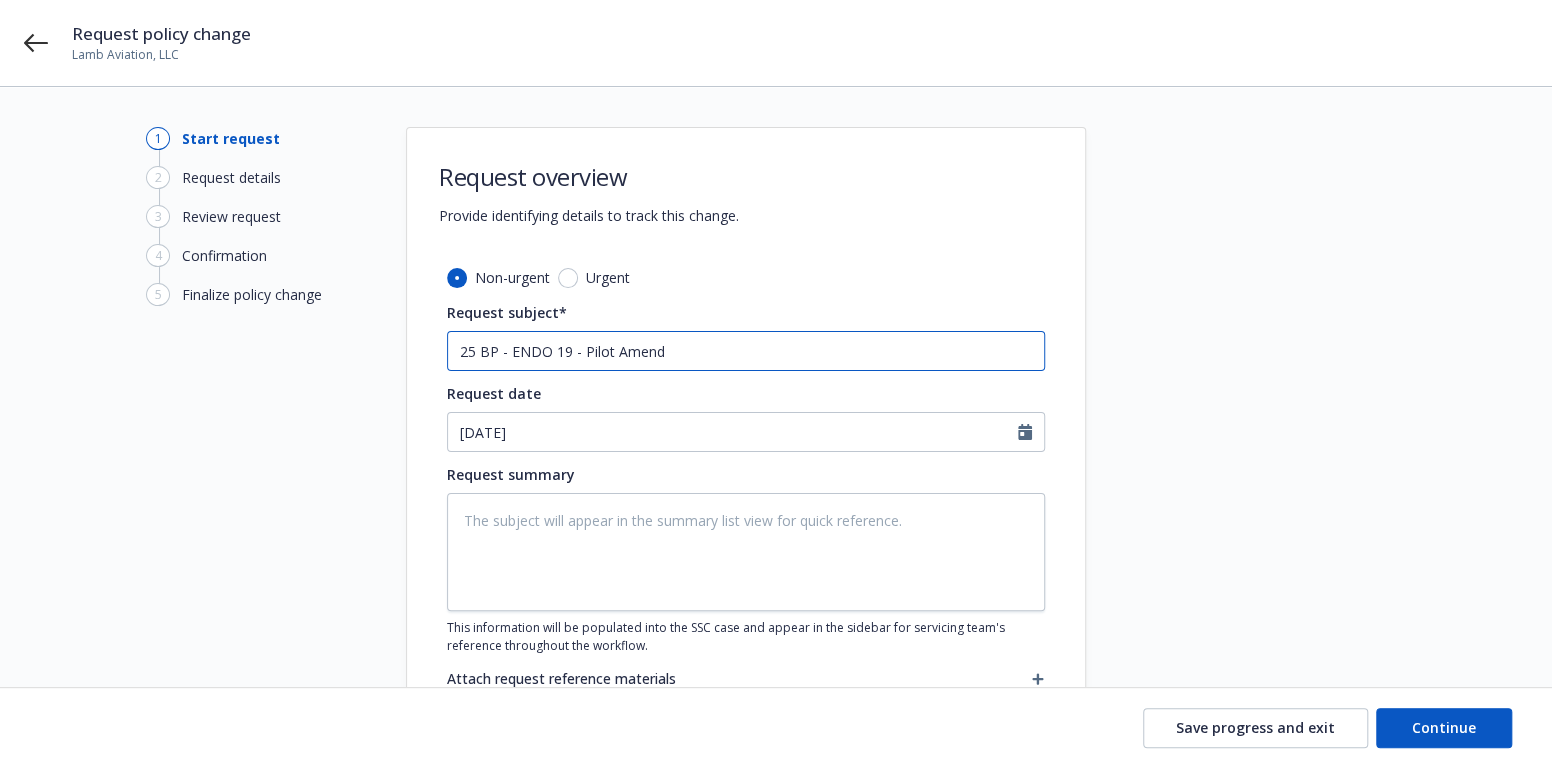 type on "x" 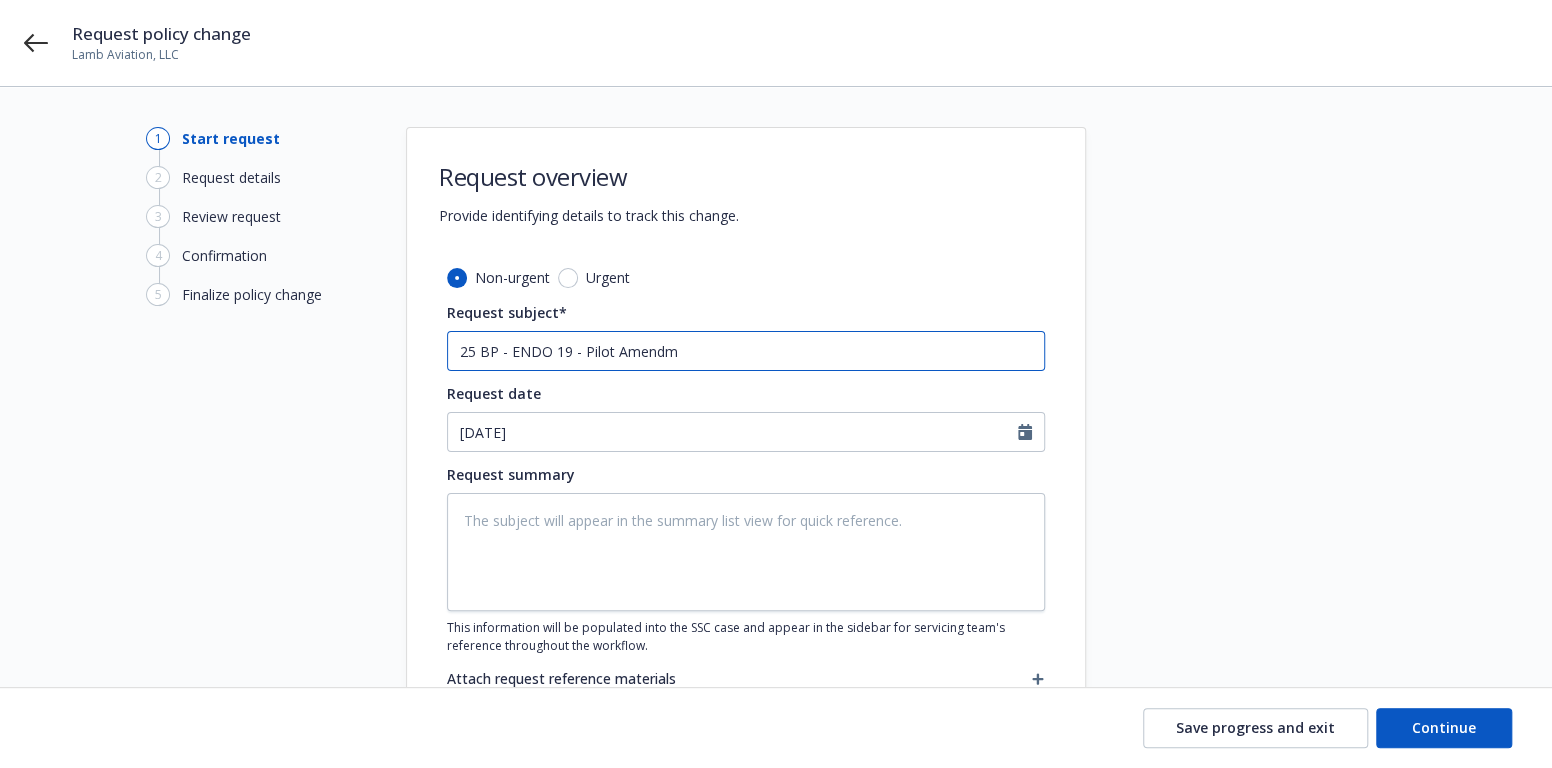 type on "x" 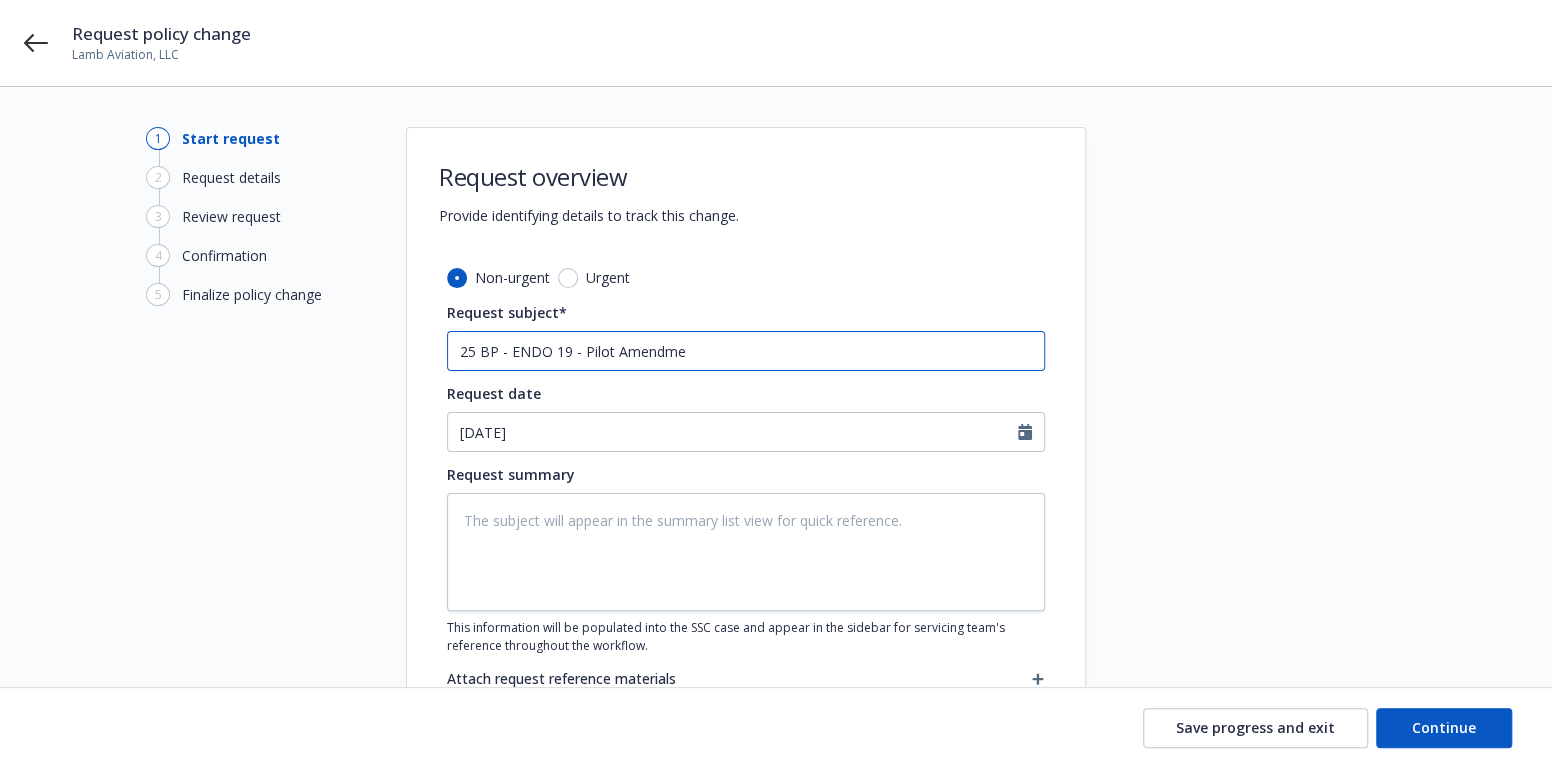 type on "x" 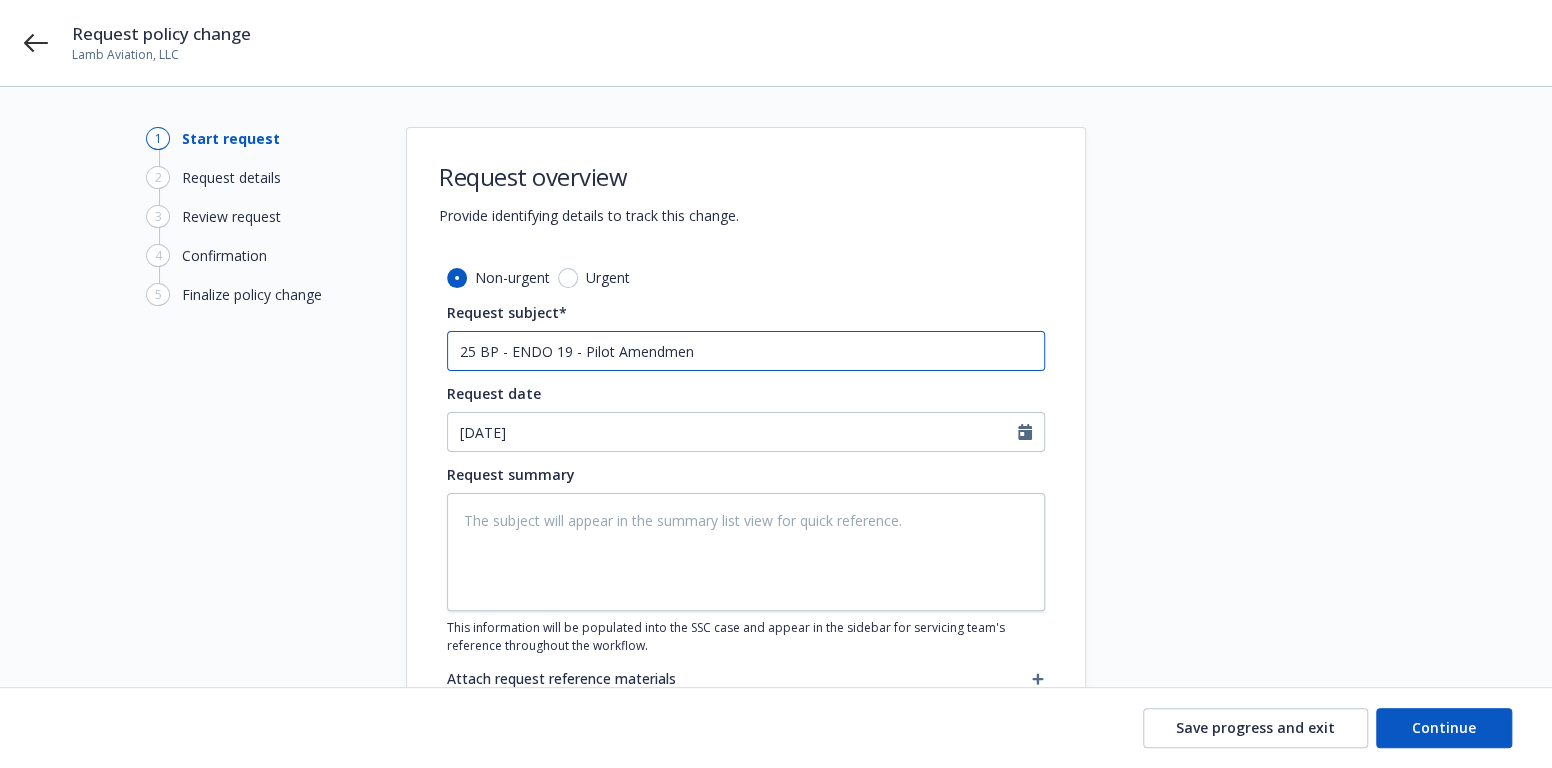 type on "x" 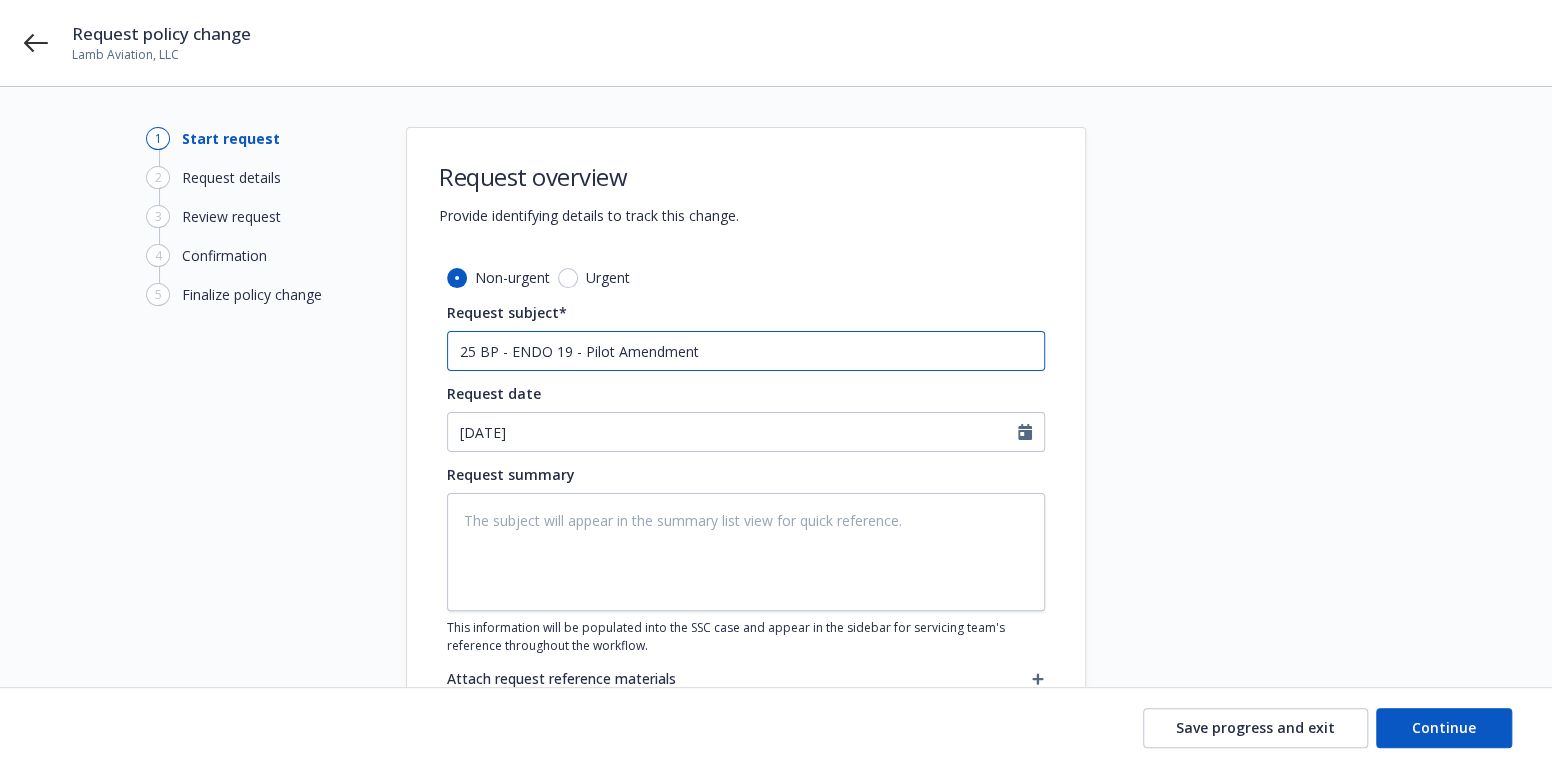 type on "x" 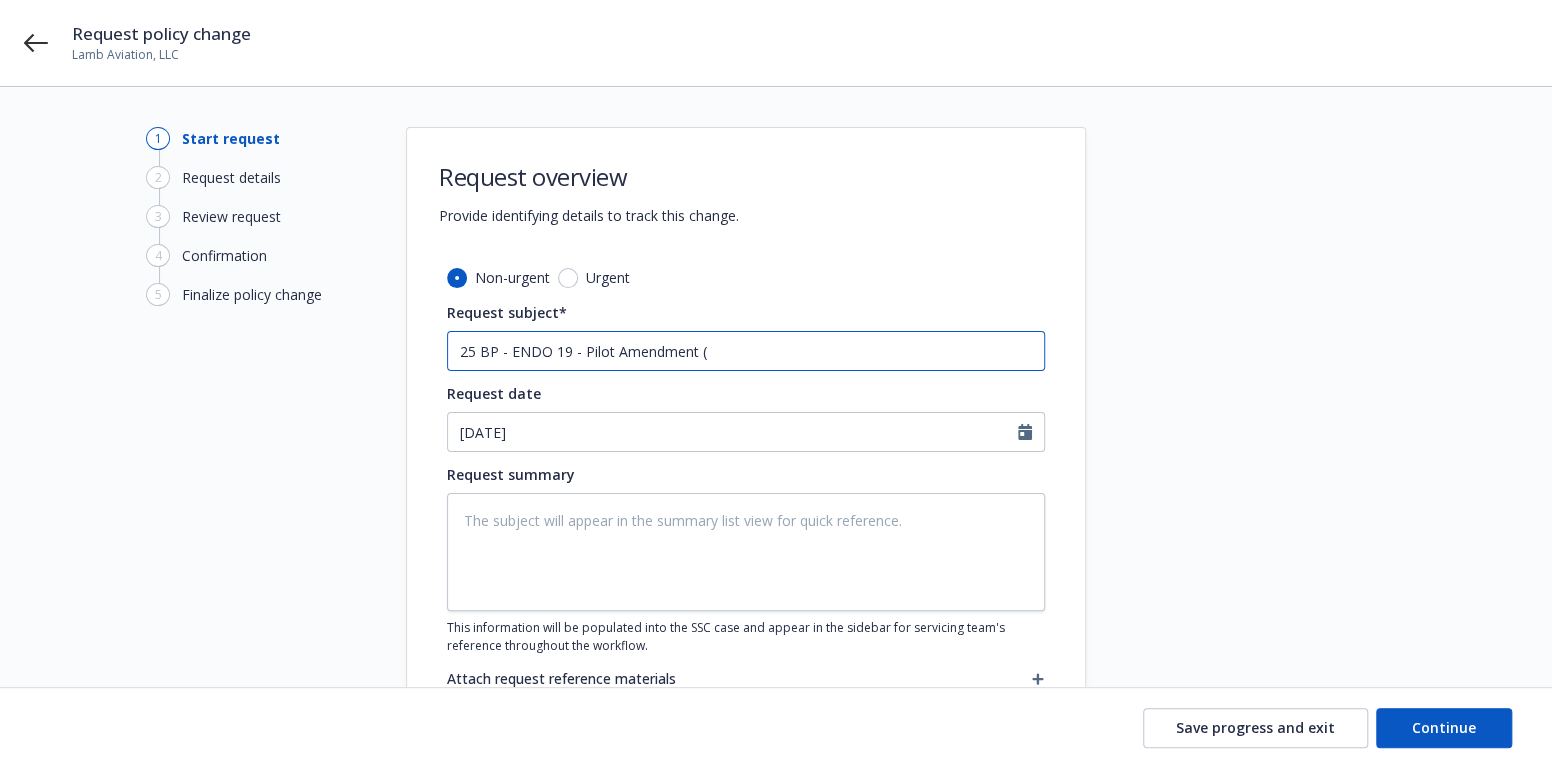 type on "x" 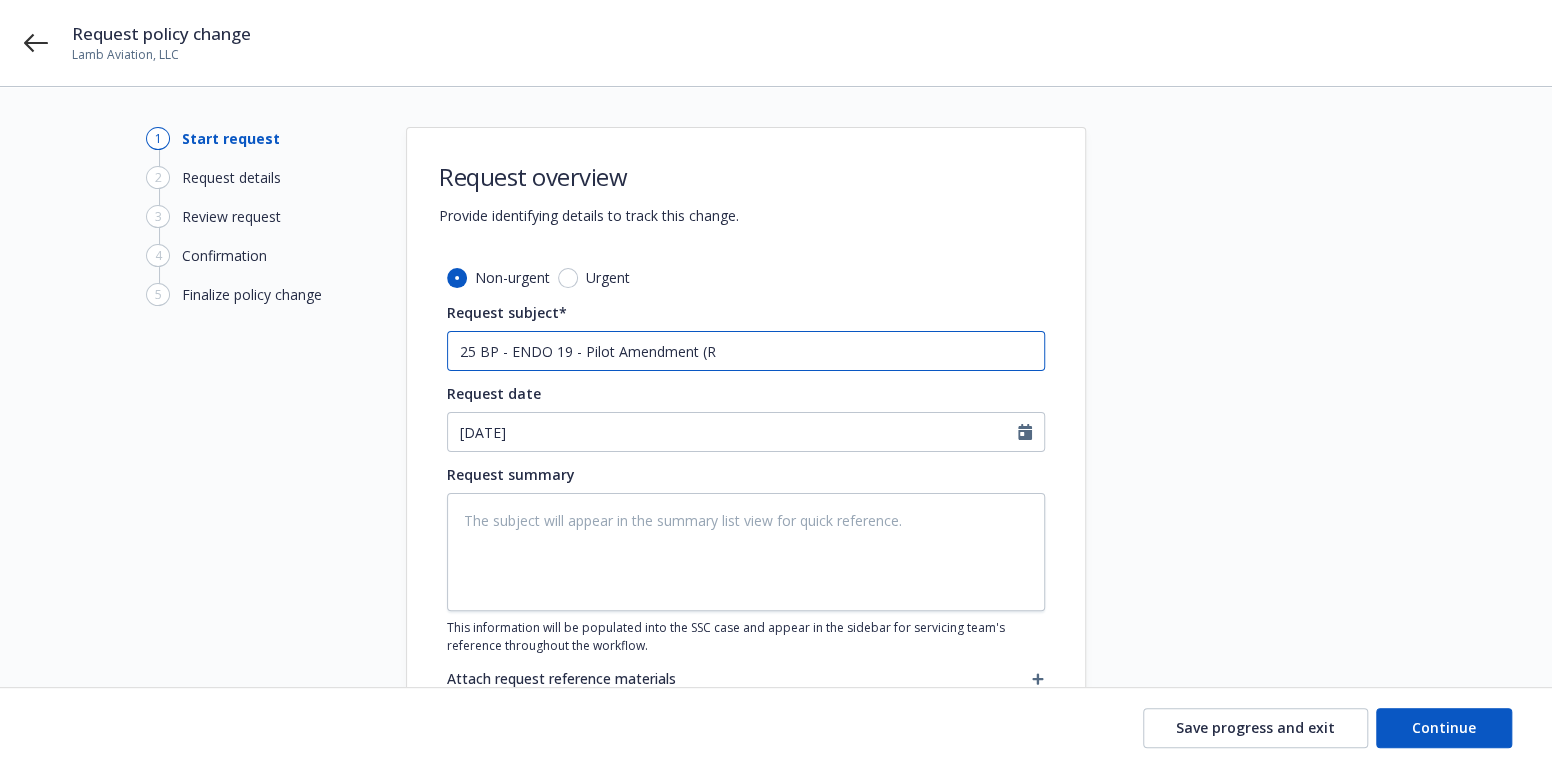 type on "x" 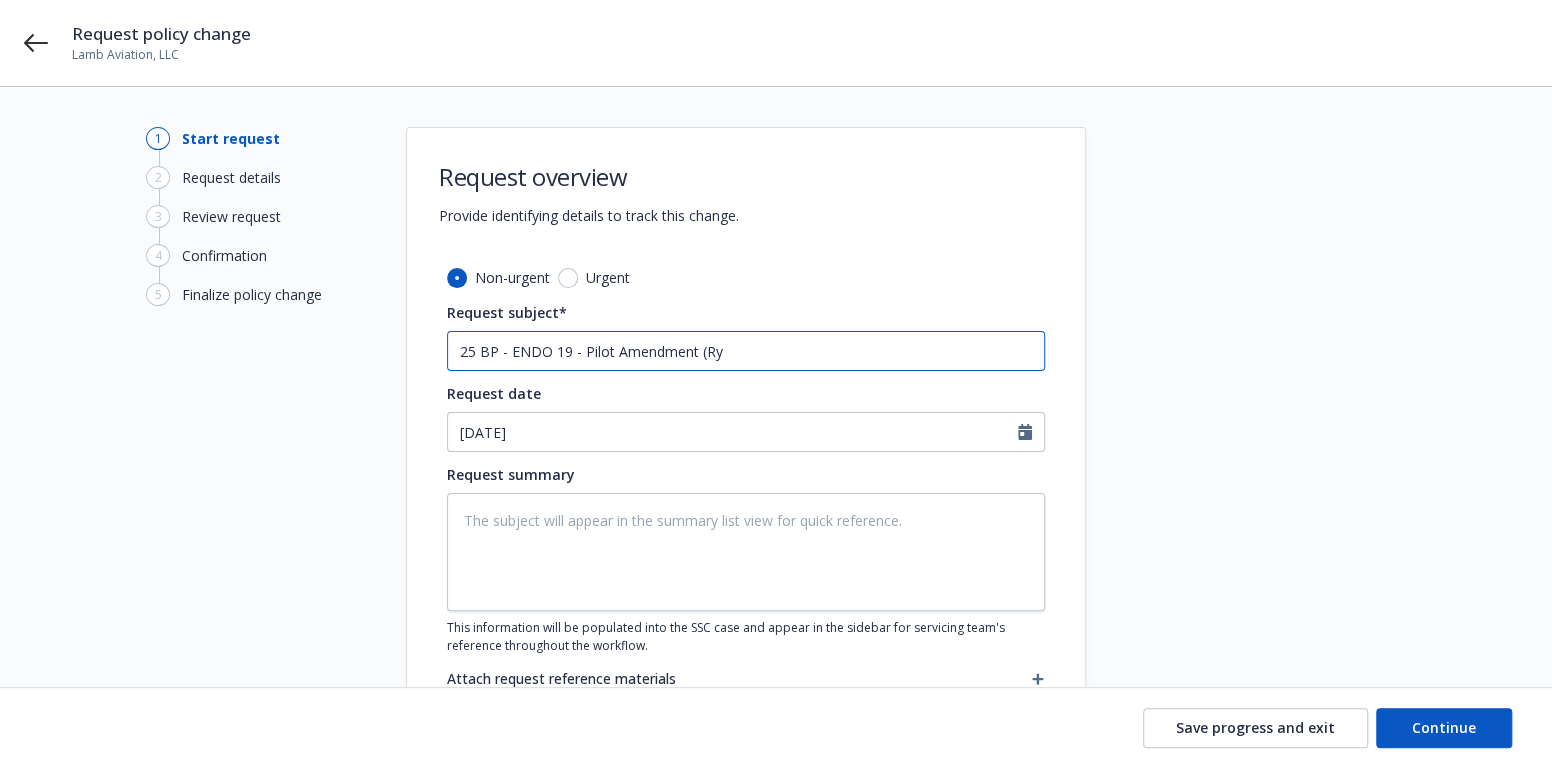 type on "x" 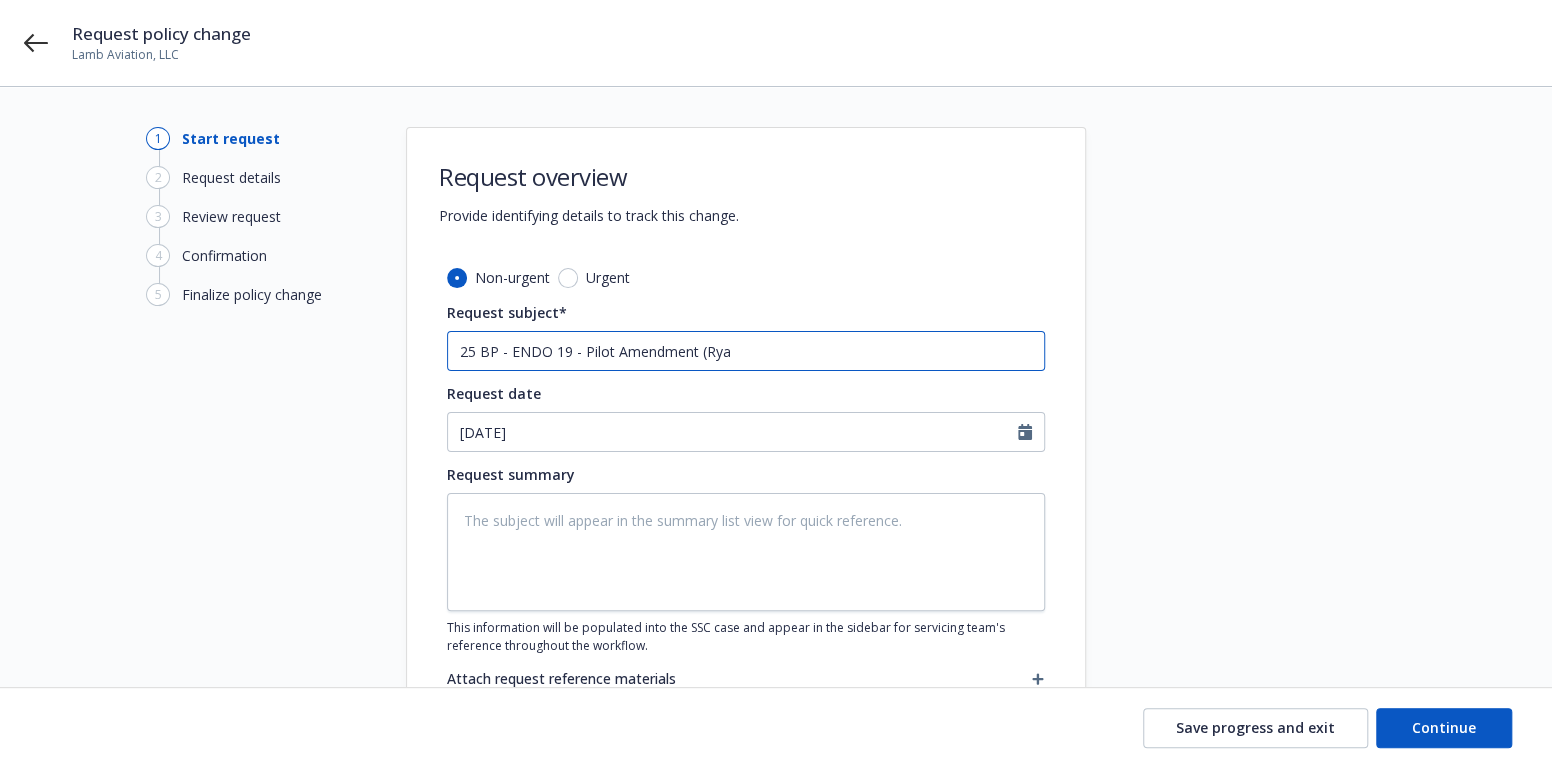 type on "x" 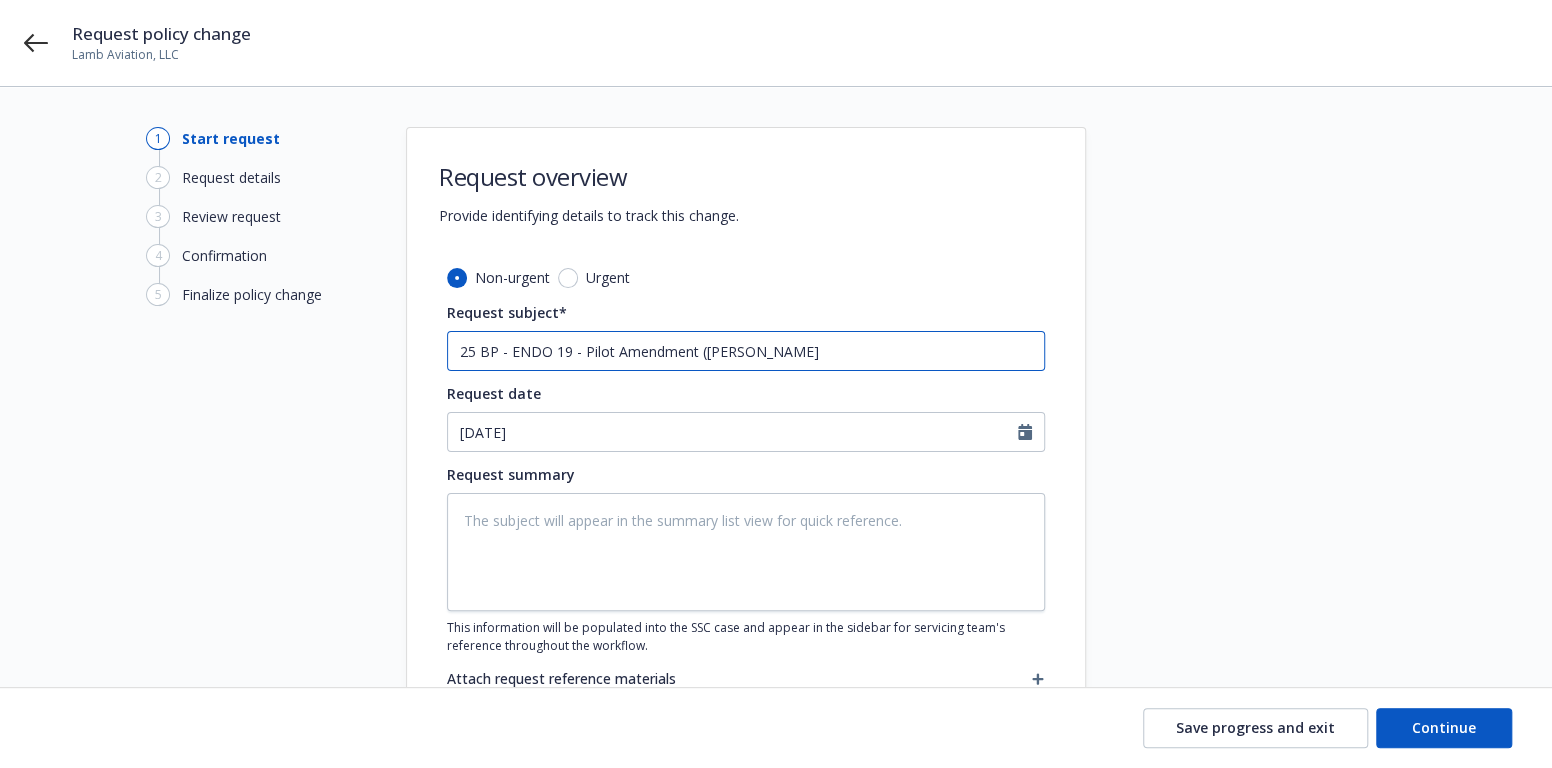 type on "x" 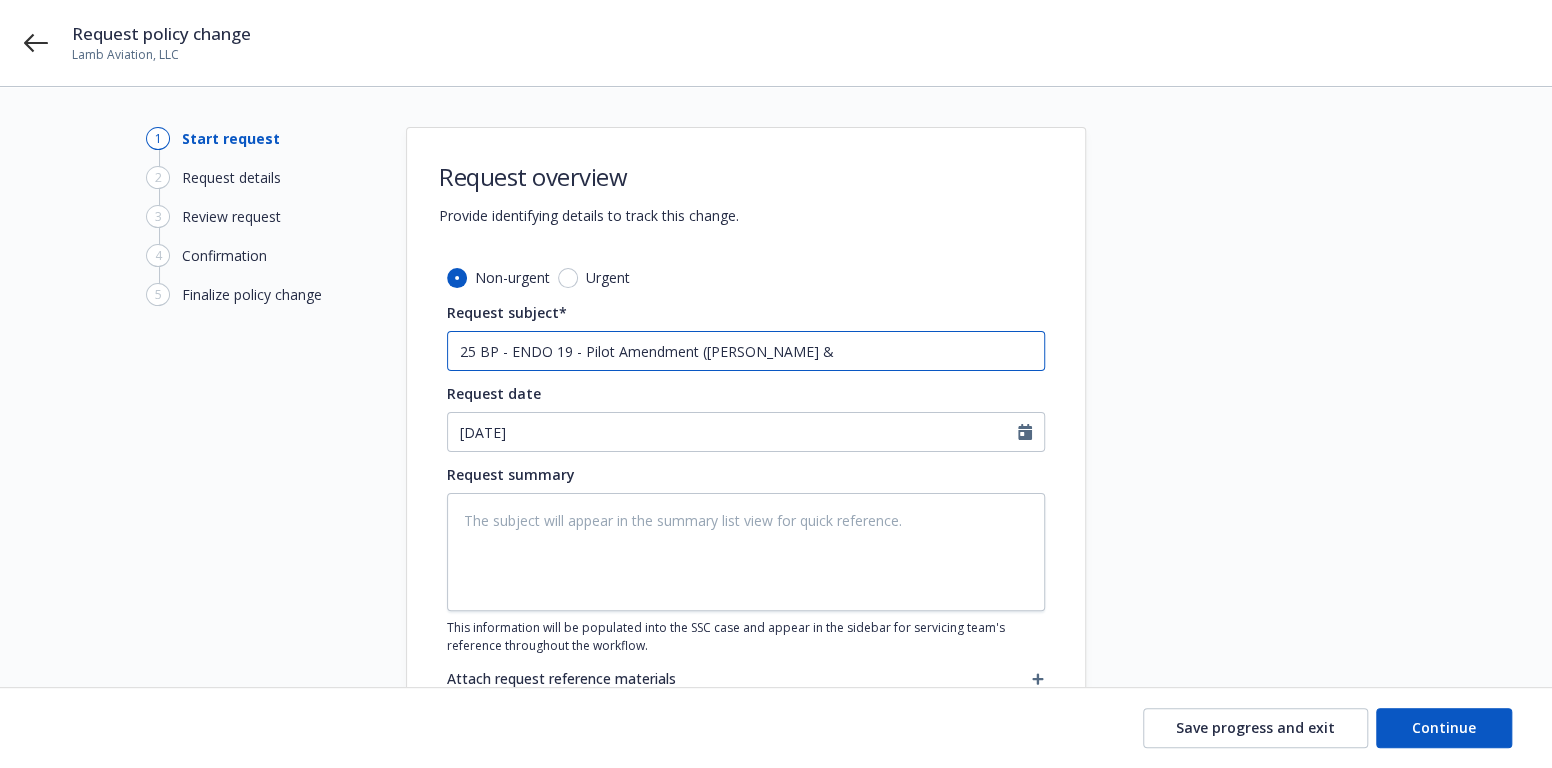 type on "x" 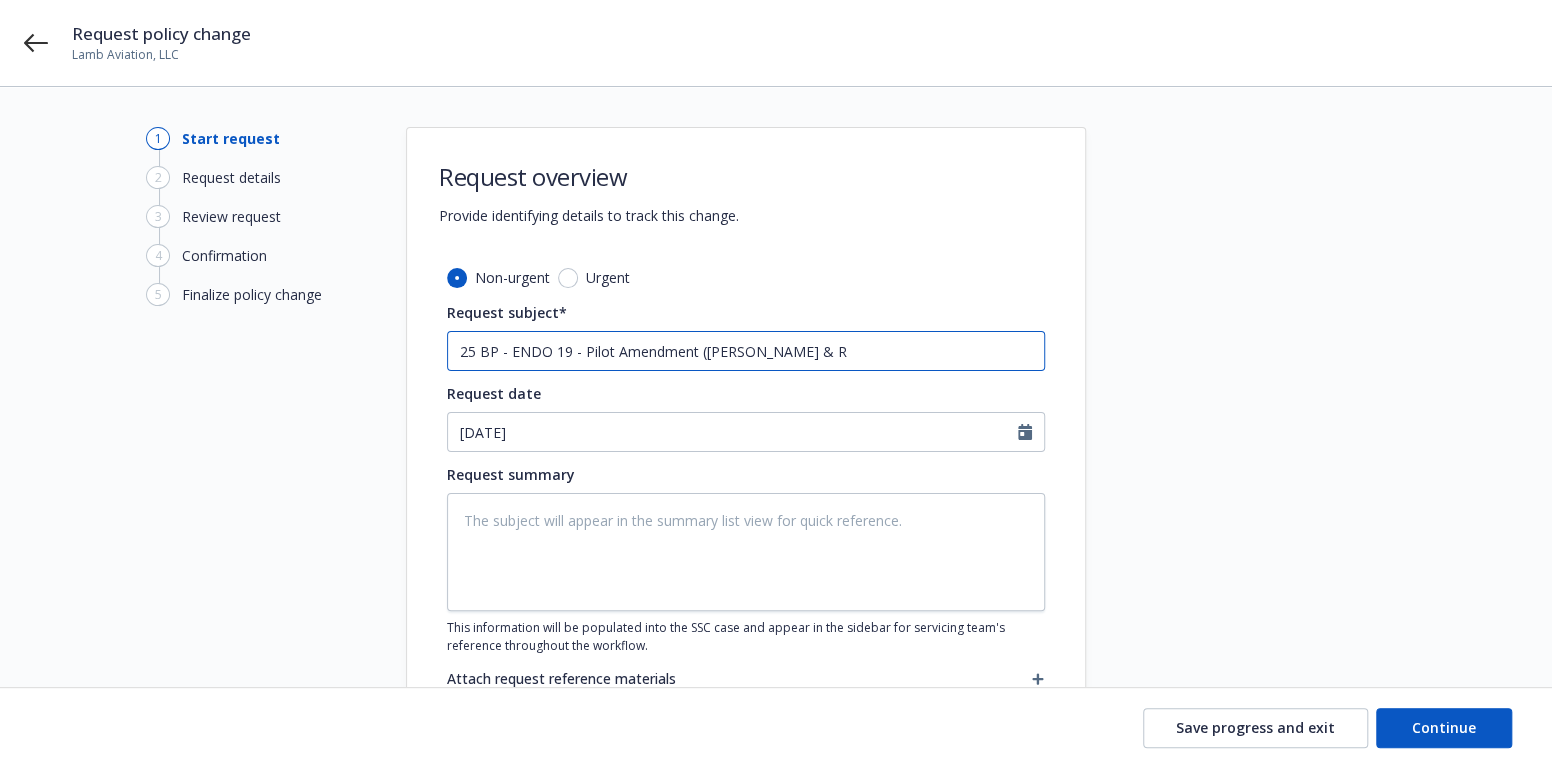 type on "x" 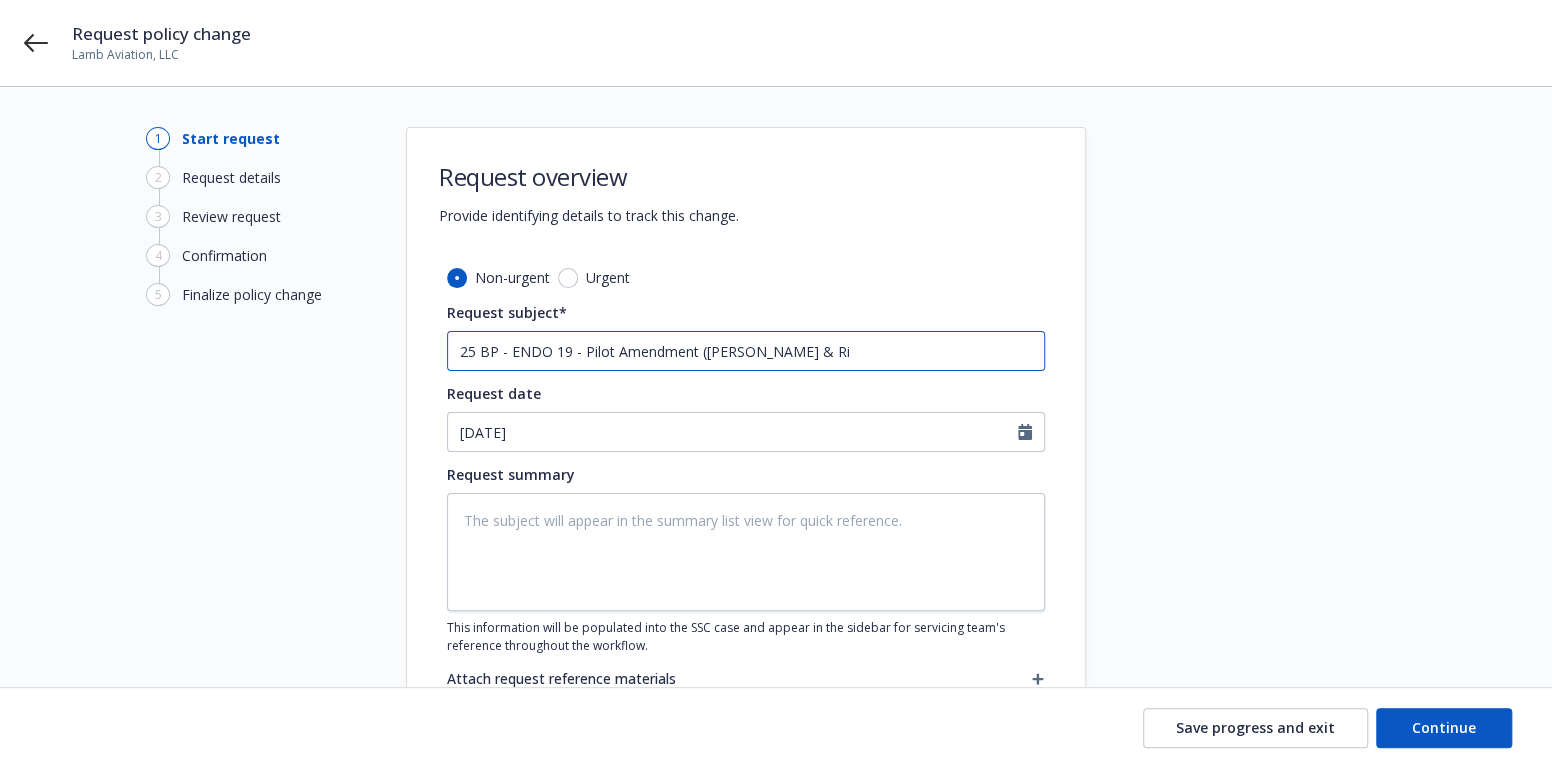 type on "x" 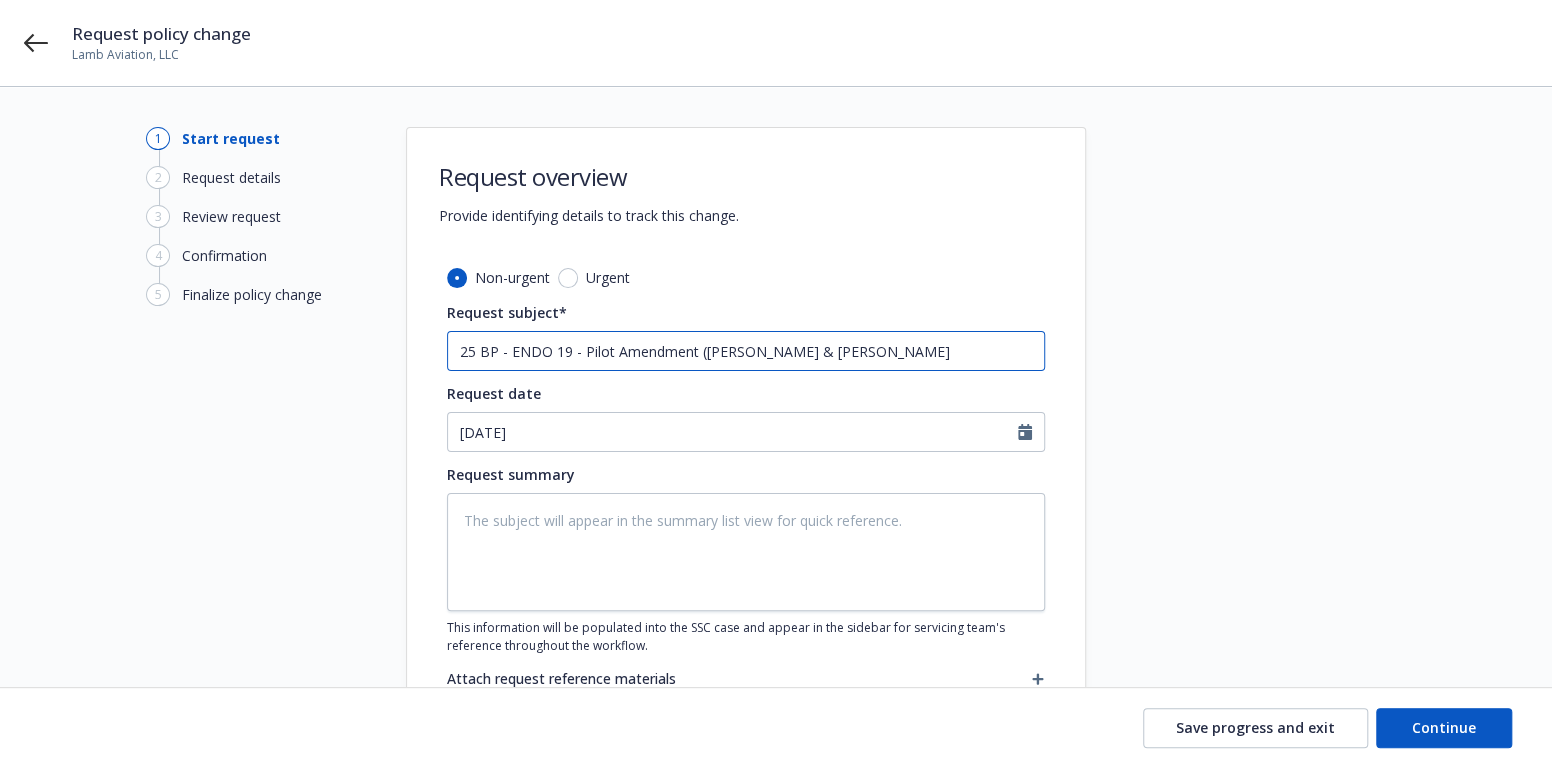 type on "x" 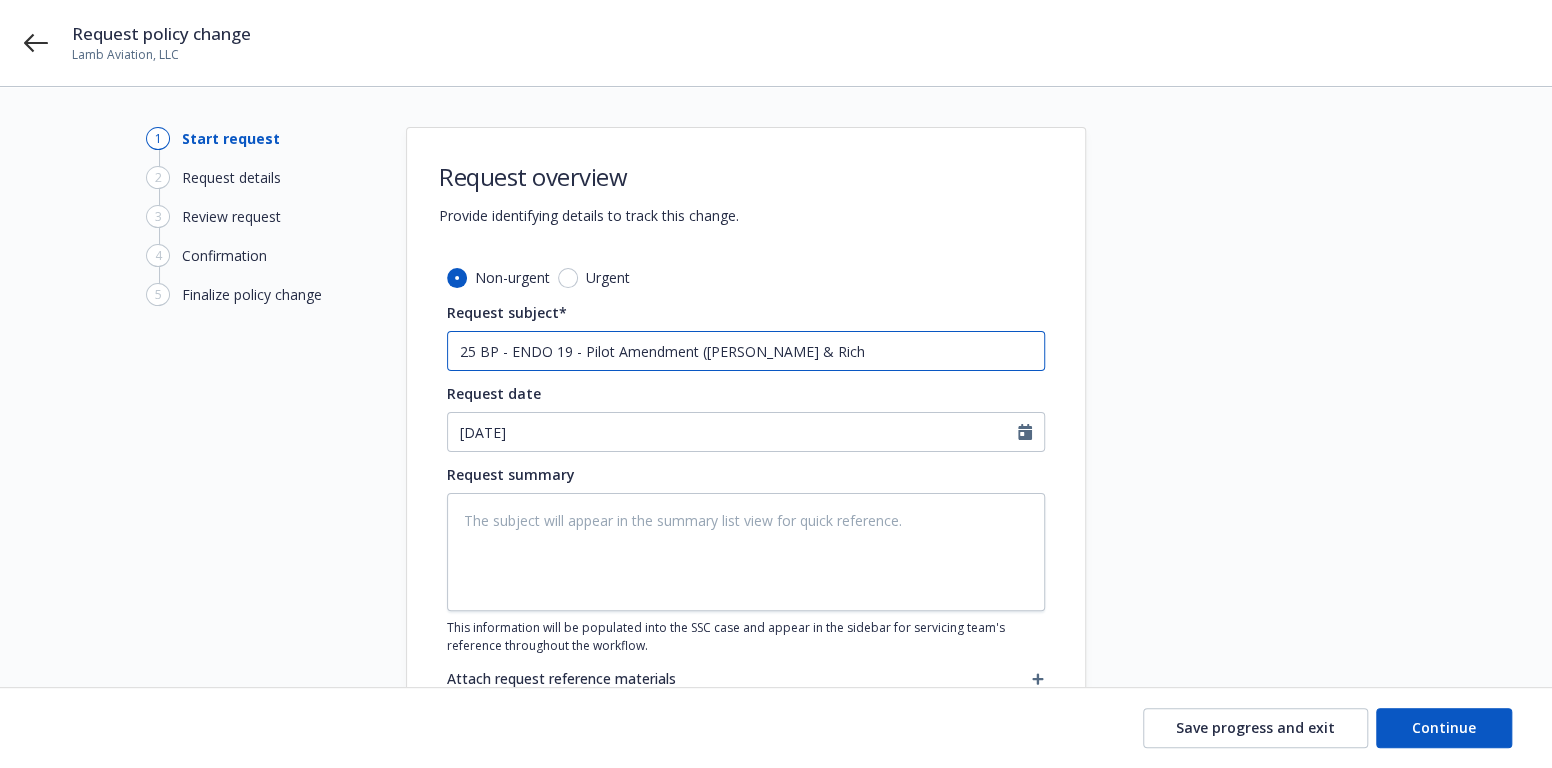 type on "x" 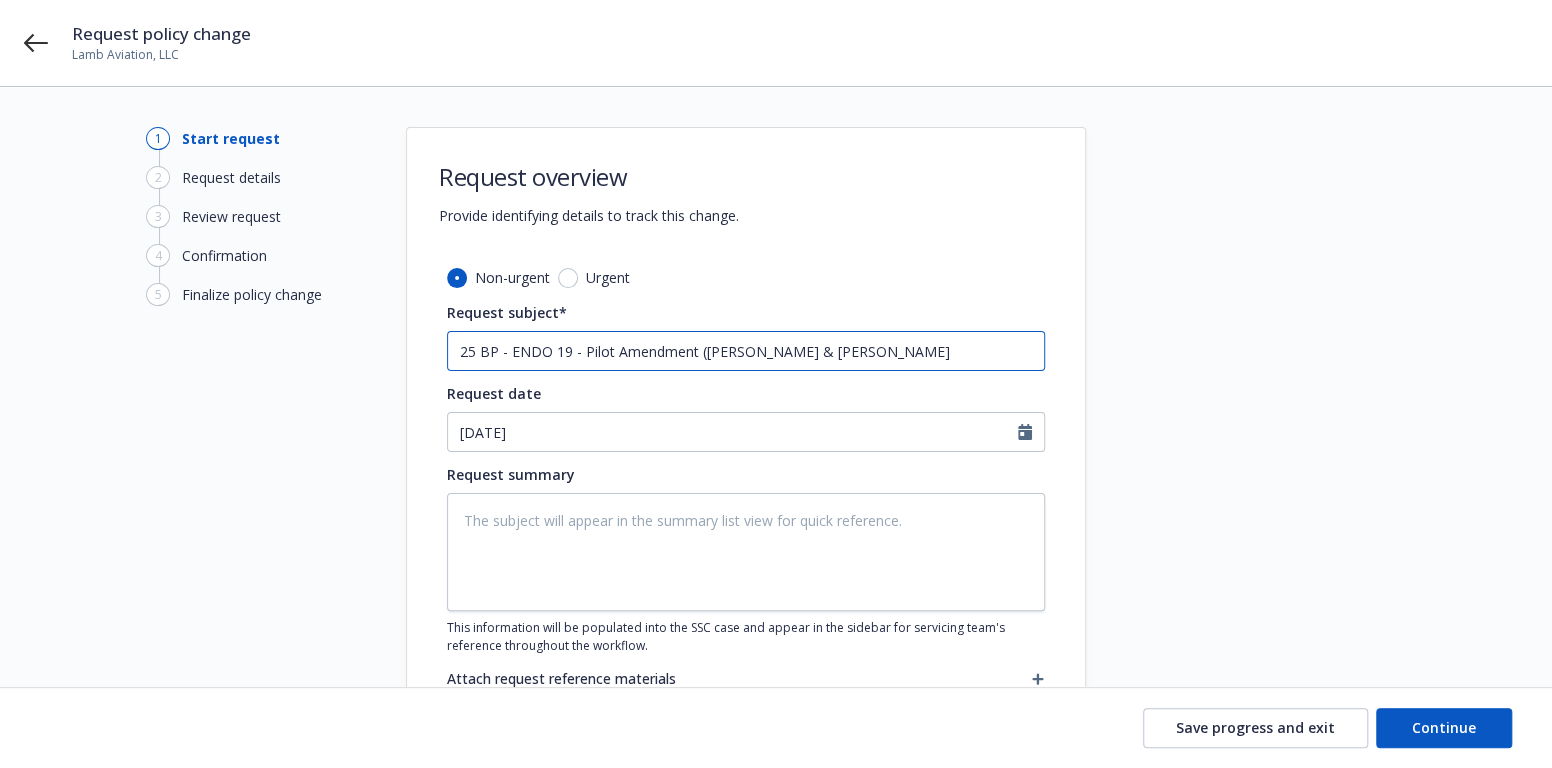 type on "x" 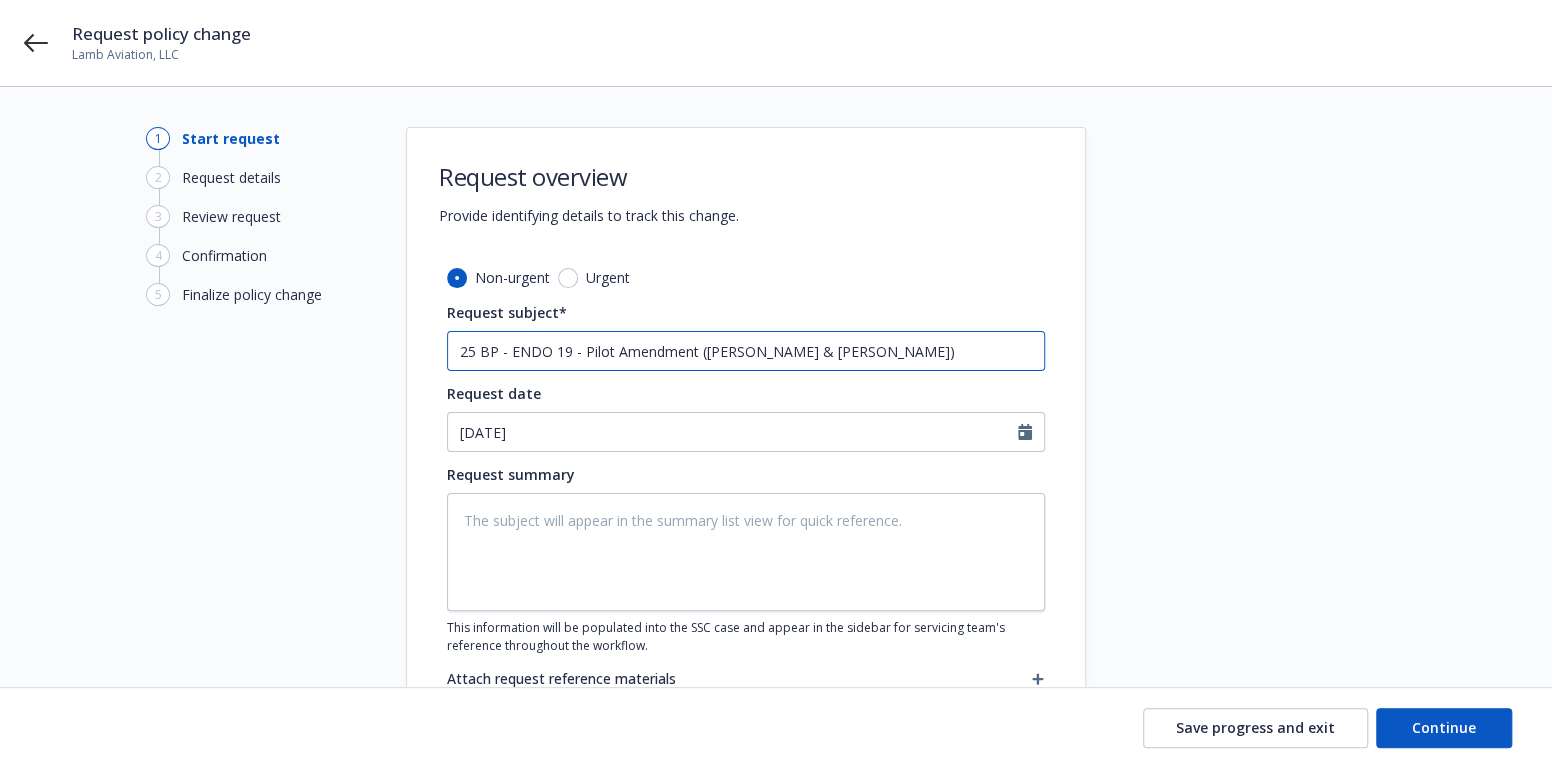 type on "x" 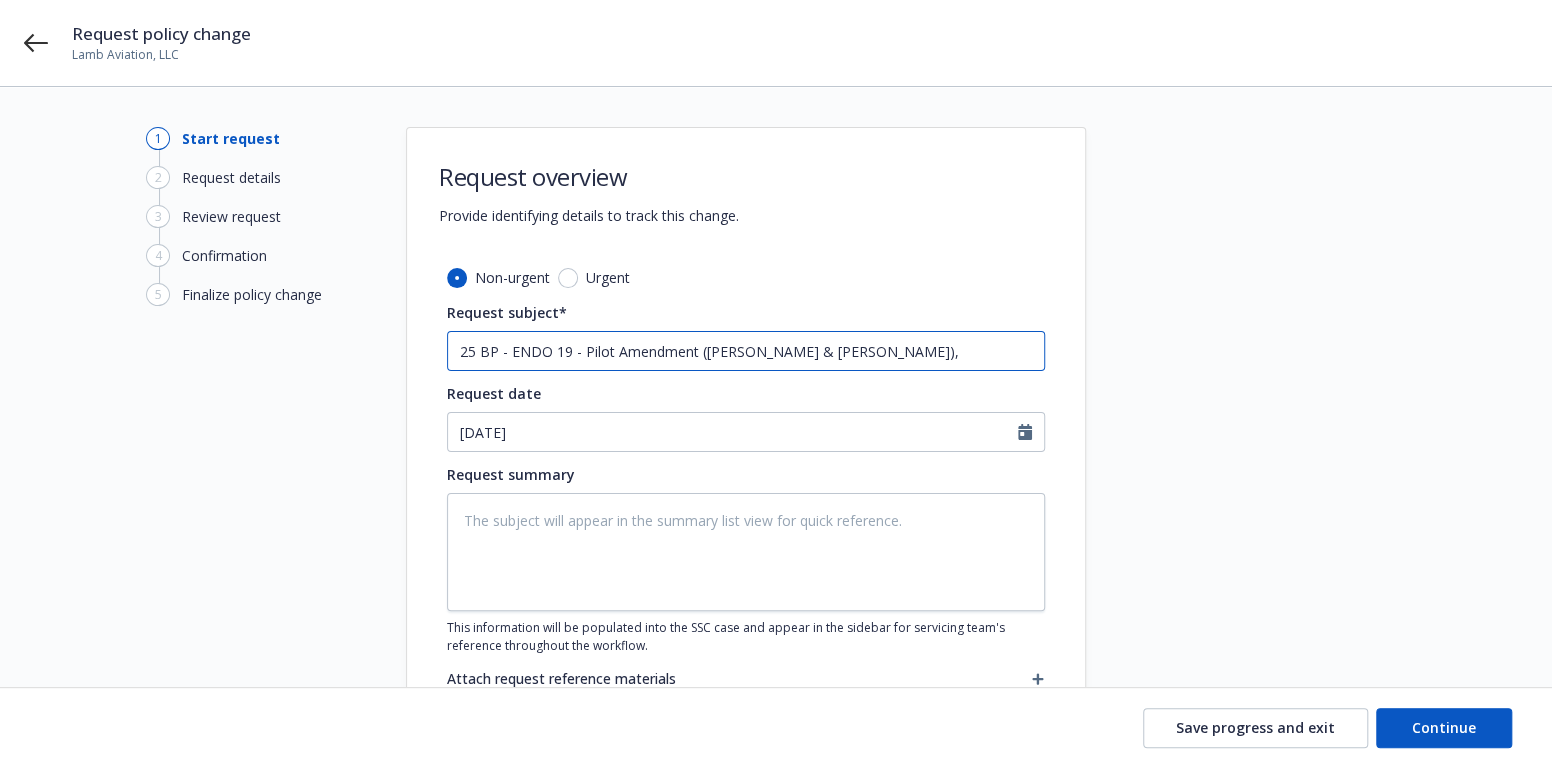 type on "x" 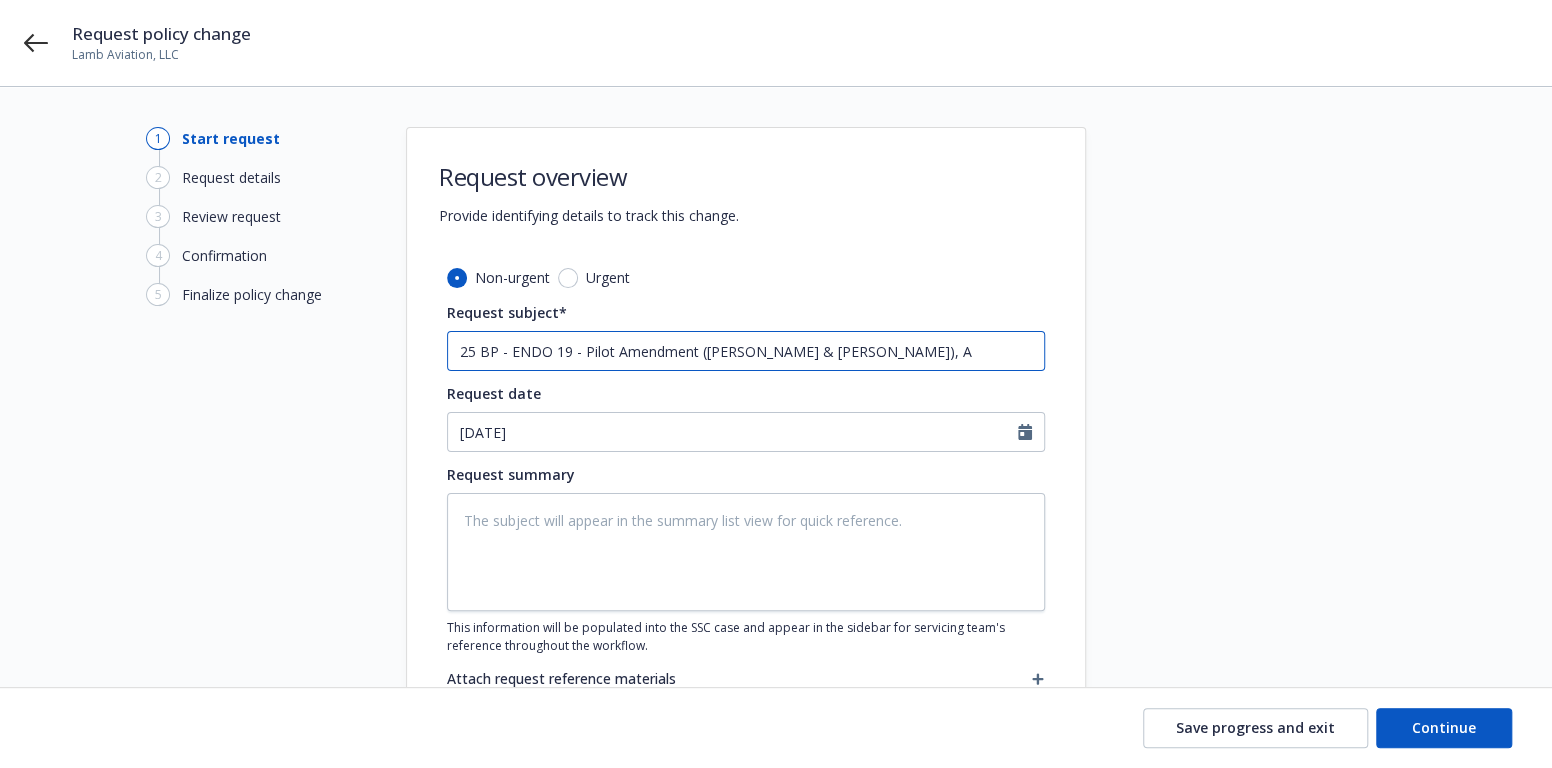 type on "x" 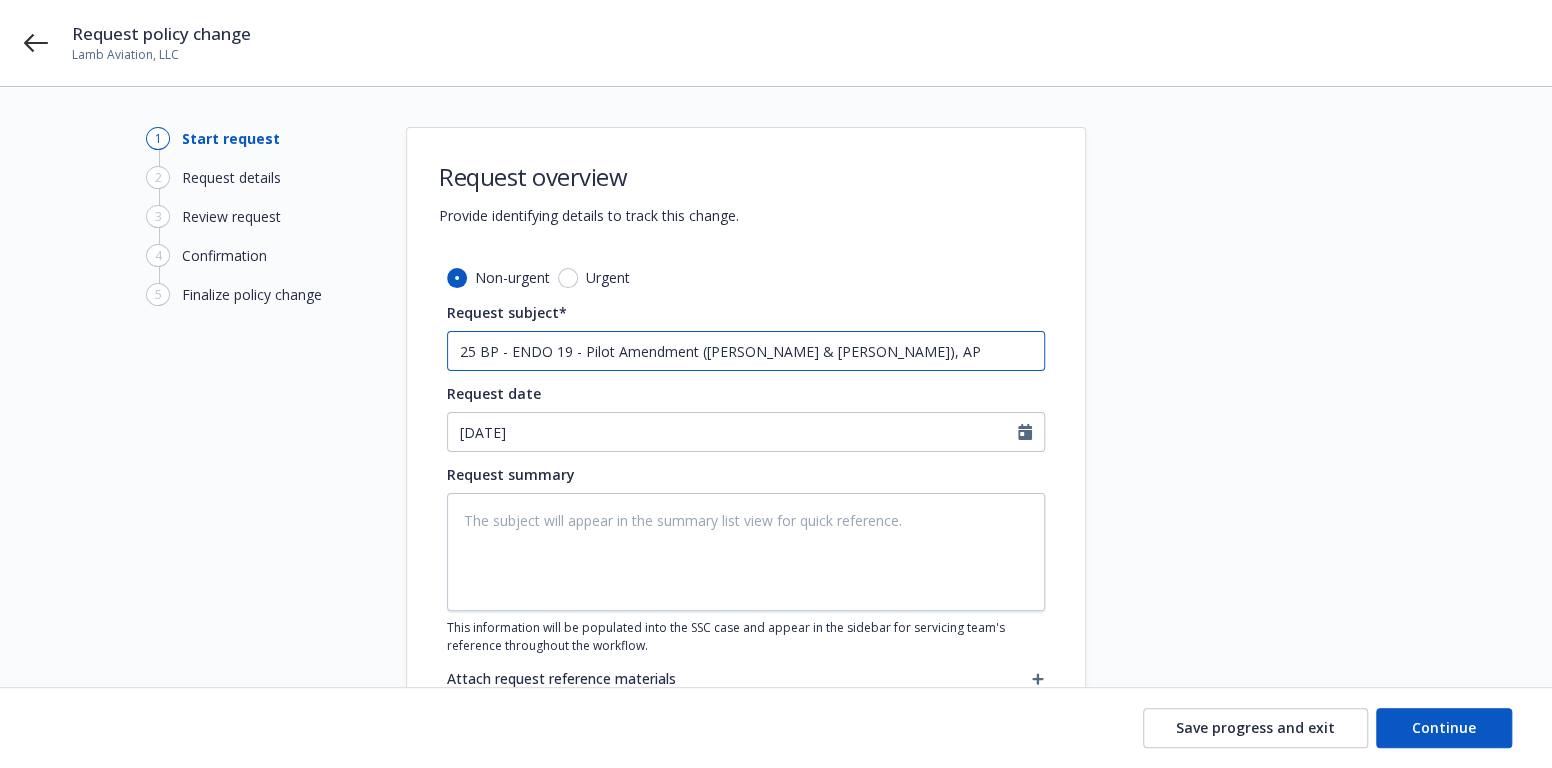 type on "x" 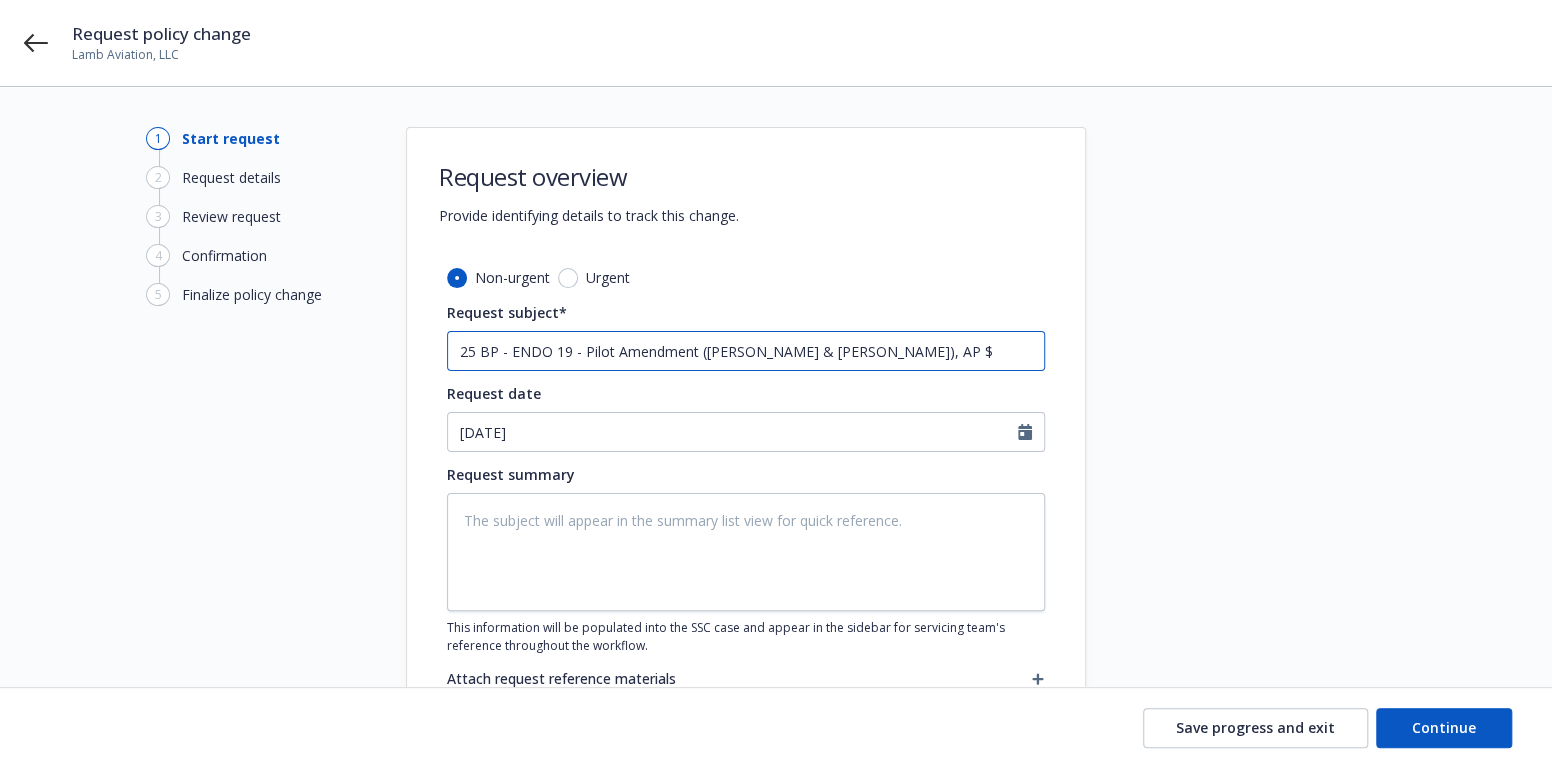 type on "x" 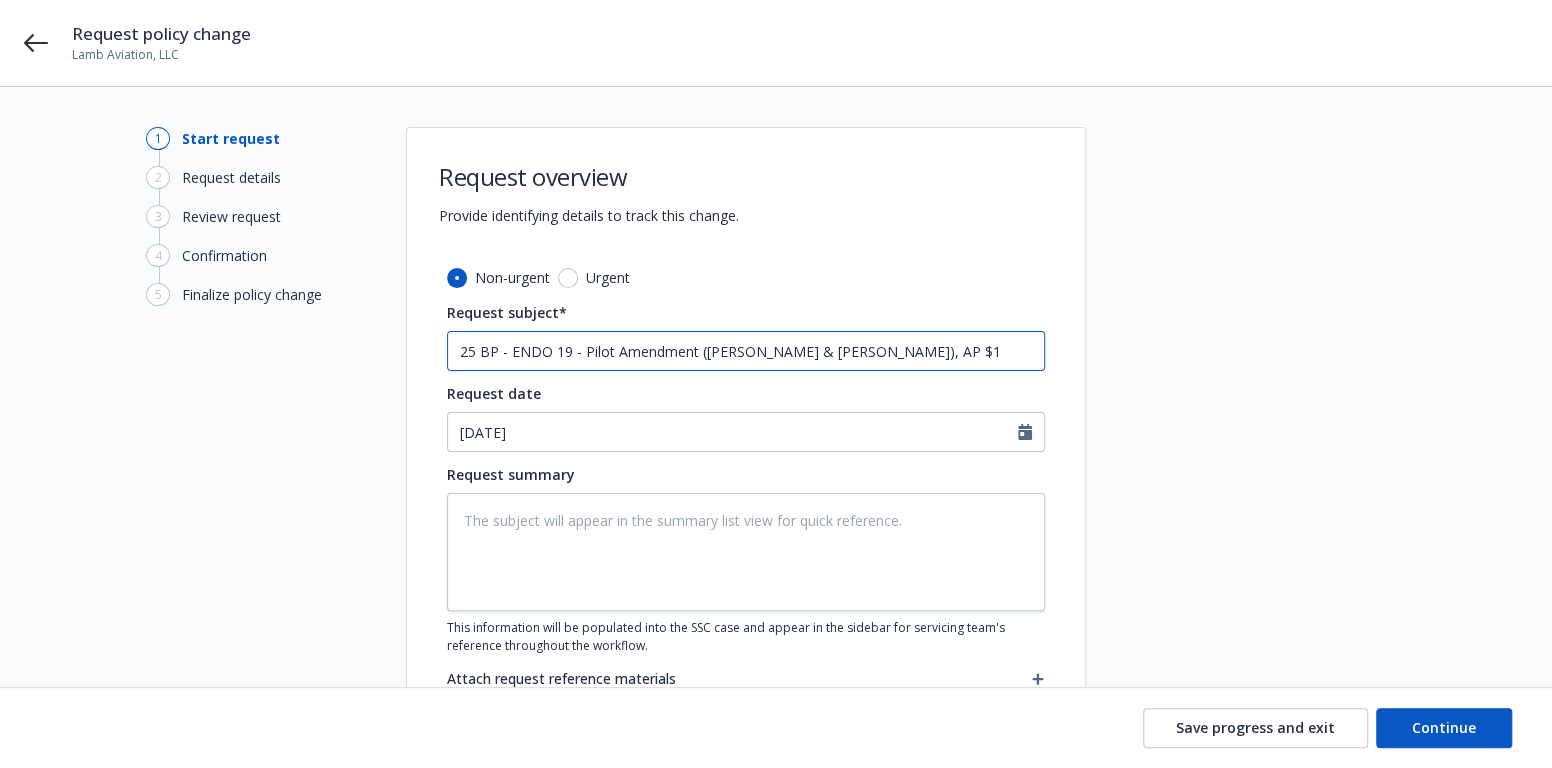 type on "x" 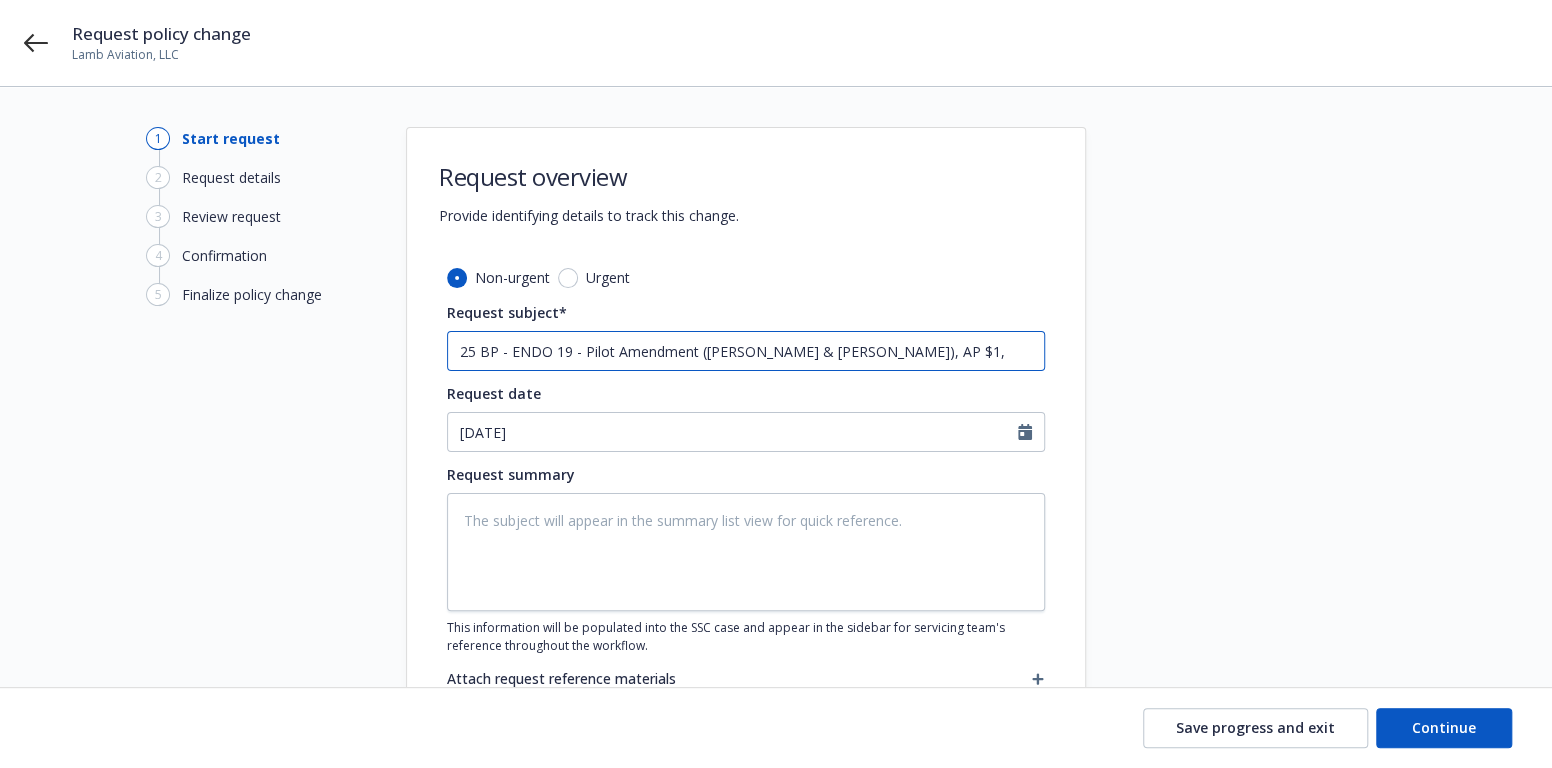type on "x" 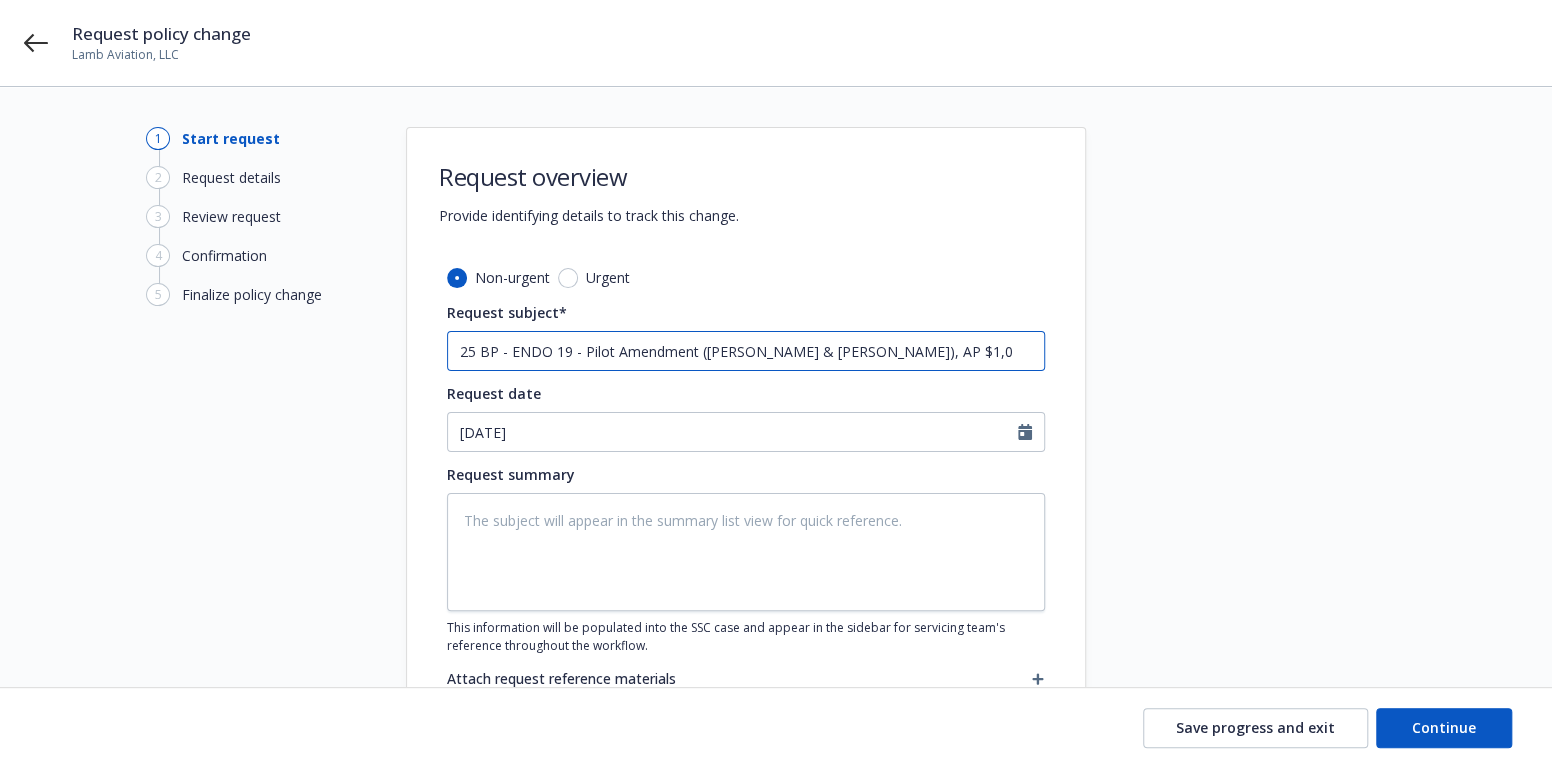 type on "x" 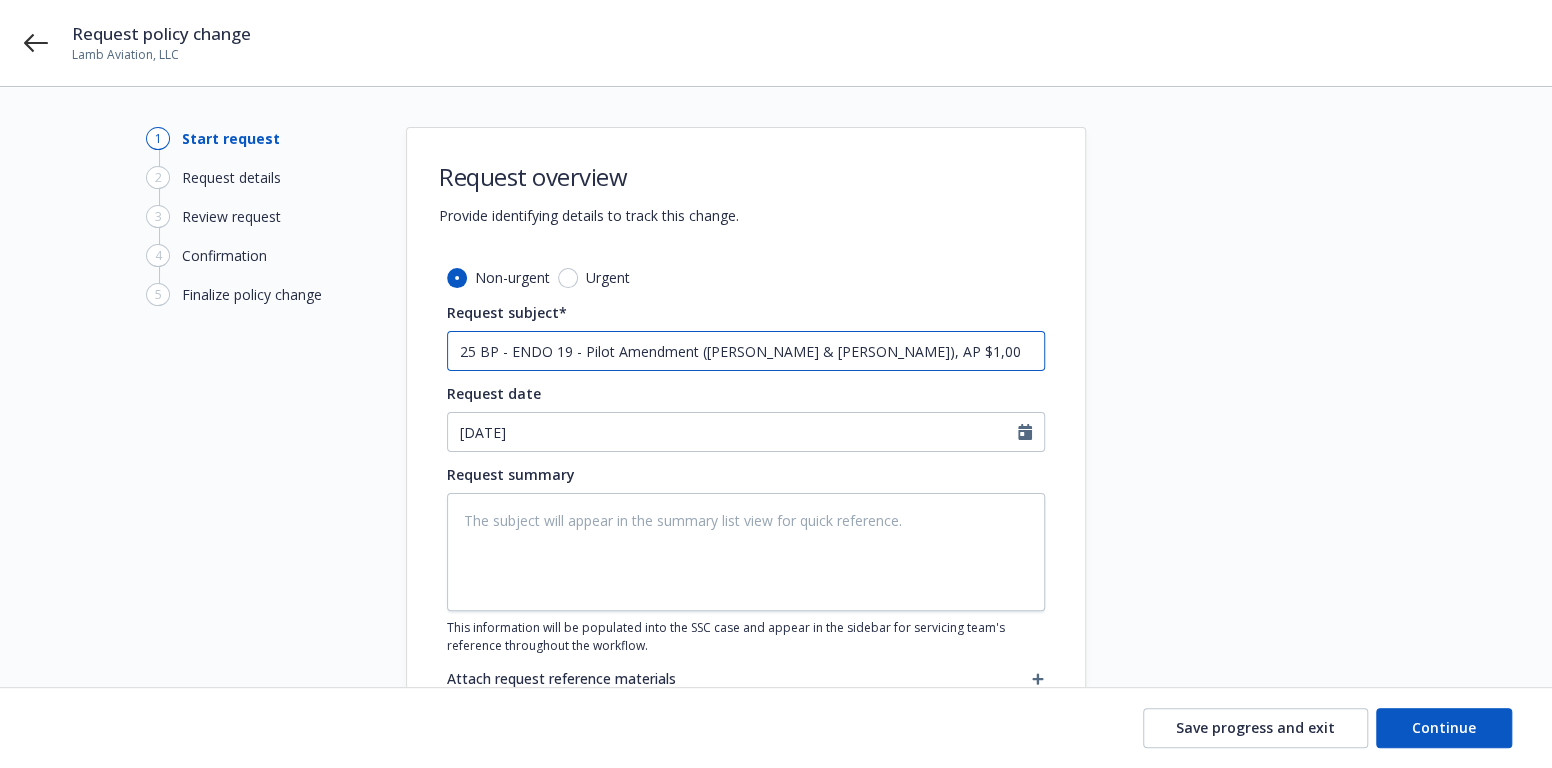 type on "x" 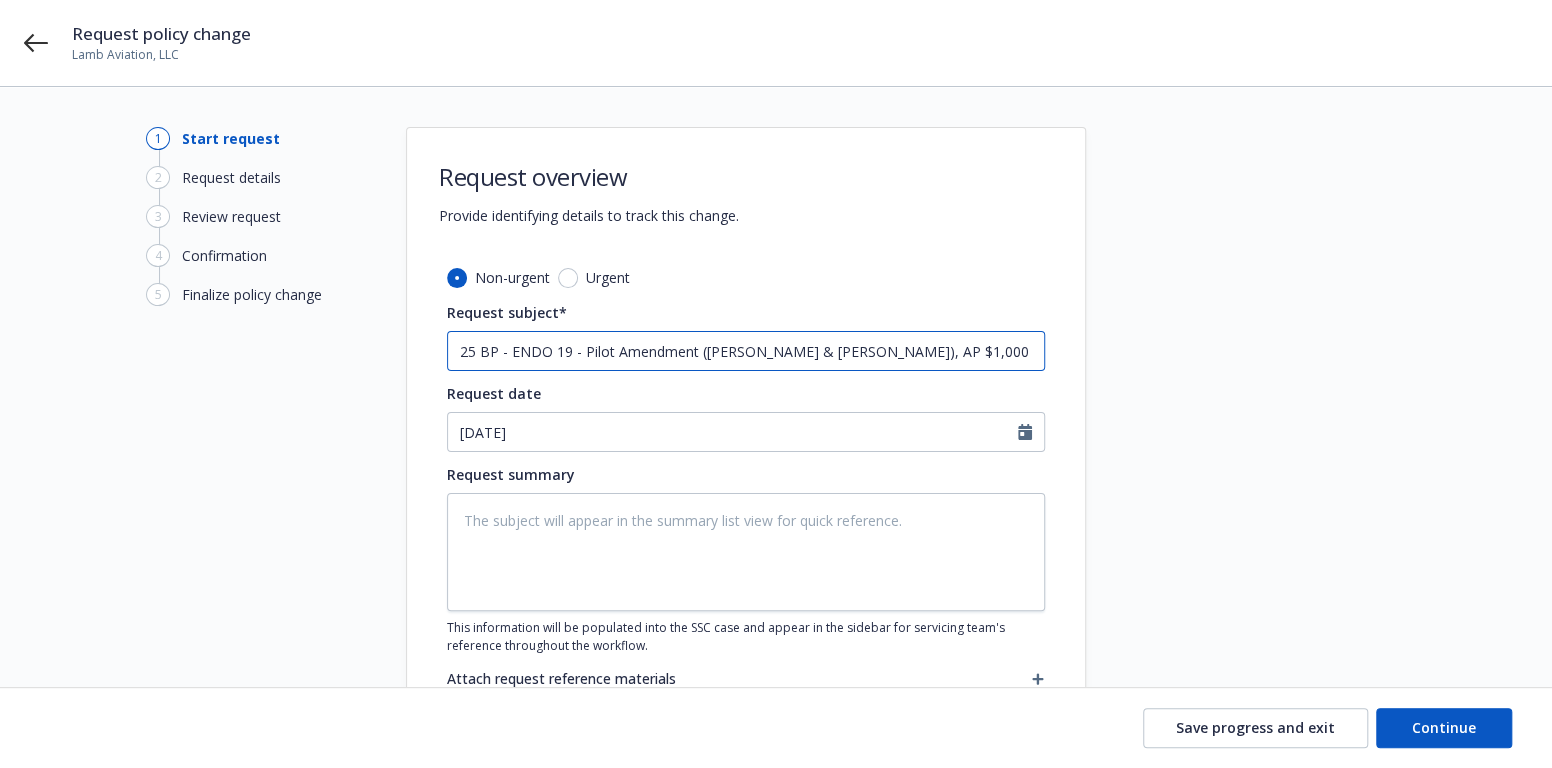drag, startPoint x: 972, startPoint y: 354, endPoint x: 453, endPoint y: 345, distance: 519.078 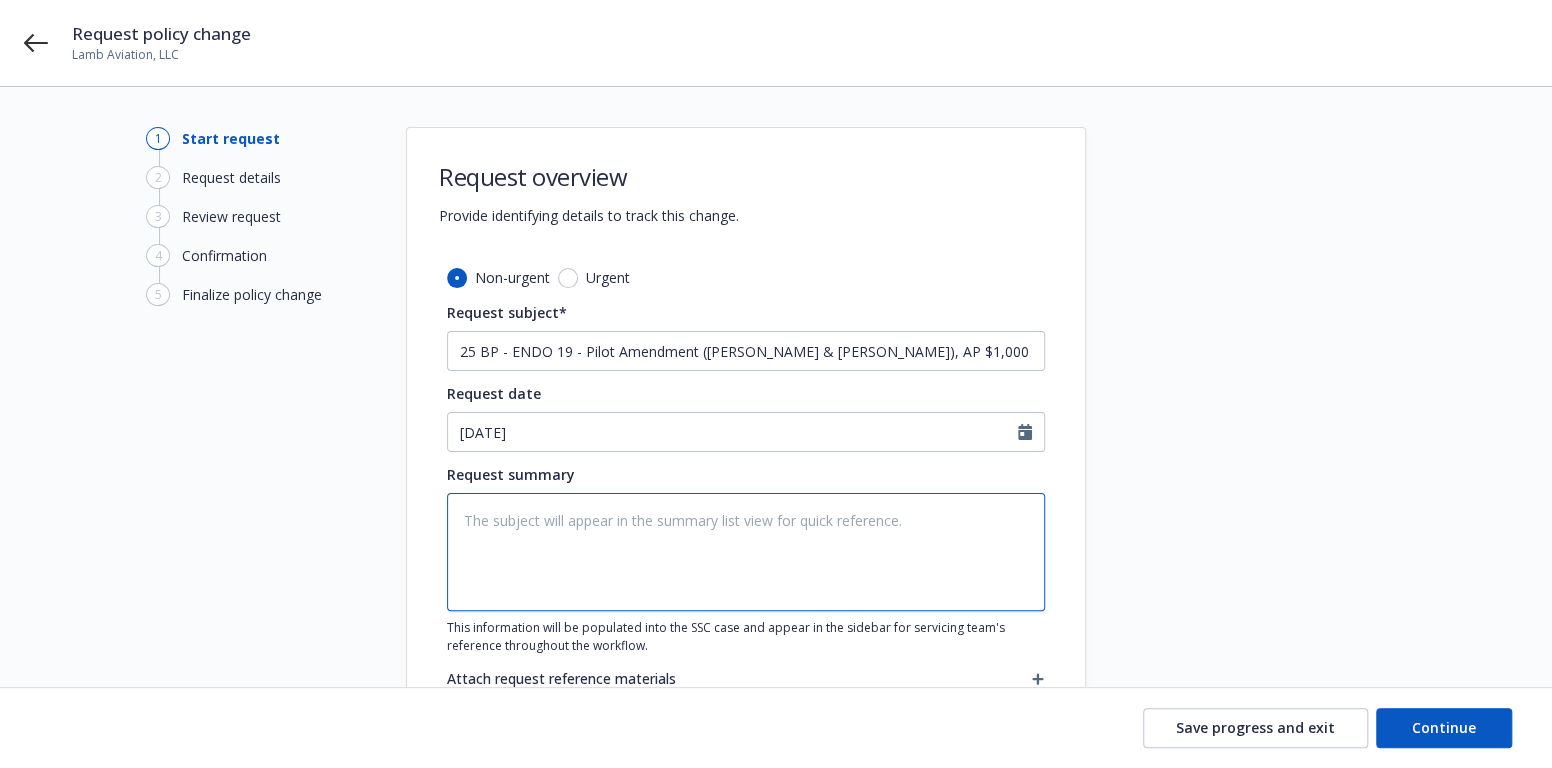 click at bounding box center [746, 552] 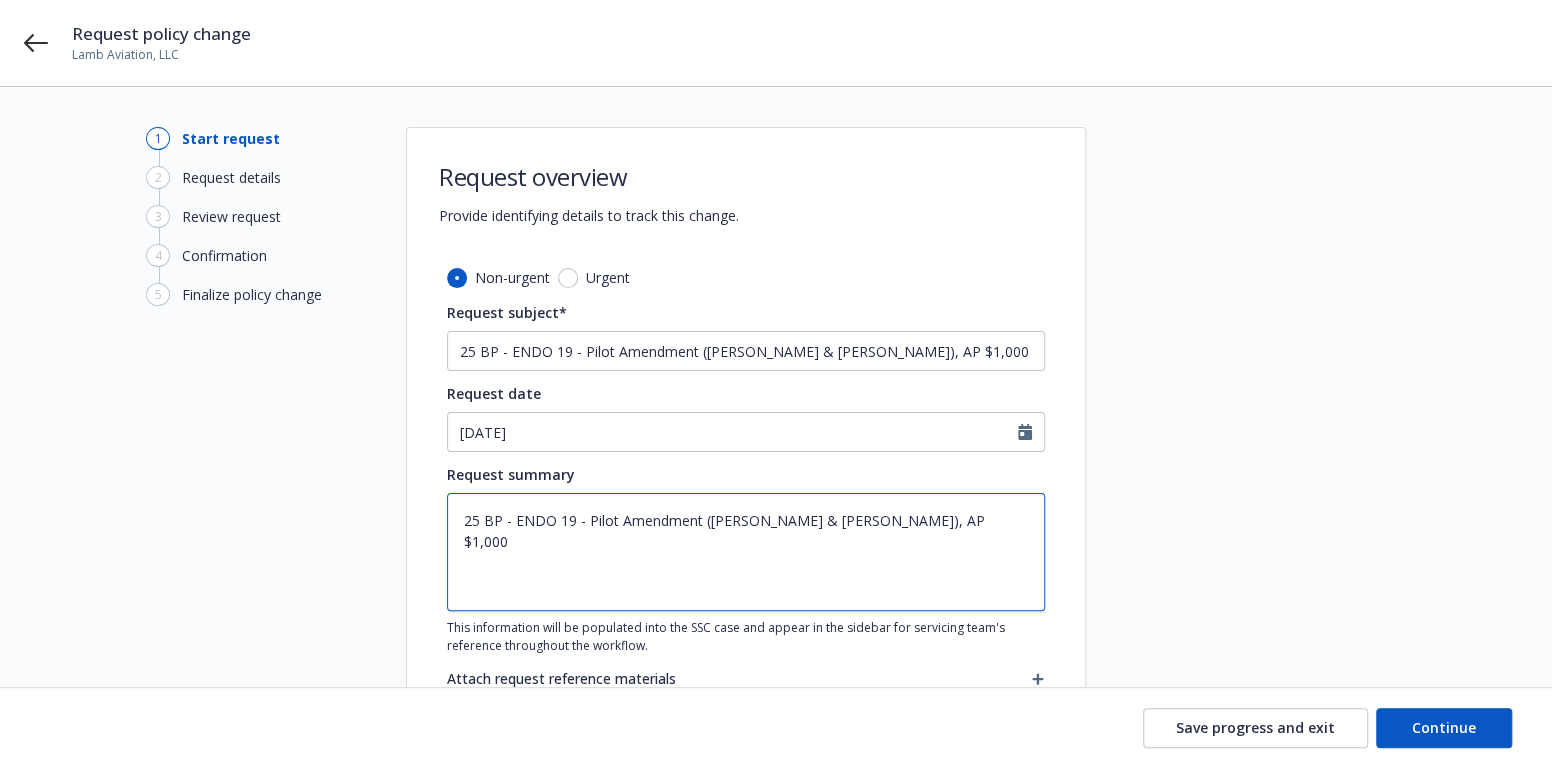type on "25 BP - ENDO 19 - Pilot Amendment ([PERSON_NAME] & [PERSON_NAME]), AP $1,000" 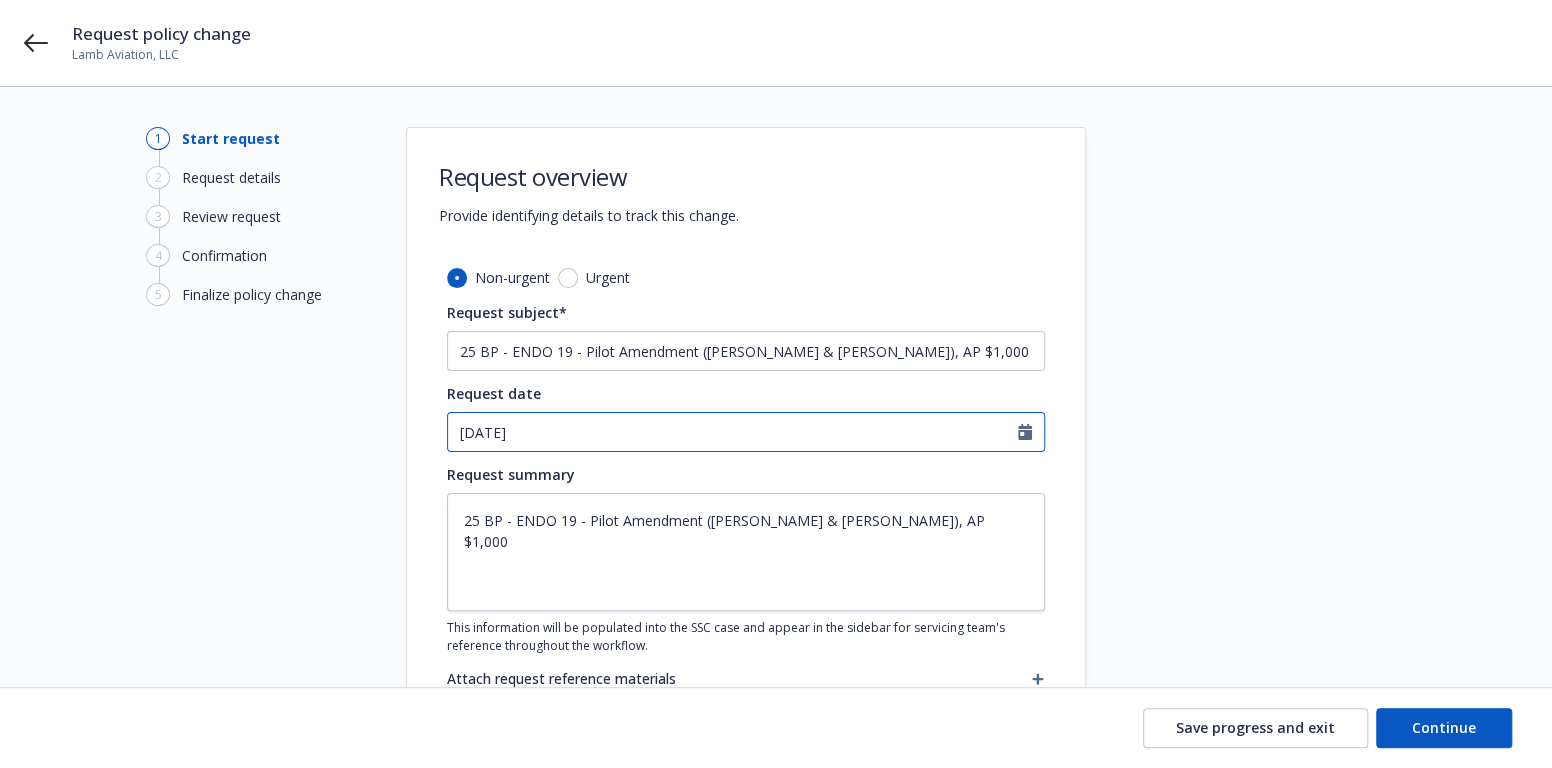 click 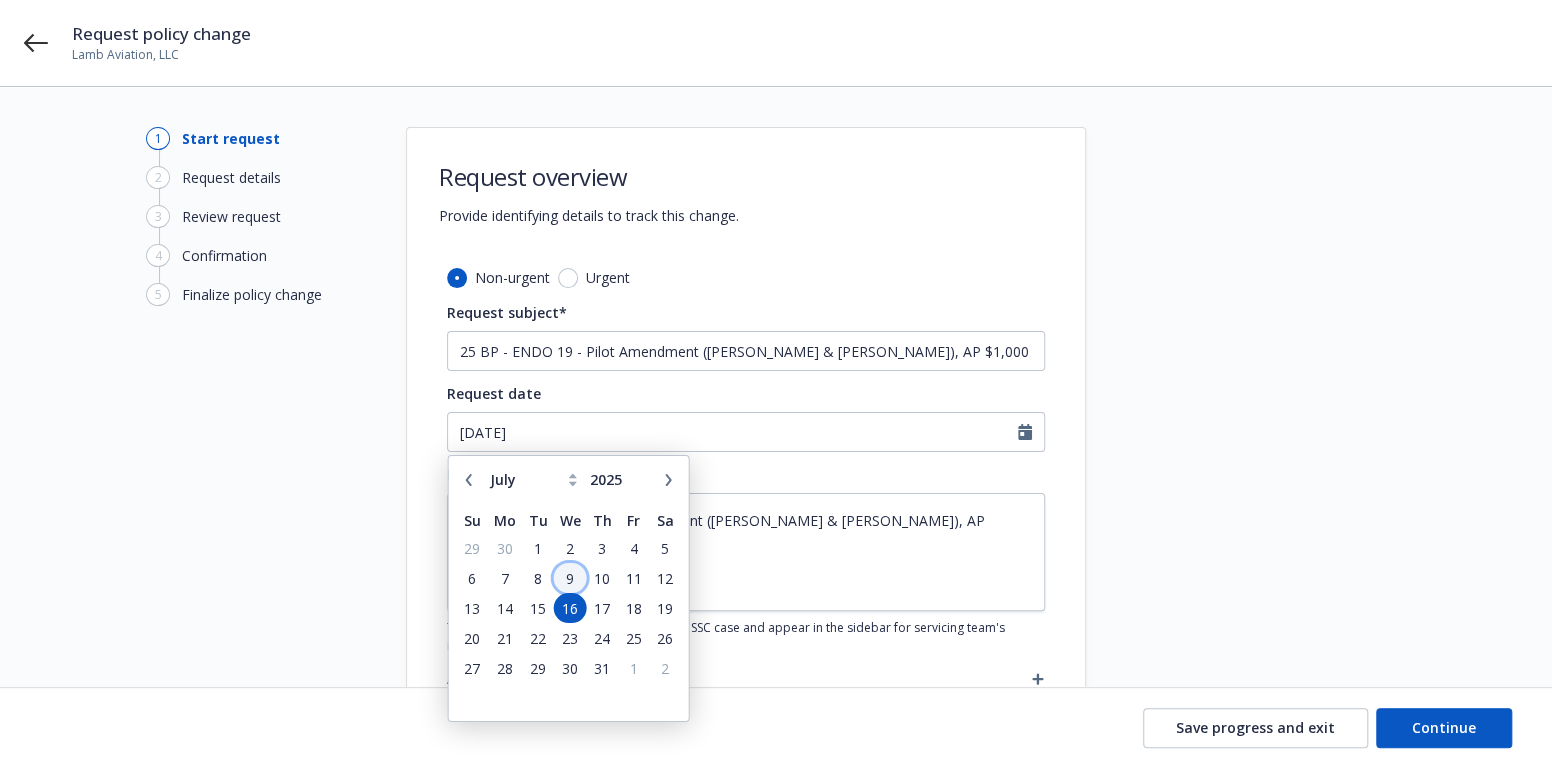 click on "9" at bounding box center (570, 577) 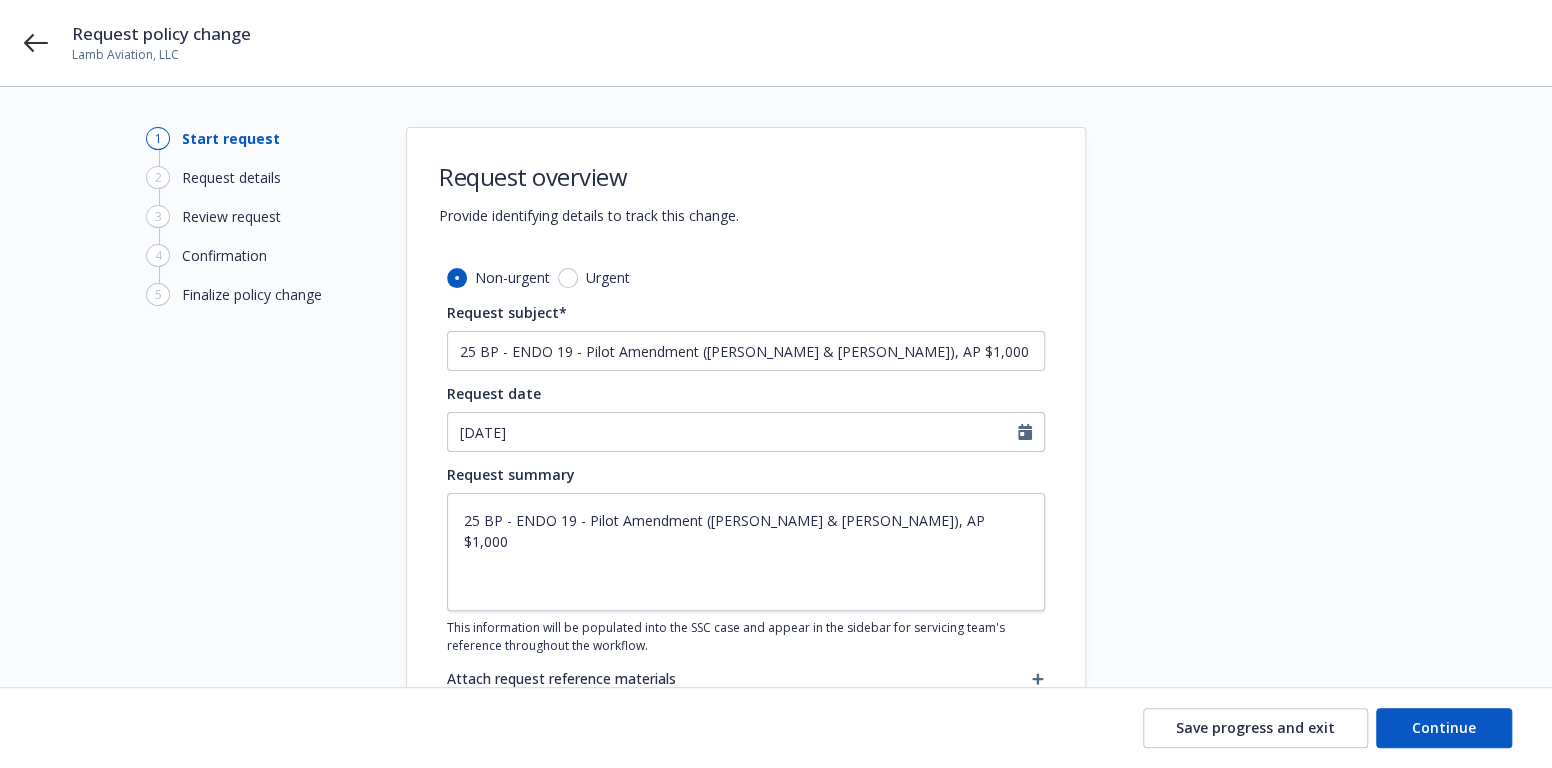 type on "x" 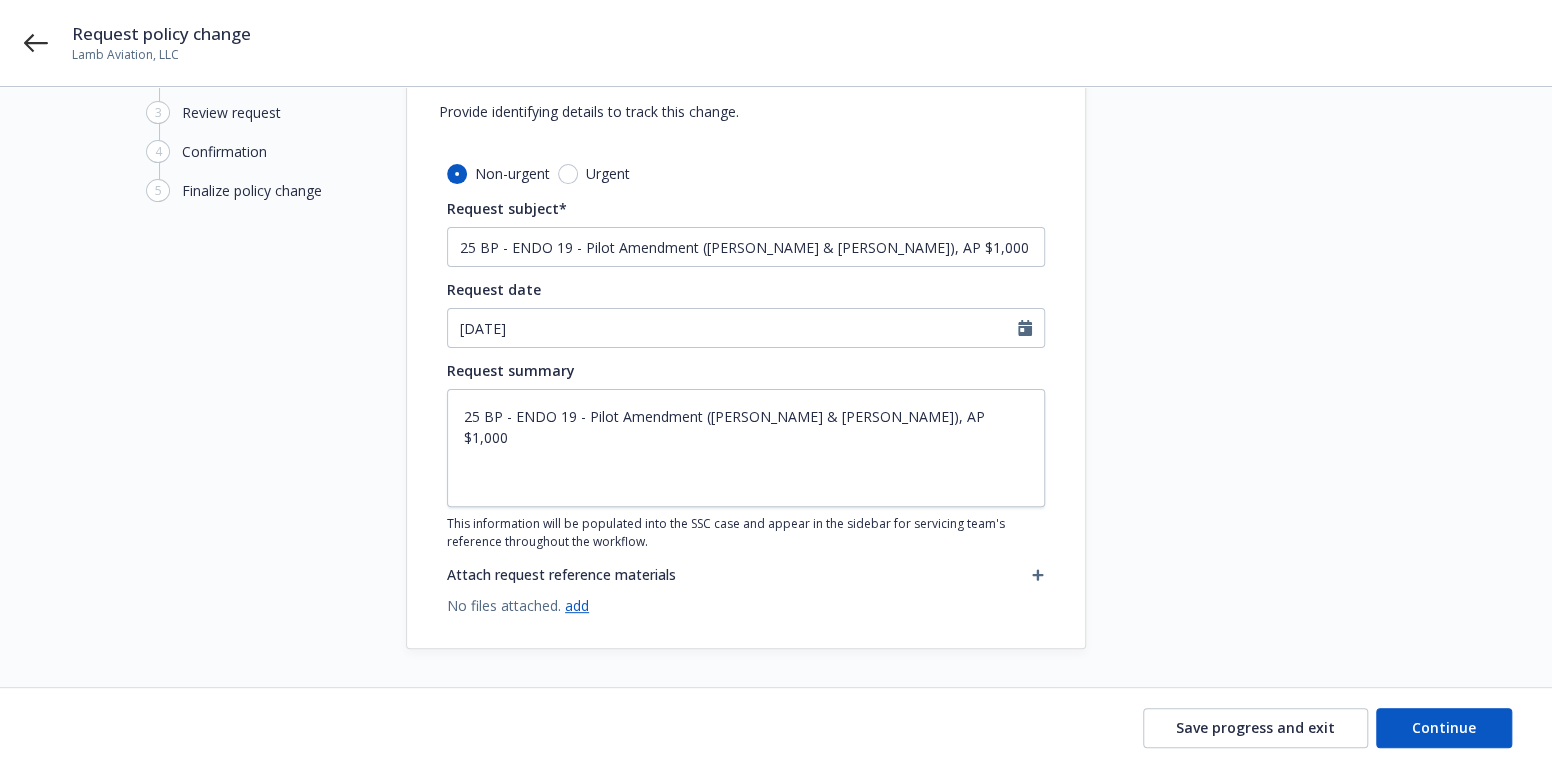 scroll, scrollTop: 104, scrollLeft: 0, axis: vertical 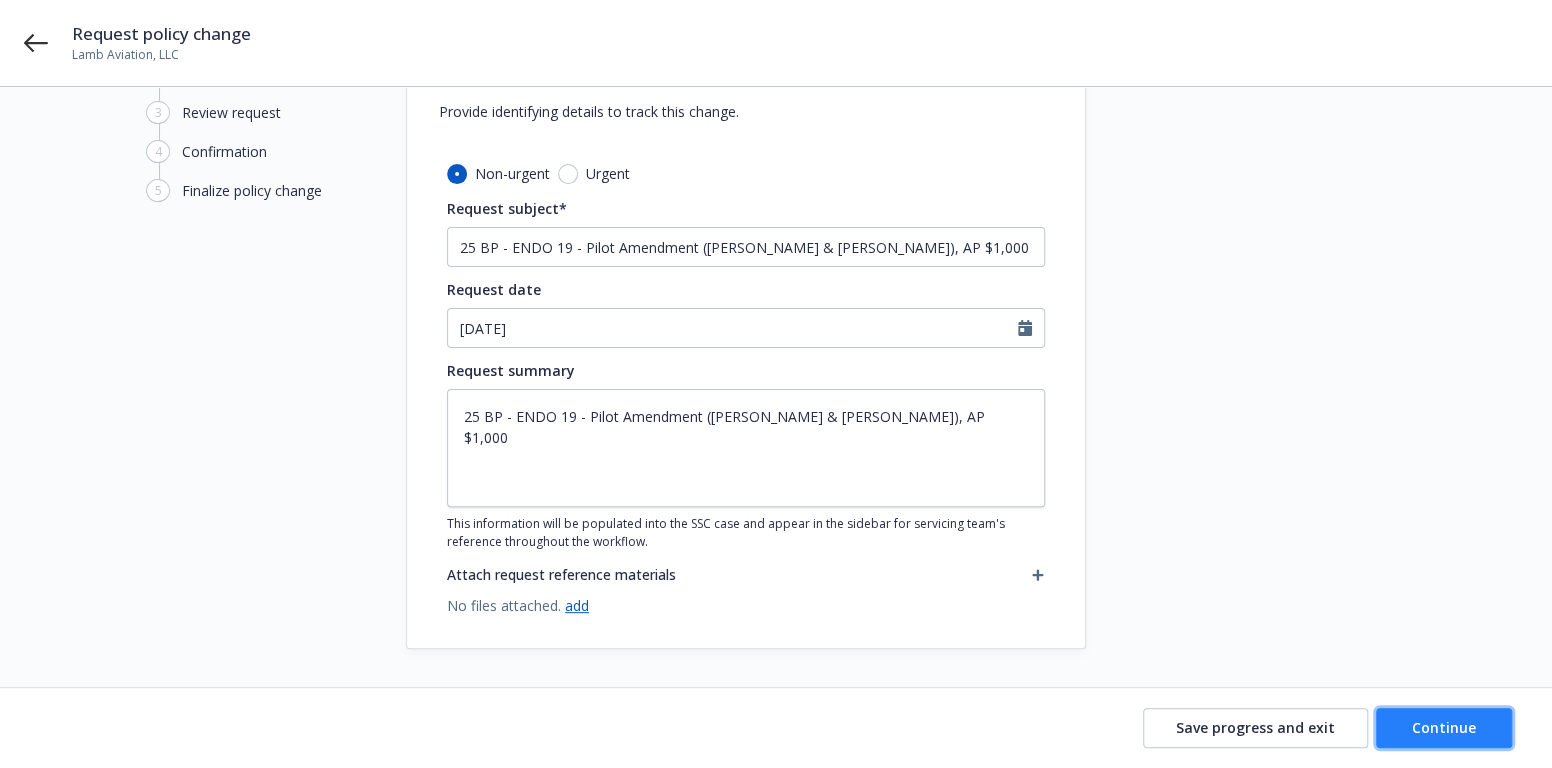 click on "Continue" at bounding box center [1444, 727] 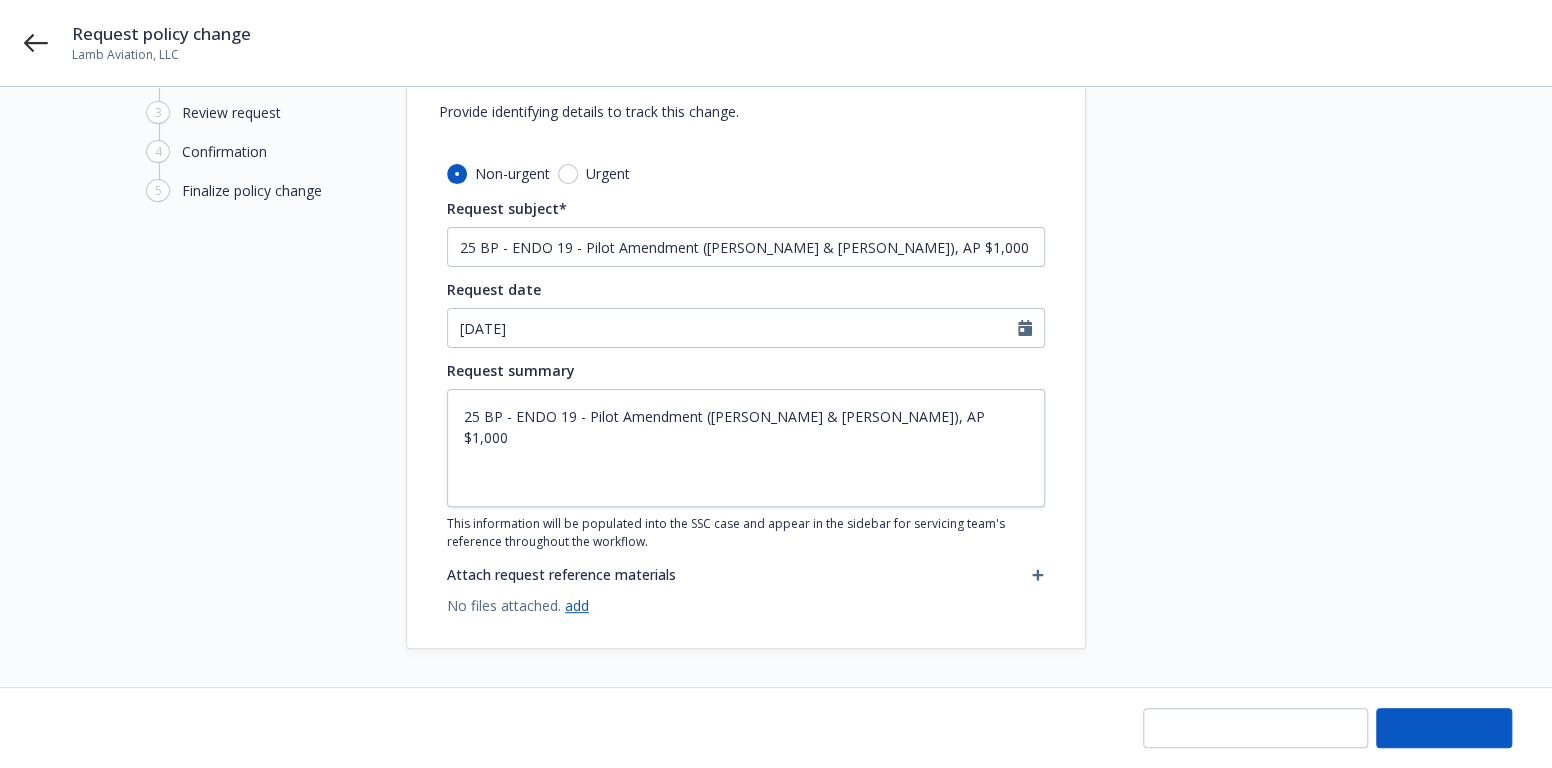 type on "x" 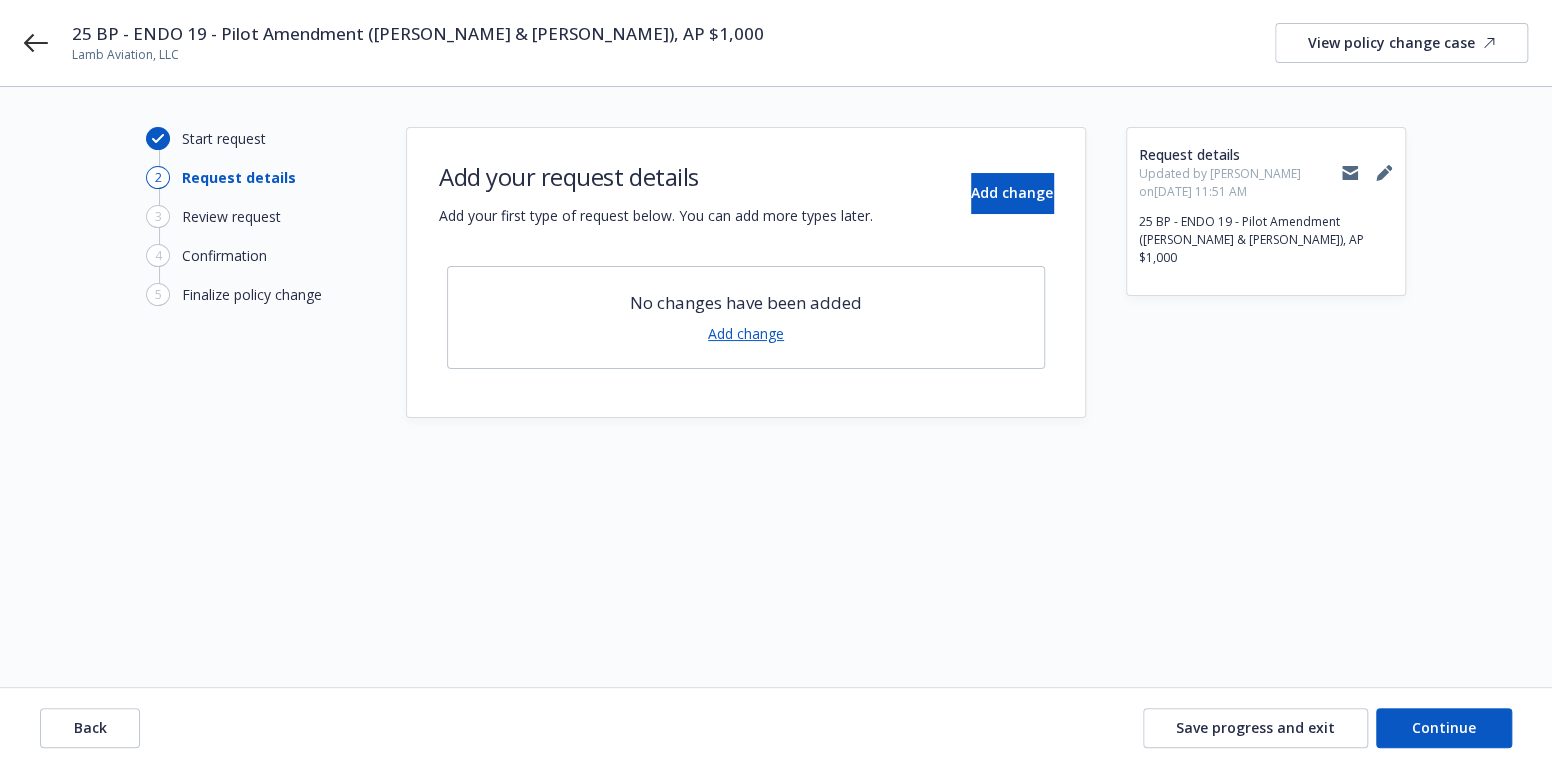 scroll, scrollTop: 0, scrollLeft: 0, axis: both 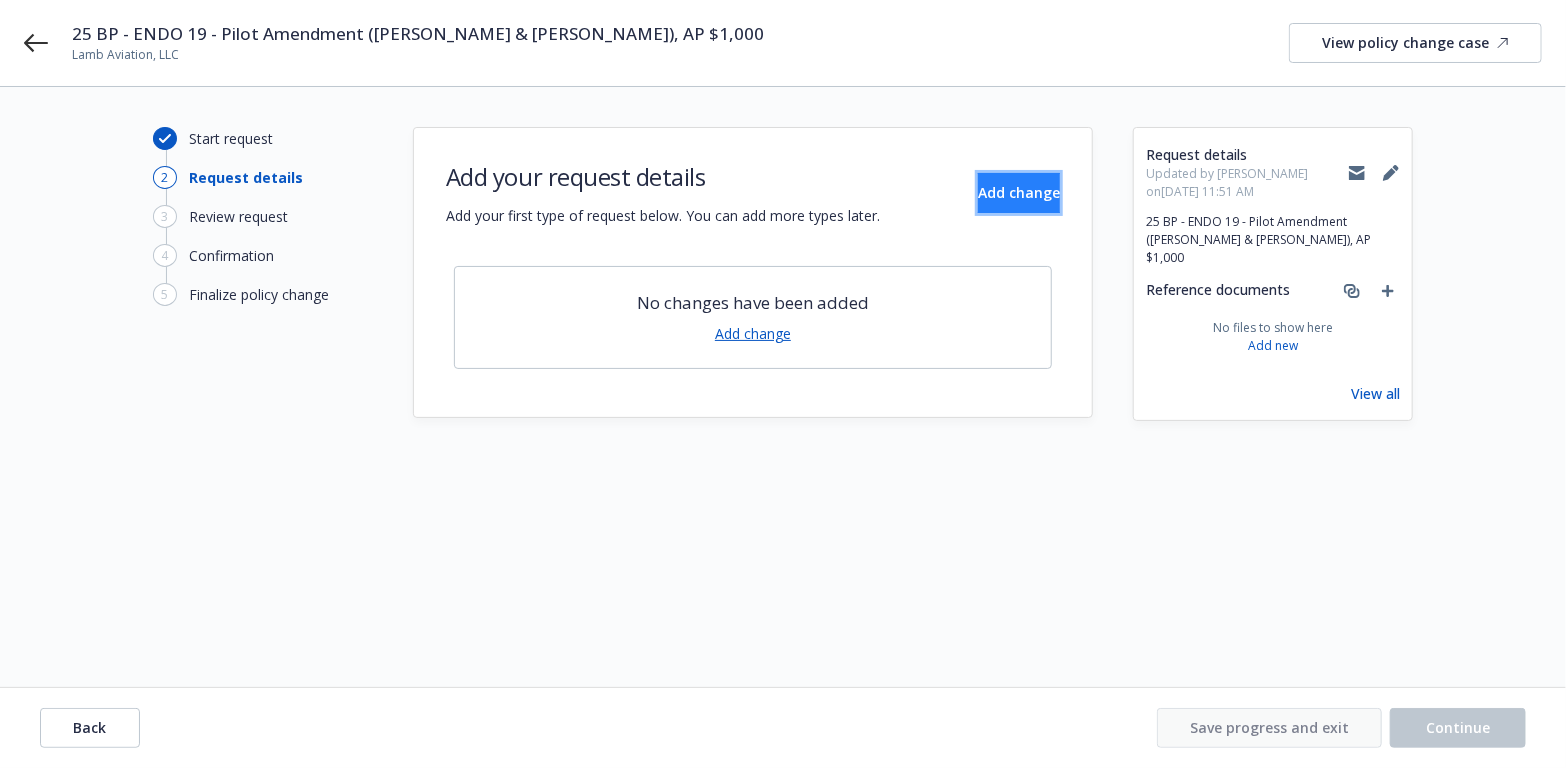 click on "Add change" at bounding box center [1019, 192] 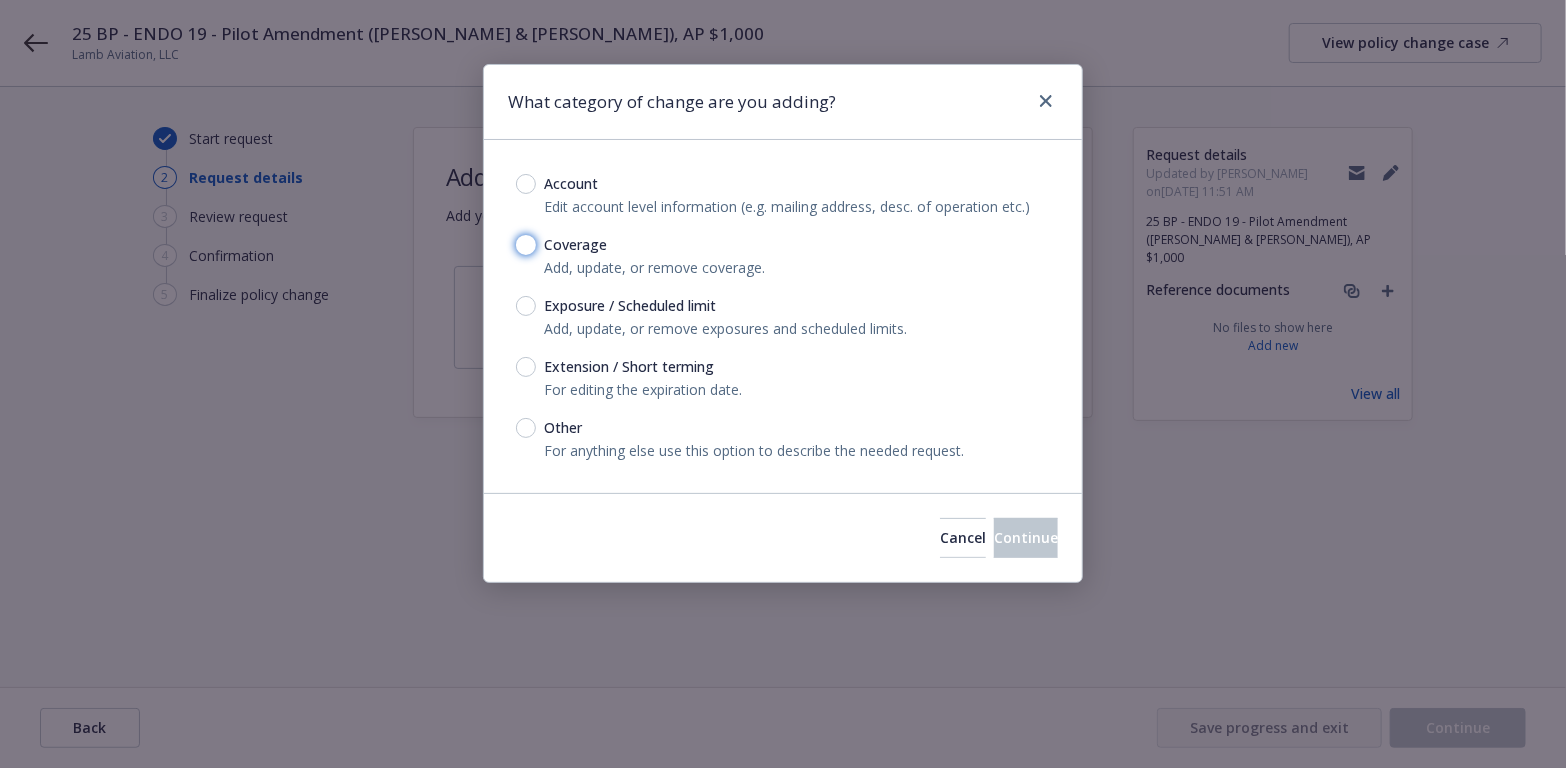 click on "Coverage" at bounding box center [526, 245] 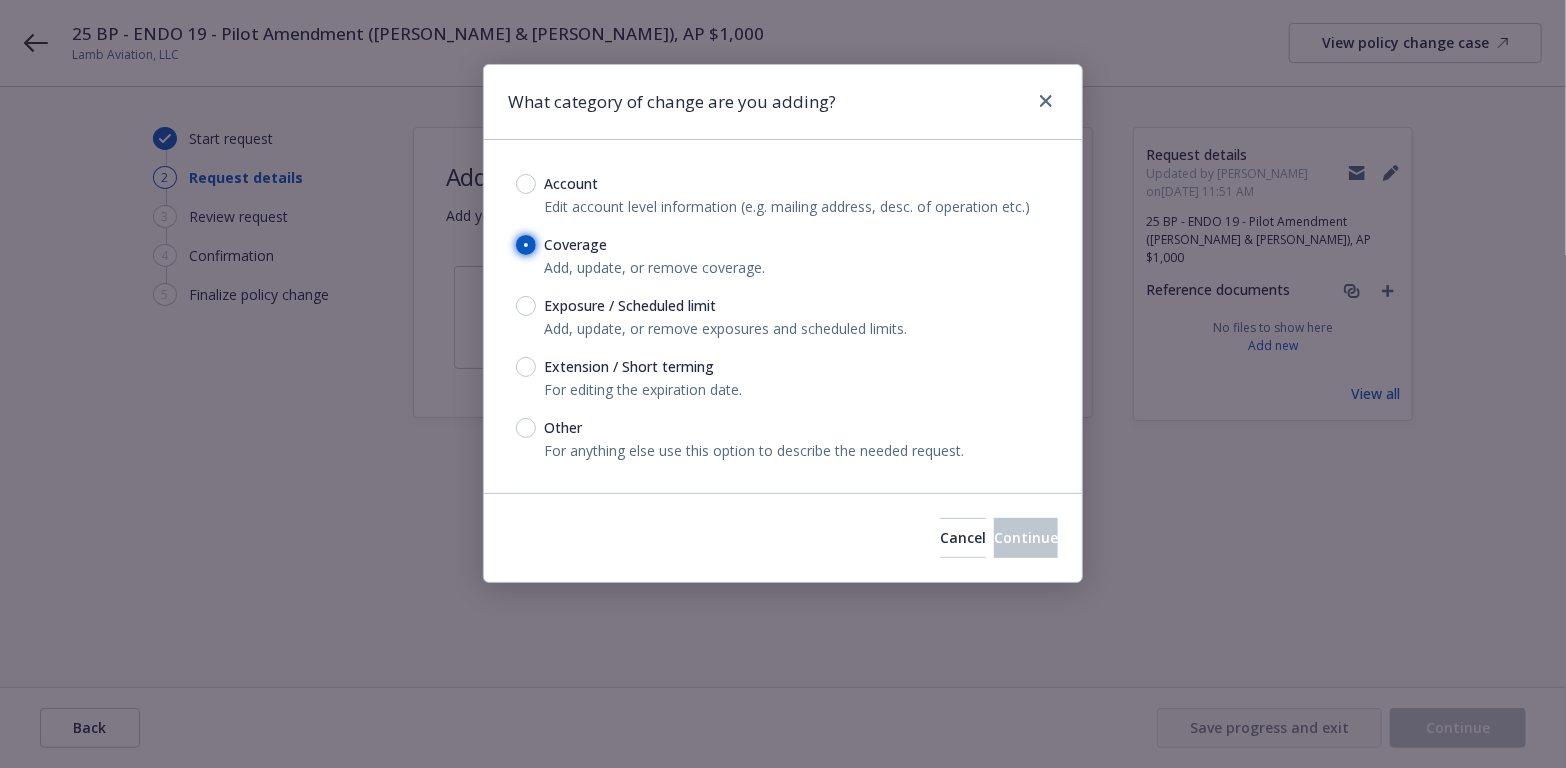 radio on "true" 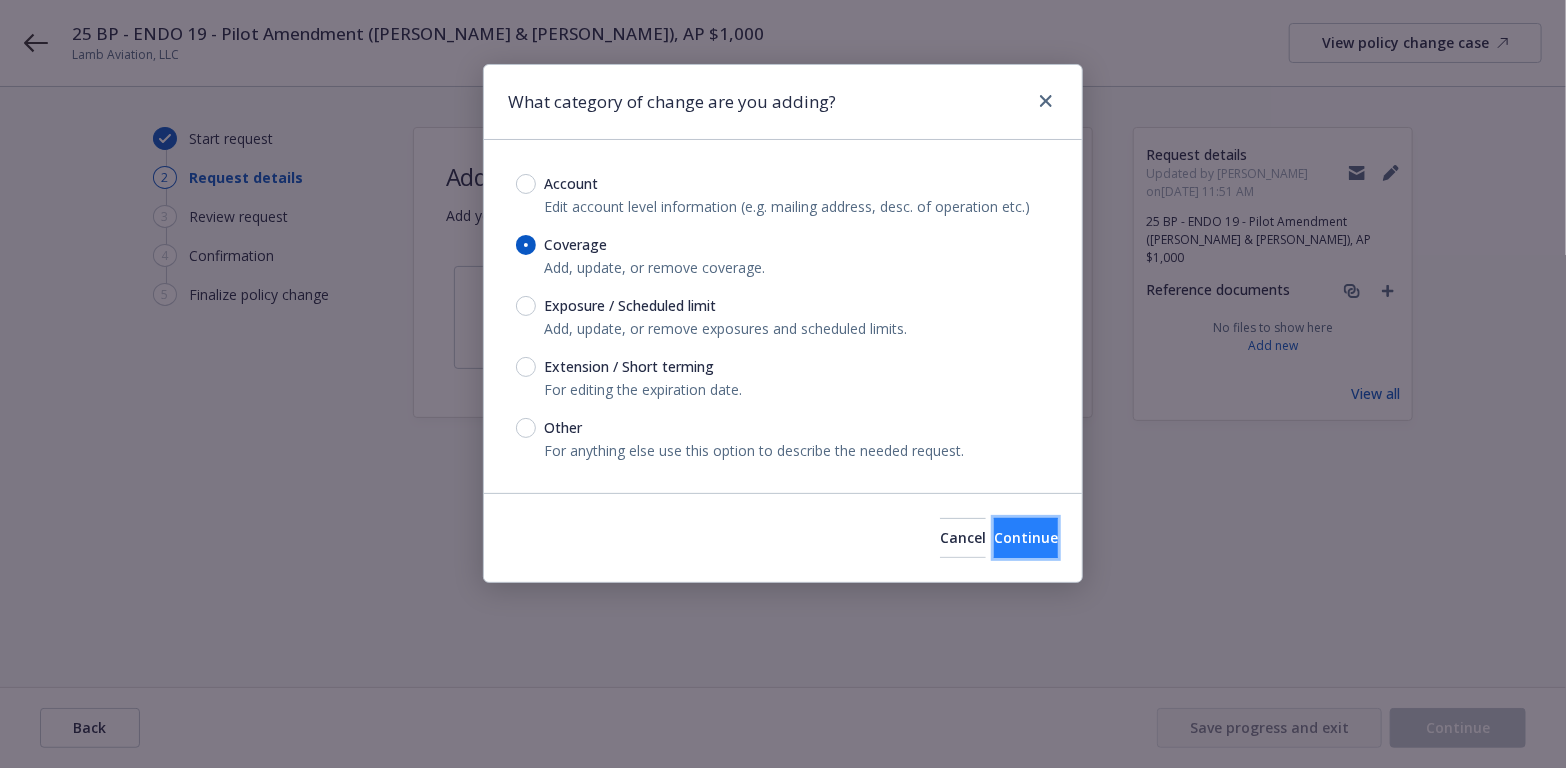click on "Continue" at bounding box center [1026, 537] 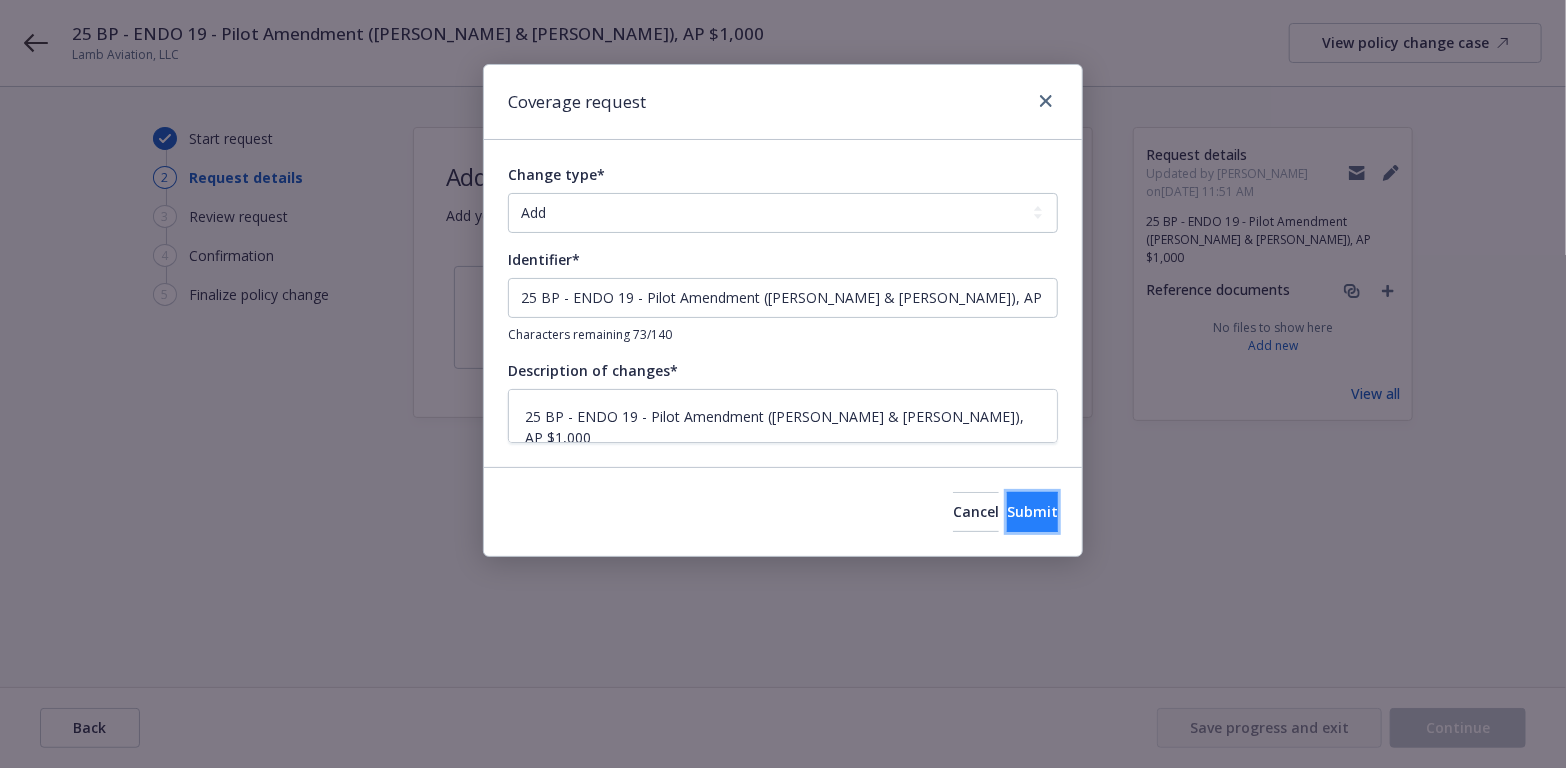 click on "Submit" at bounding box center [1032, 511] 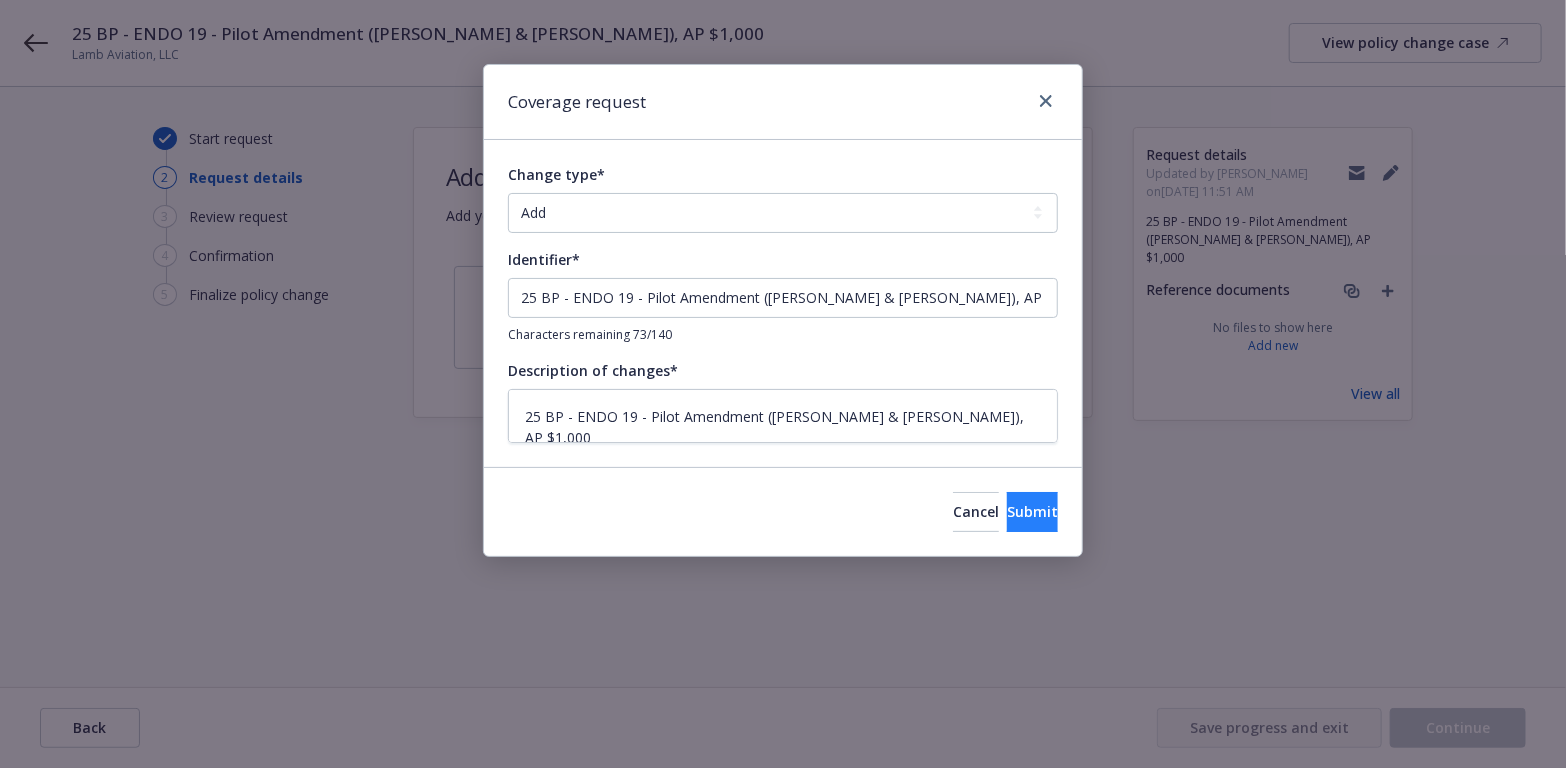 type on "x" 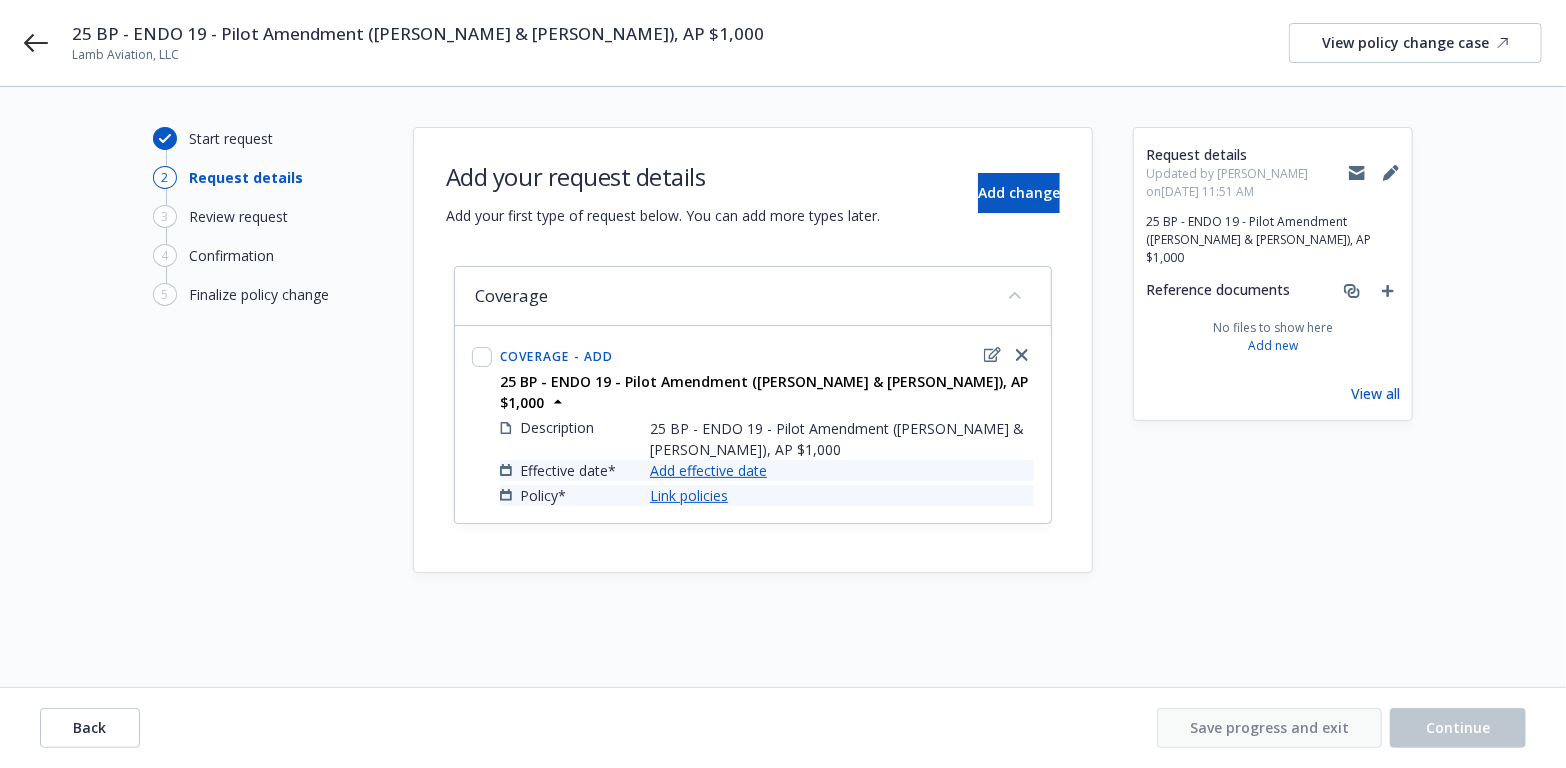 click on "Add effective date" at bounding box center [708, 470] 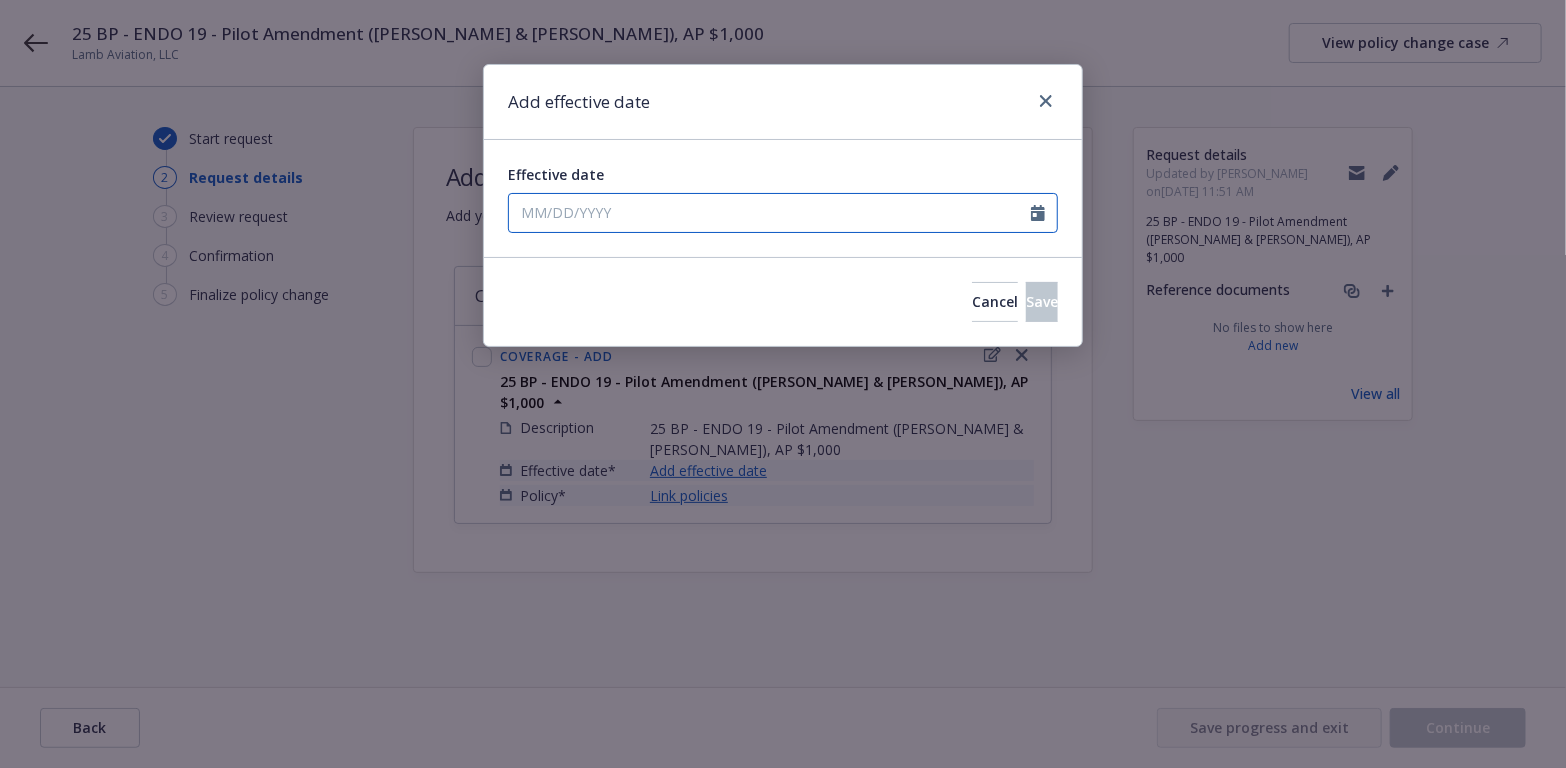 click 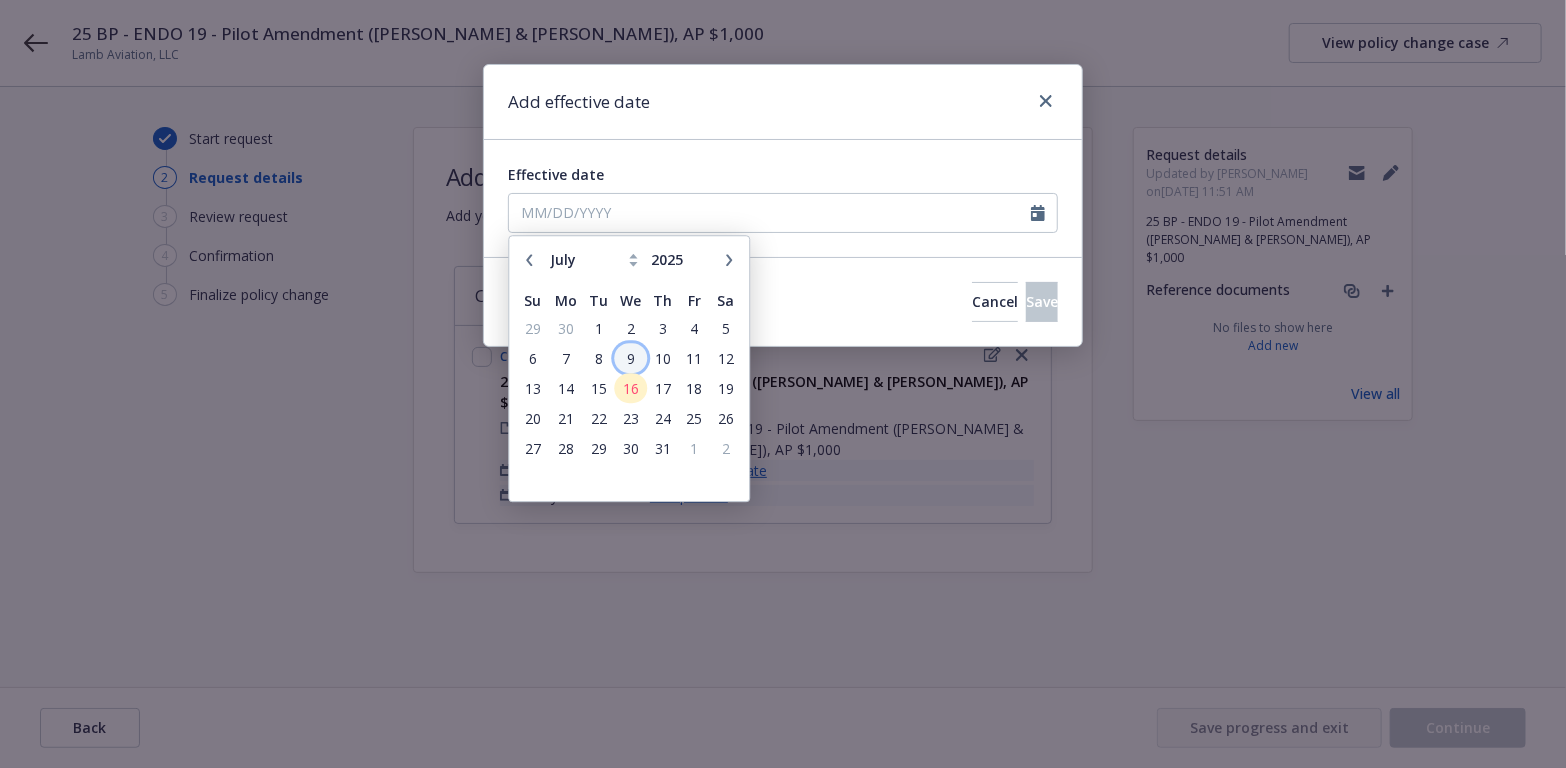 click on "9" at bounding box center [631, 358] 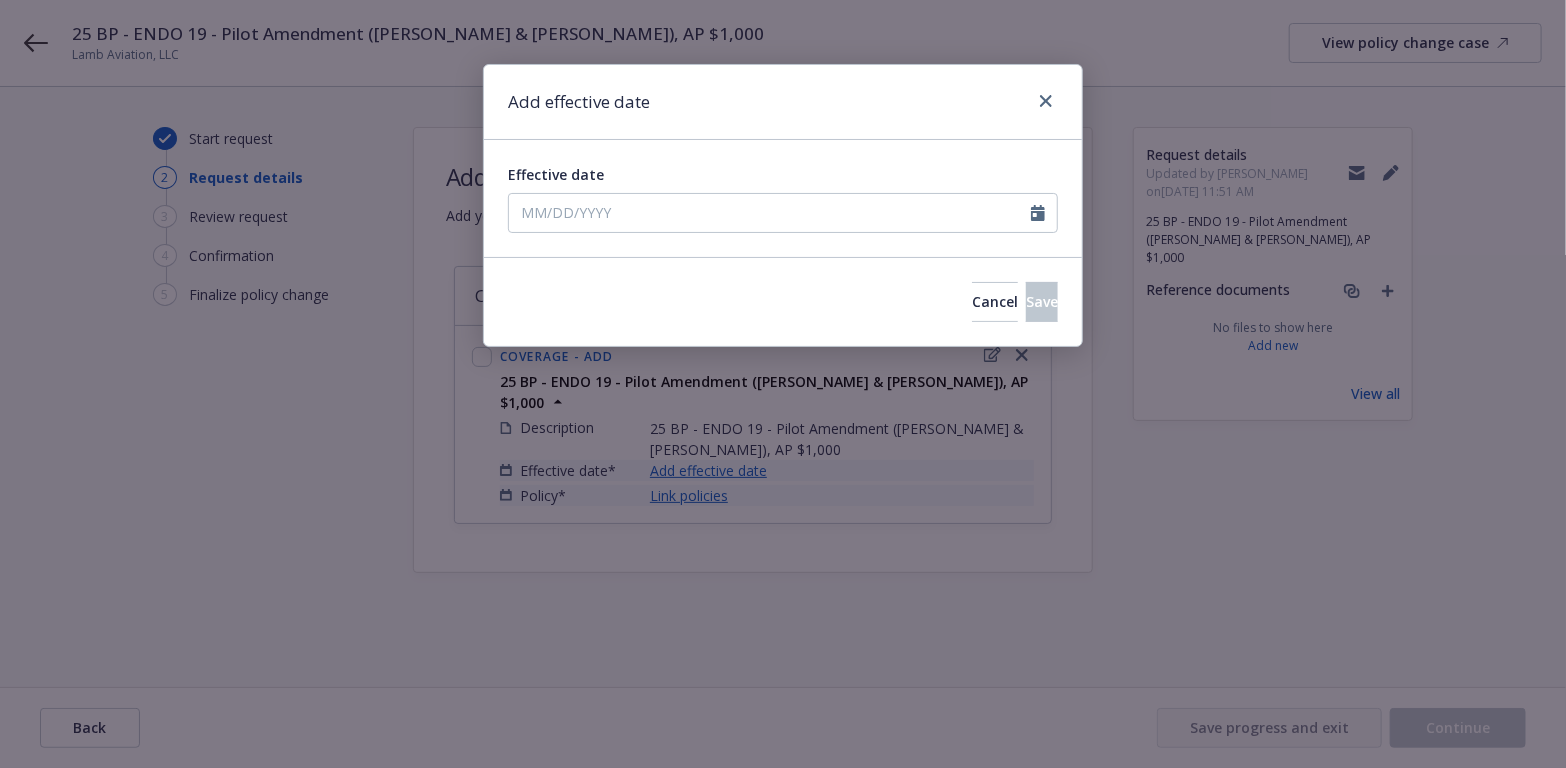 type on "[DATE]" 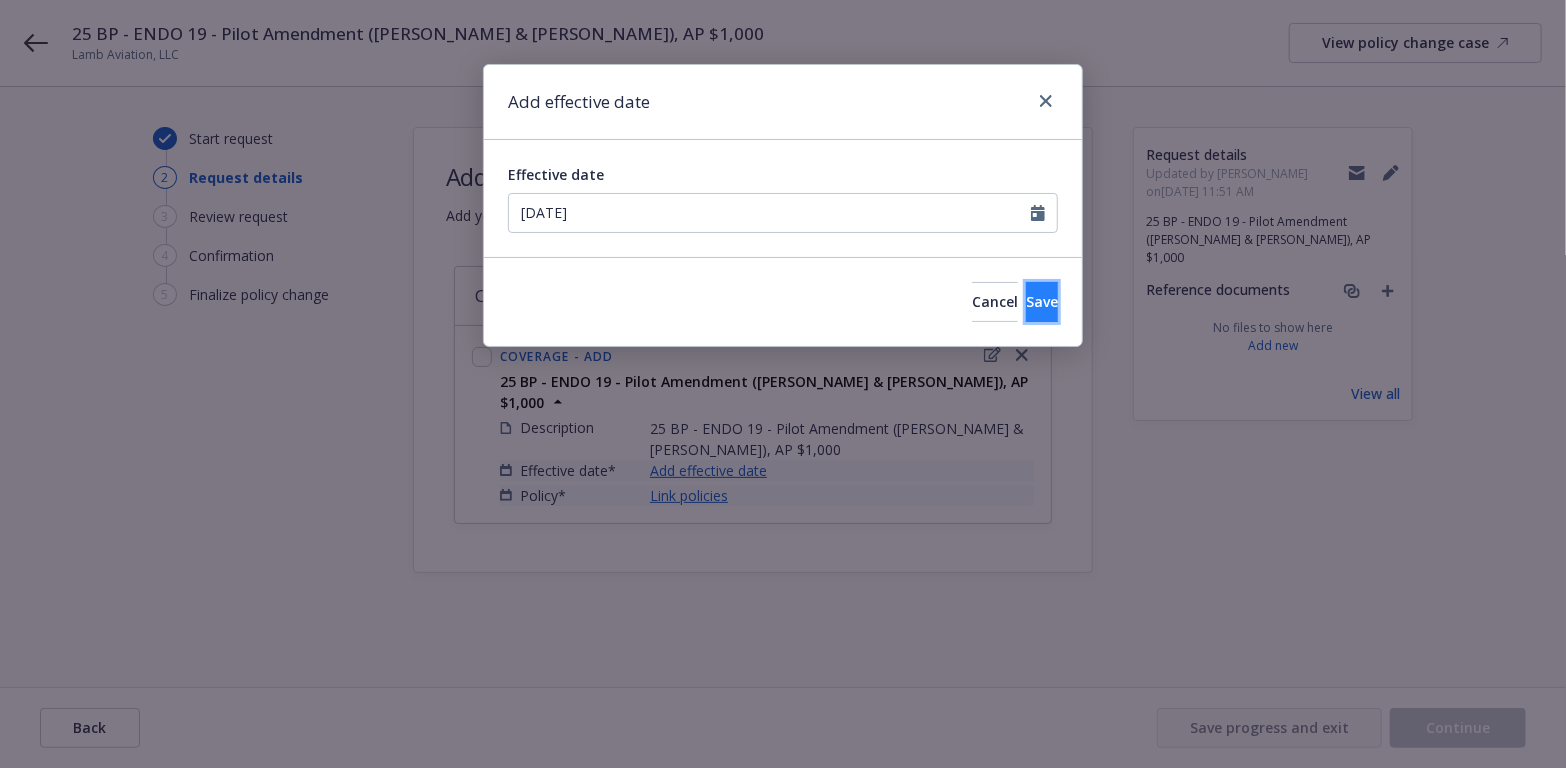 click on "Save" at bounding box center [1042, 301] 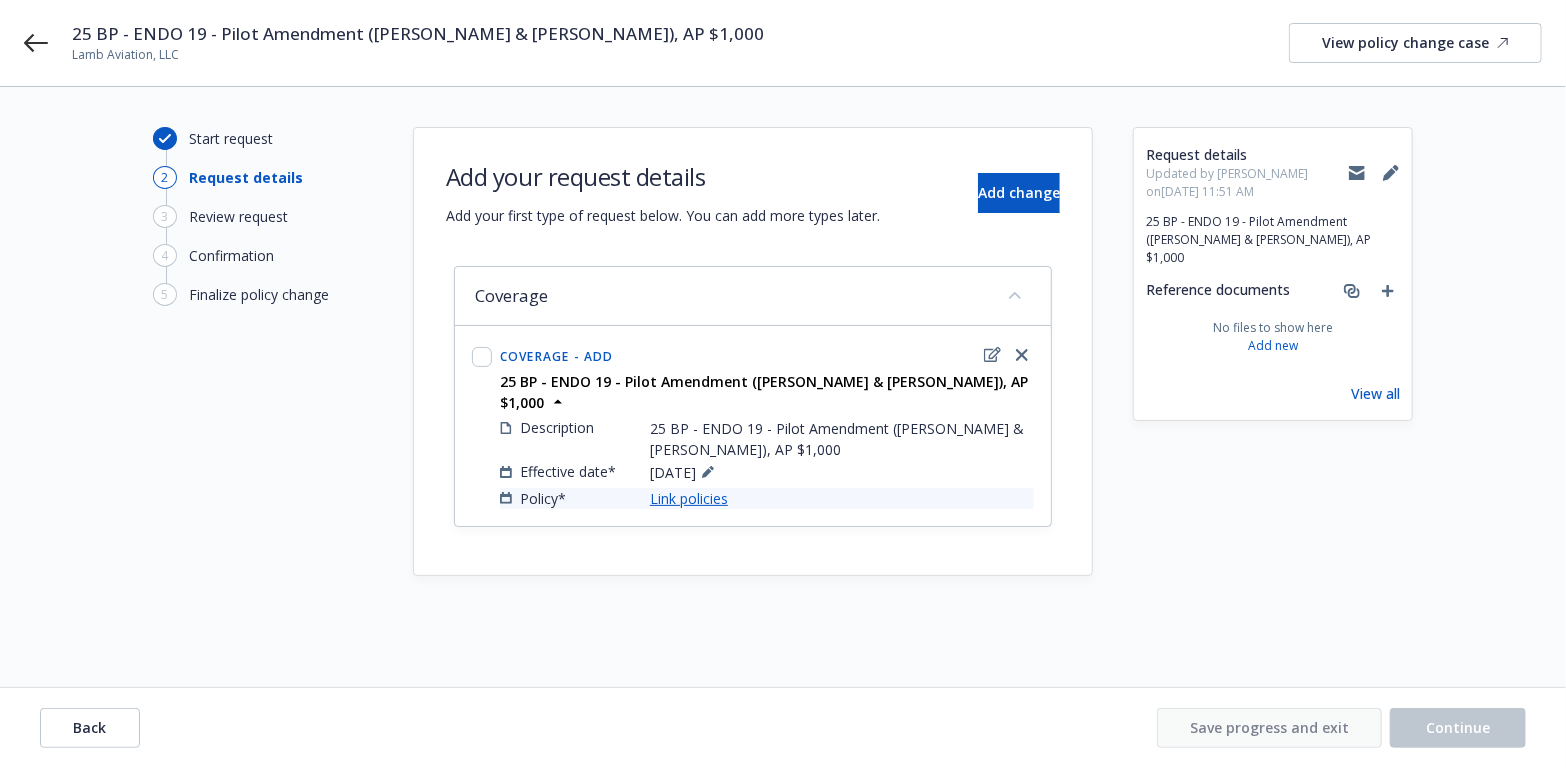 click on "Link policies" at bounding box center (689, 498) 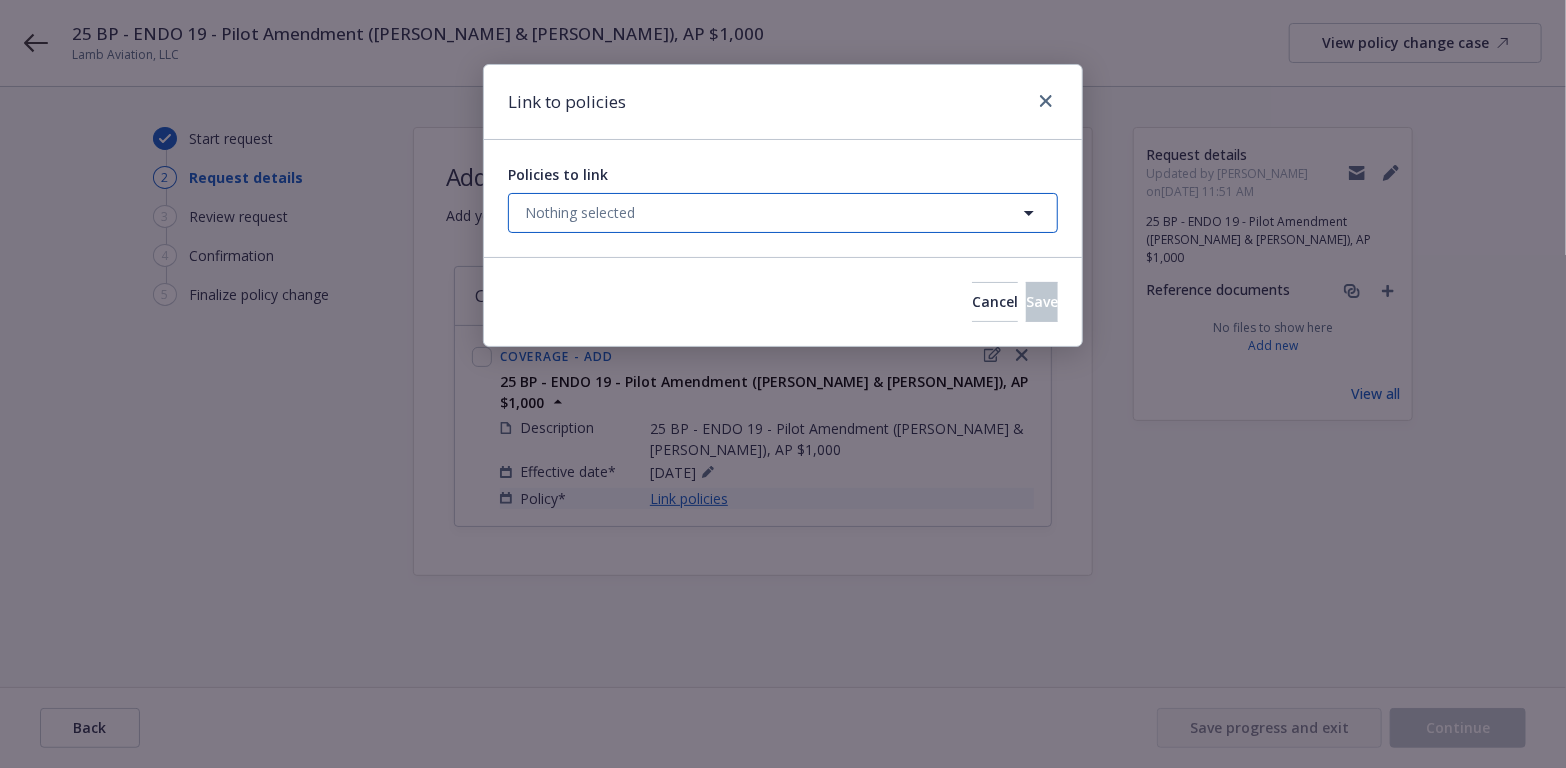 click 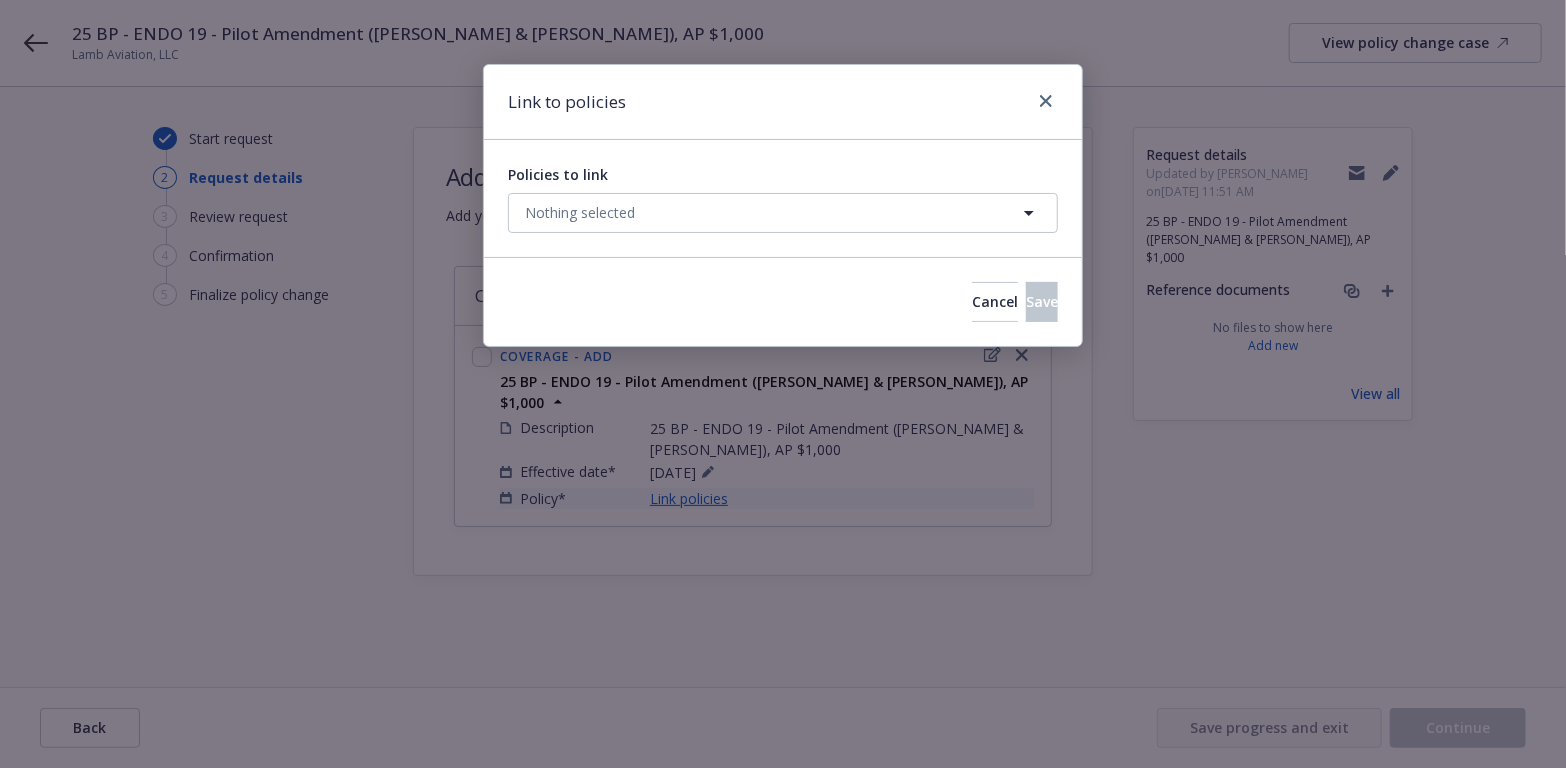 select on "ACTIVE" 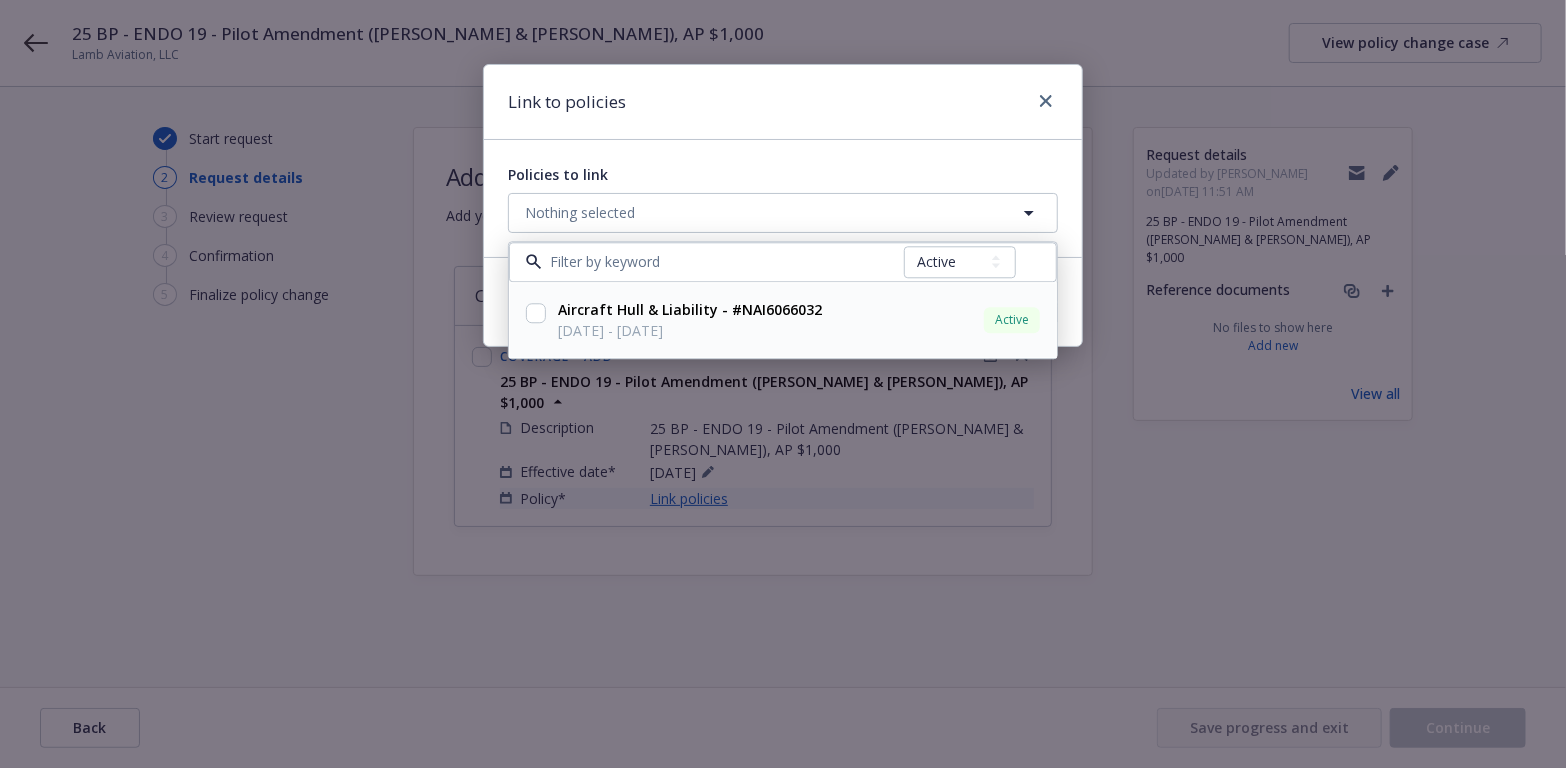 click at bounding box center (536, 313) 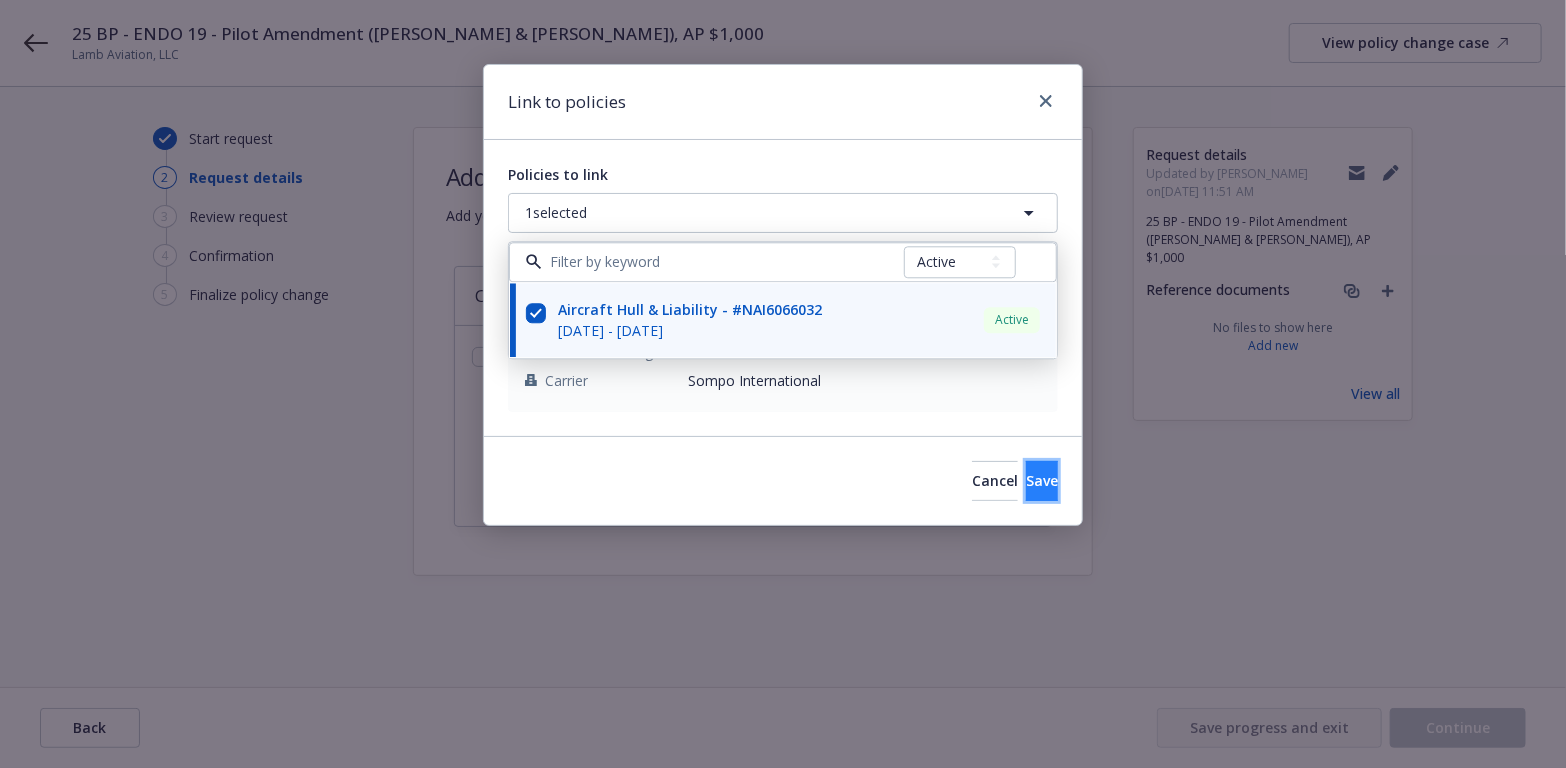 click on "Save" at bounding box center [1042, 480] 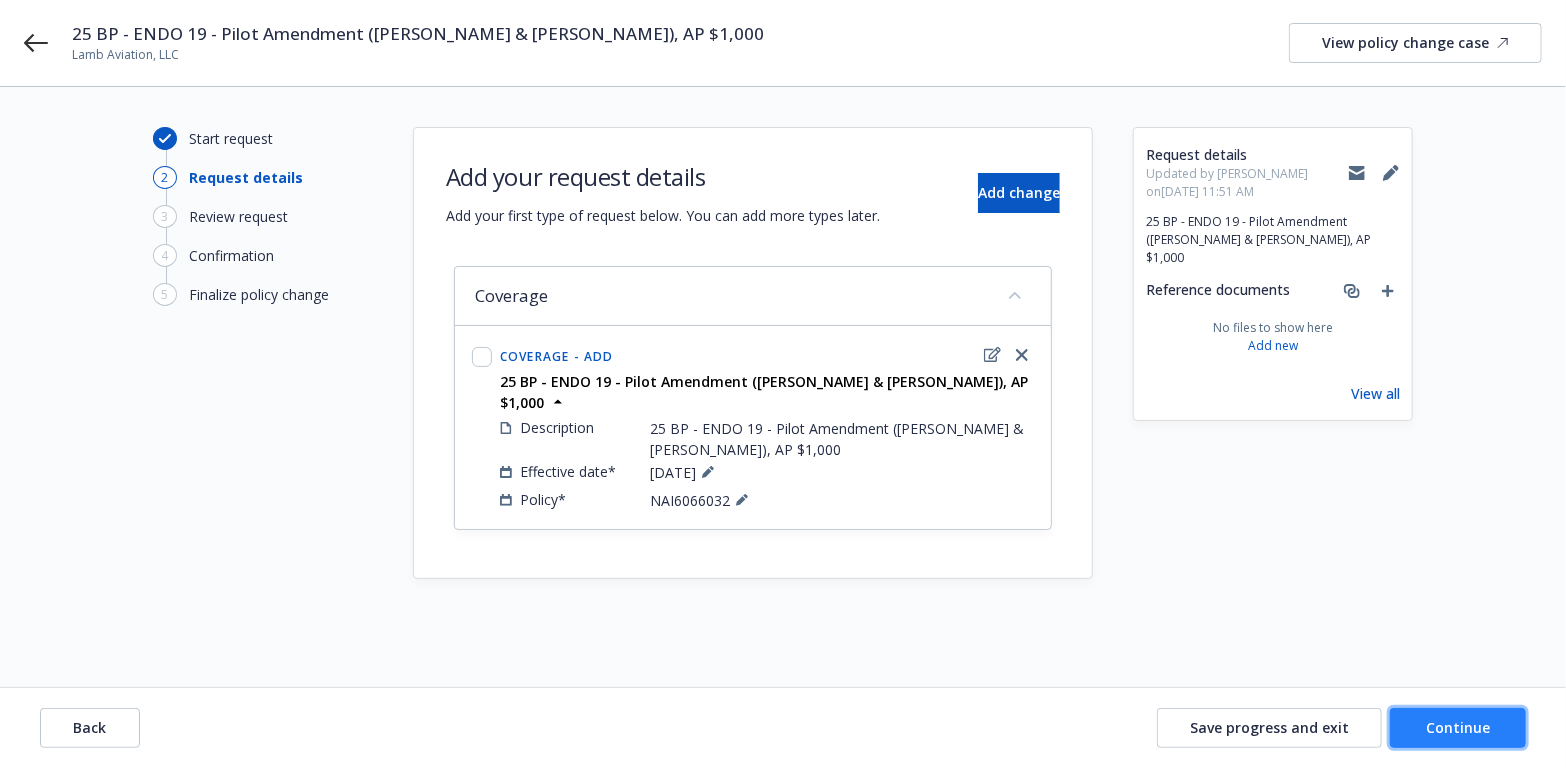 click on "Continue" at bounding box center [1458, 728] 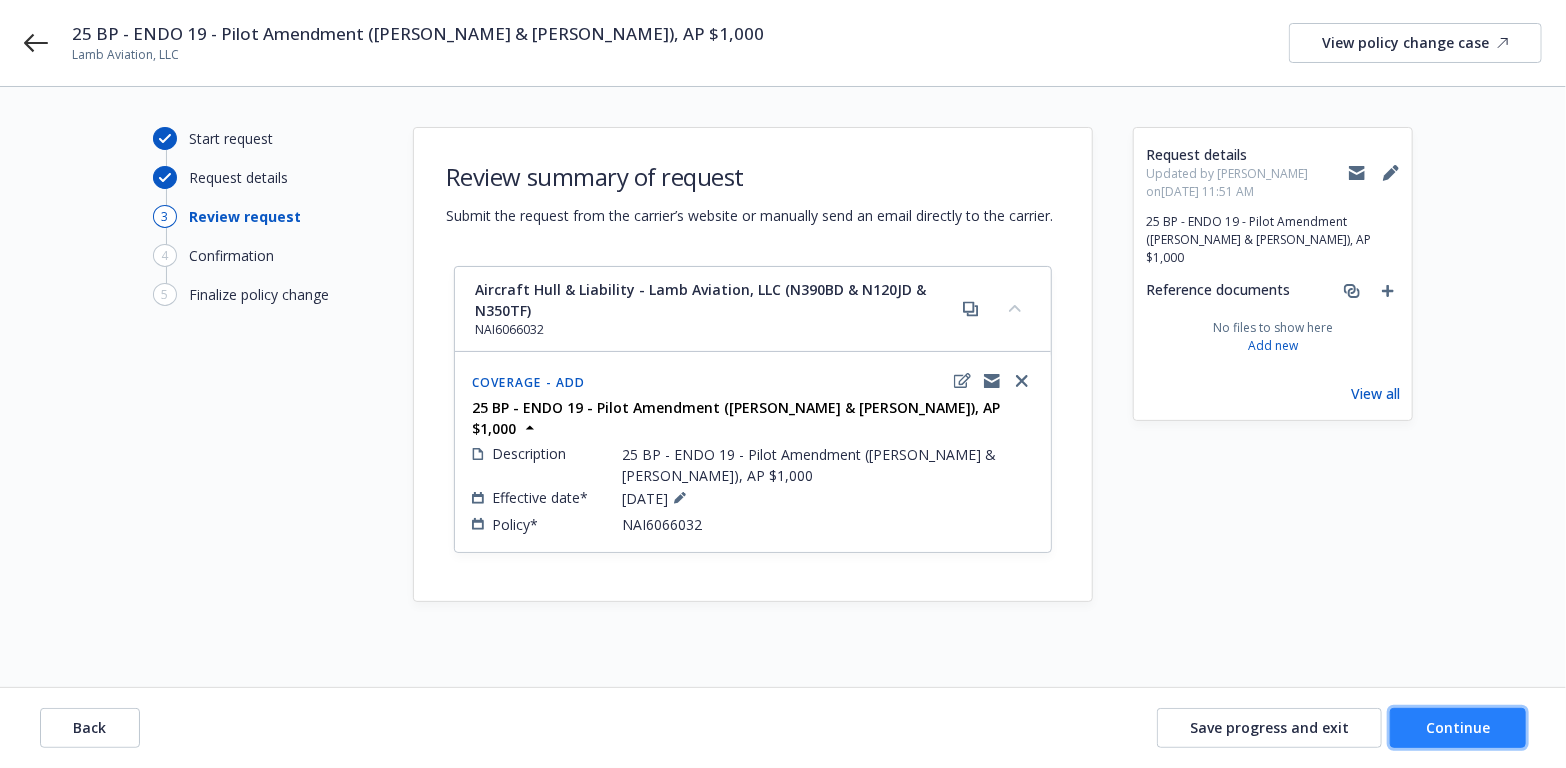 click on "Continue" at bounding box center (1458, 727) 